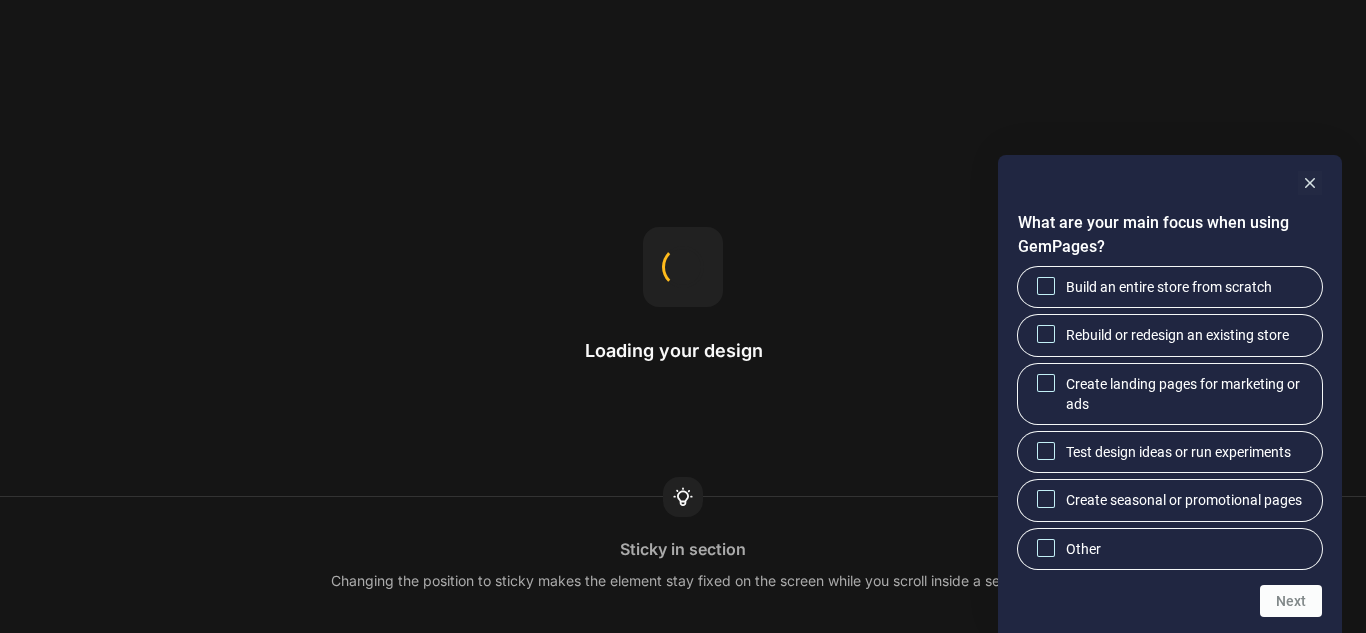 scroll, scrollTop: 0, scrollLeft: 0, axis: both 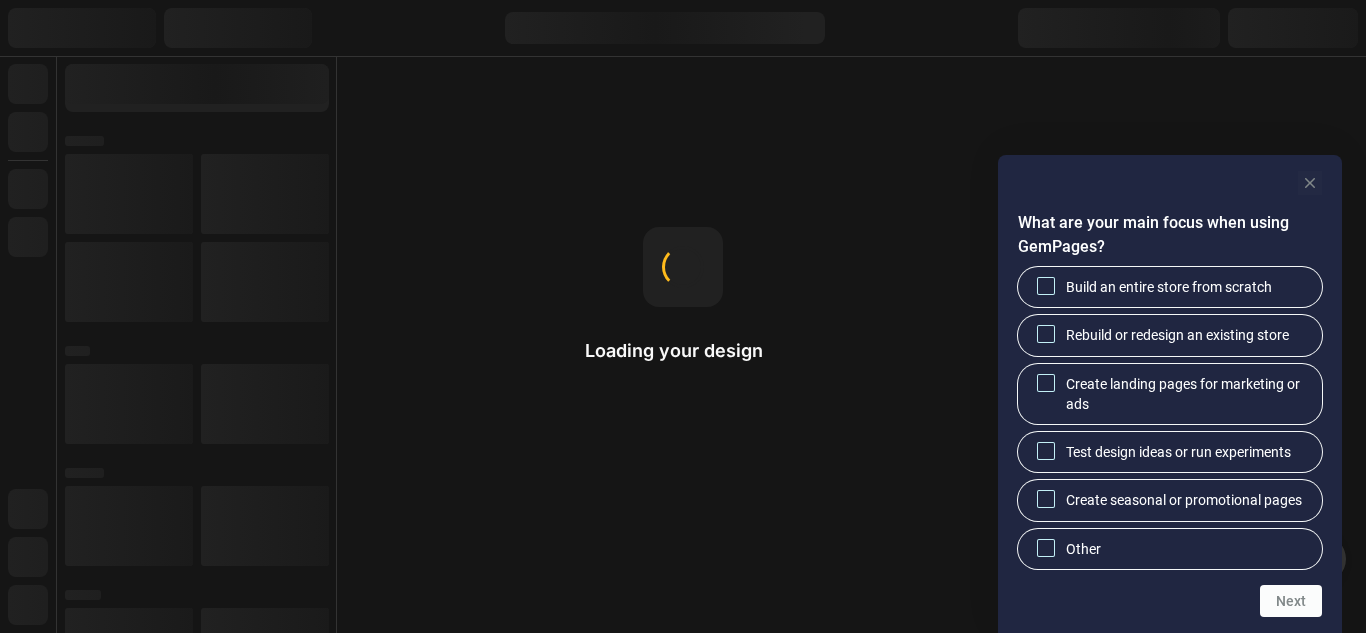 click 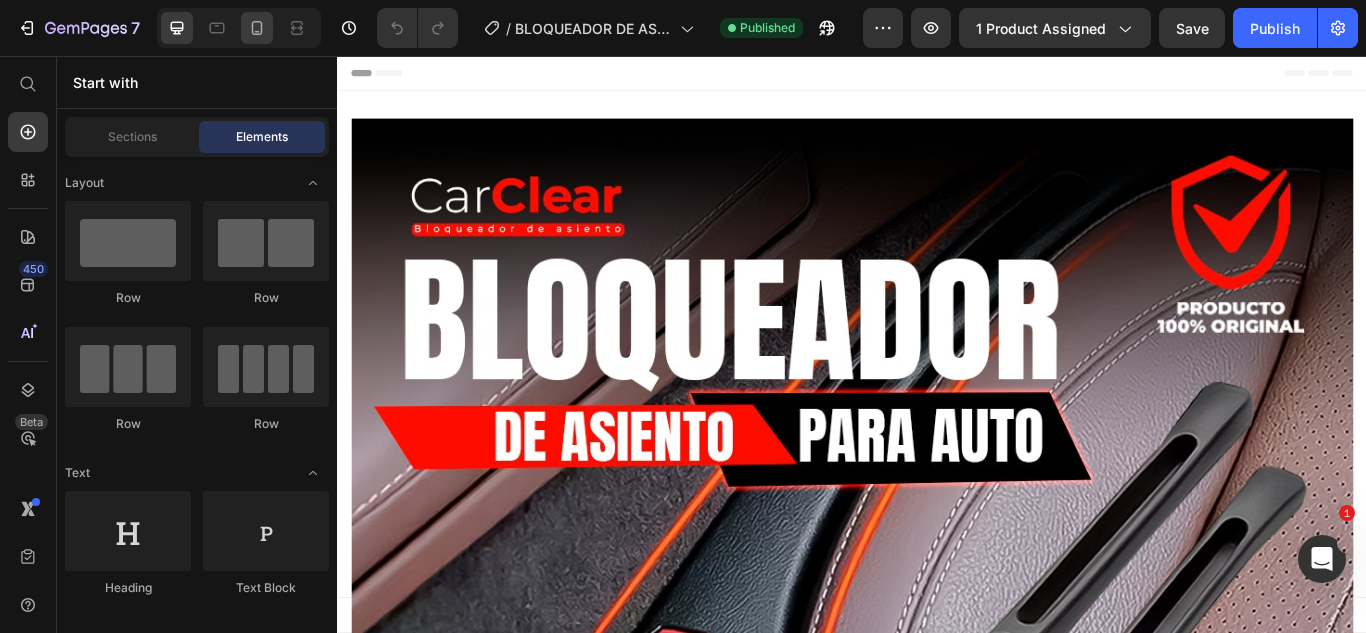 scroll, scrollTop: 0, scrollLeft: 0, axis: both 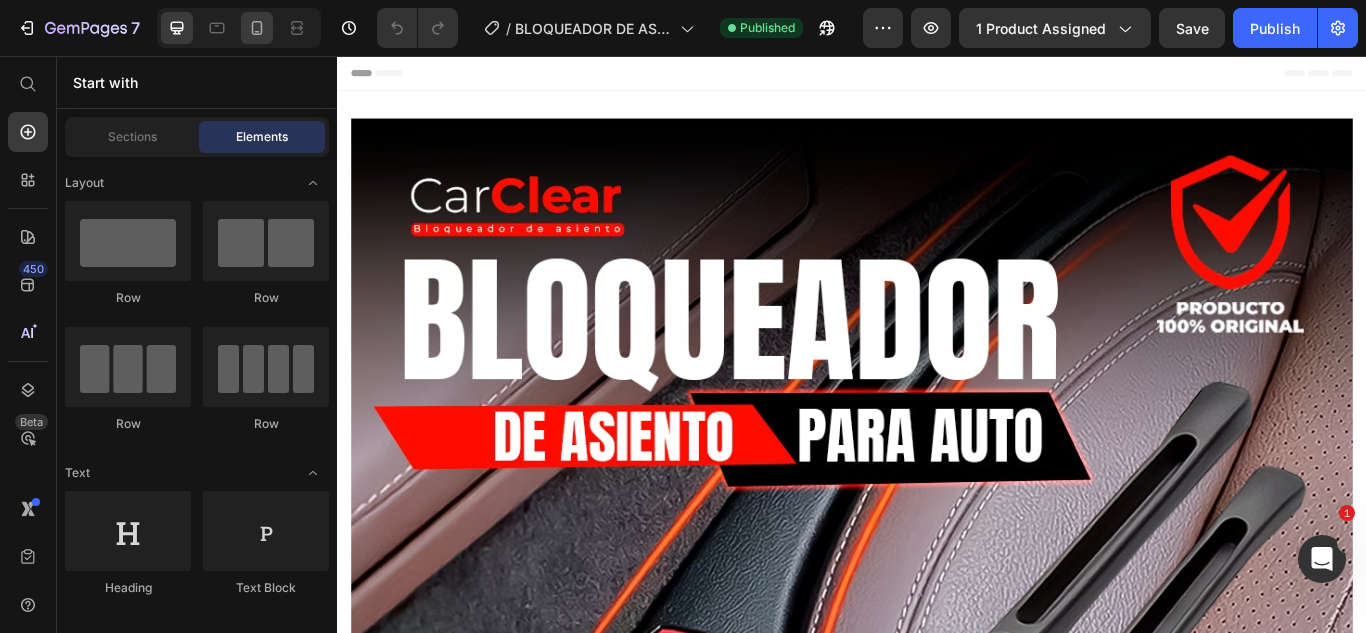 click 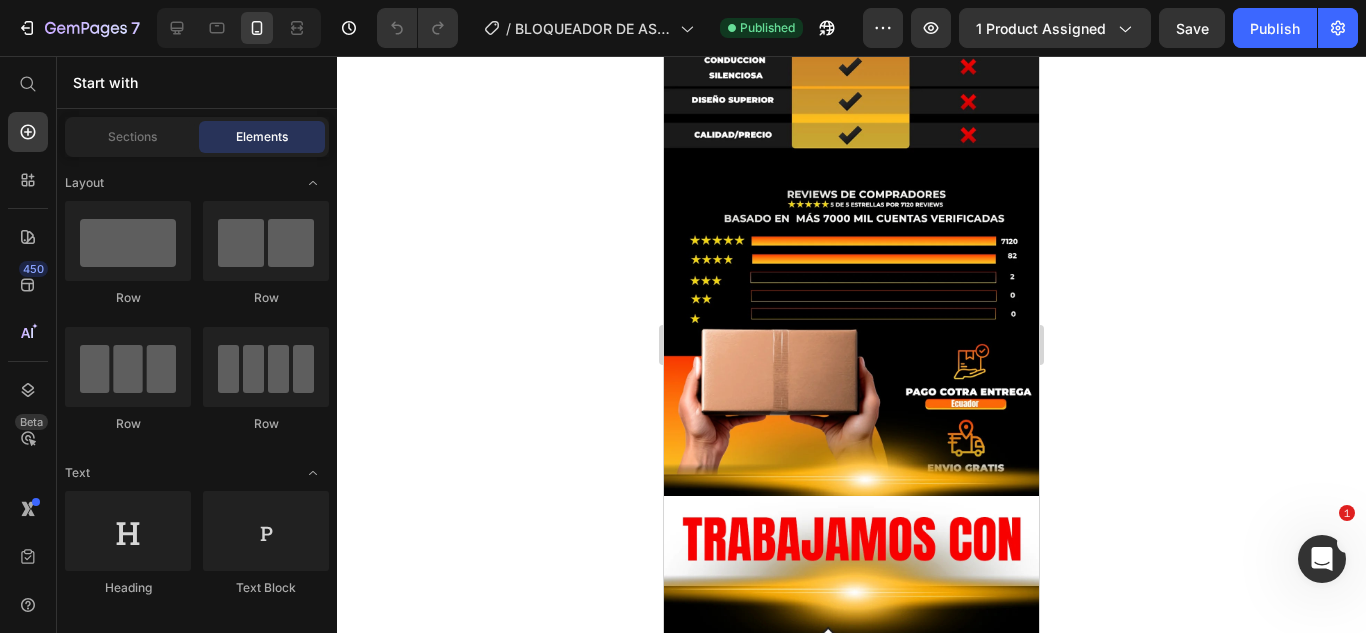 scroll, scrollTop: 5992, scrollLeft: 0, axis: vertical 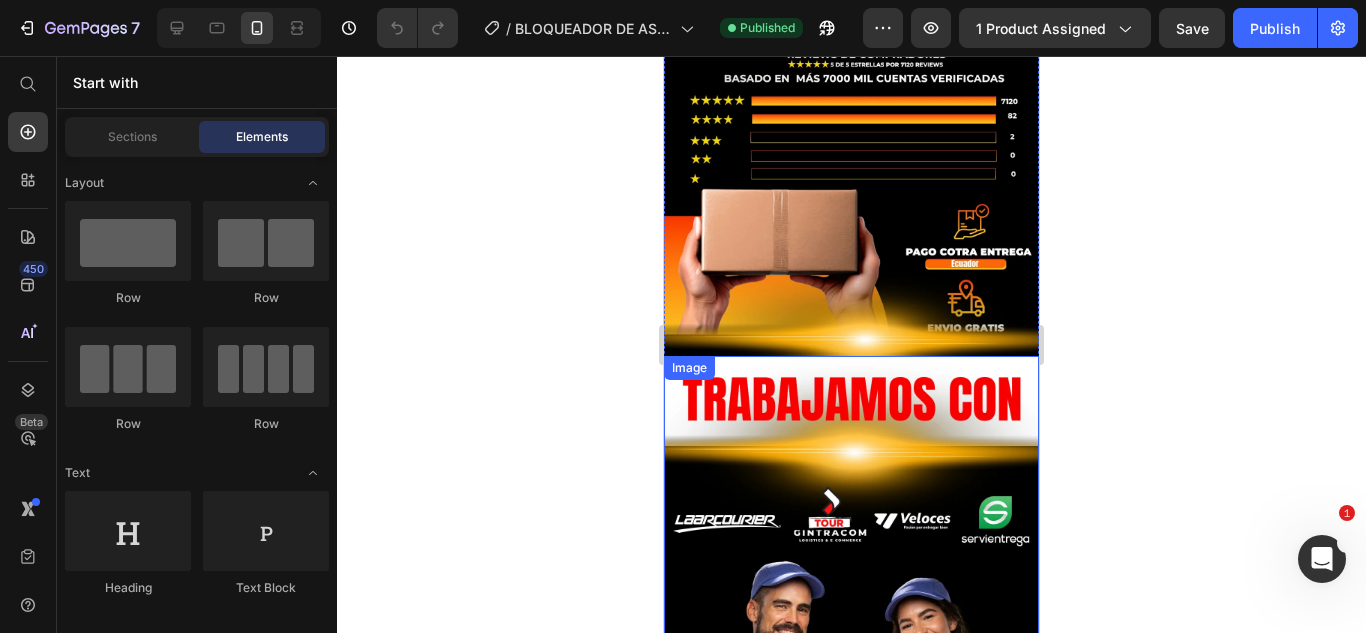 click at bounding box center (851, 600) 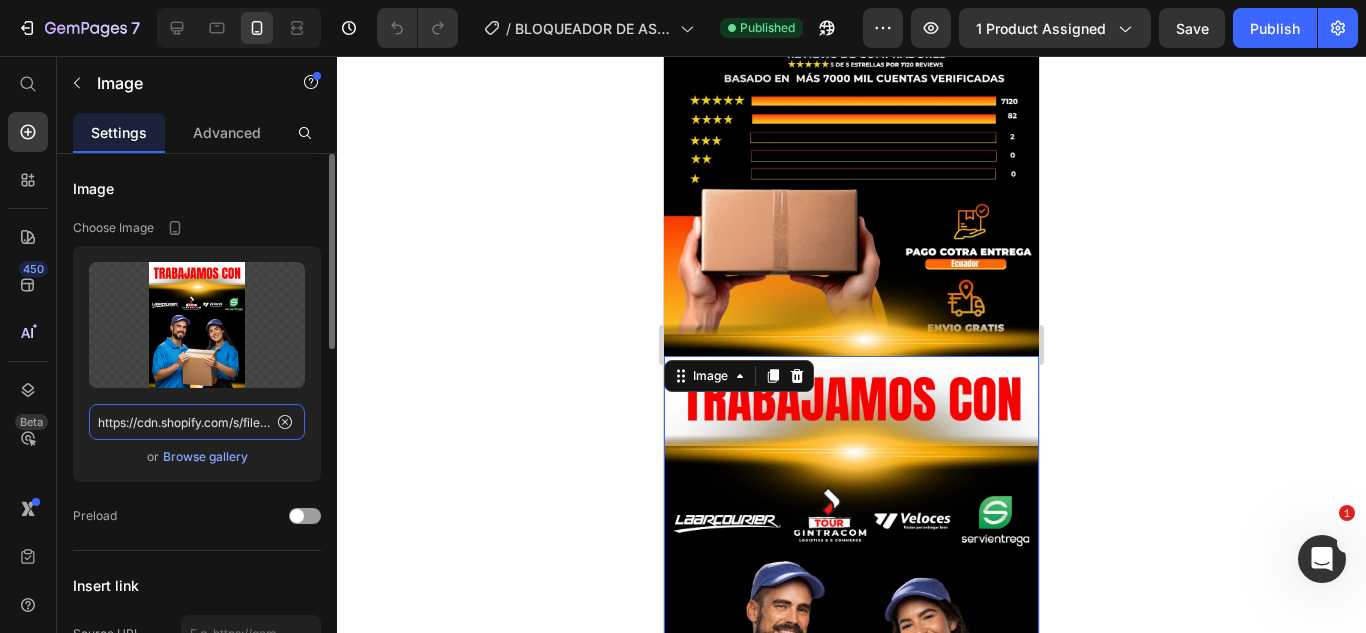 click on "https://cdn.shopify.com/s/files/1/0583/2317/3459/files/1745016726-05.webp?v=1750446670" 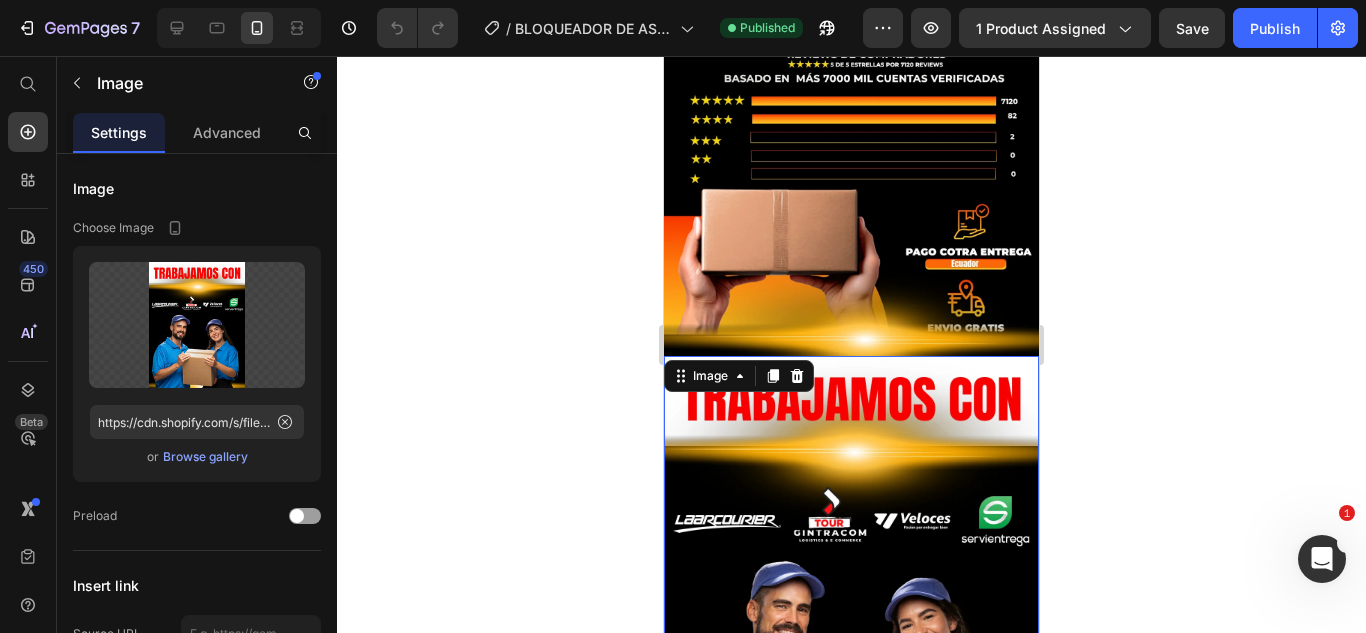 click 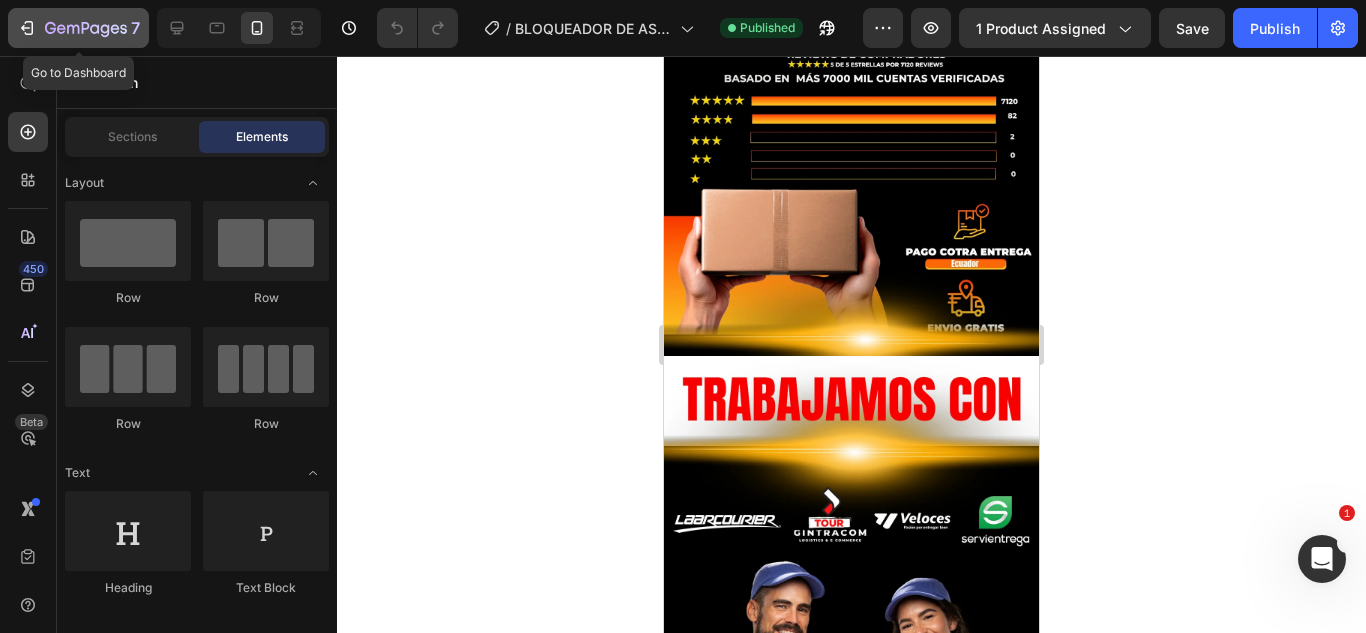 click on "7" at bounding box center (78, 28) 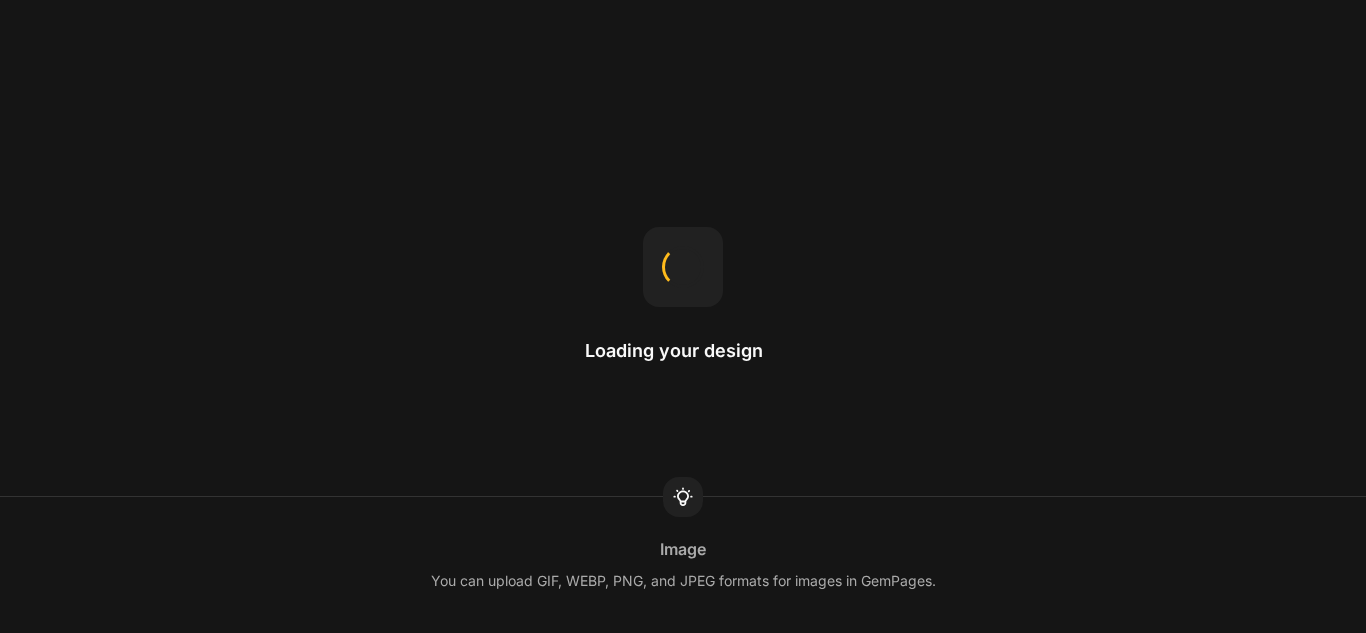 scroll, scrollTop: 0, scrollLeft: 0, axis: both 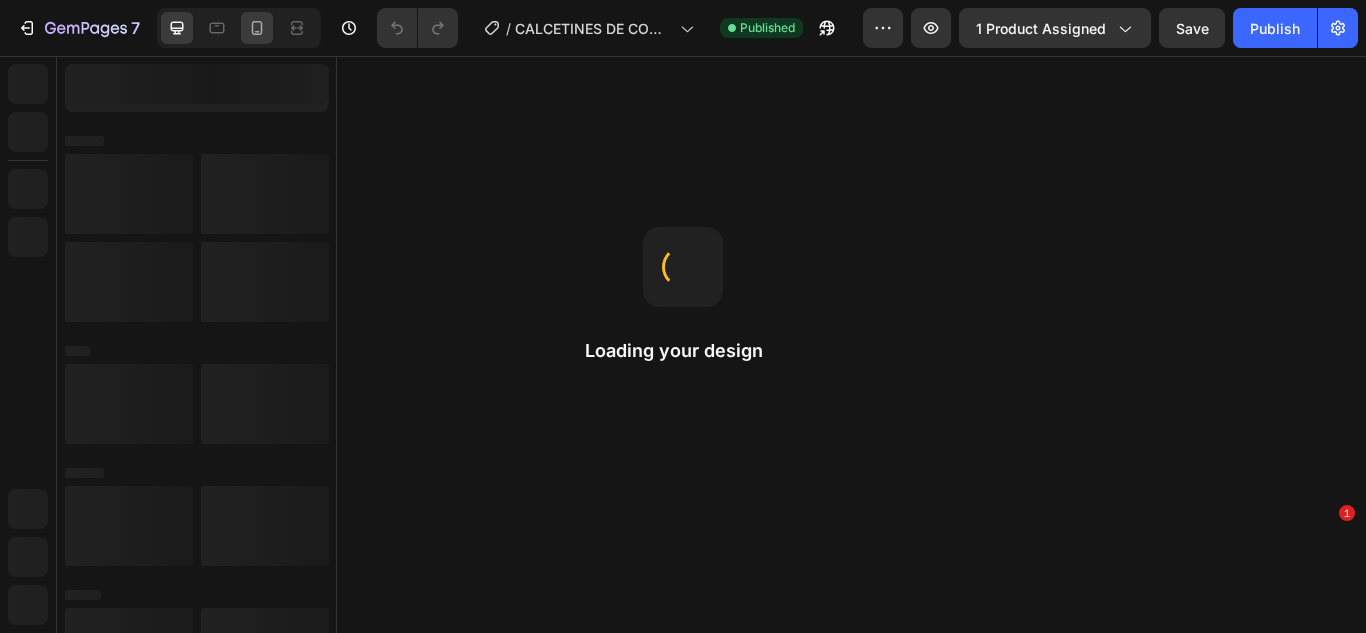 click 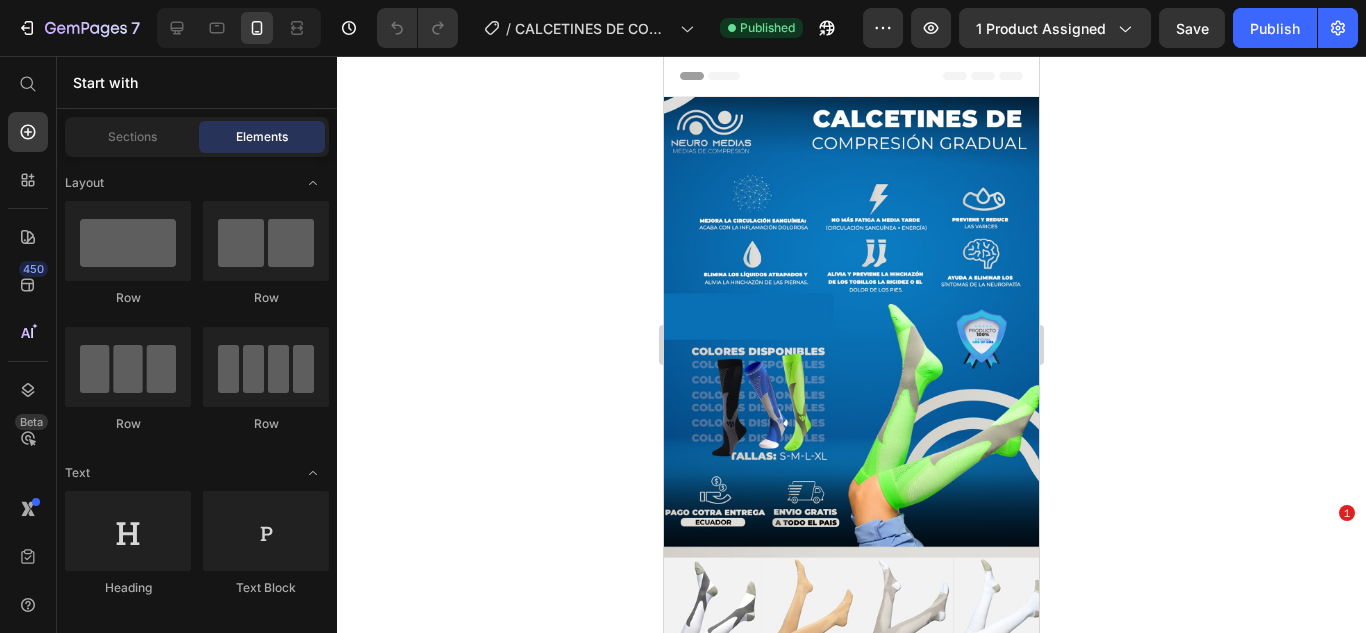 scroll, scrollTop: 0, scrollLeft: 0, axis: both 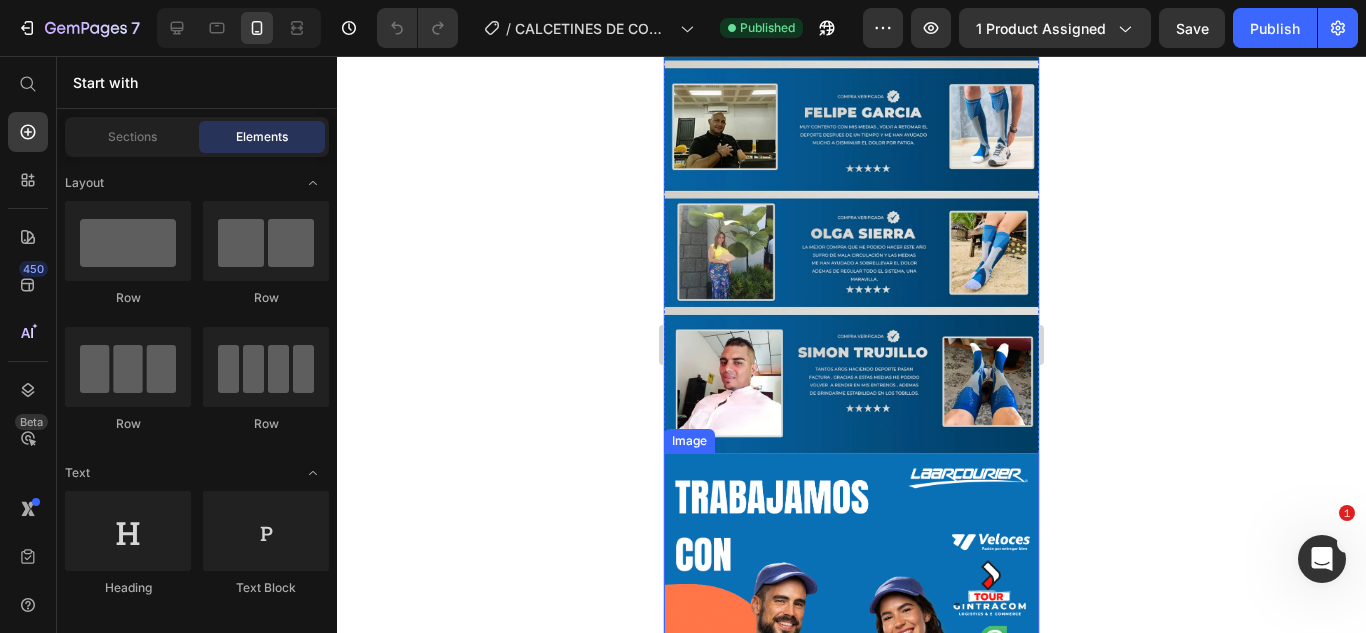 click at bounding box center (851, 739) 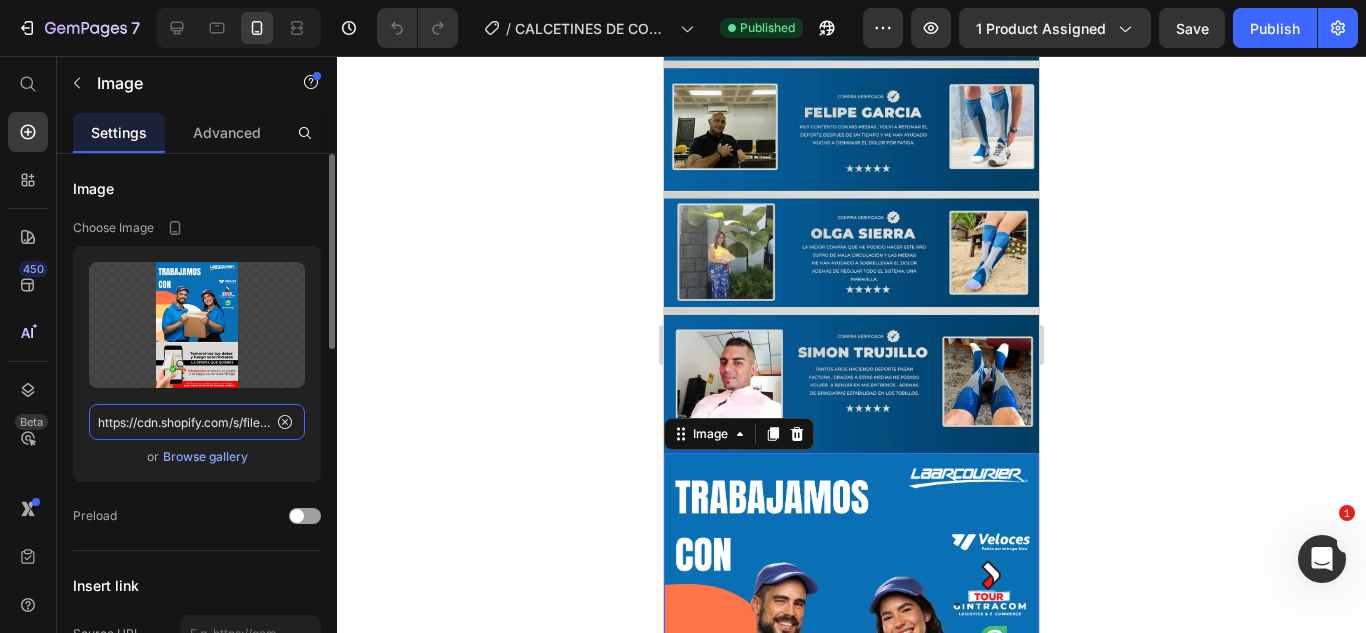 click on "https://cdn.shopify.com/s/files/1/0583/2317/3459/files/1744848294-04.webp?v=1750438806" 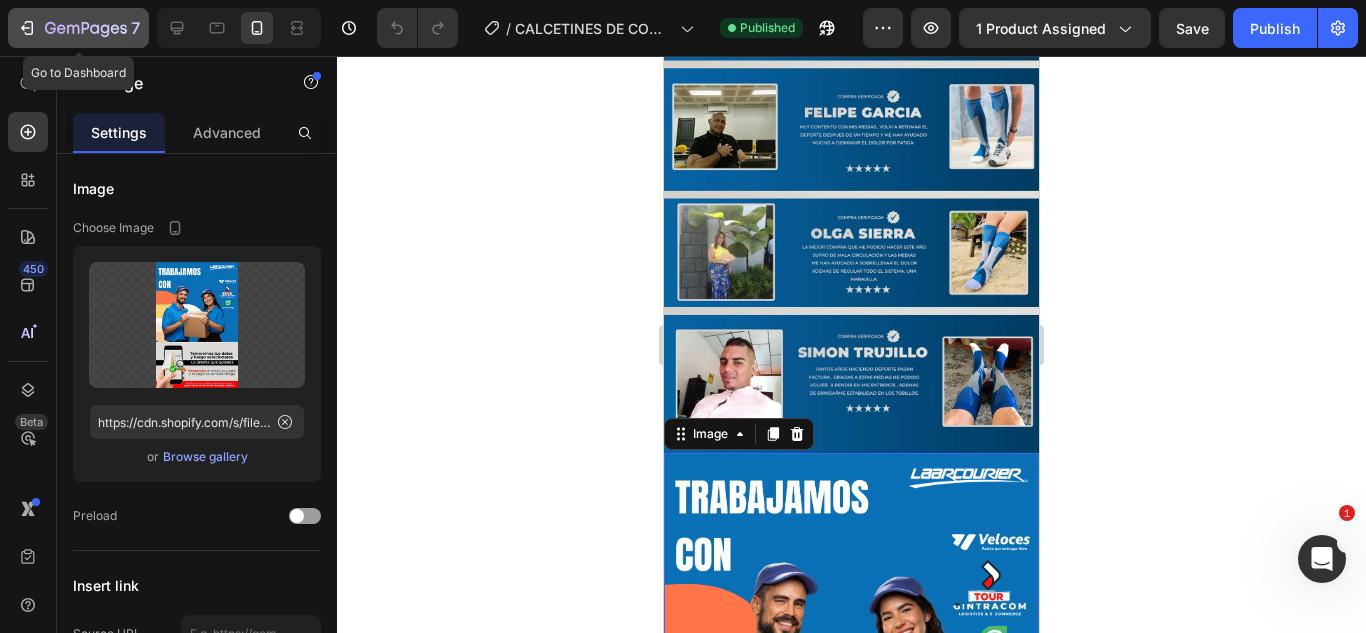click 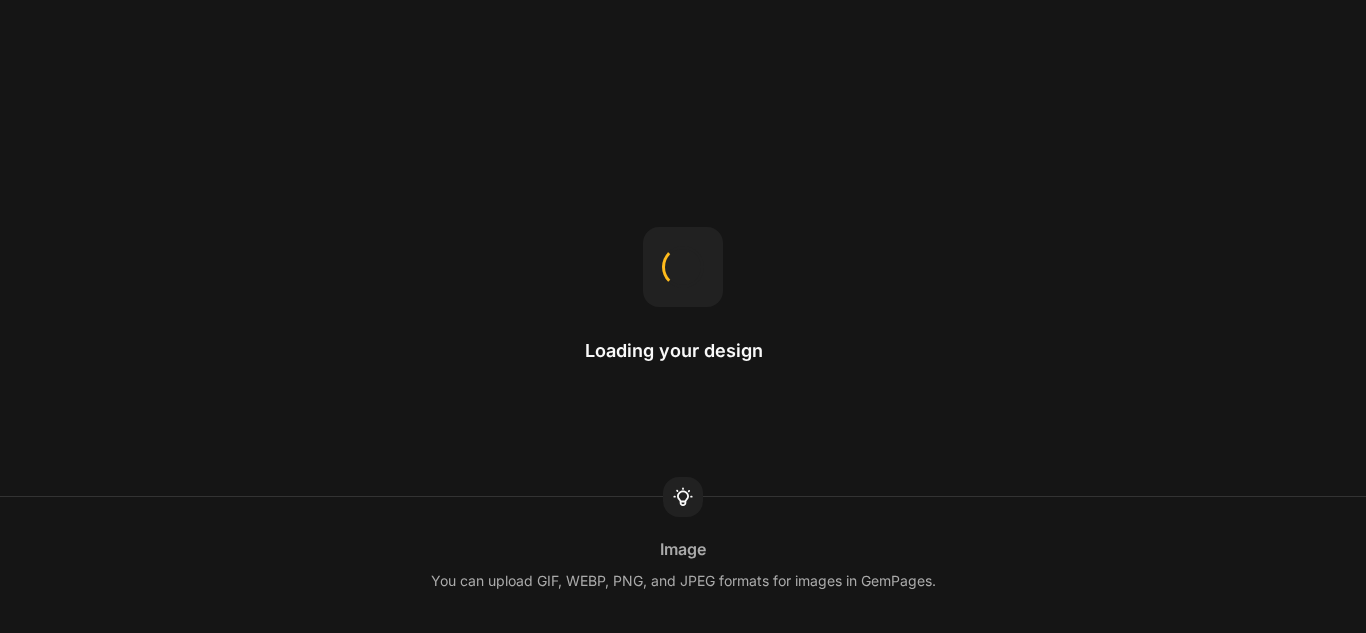 scroll, scrollTop: 0, scrollLeft: 0, axis: both 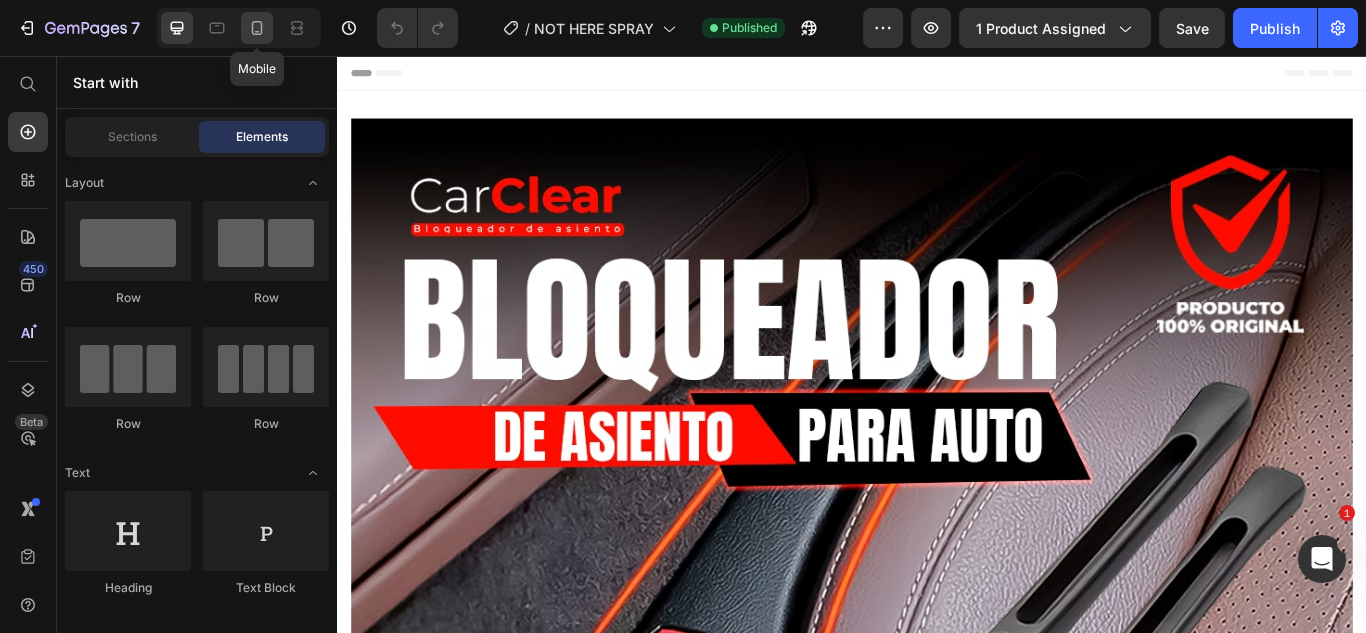 click 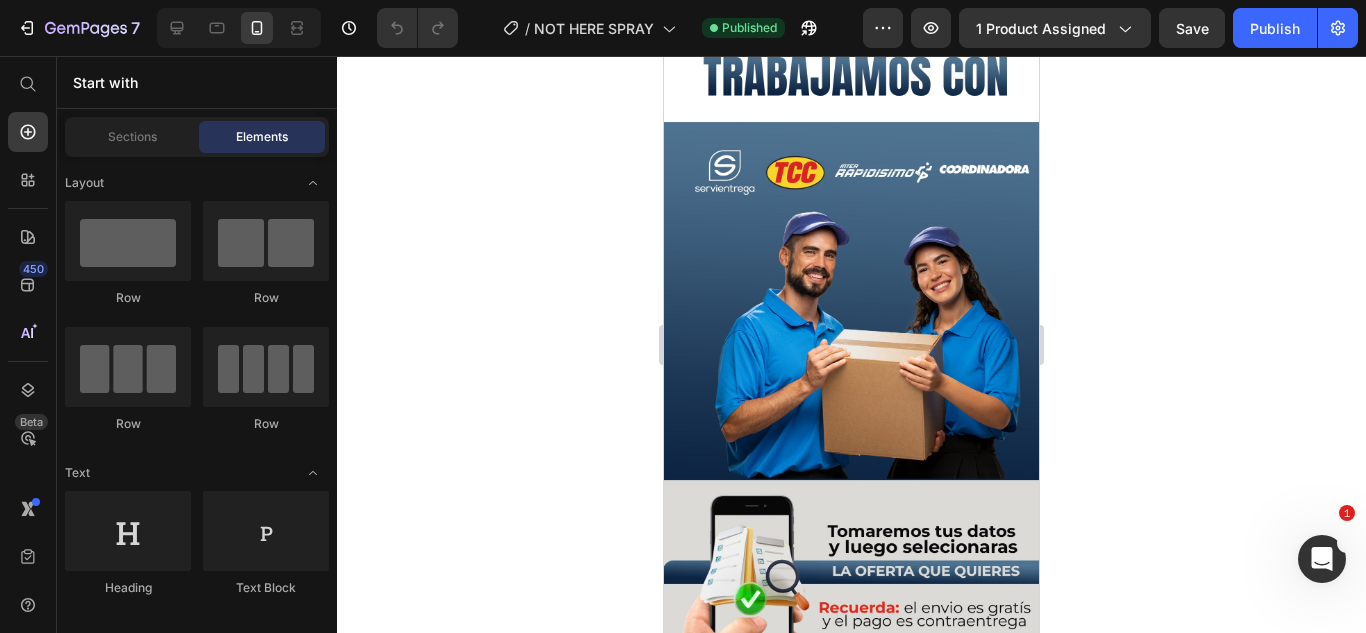 scroll, scrollTop: 4845, scrollLeft: 0, axis: vertical 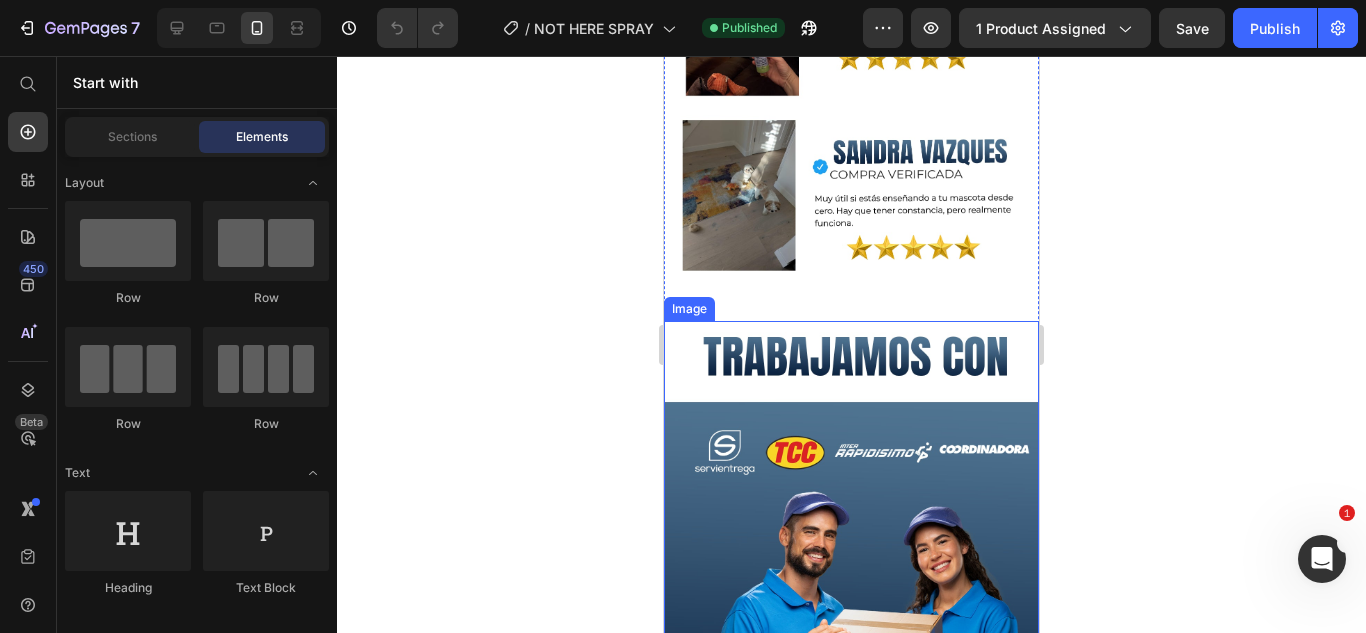 click at bounding box center (851, 642) 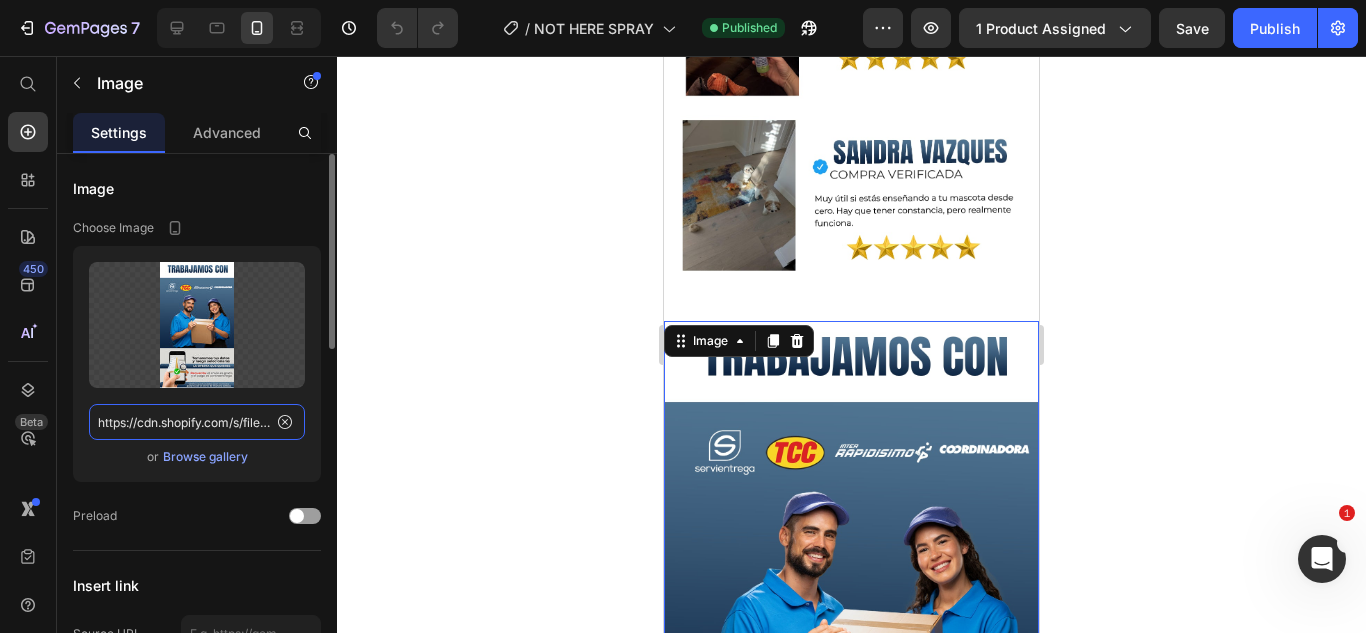 click on "https://cdn.shopify.com/s/files/1/0583/2317/3459/files/1749078517-05.webp?v=1752179261" 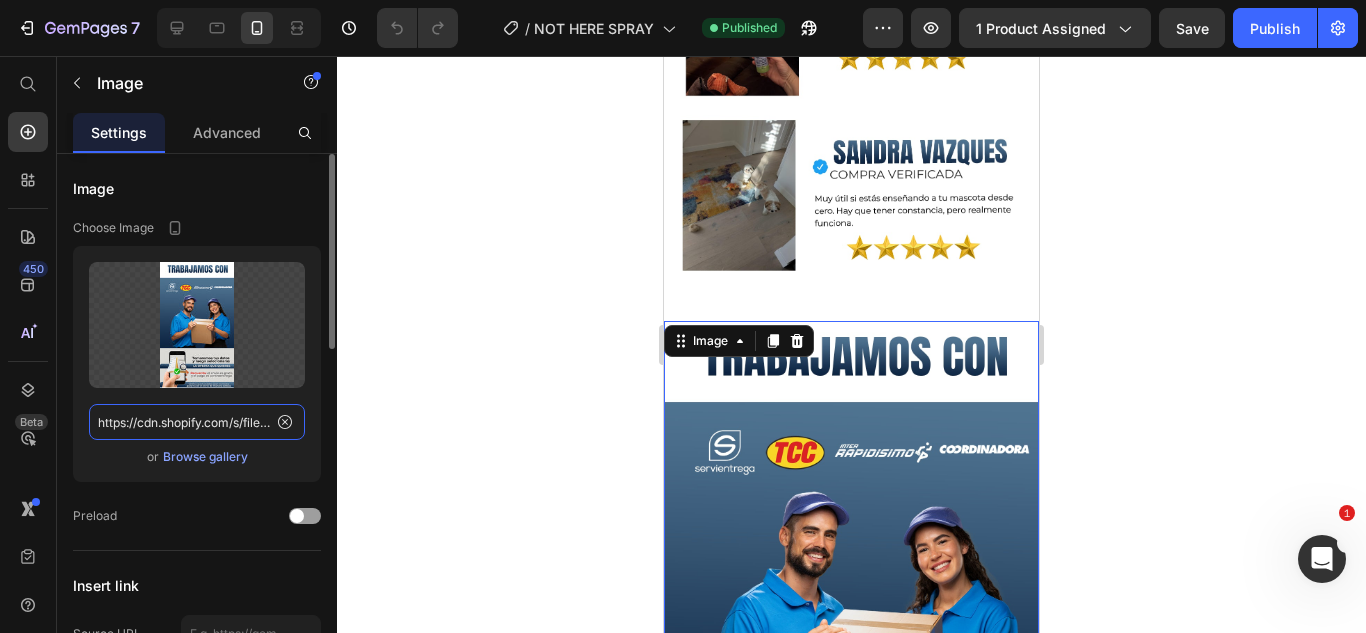 scroll, scrollTop: 0, scrollLeft: 358, axis: horizontal 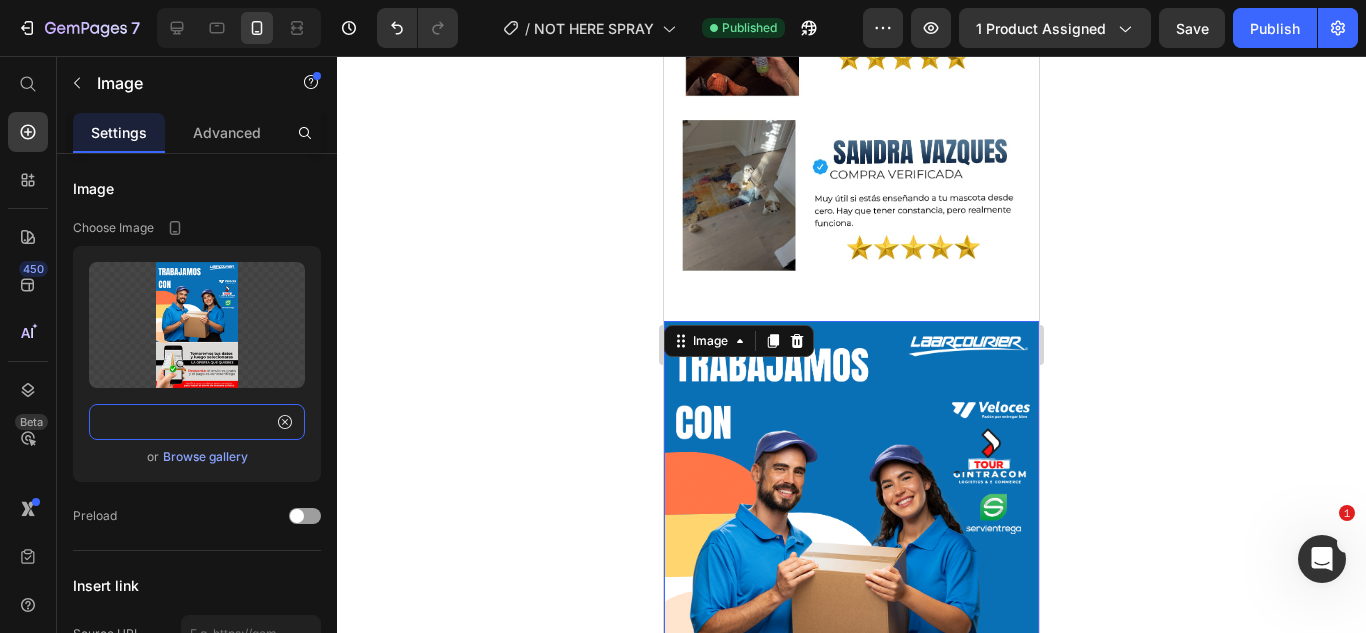 type on "https://cdn.shopify.com/s/files/1/0583/2317/3459/files/1744848294-04.webp?v=1750438806" 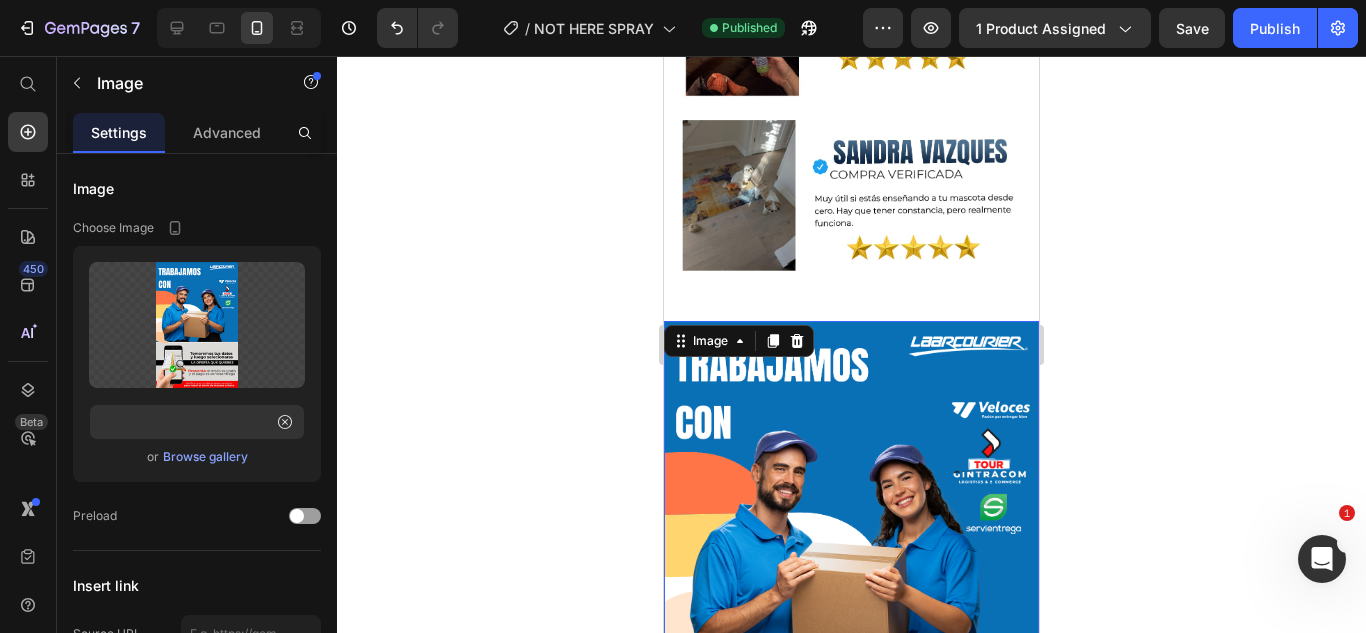 click 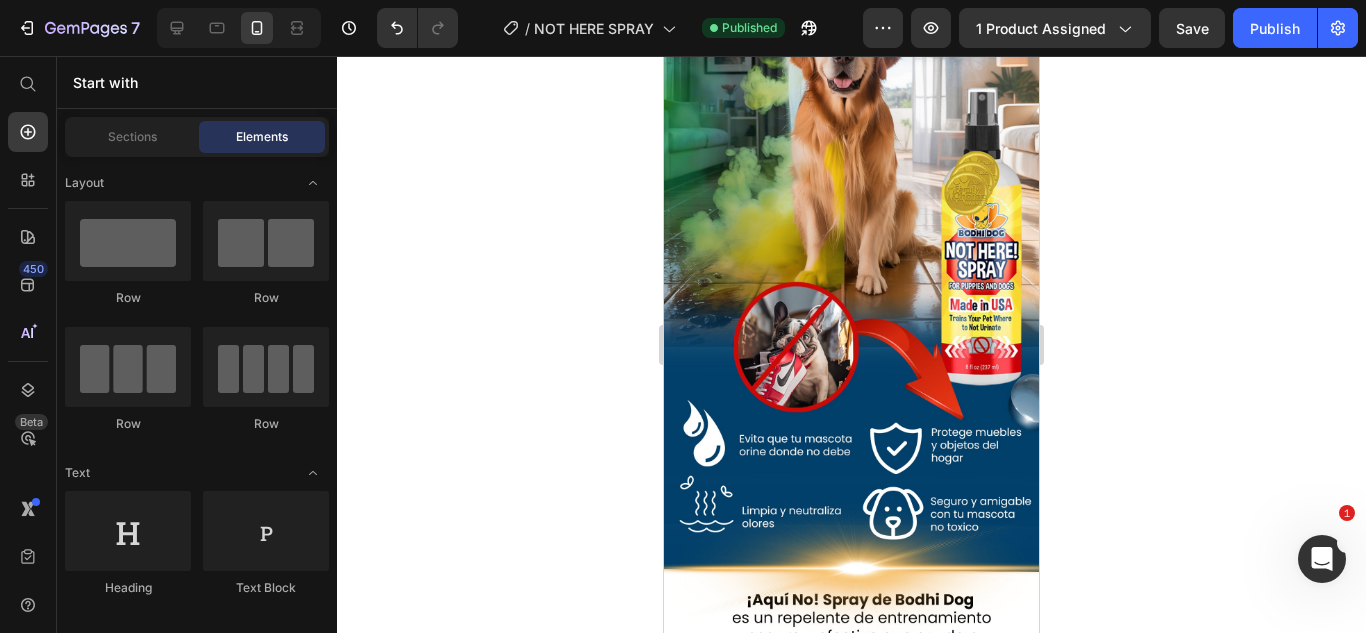 scroll, scrollTop: 105, scrollLeft: 0, axis: vertical 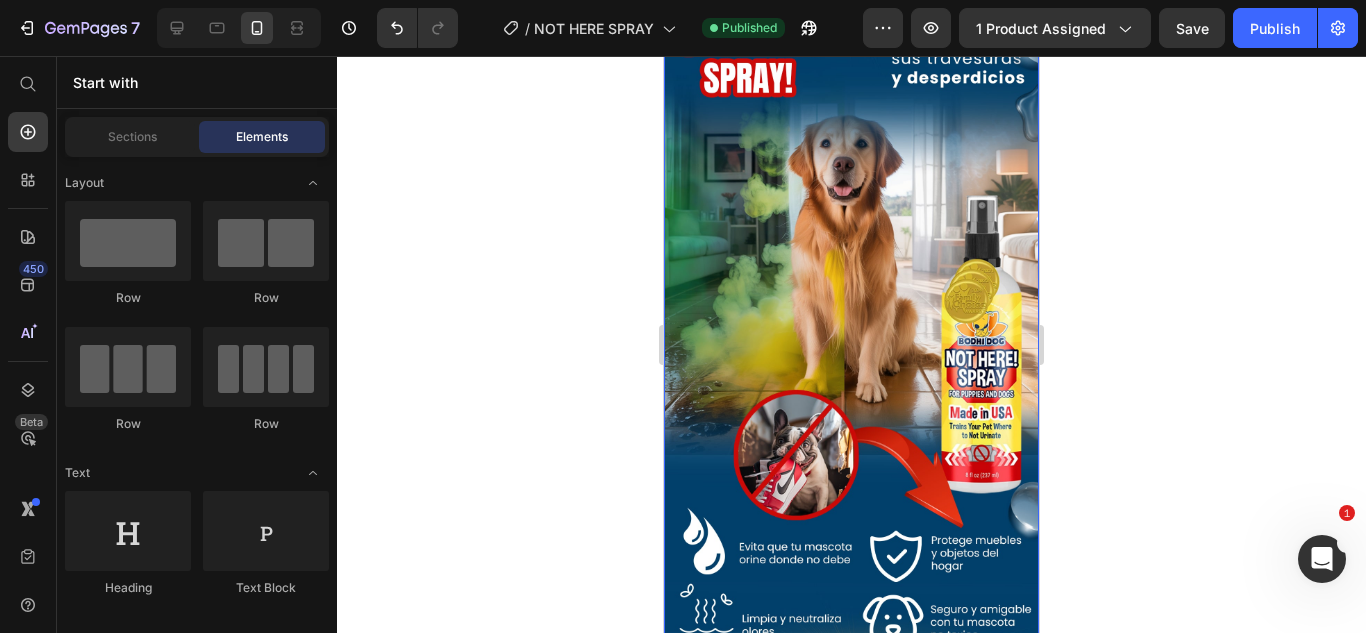 click at bounding box center (851, 442) 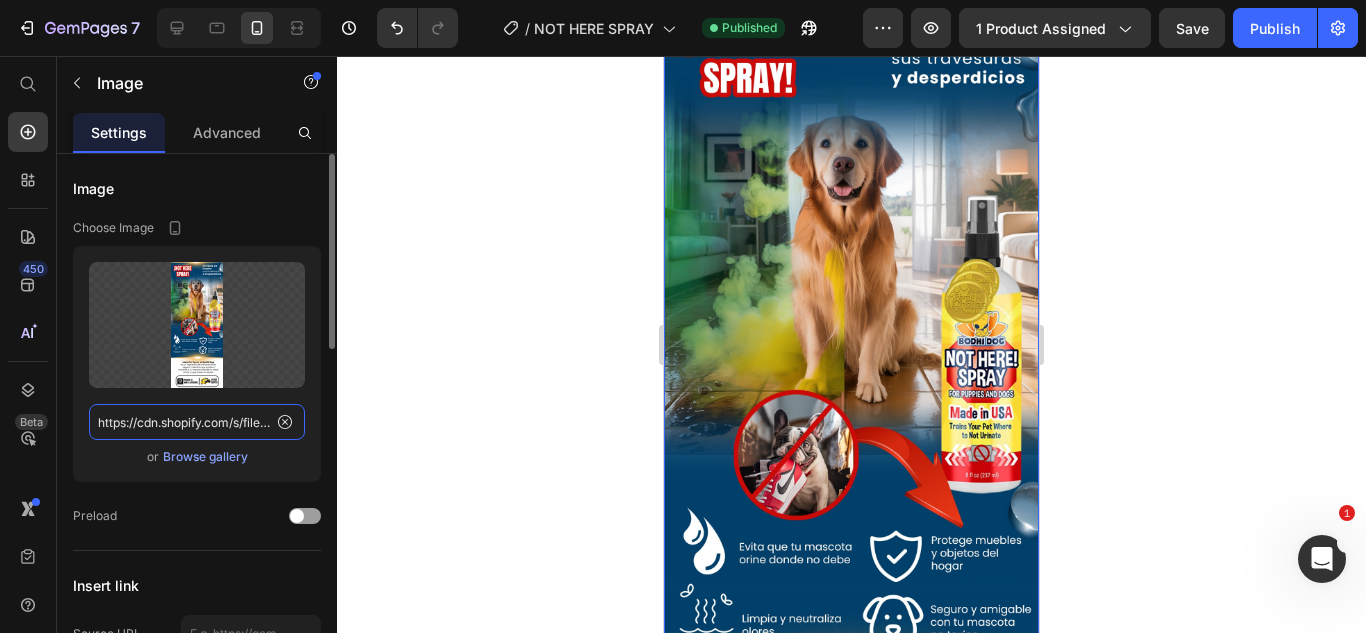 click on "https://cdn.shopify.com/s/files/1/0583/2317/3459/files/1749078240-portada.webp?v=1752179262" 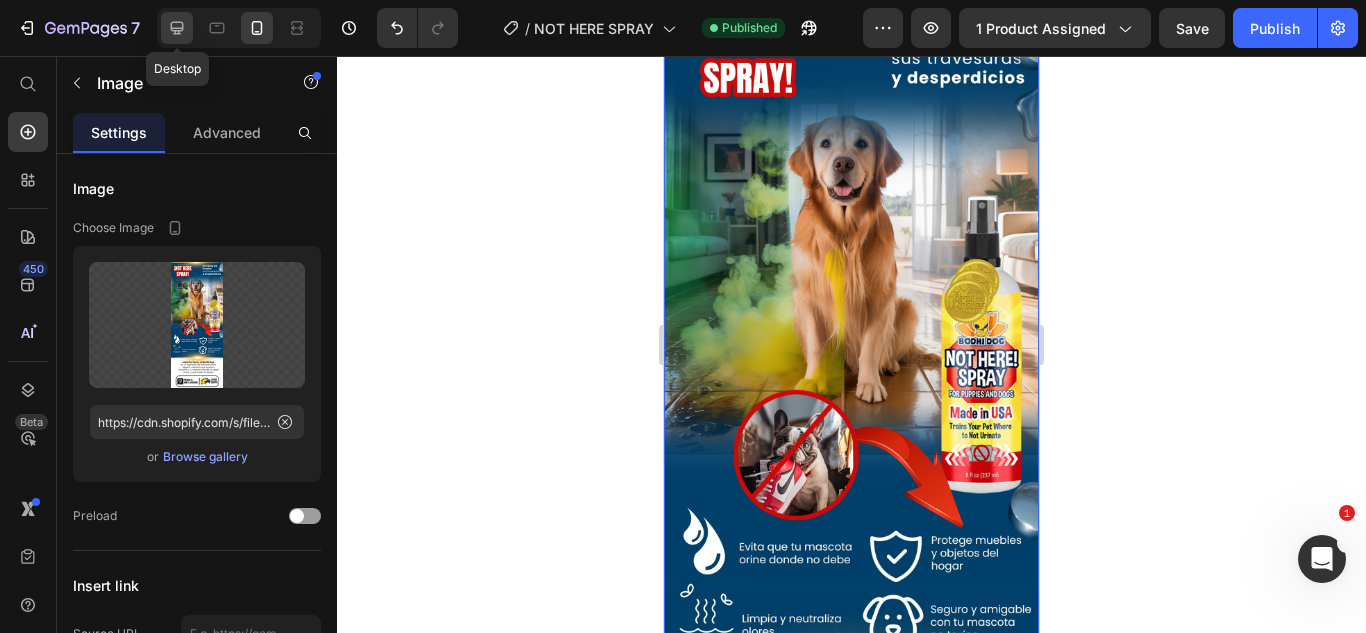 click 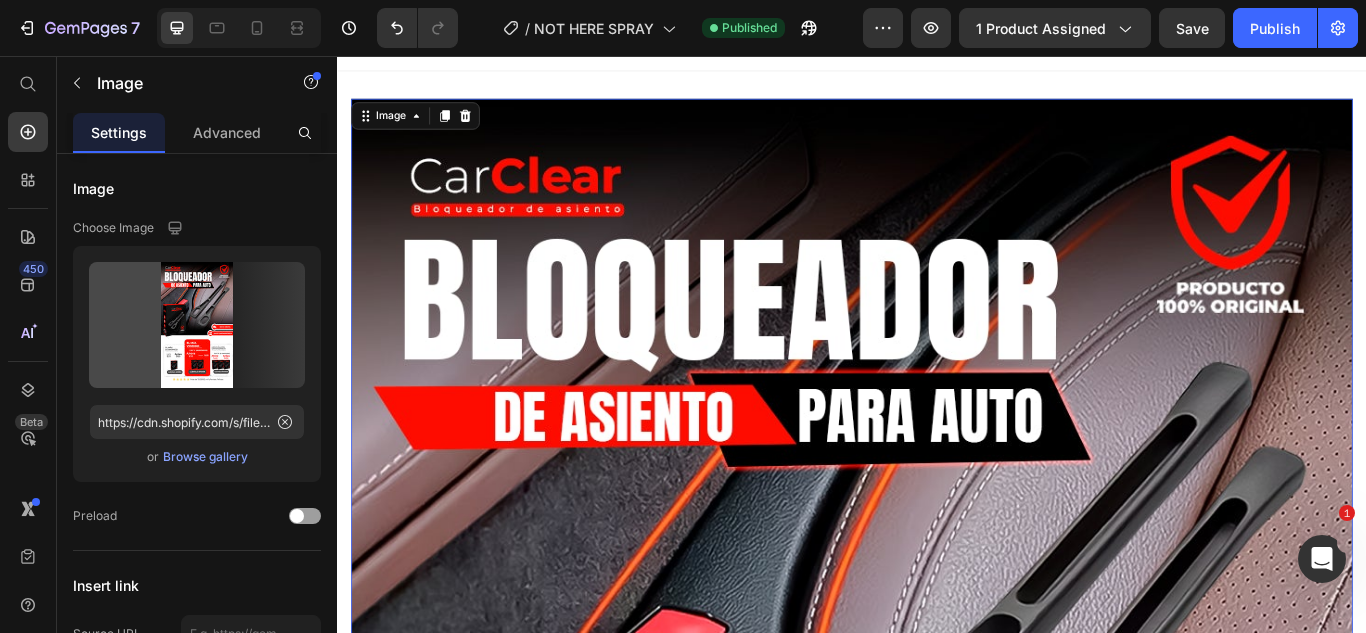 click at bounding box center (937, 1117) 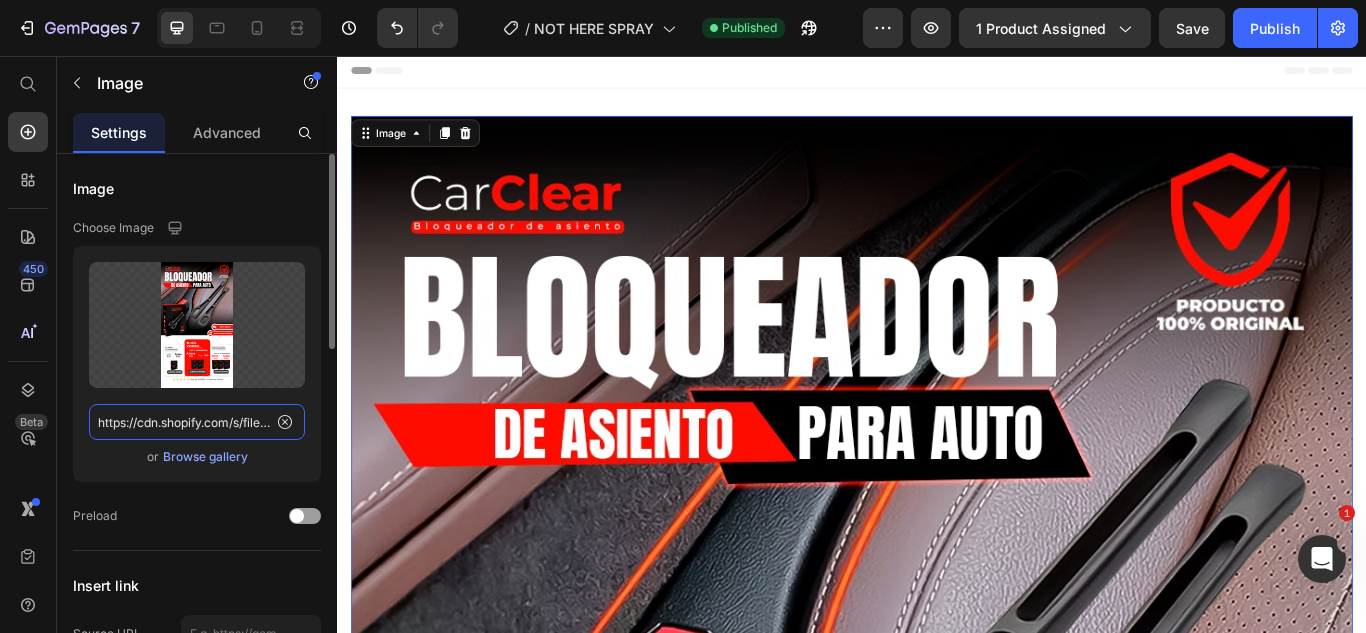 click on "https://cdn.shopify.com/s/files/1/0583/2317/3459/files/1745198825-portada02.webp?v=1750446672" 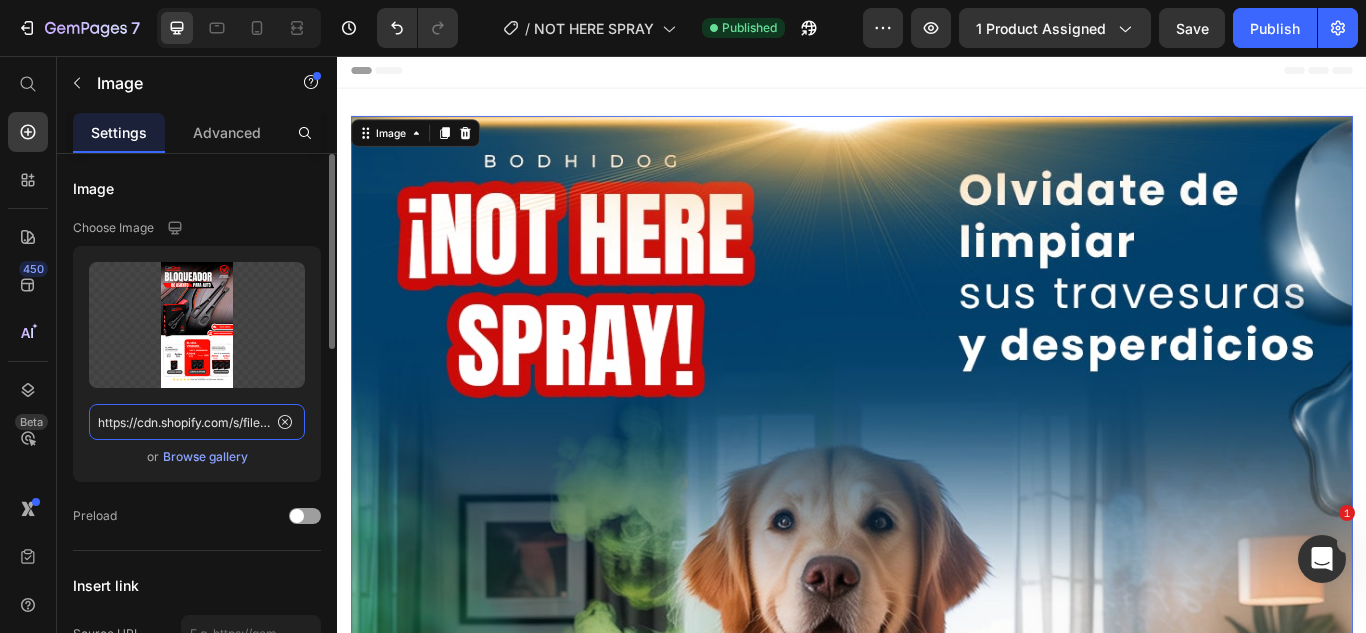 scroll, scrollTop: 0, scrollLeft: 381, axis: horizontal 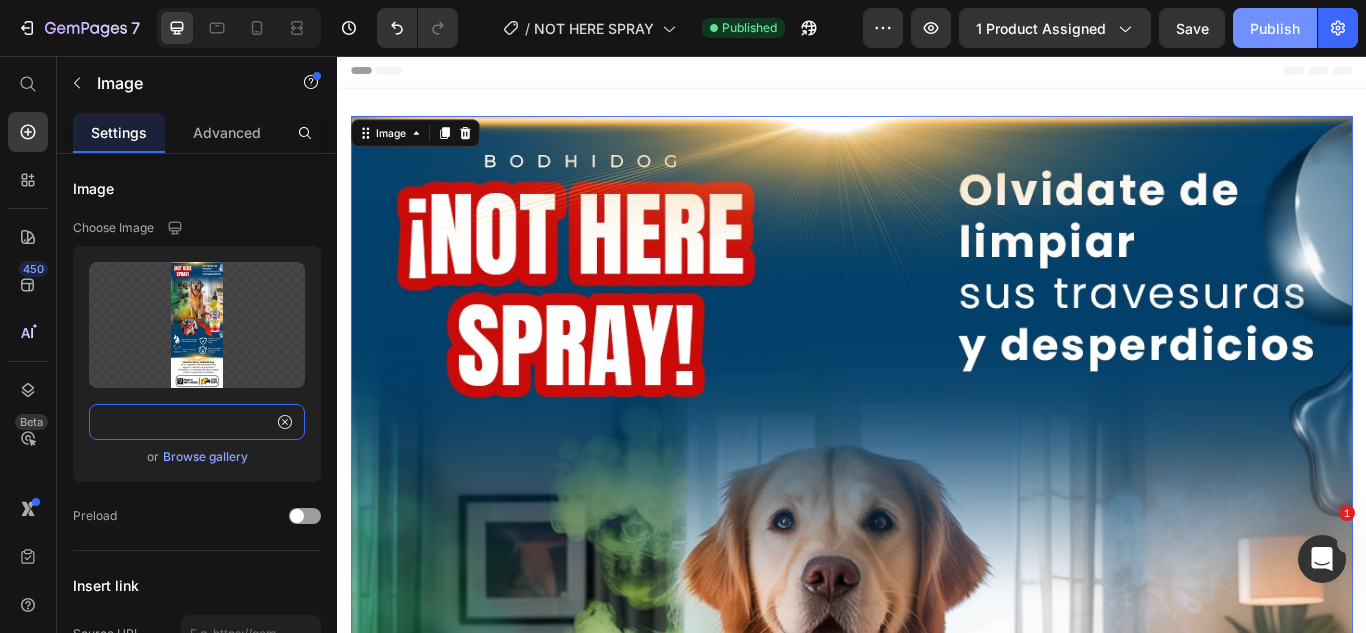type on "https://cdn.shopify.com/s/files/1/0583/2317/3459/files/1749078240-portada.webp?v=1752179262" 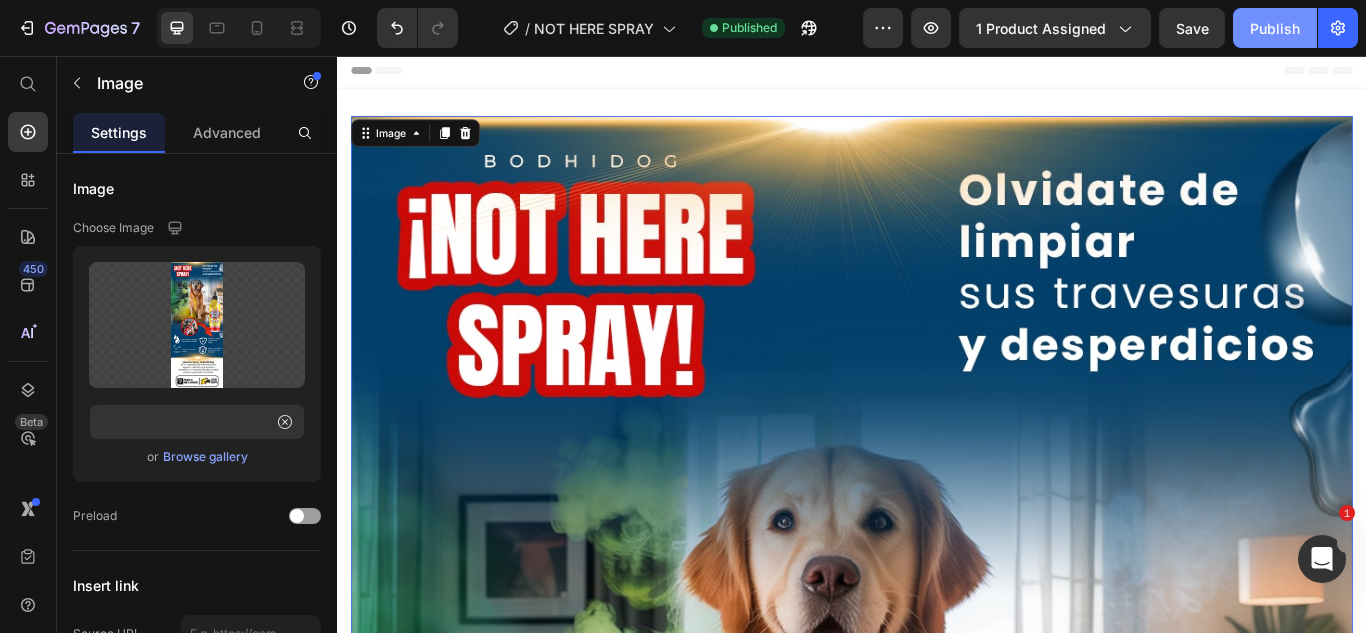 click on "Publish" at bounding box center (1275, 28) 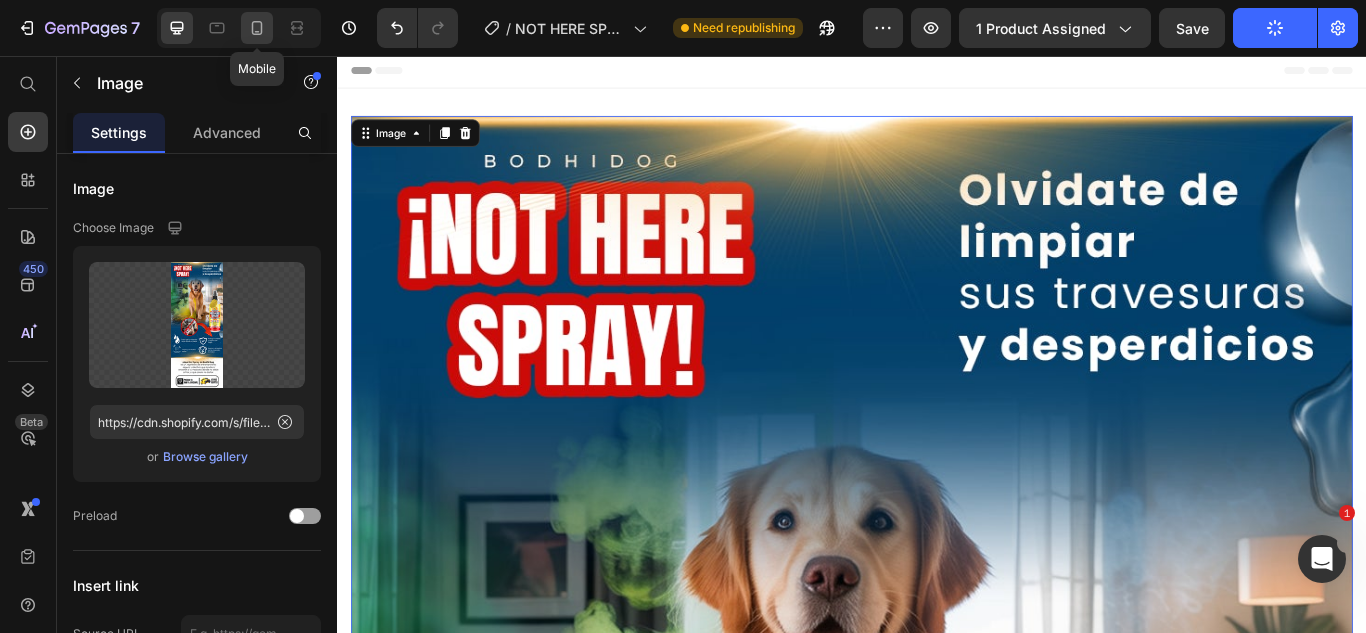 click 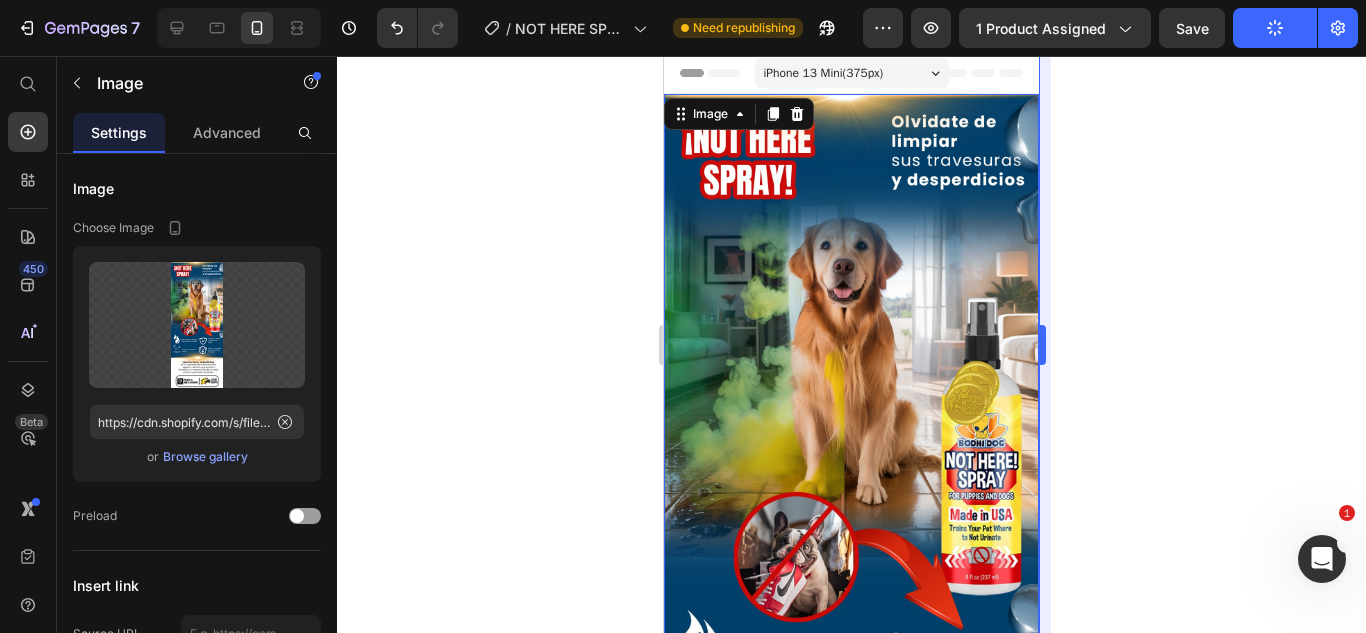 scroll, scrollTop: 0, scrollLeft: 0, axis: both 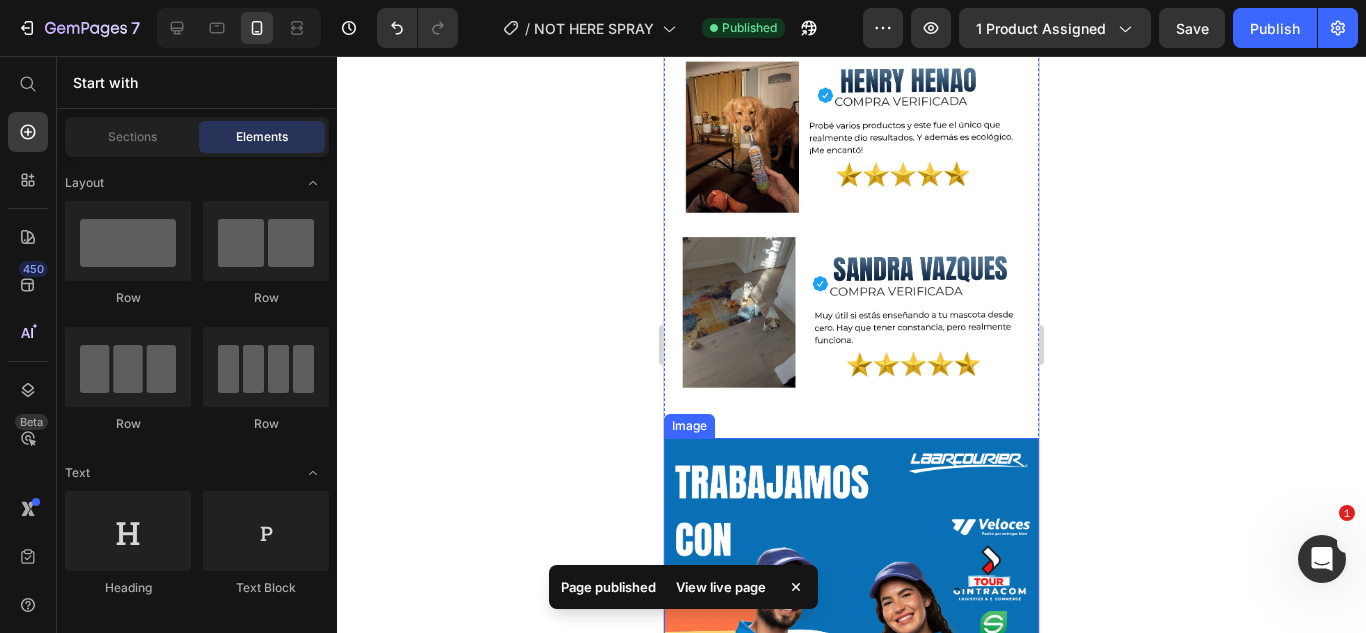 click at bounding box center (851, 724) 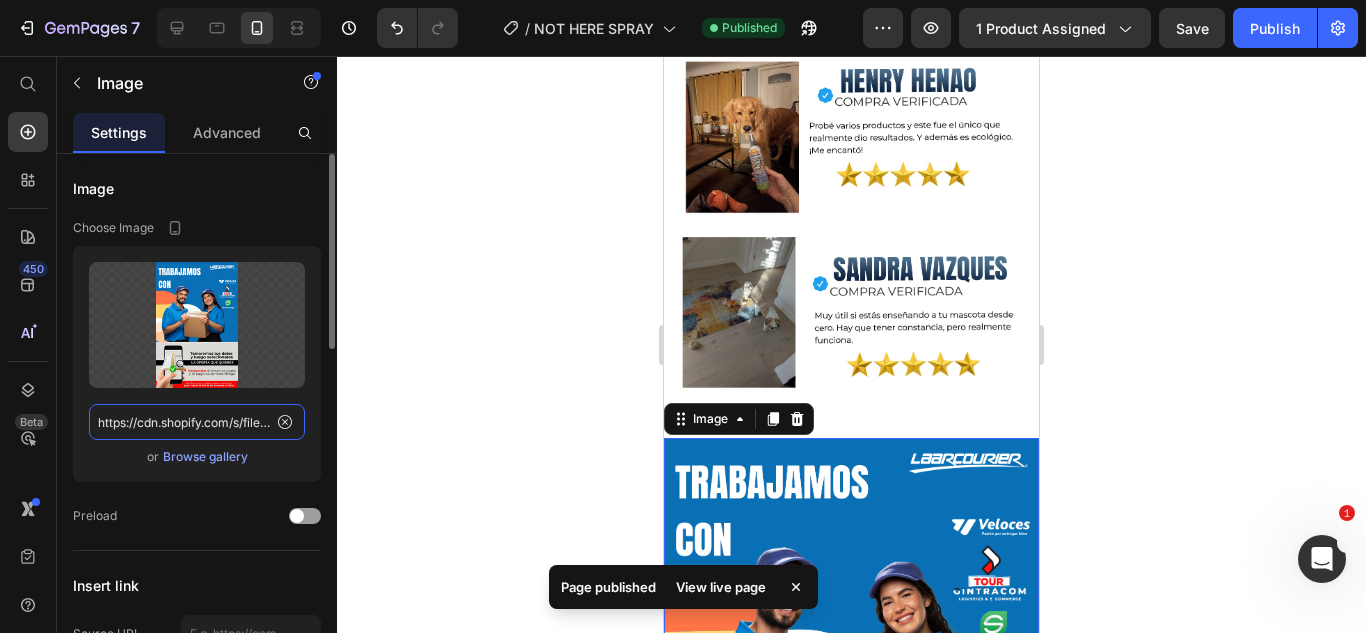 click on "https://cdn.shopify.com/s/files/1/0583/2317/3459/files/1744848294-04.webp?v=1750438806" 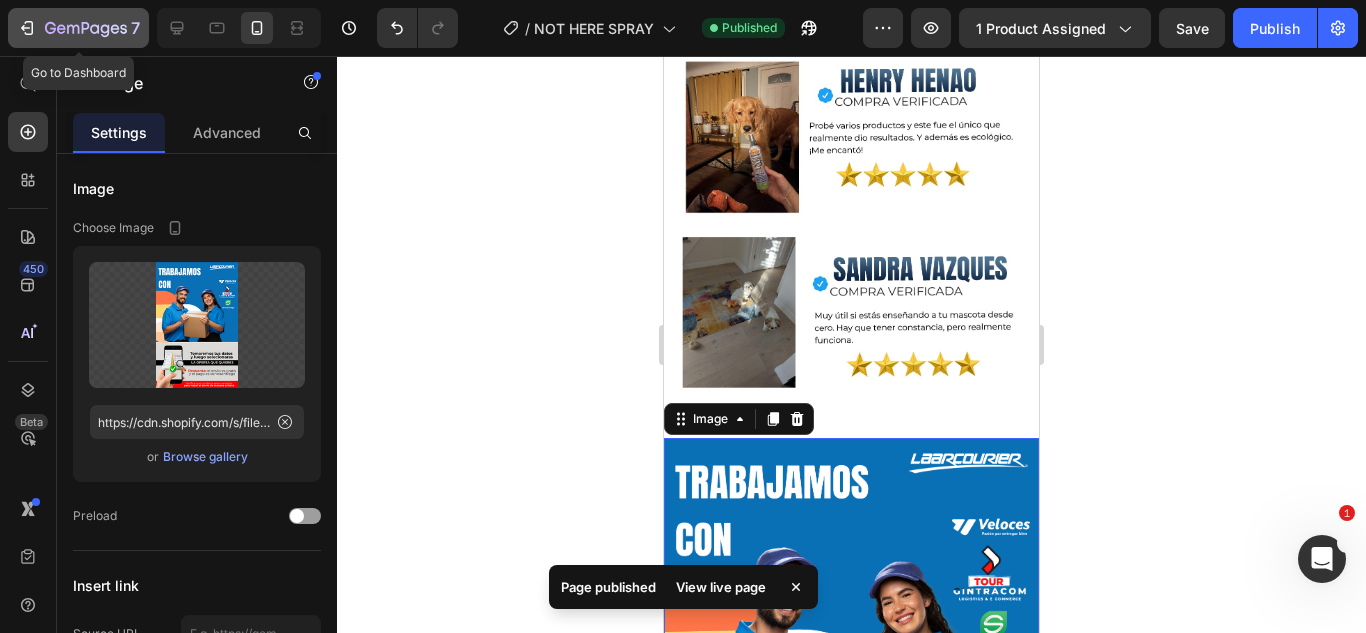 click 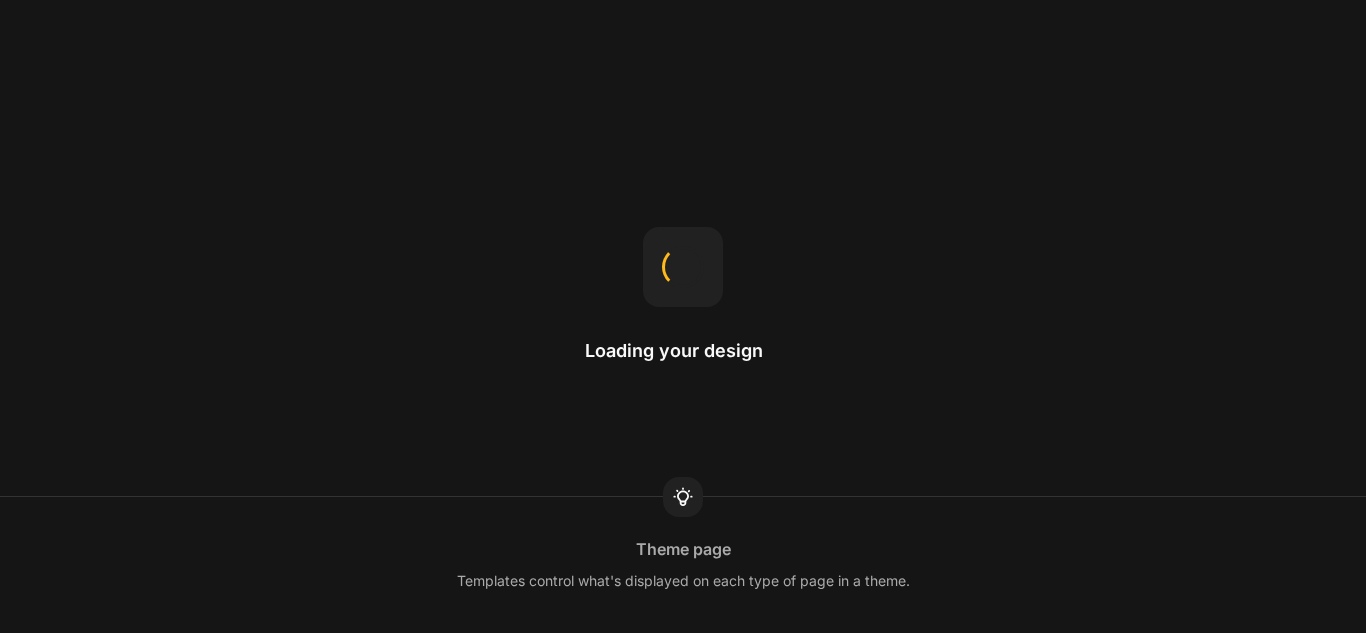 scroll, scrollTop: 0, scrollLeft: 0, axis: both 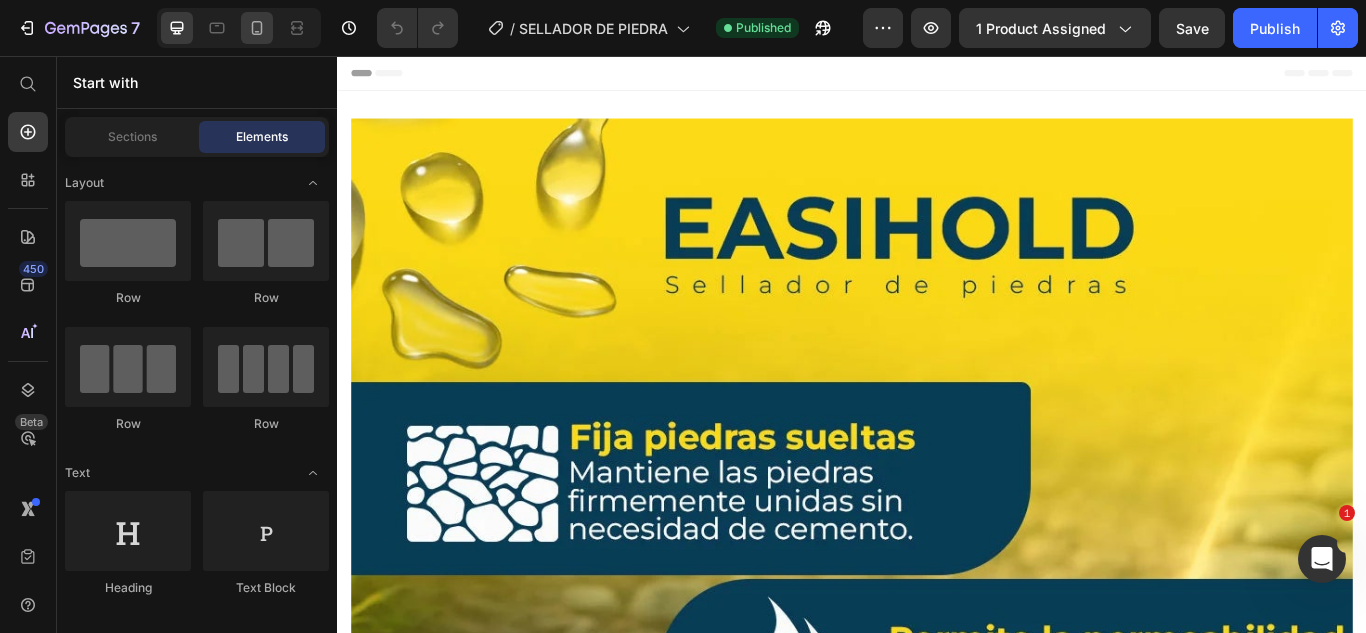 click 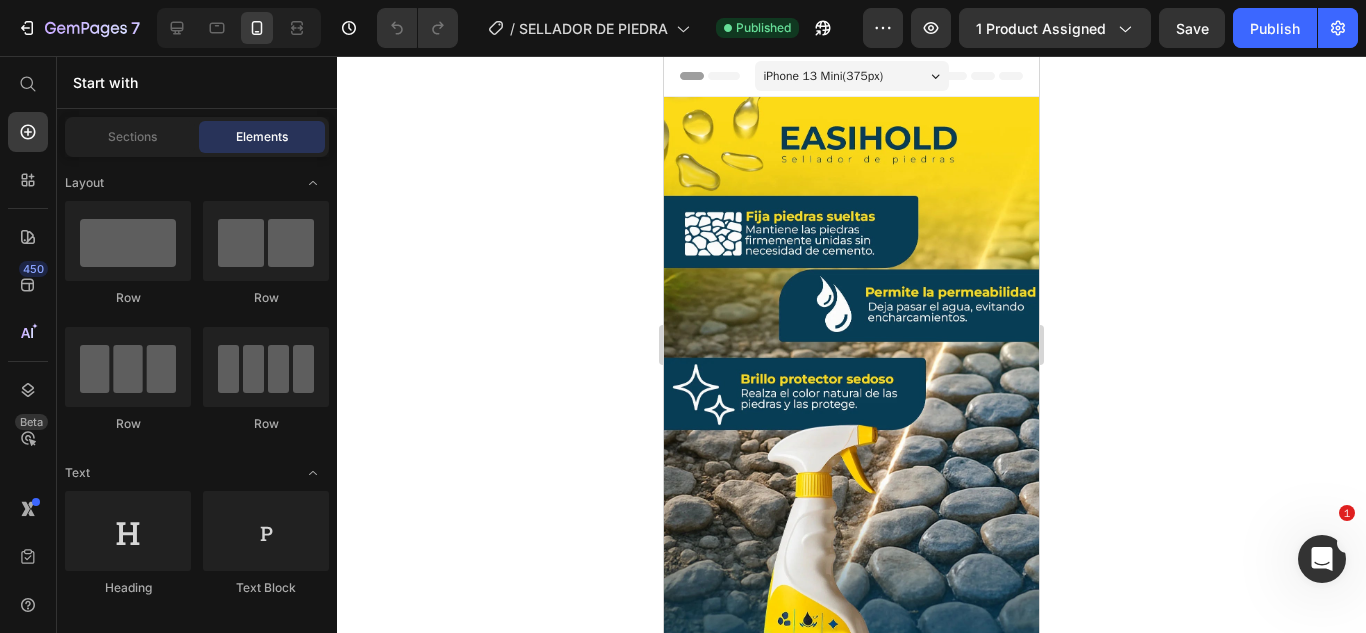 scroll, scrollTop: 3221, scrollLeft: 0, axis: vertical 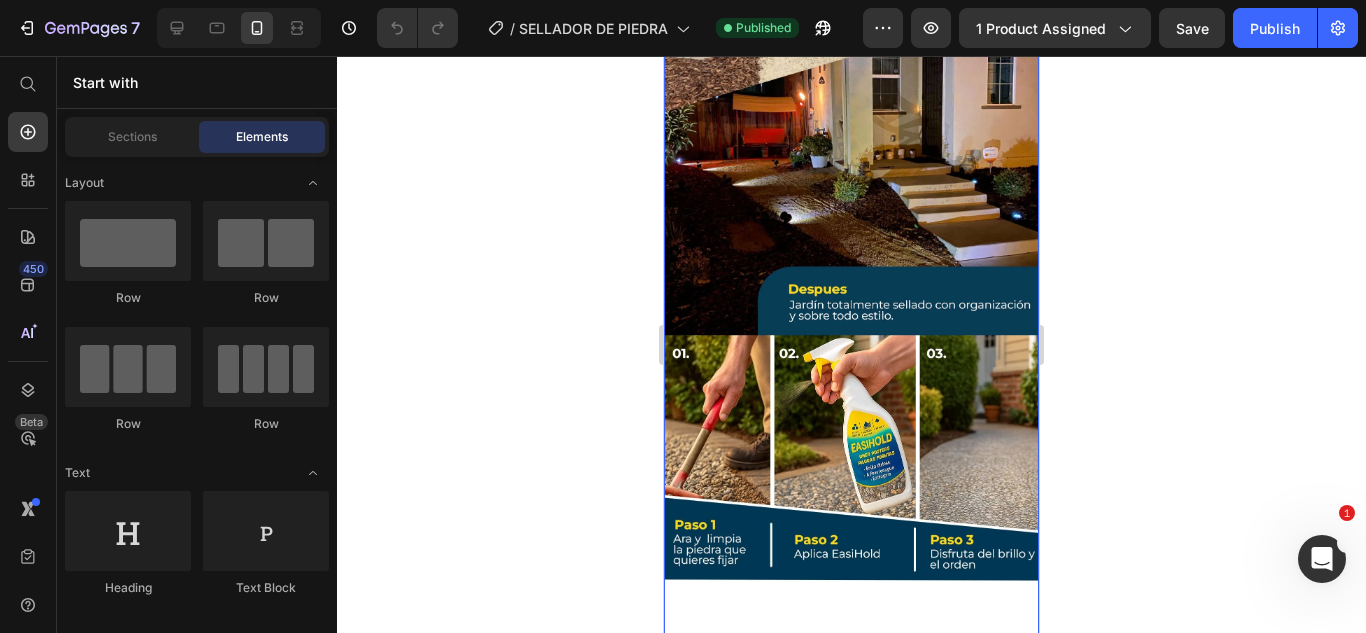 click at bounding box center [851, -220] 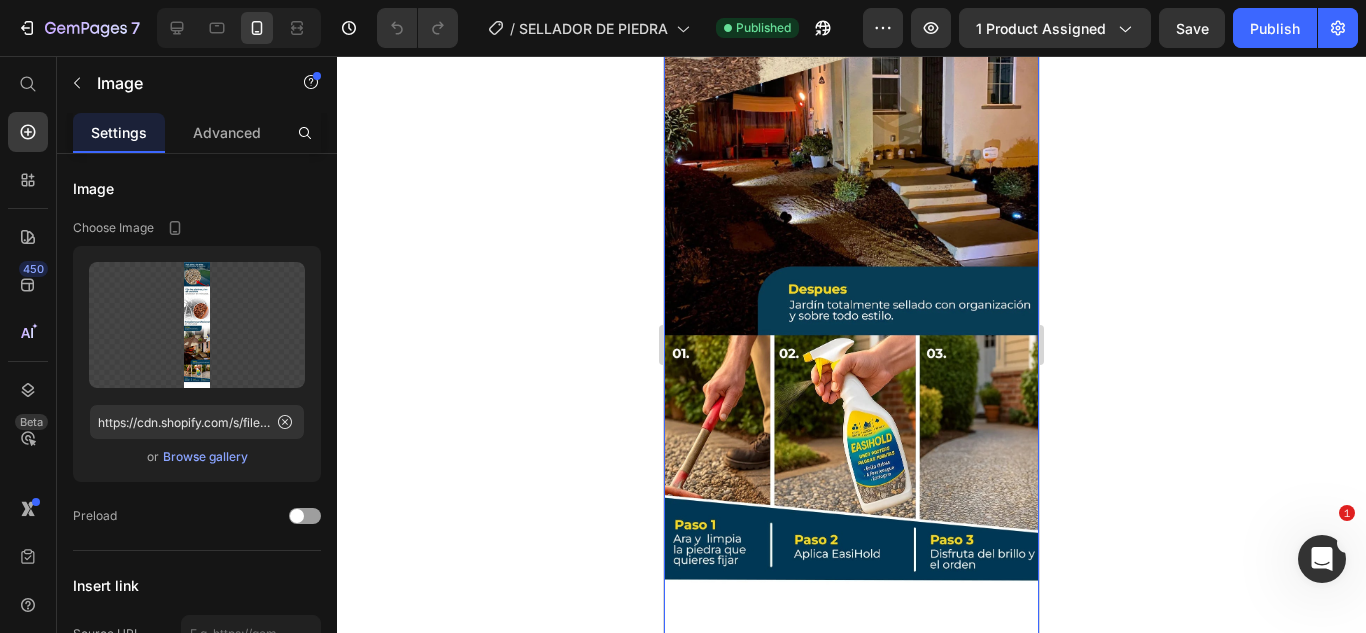 click at bounding box center [851, 1148] 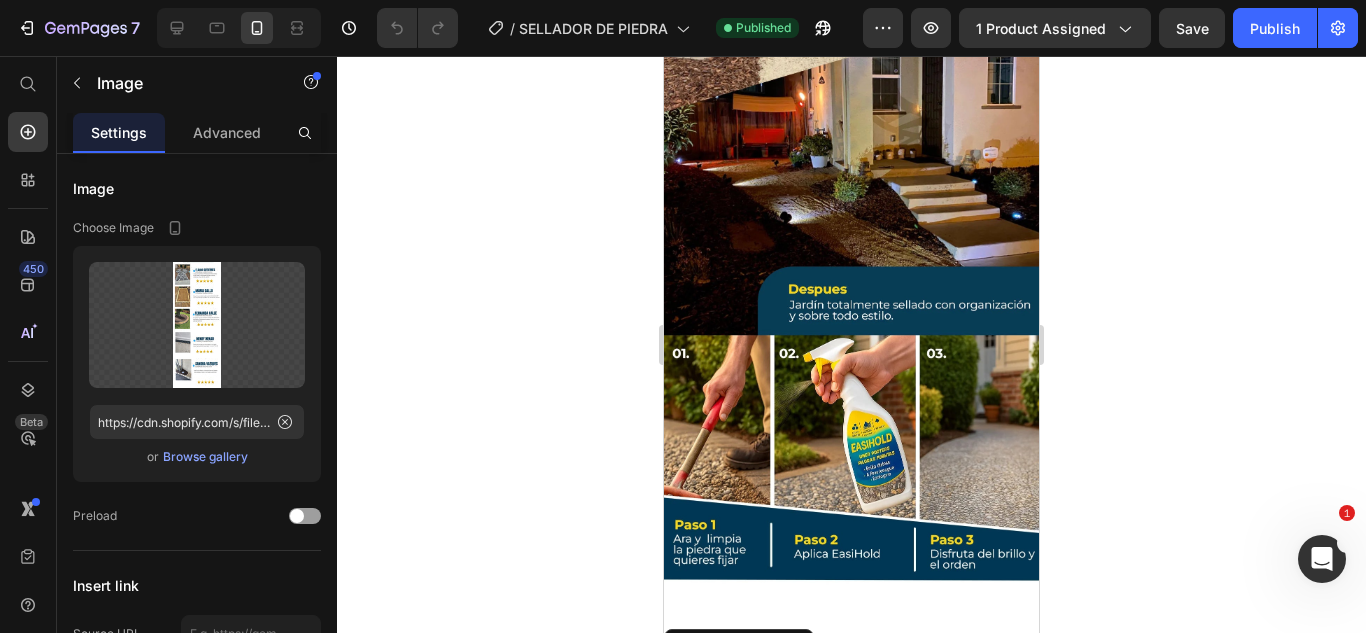 click 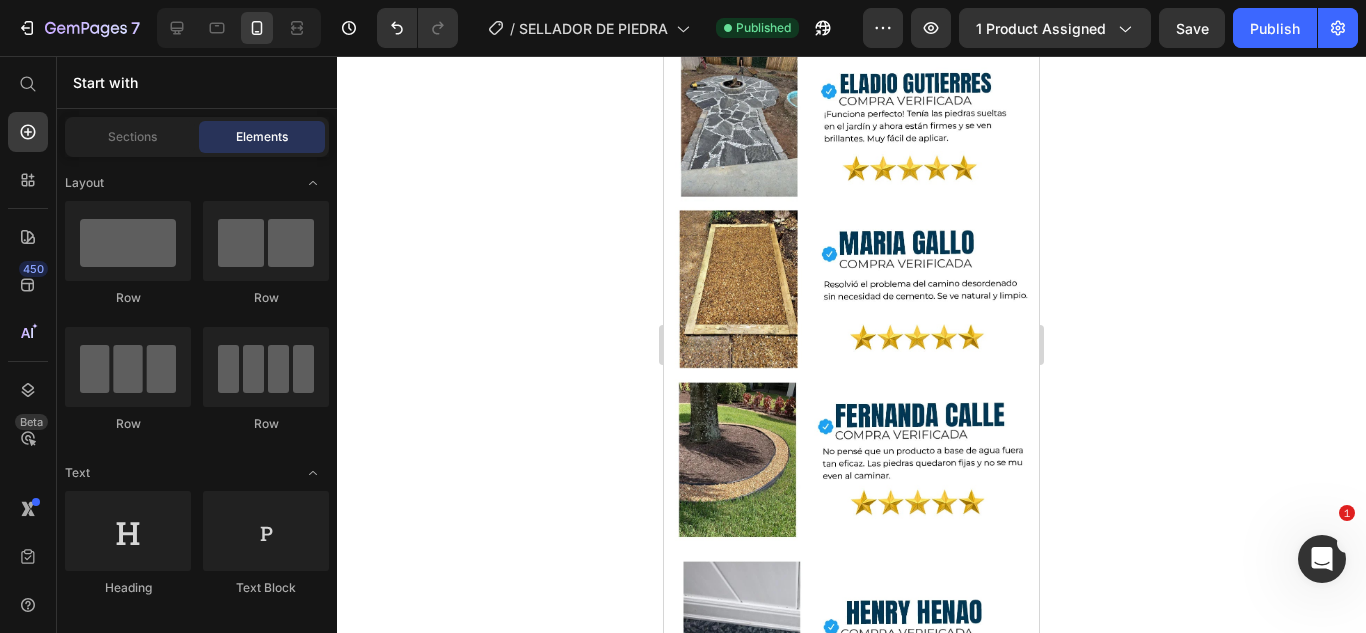 scroll, scrollTop: 5811, scrollLeft: 0, axis: vertical 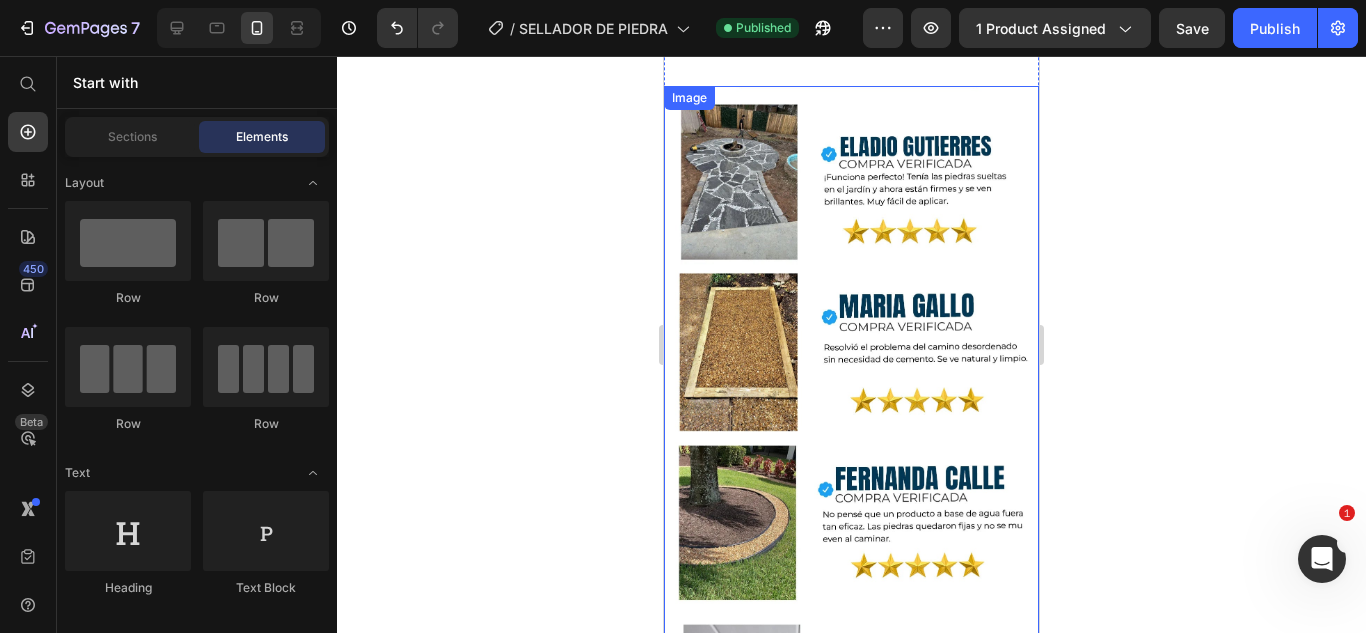 click at bounding box center [851, 570] 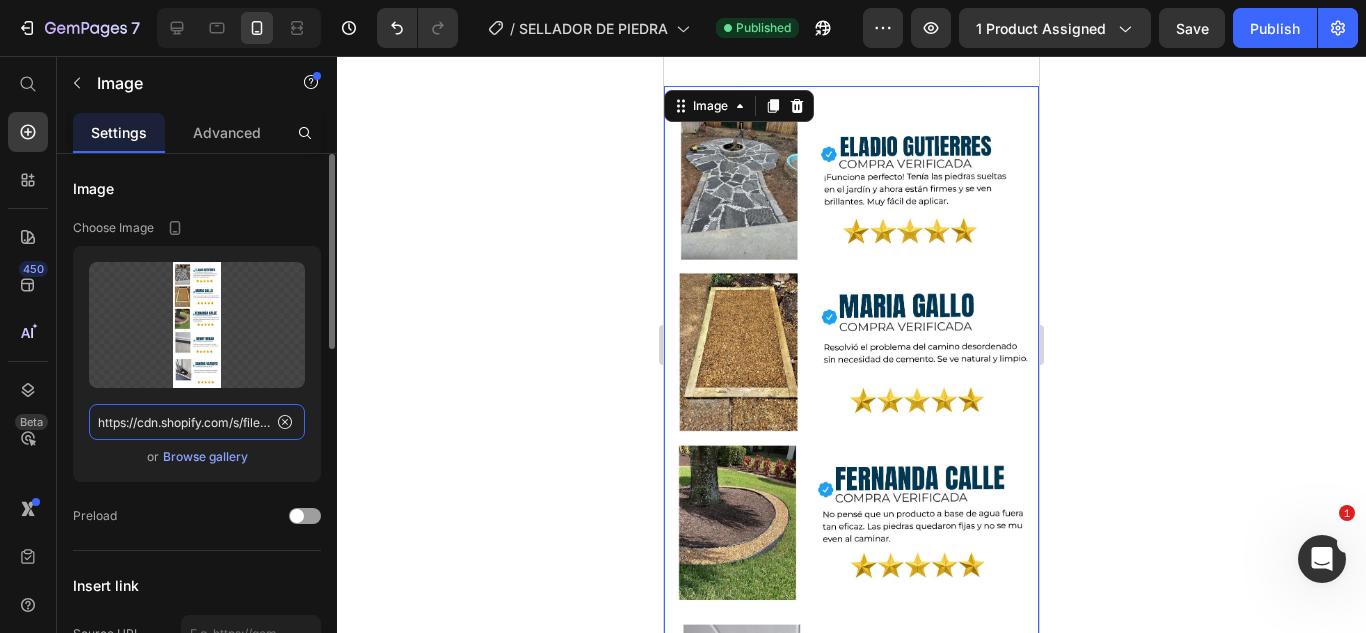 click on "https://cdn.shopify.com/s/files/1/0583/2317/3459/files/1750350998-04.webp?v=1752179097" 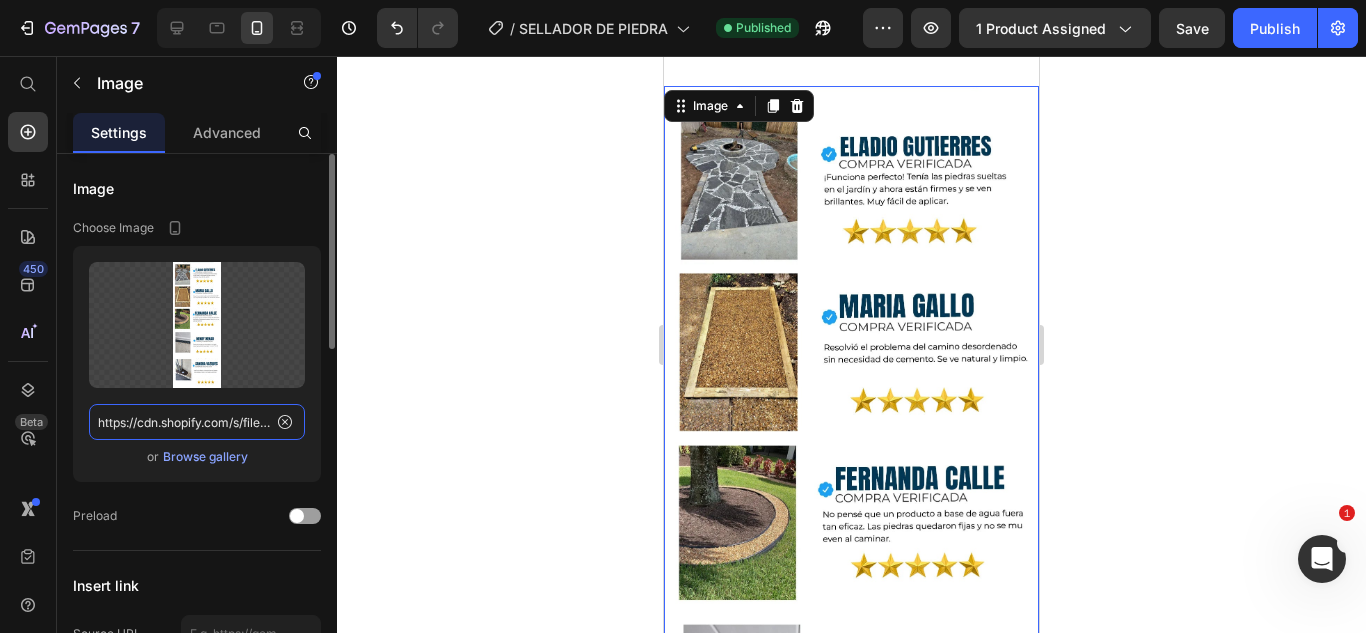 scroll, scrollTop: 0, scrollLeft: 358, axis: horizontal 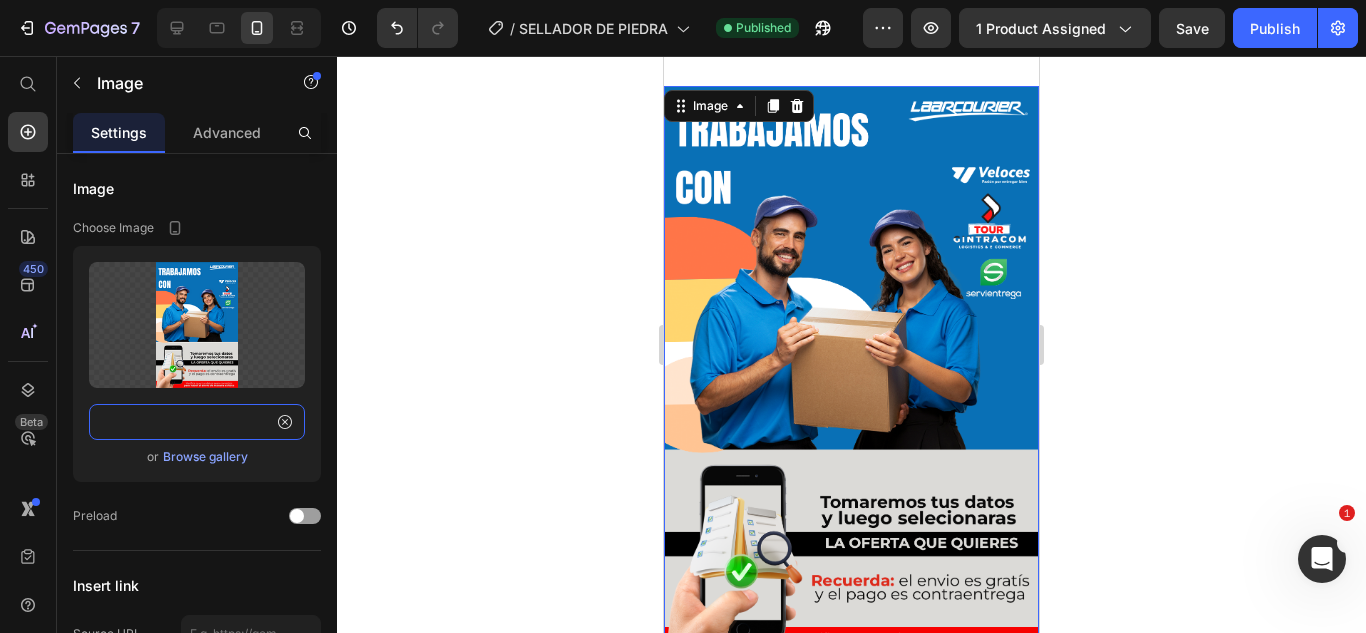type on "https://cdn.shopify.com/s/files/1/0583/2317/3459/files/1744848294-04.webp?v=1750438806" 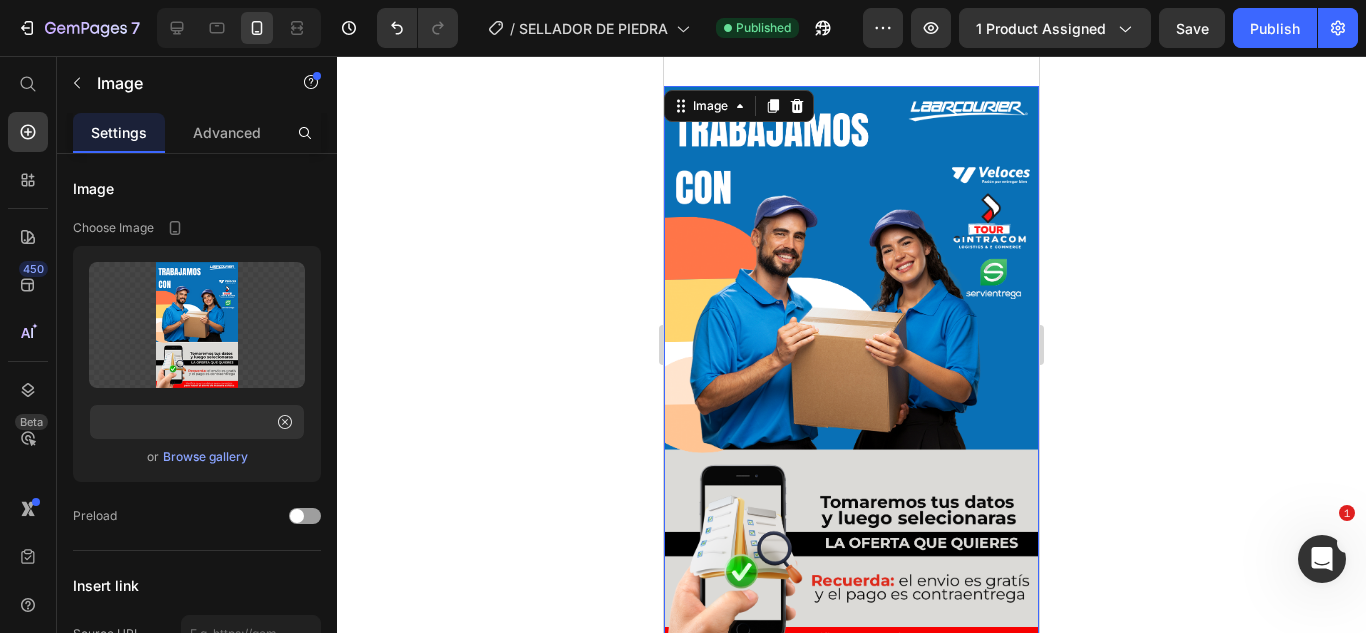 drag, startPoint x: 447, startPoint y: 388, endPoint x: 527, endPoint y: 384, distance: 80.09994 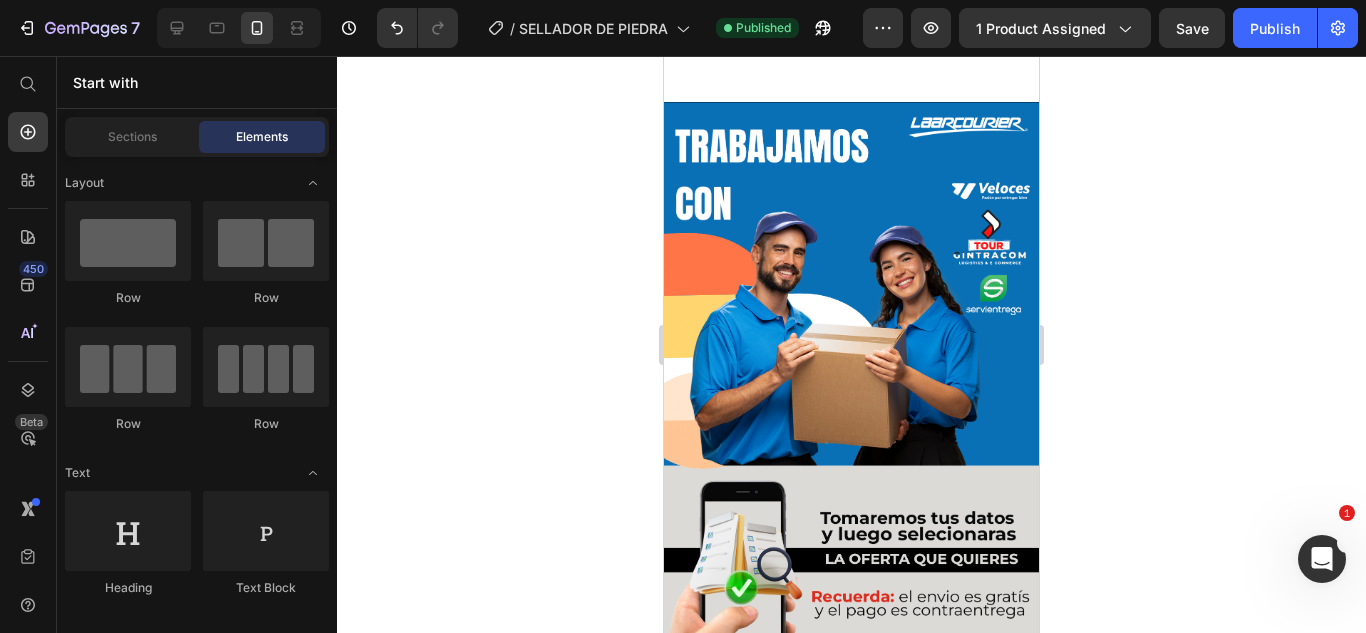 scroll, scrollTop: 5735, scrollLeft: 0, axis: vertical 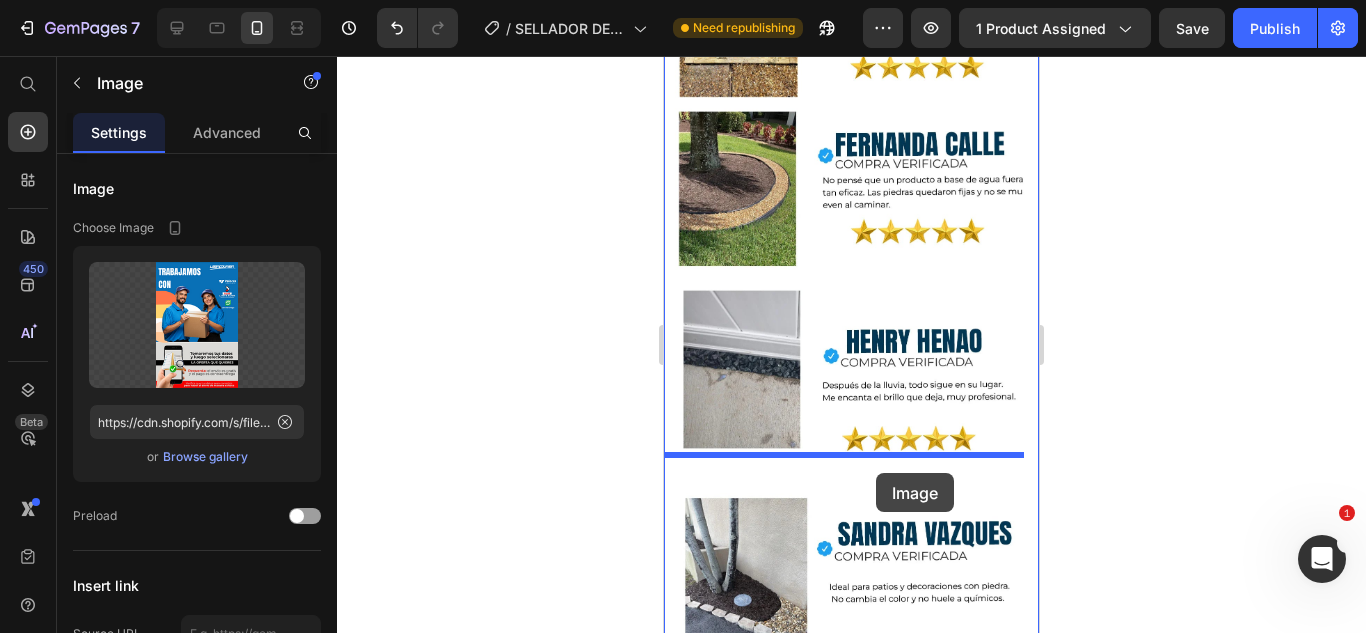 drag, startPoint x: 891, startPoint y: 375, endPoint x: 876, endPoint y: 468, distance: 94.20191 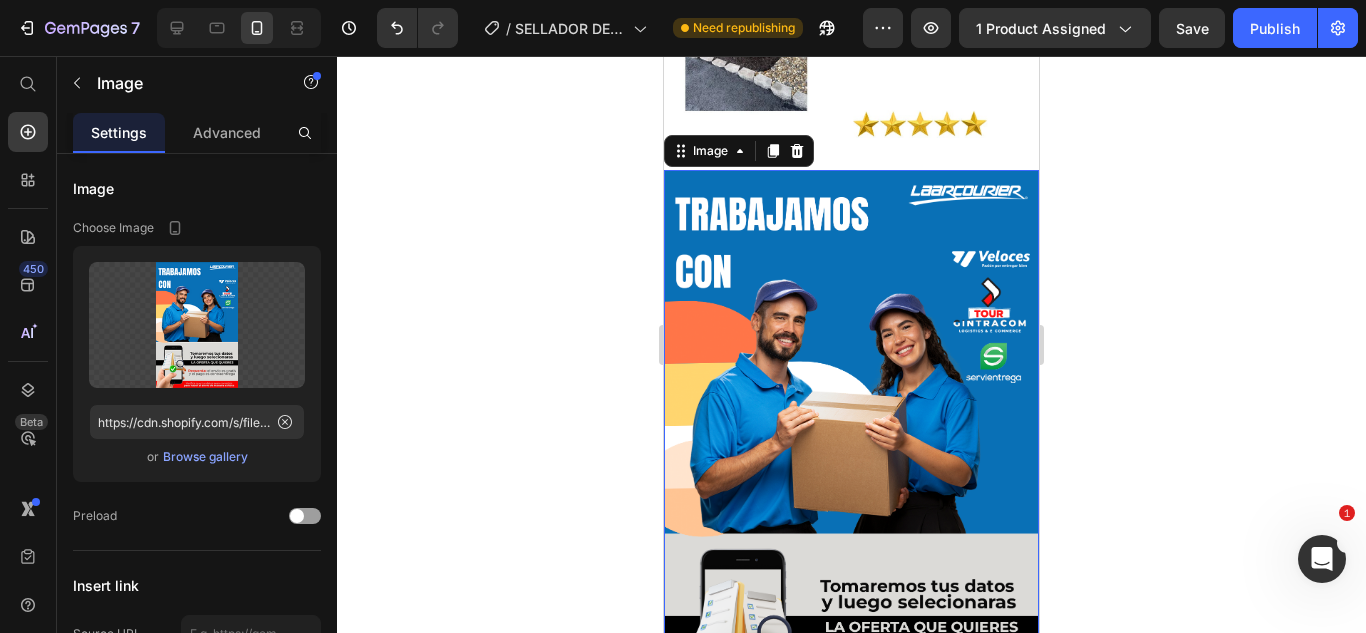 scroll, scrollTop: 6145, scrollLeft: 0, axis: vertical 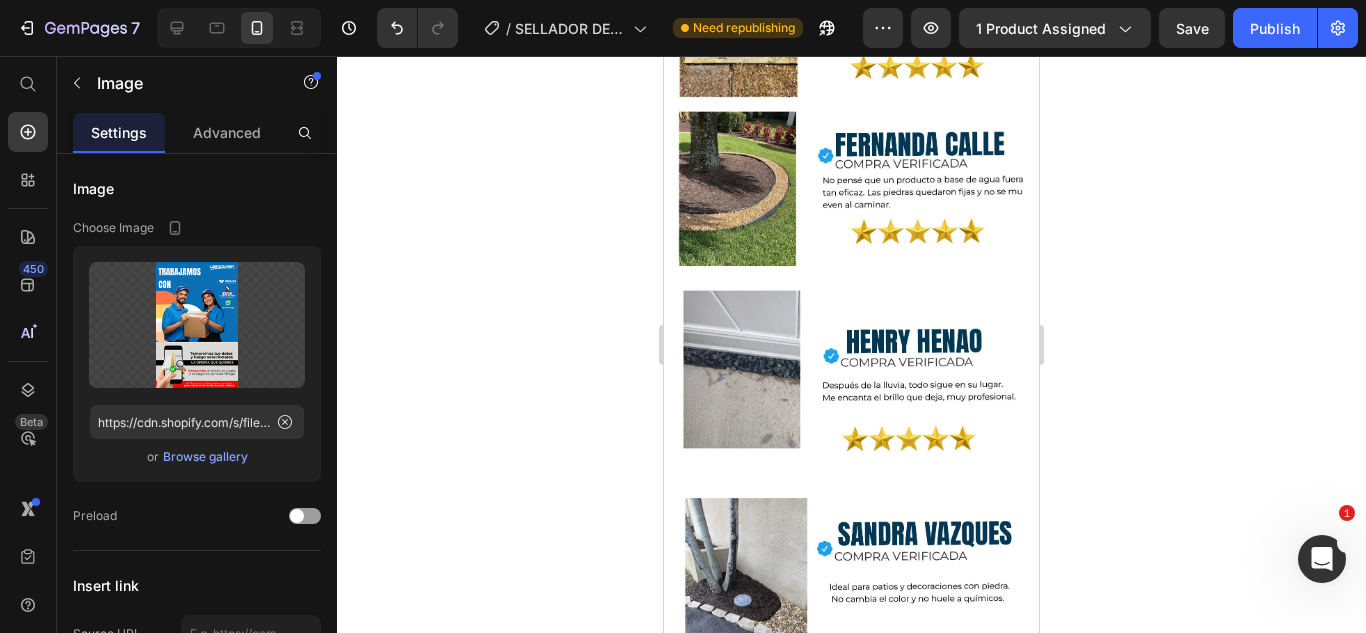 click 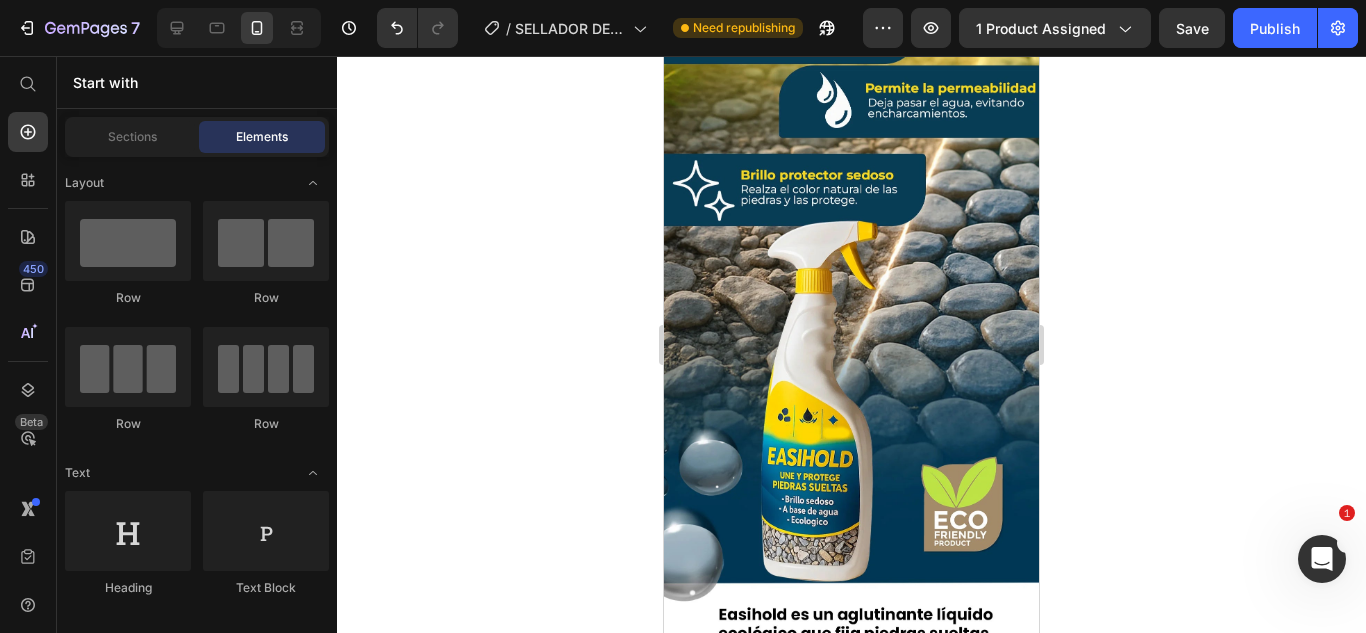 scroll, scrollTop: 0, scrollLeft: 0, axis: both 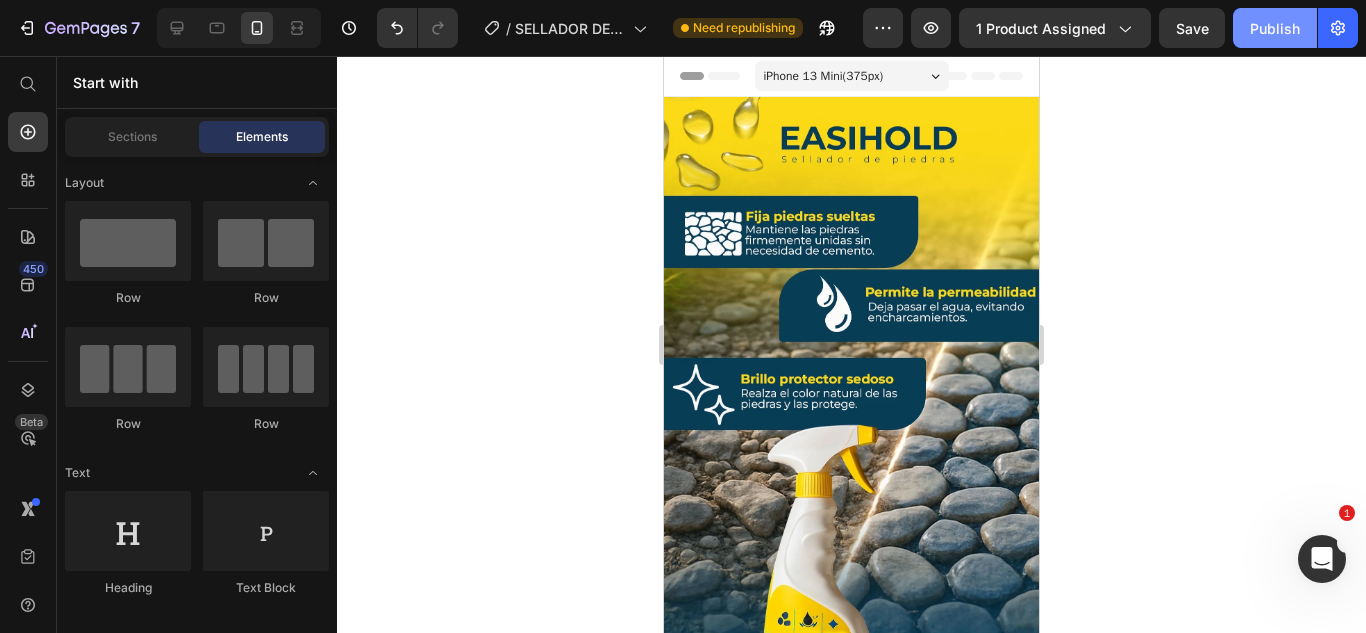 click on "Publish" 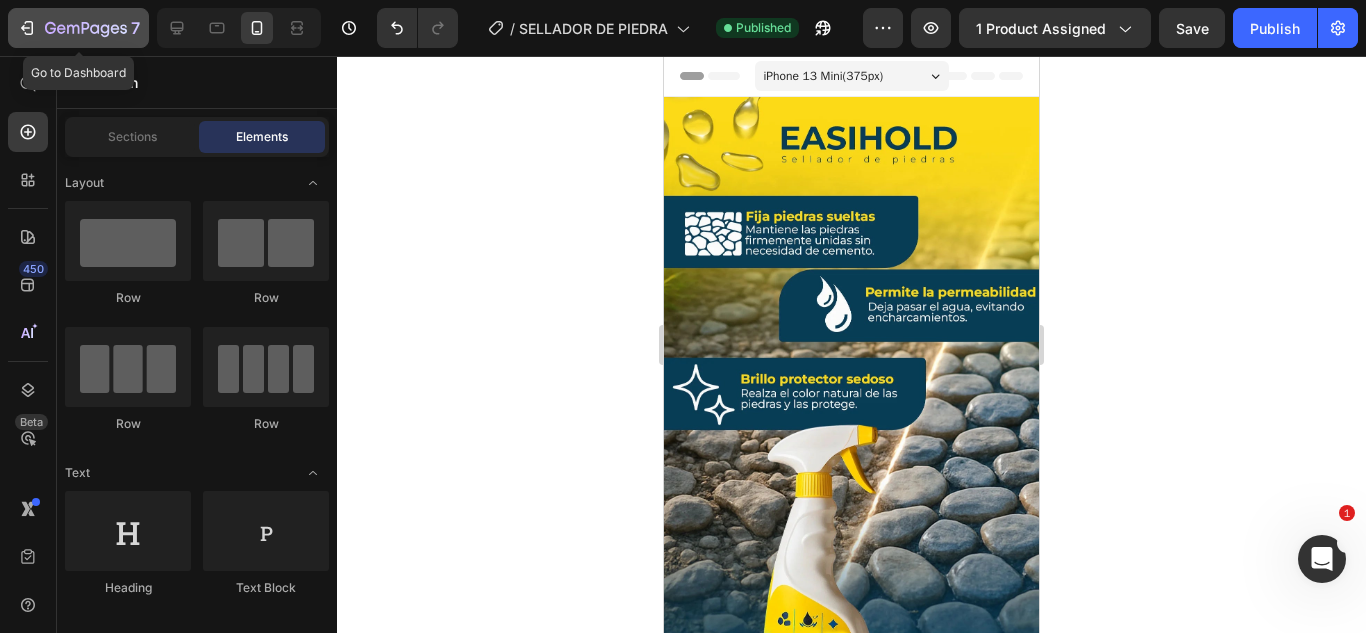 click 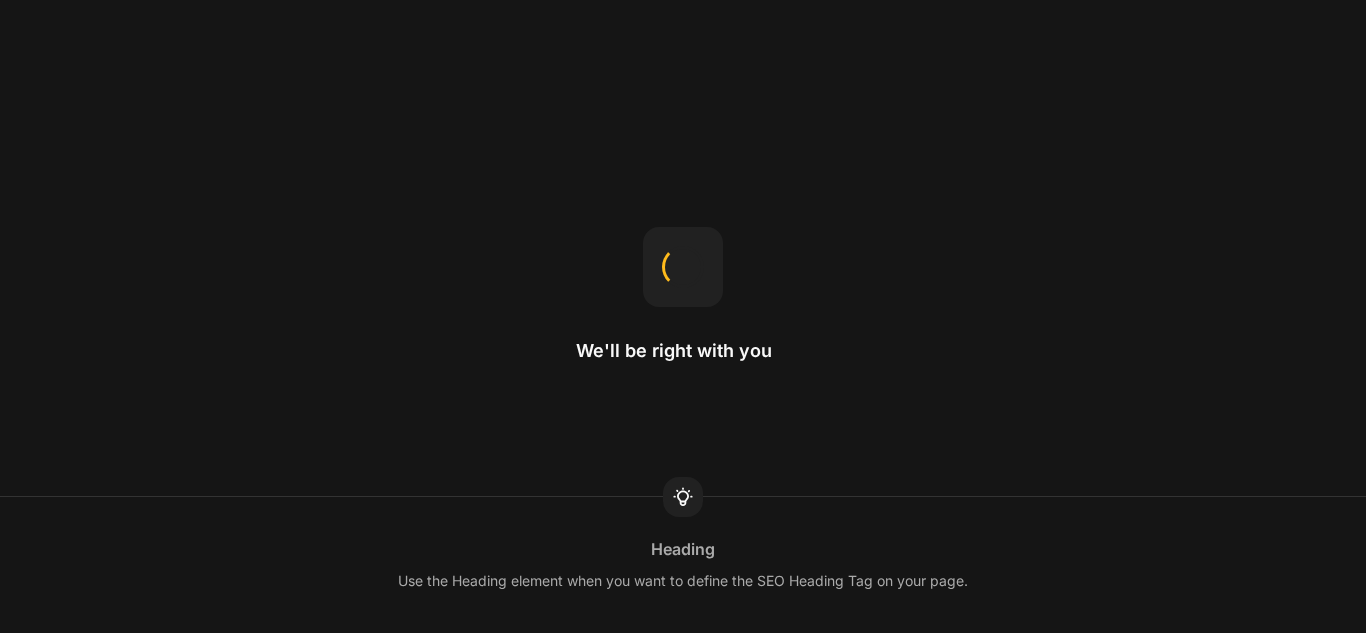 scroll, scrollTop: 0, scrollLeft: 0, axis: both 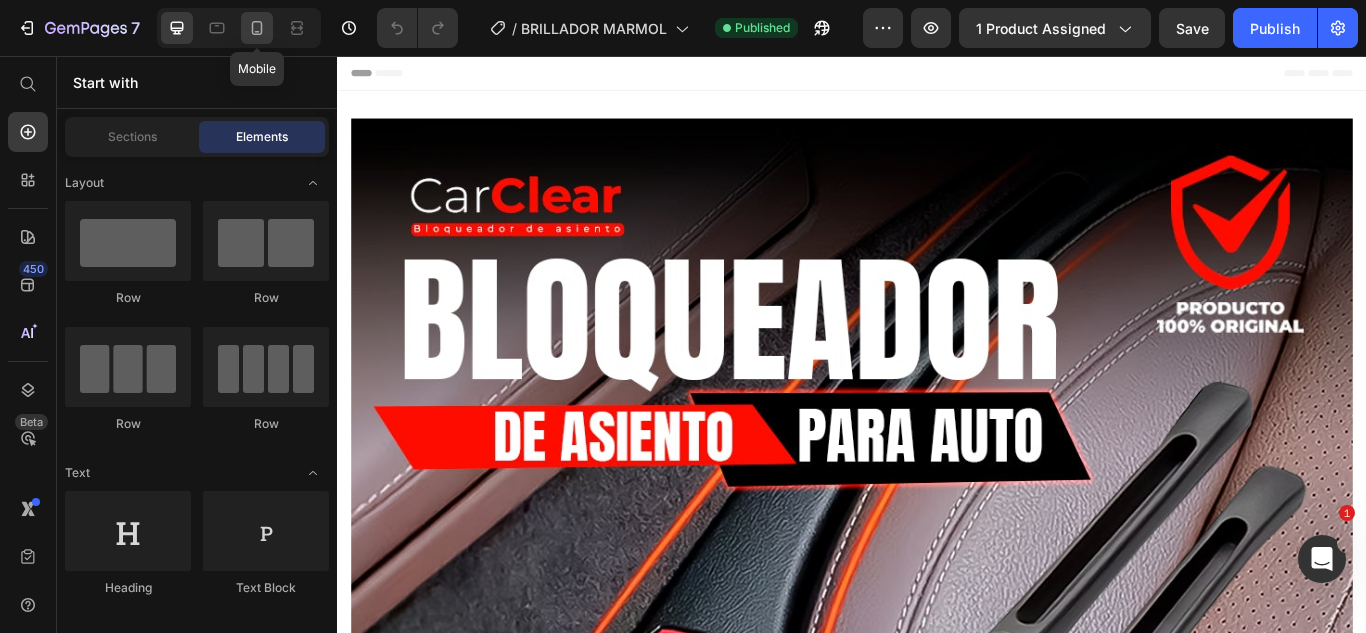 click 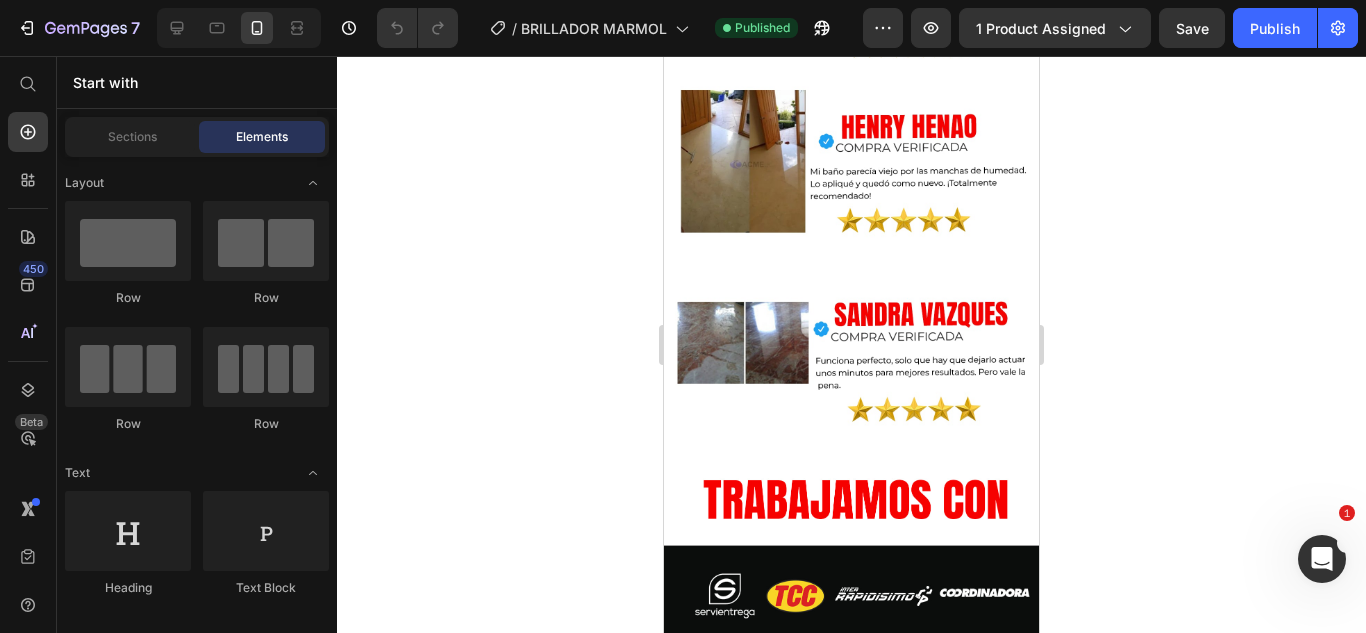 scroll, scrollTop: 6397, scrollLeft: 0, axis: vertical 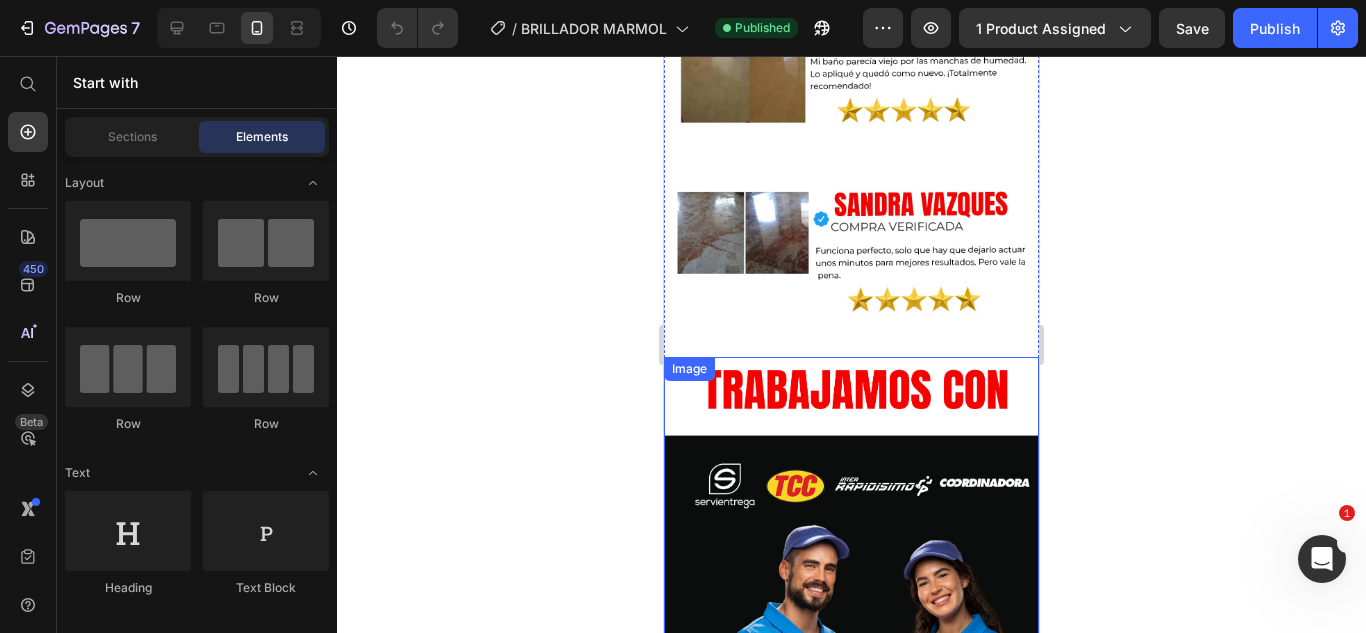 click at bounding box center [851, 676] 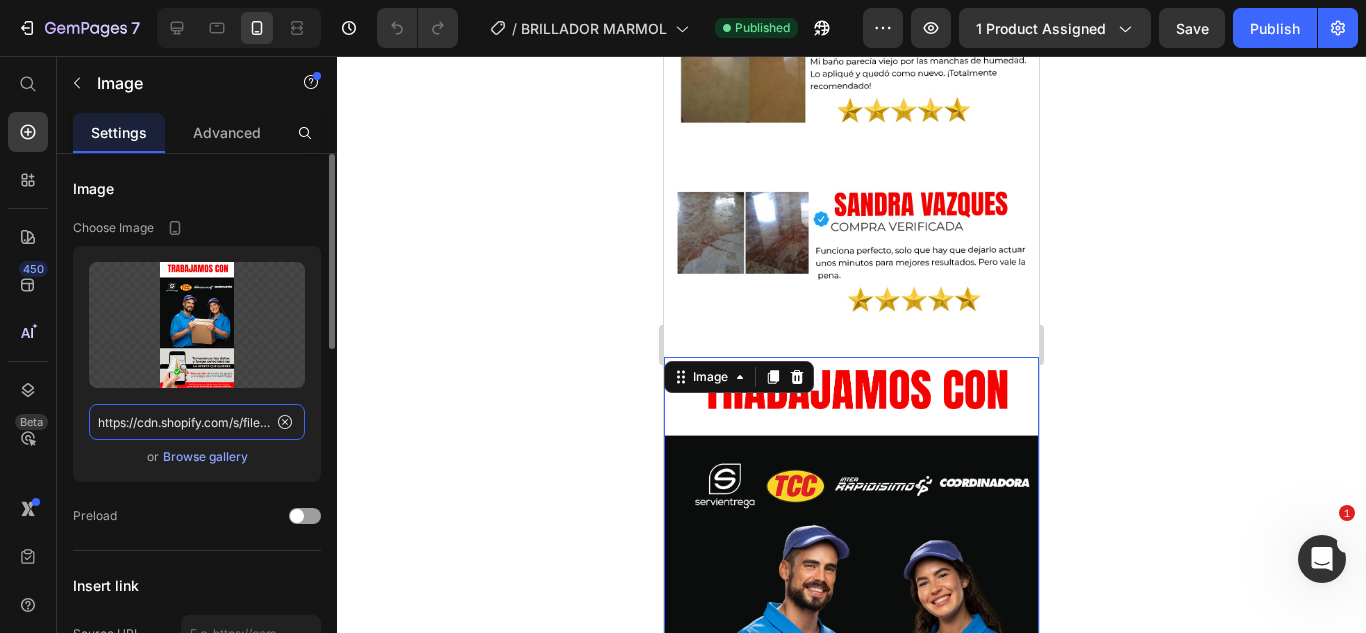 click on "https://cdn.shopify.com/s/files/1/0583/2317/3459/files/1748112801-05.webp?v=1752177913" 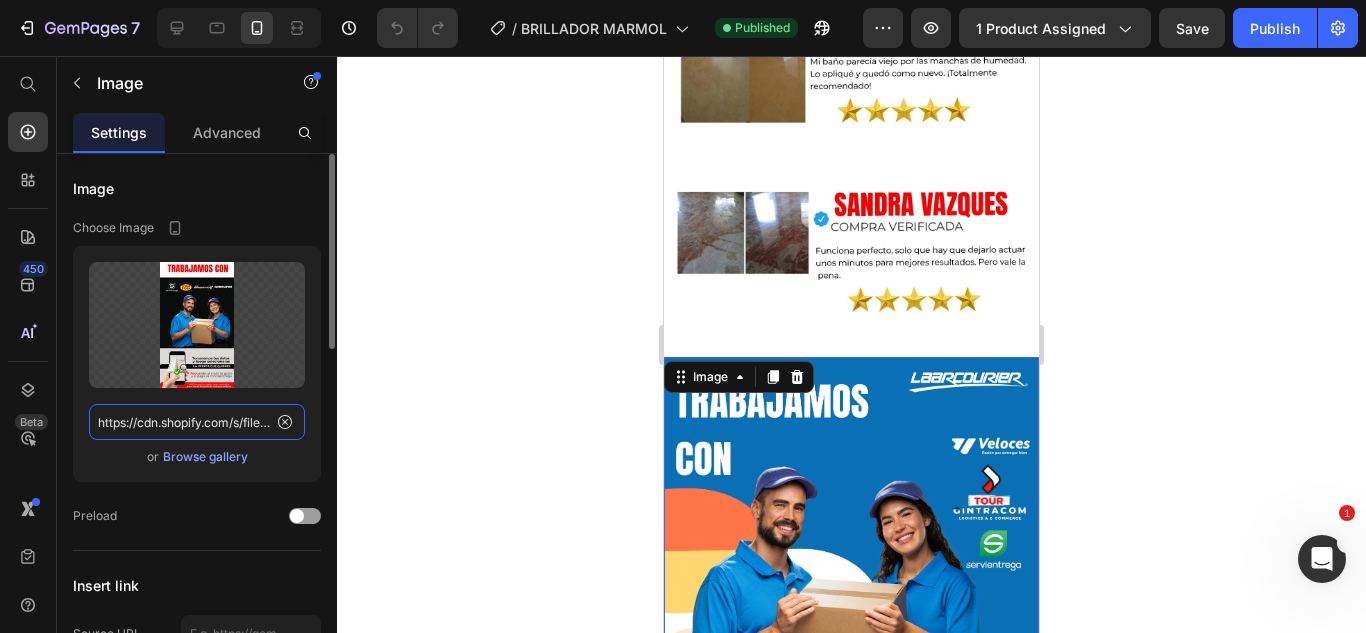 scroll, scrollTop: 0, scrollLeft: 358, axis: horizontal 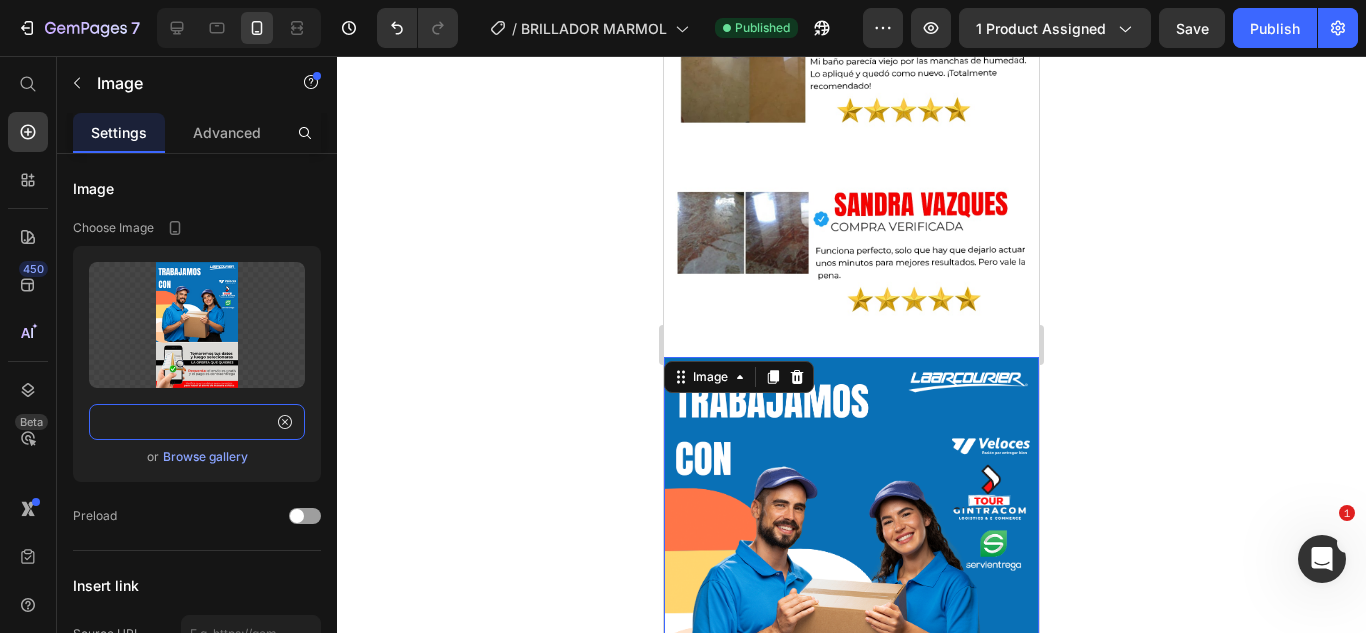 type on "https://cdn.shopify.com/s/files/1/0583/2317/3459/files/1744848294-04.webp?v=1750438806" 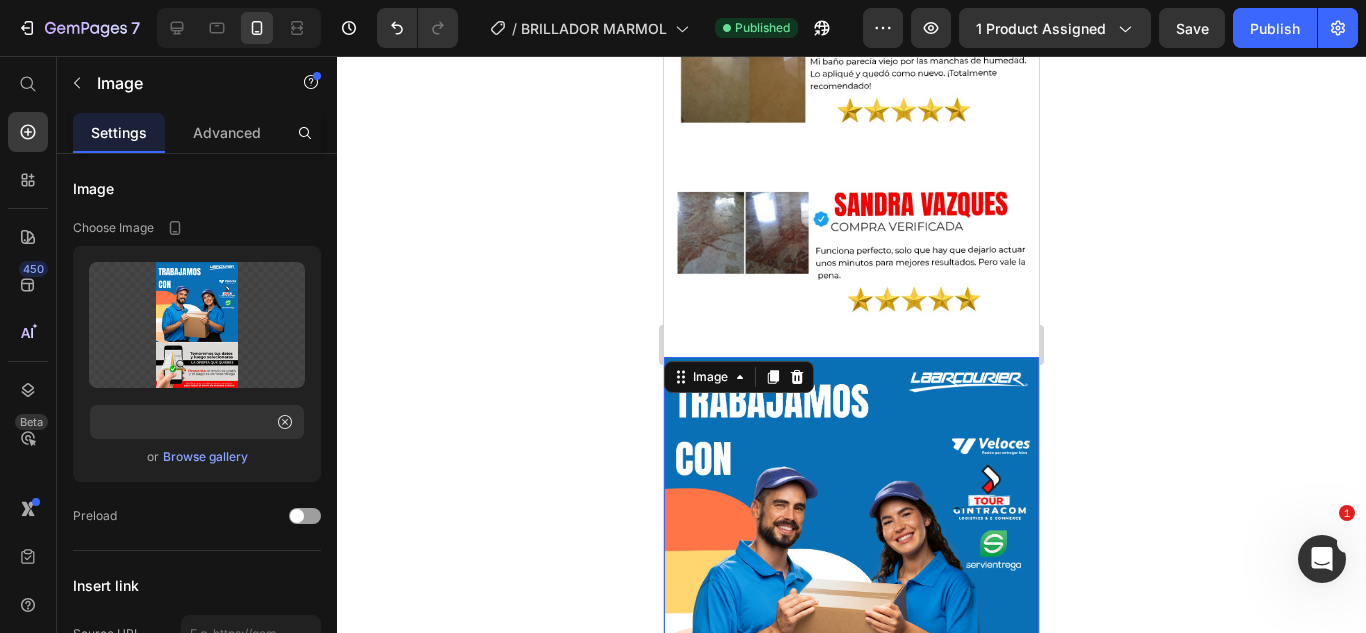 drag, startPoint x: 494, startPoint y: 344, endPoint x: 508, endPoint y: 335, distance: 16.643316 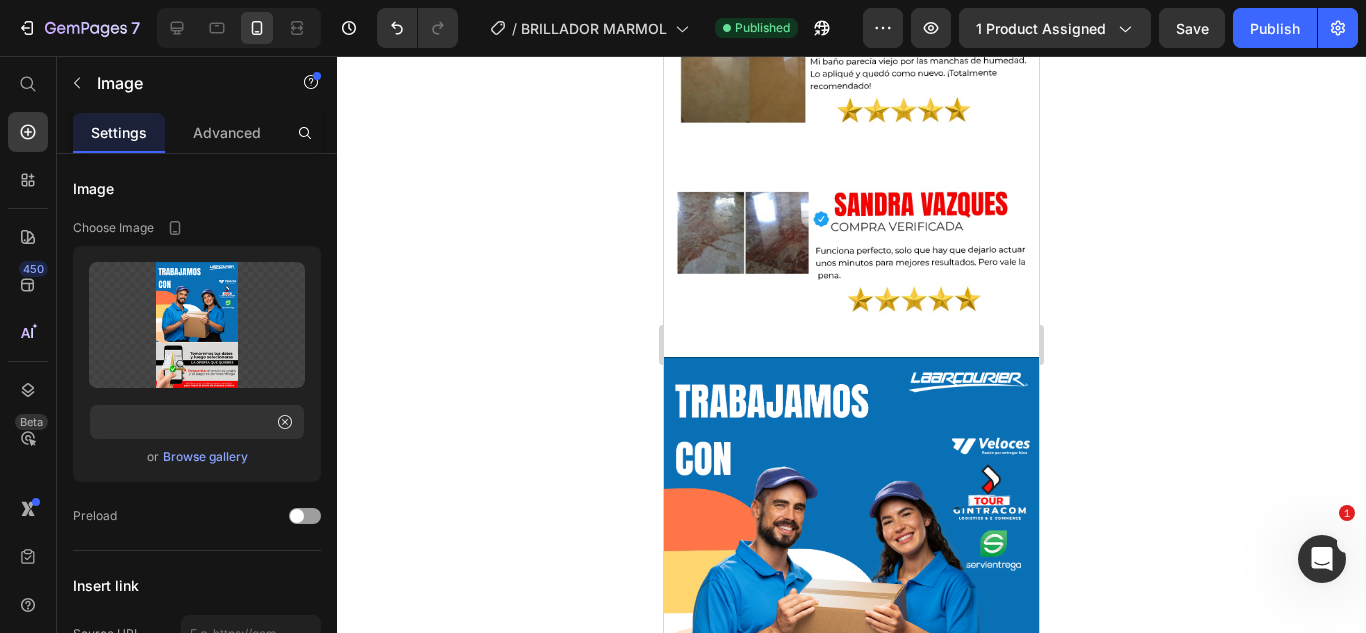 scroll, scrollTop: 0, scrollLeft: 0, axis: both 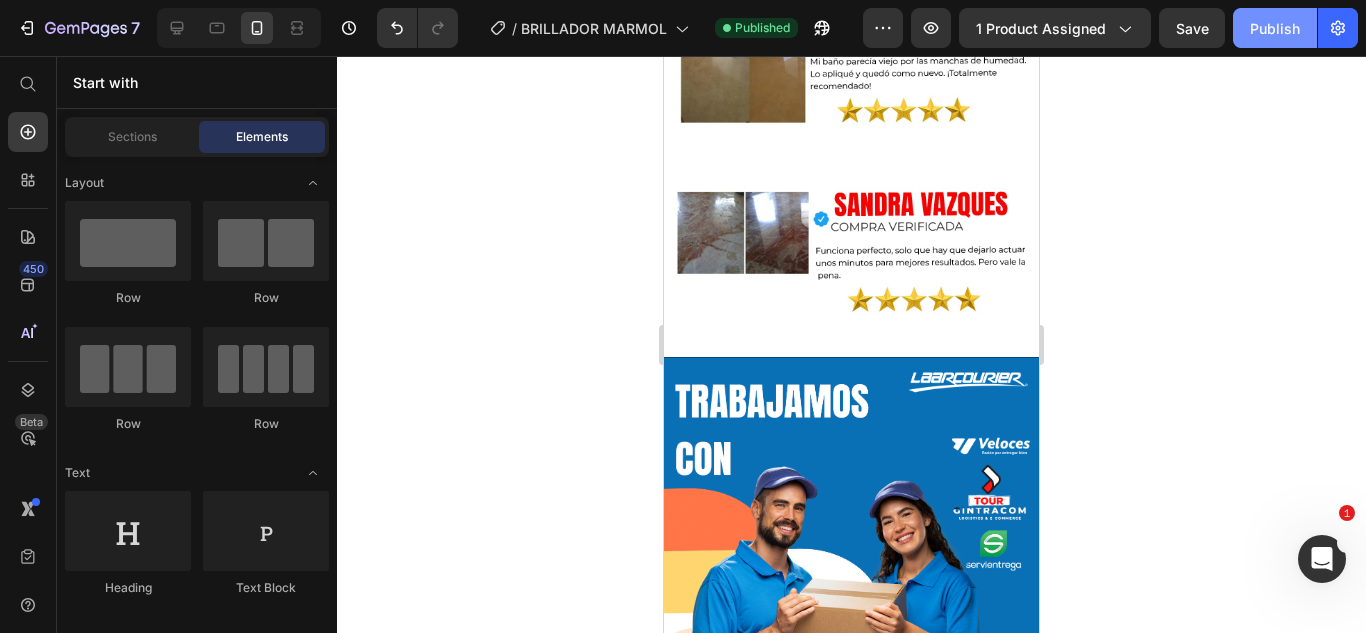 click on "Publish" at bounding box center [1275, 28] 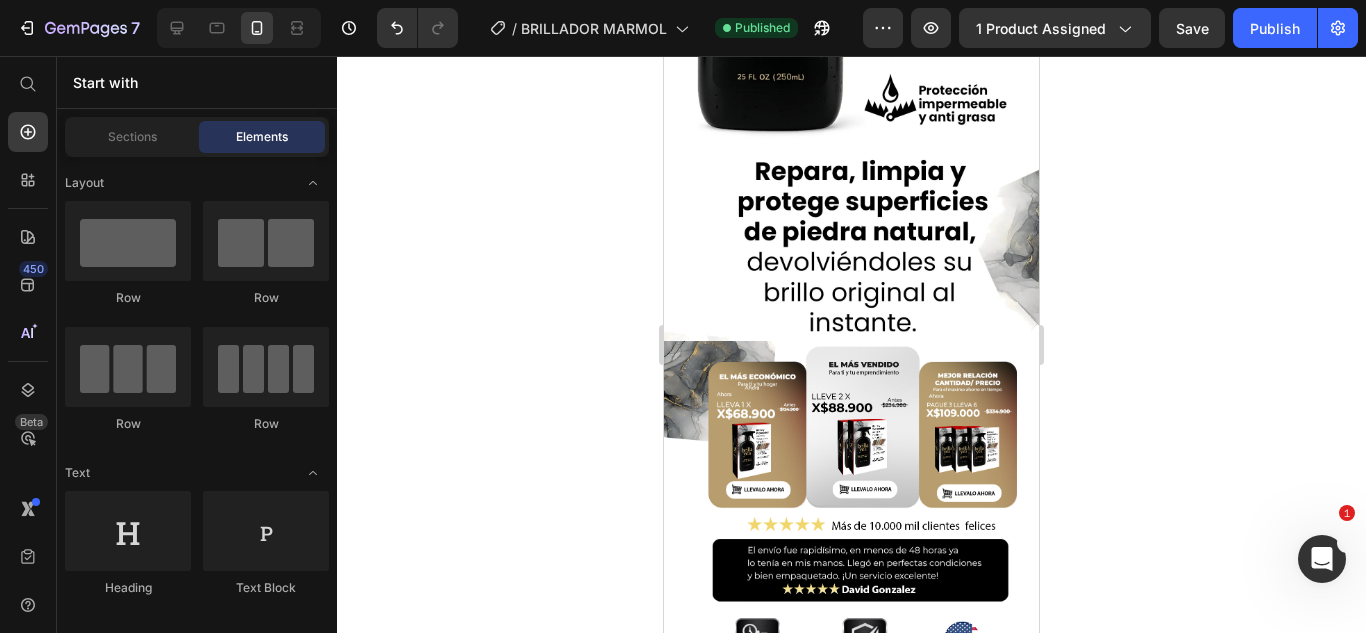 scroll, scrollTop: 427, scrollLeft: 0, axis: vertical 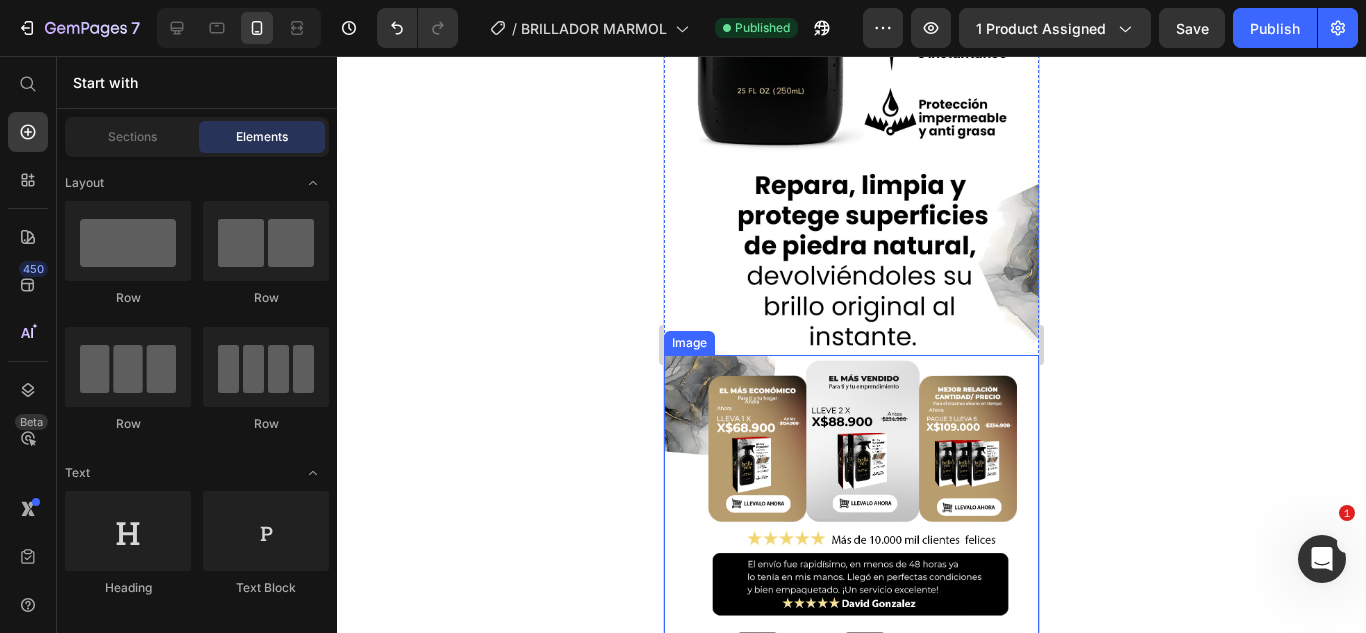 click at bounding box center [851, 545] 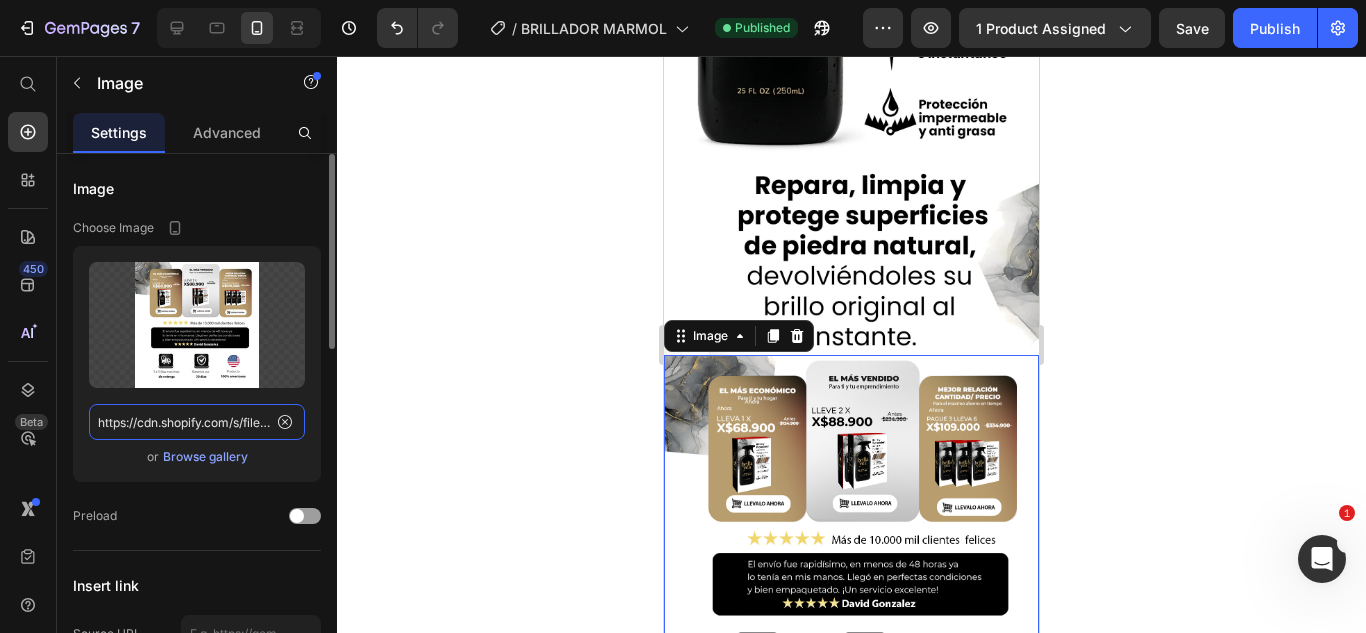 click on "https://cdn.shopify.com/s/files/1/0583/2317/3459/files/1748112009-precios.webp?v=1752177913" 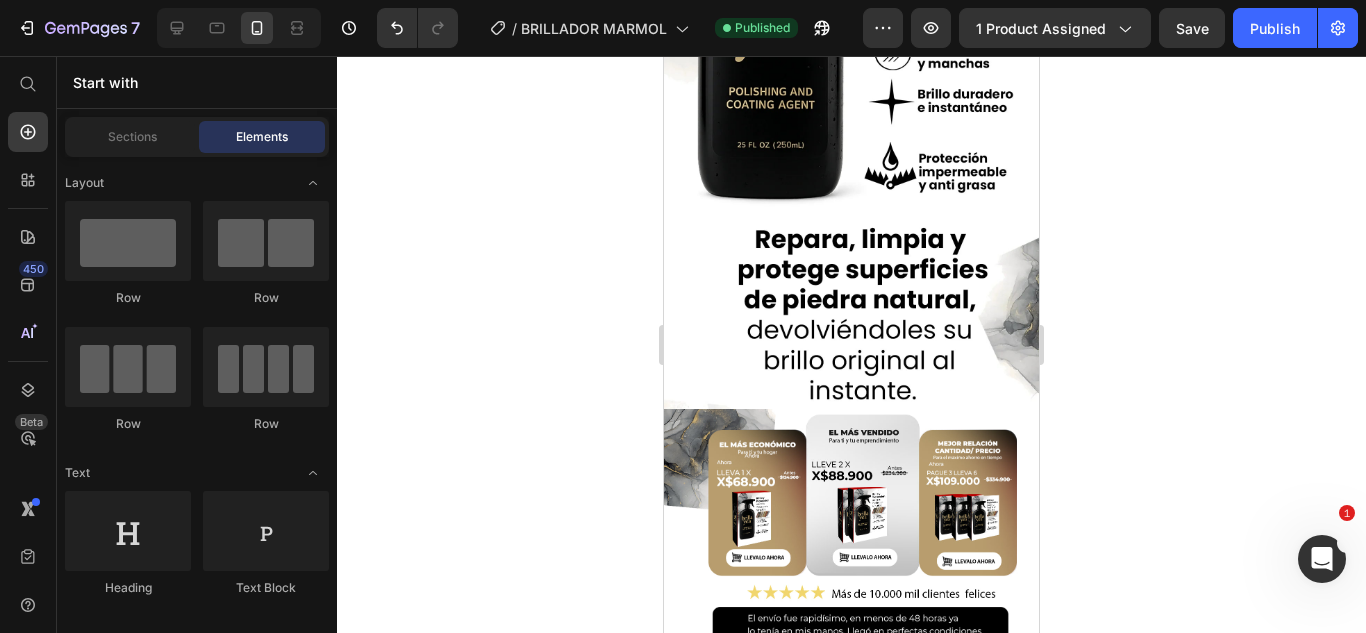 scroll, scrollTop: 277, scrollLeft: 0, axis: vertical 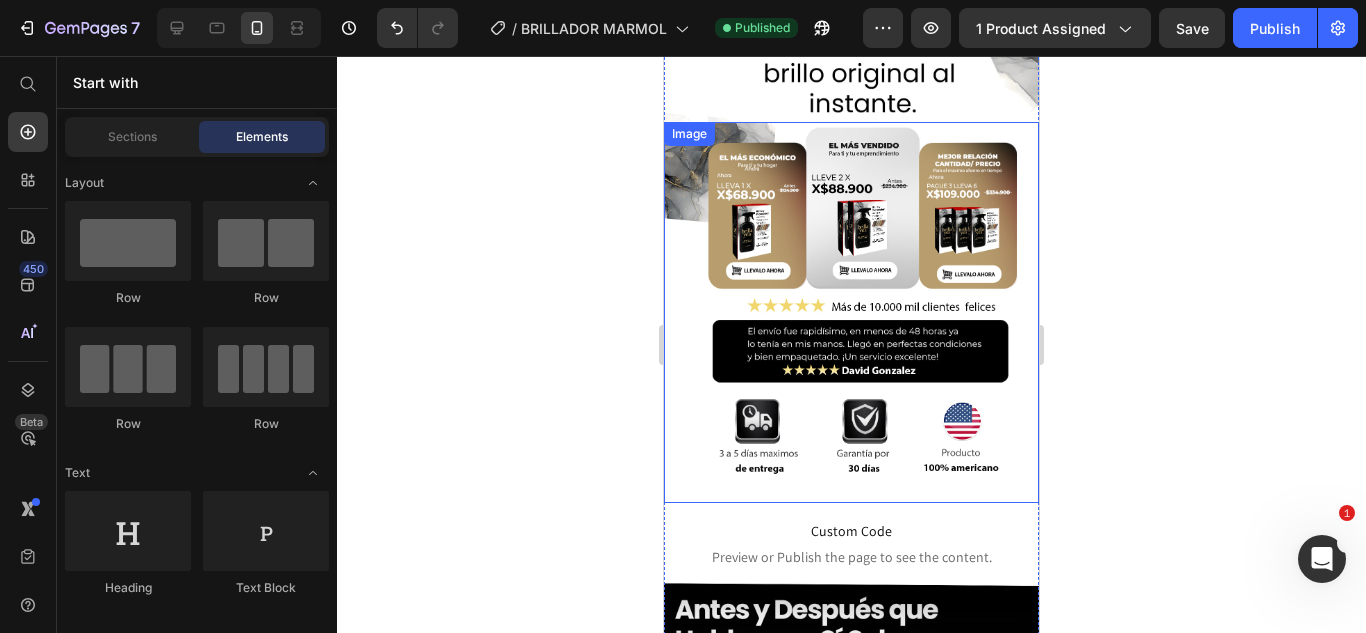click on "Preview or Publish the page to see the content." at bounding box center [851, 557] 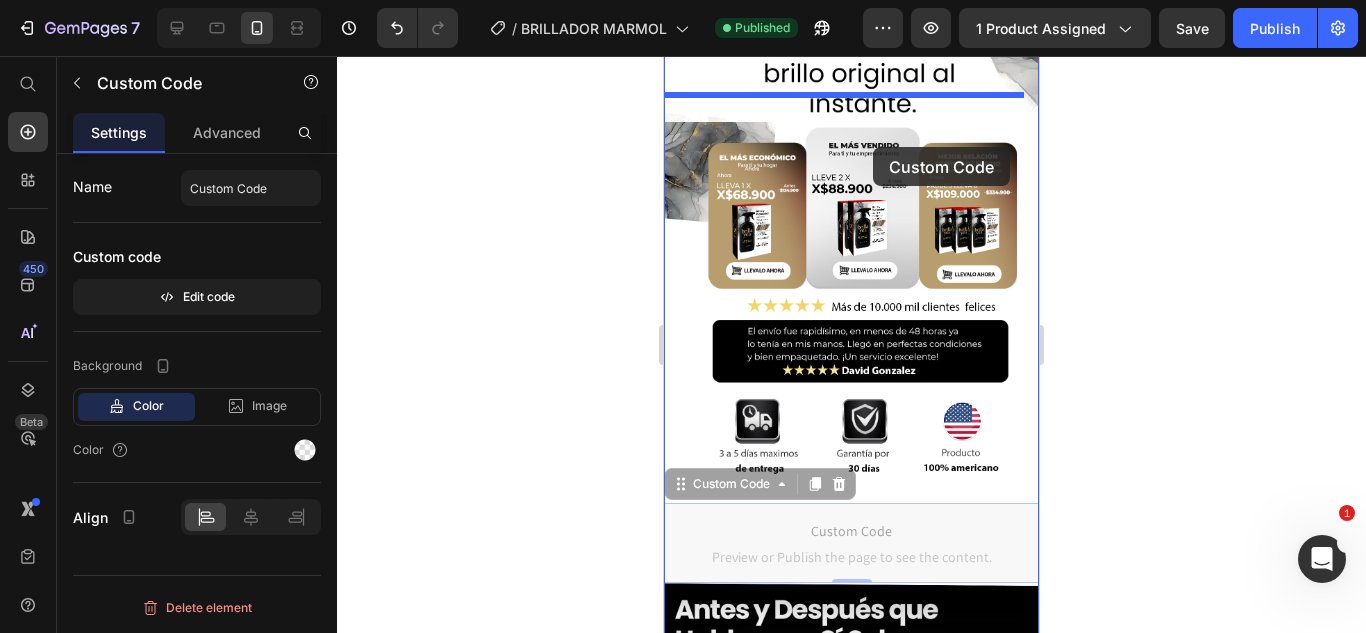 drag, startPoint x: 873, startPoint y: 509, endPoint x: 873, endPoint y: 147, distance: 362 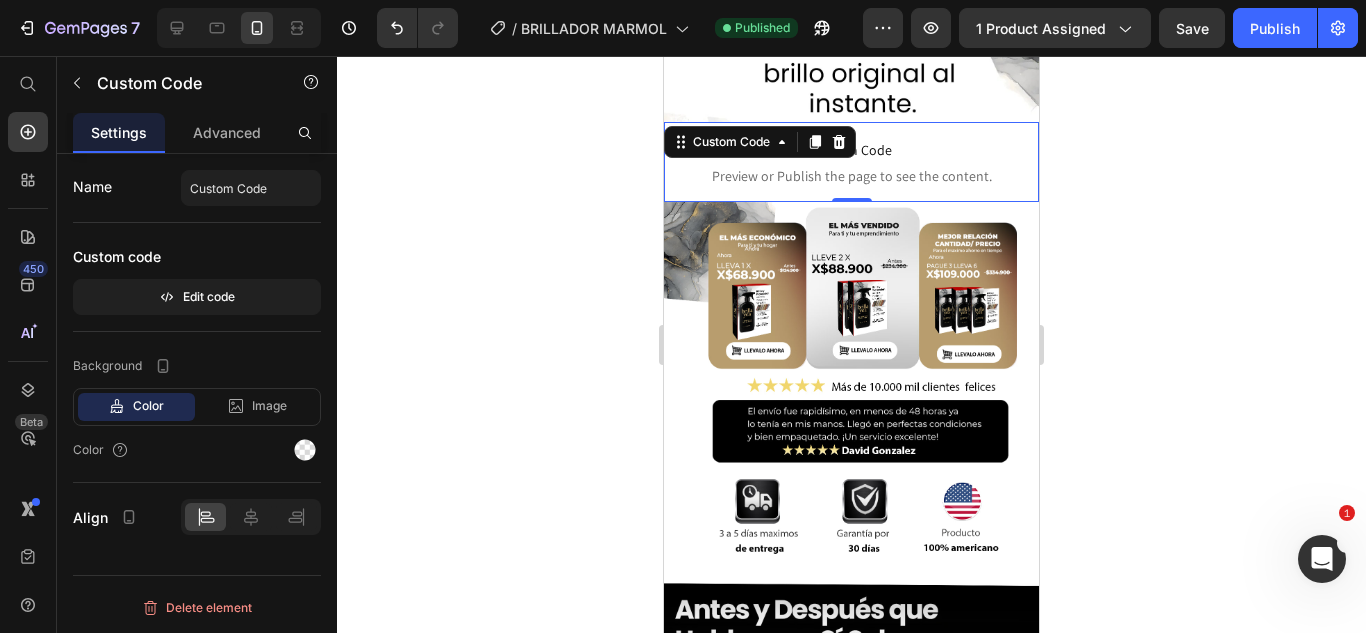 click 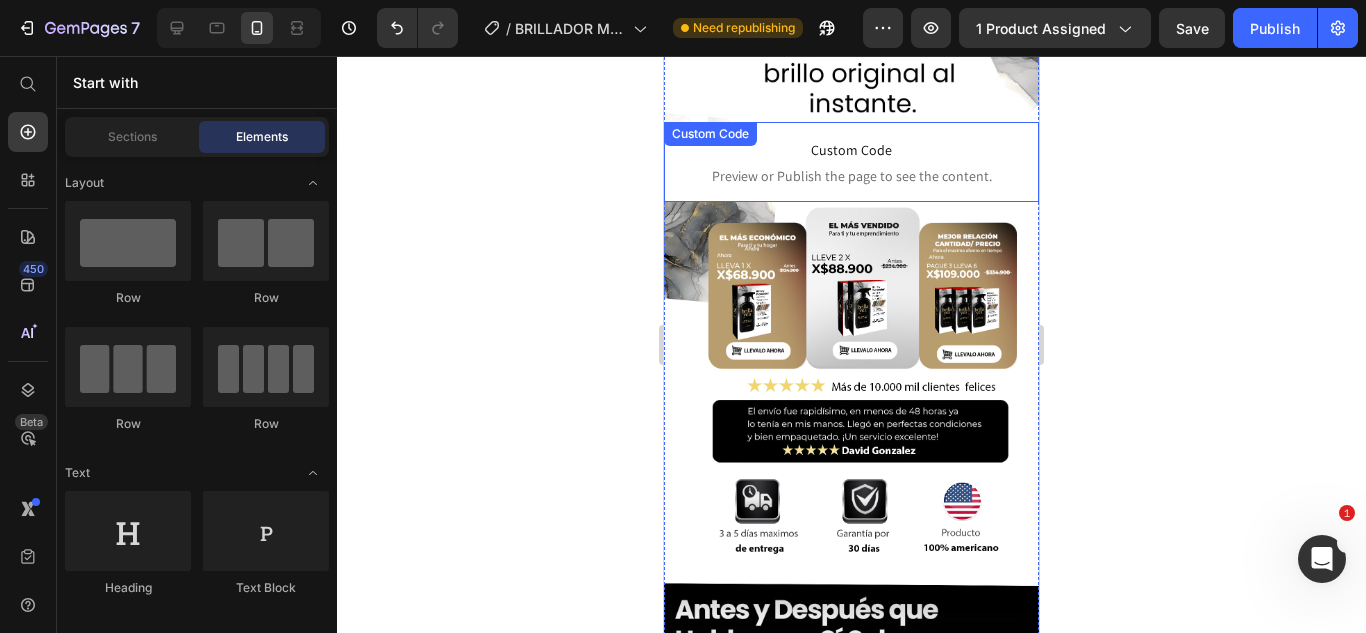click on "Custom Code
Preview or Publish the page to see the content." at bounding box center [851, 162] 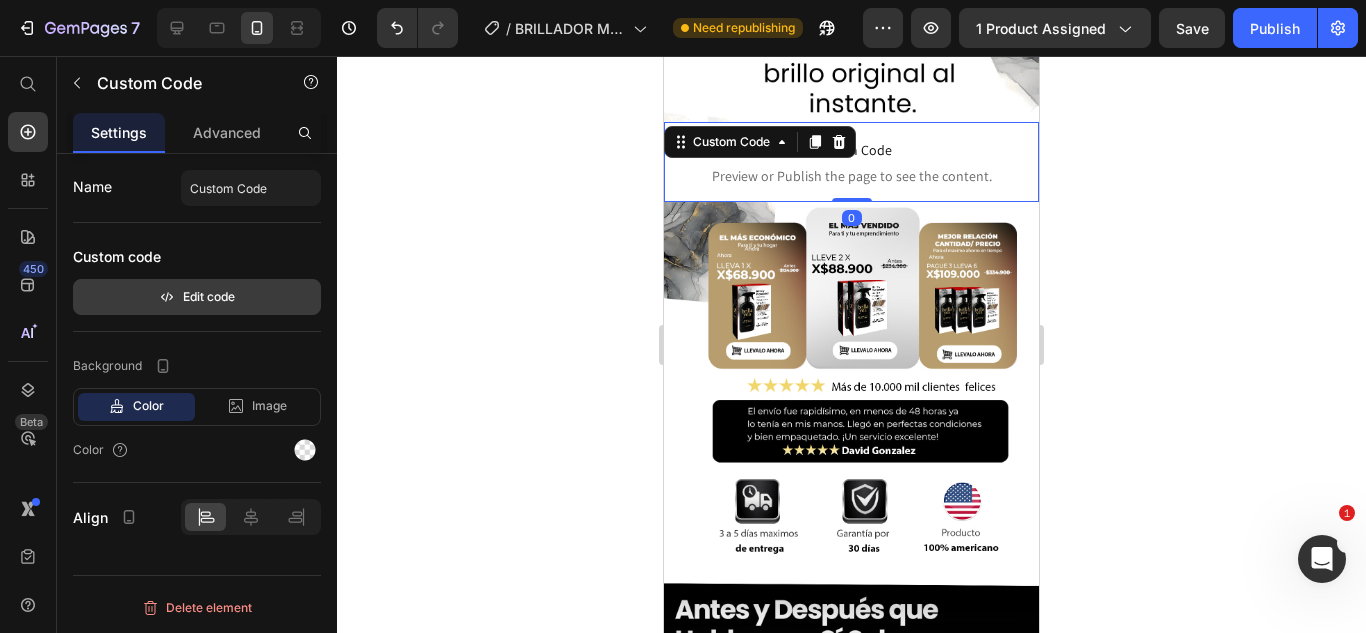 click on "Edit code" at bounding box center (197, 297) 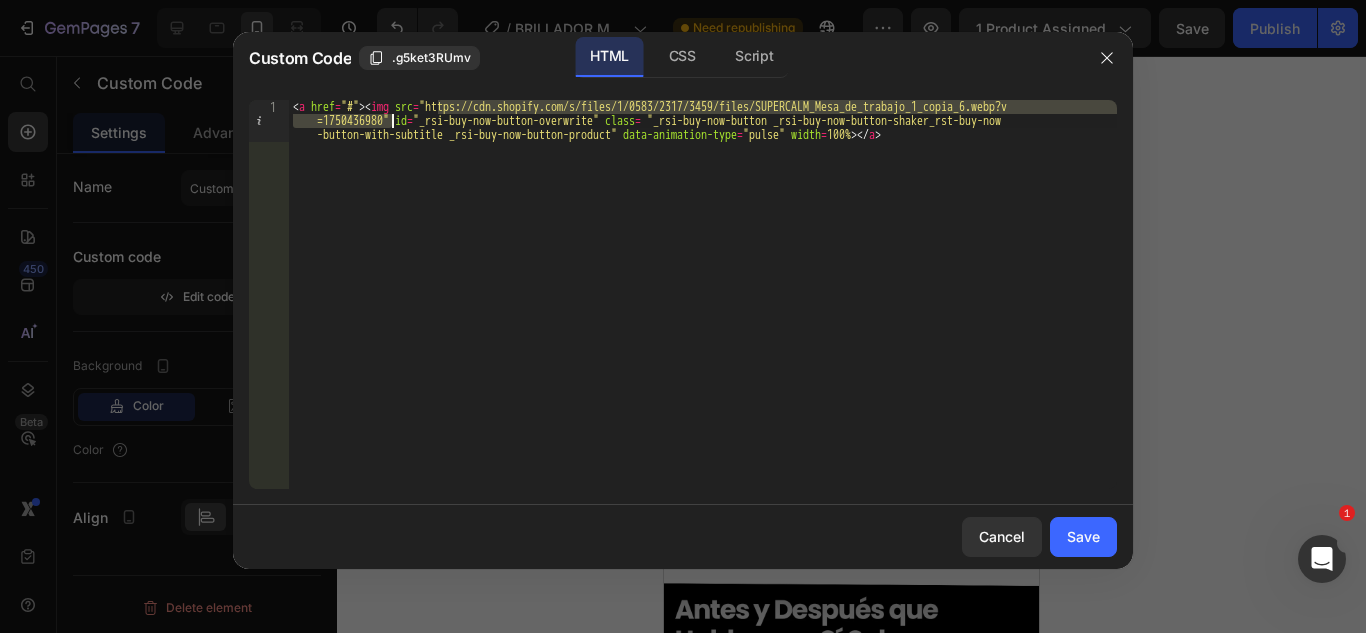drag, startPoint x: 435, startPoint y: 107, endPoint x: 391, endPoint y: 122, distance: 46.486557 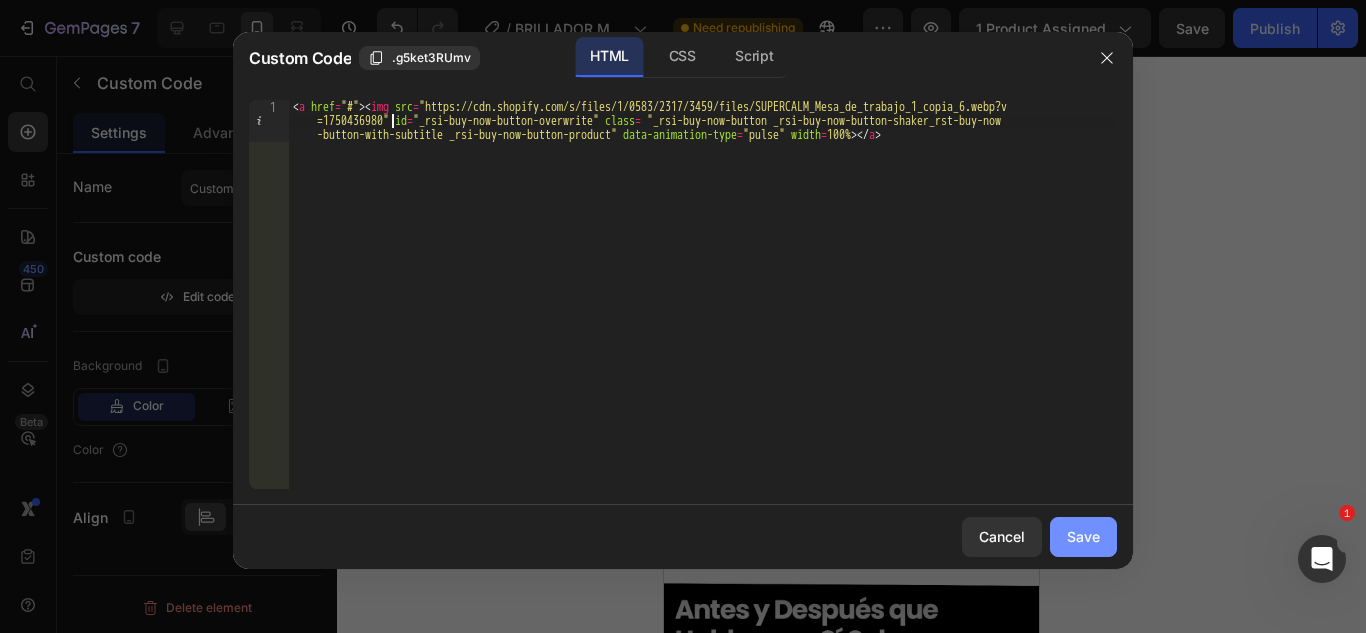 click on "Save" at bounding box center (1083, 536) 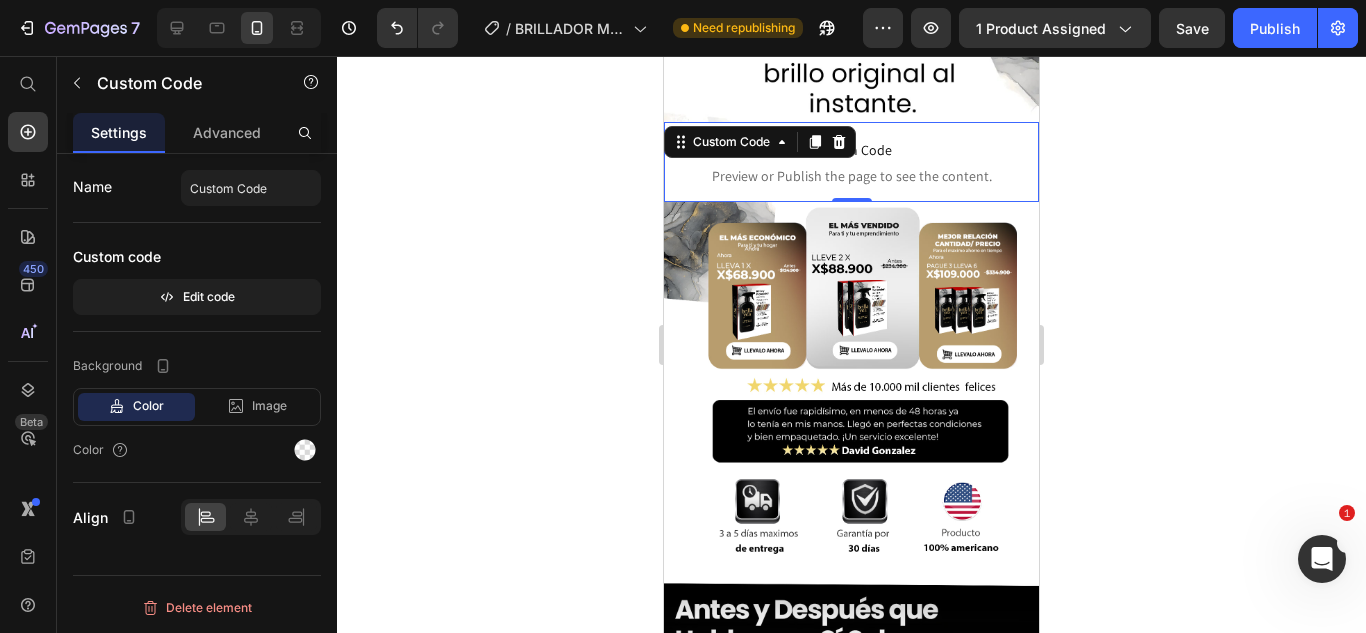 click 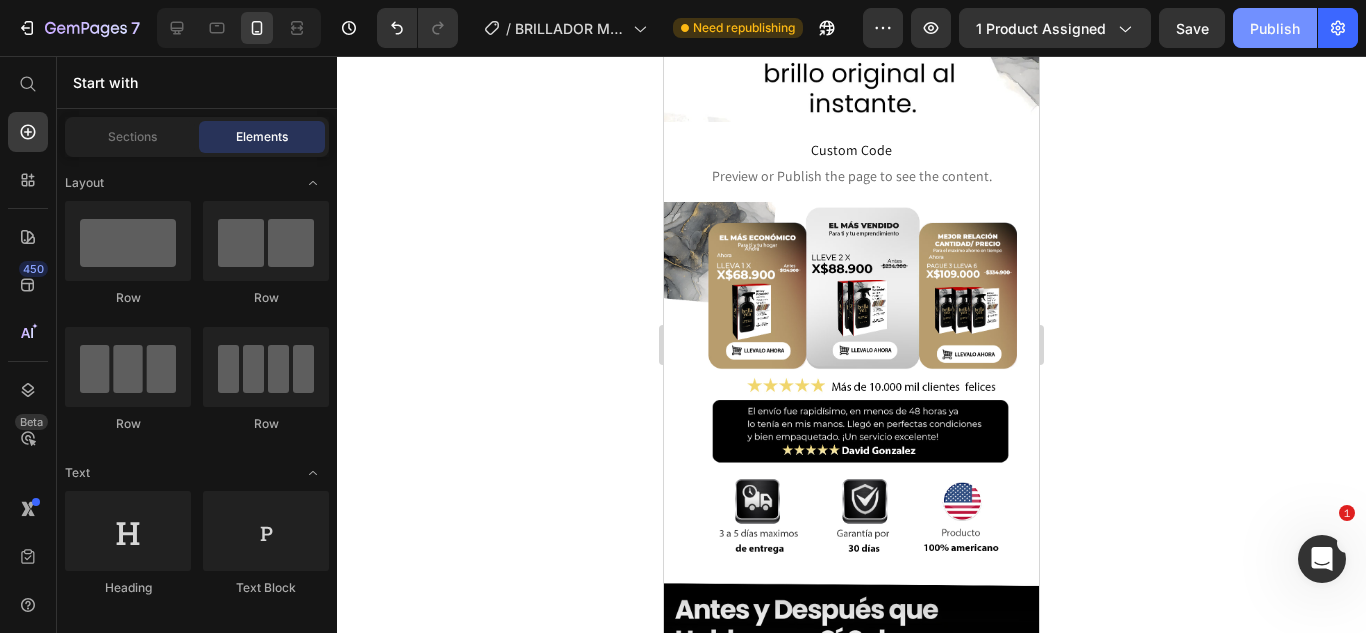 click on "Publish" at bounding box center [1275, 28] 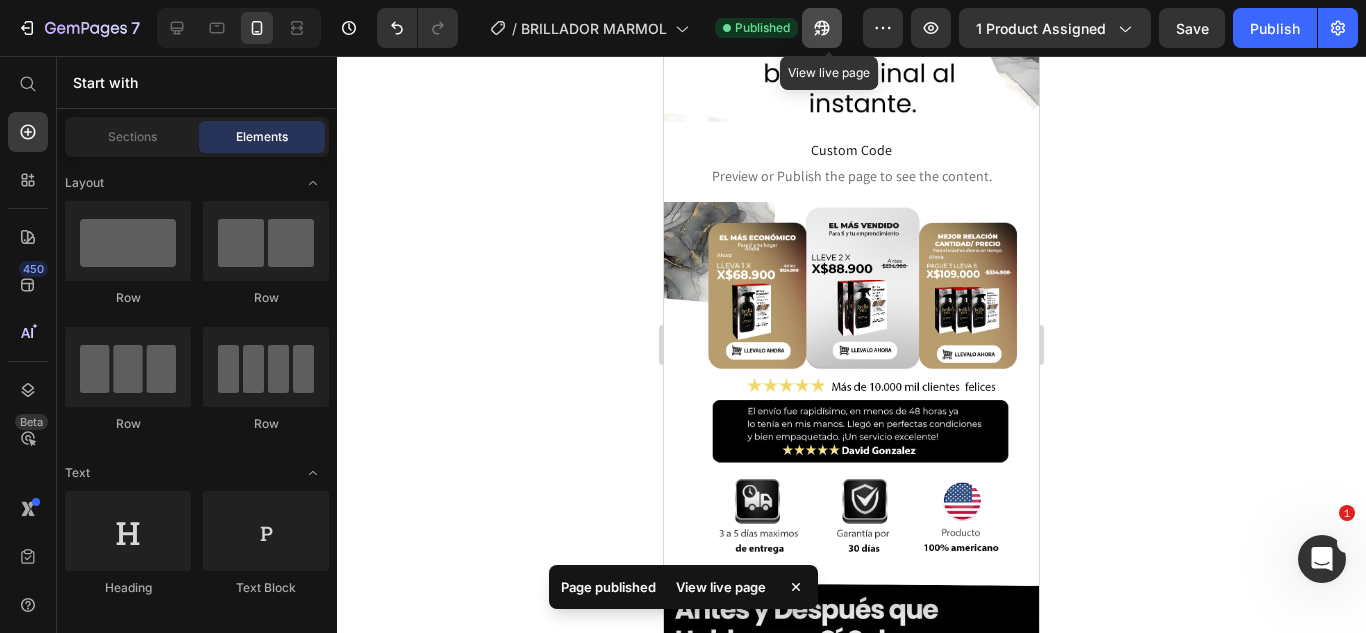 click 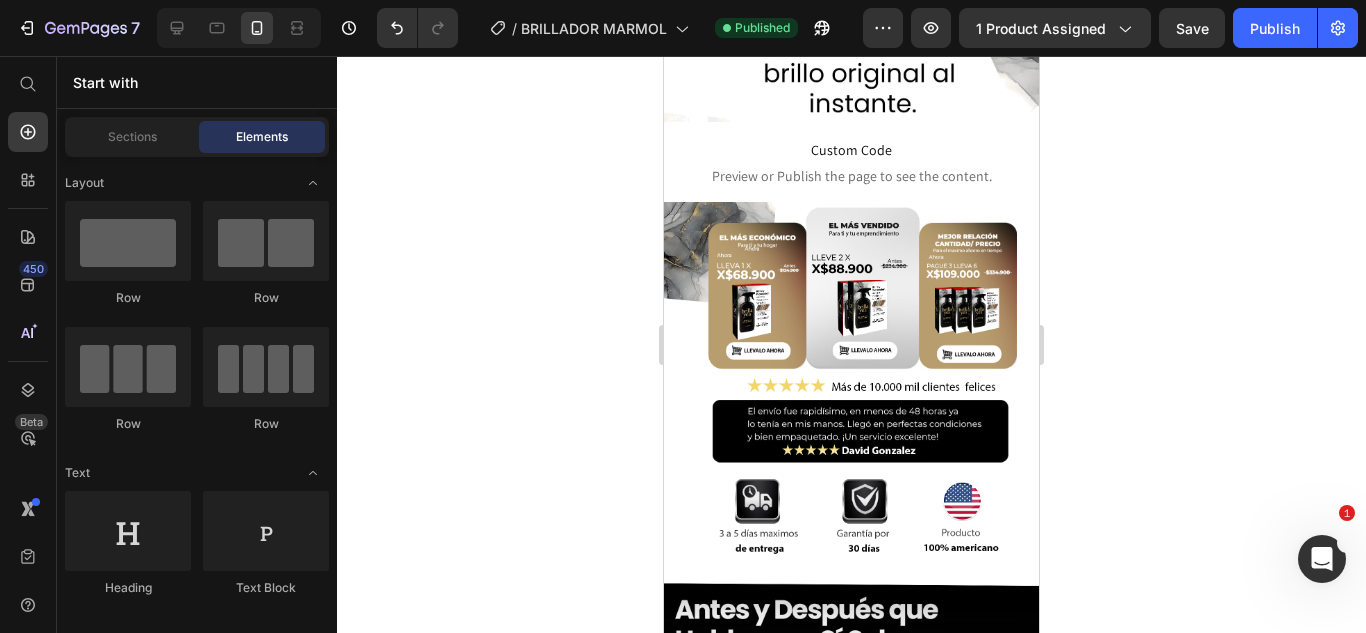 scroll, scrollTop: 0, scrollLeft: 0, axis: both 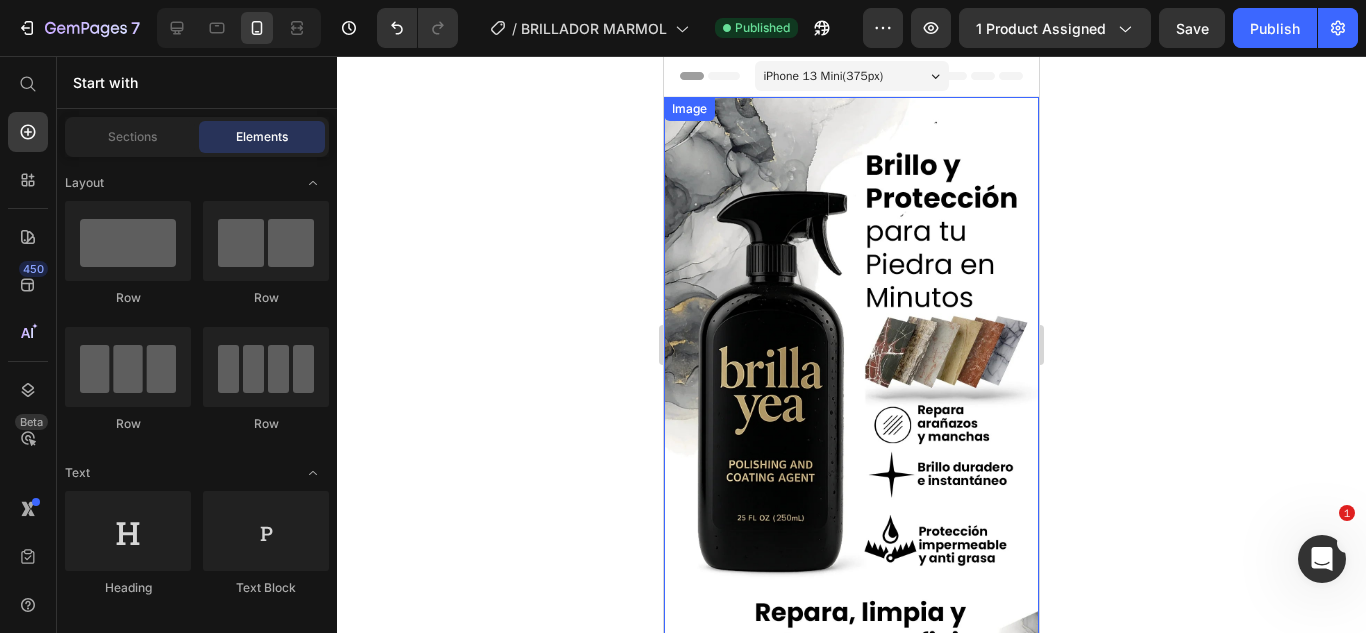 drag, startPoint x: 1094, startPoint y: 448, endPoint x: 707, endPoint y: 319, distance: 407.9338 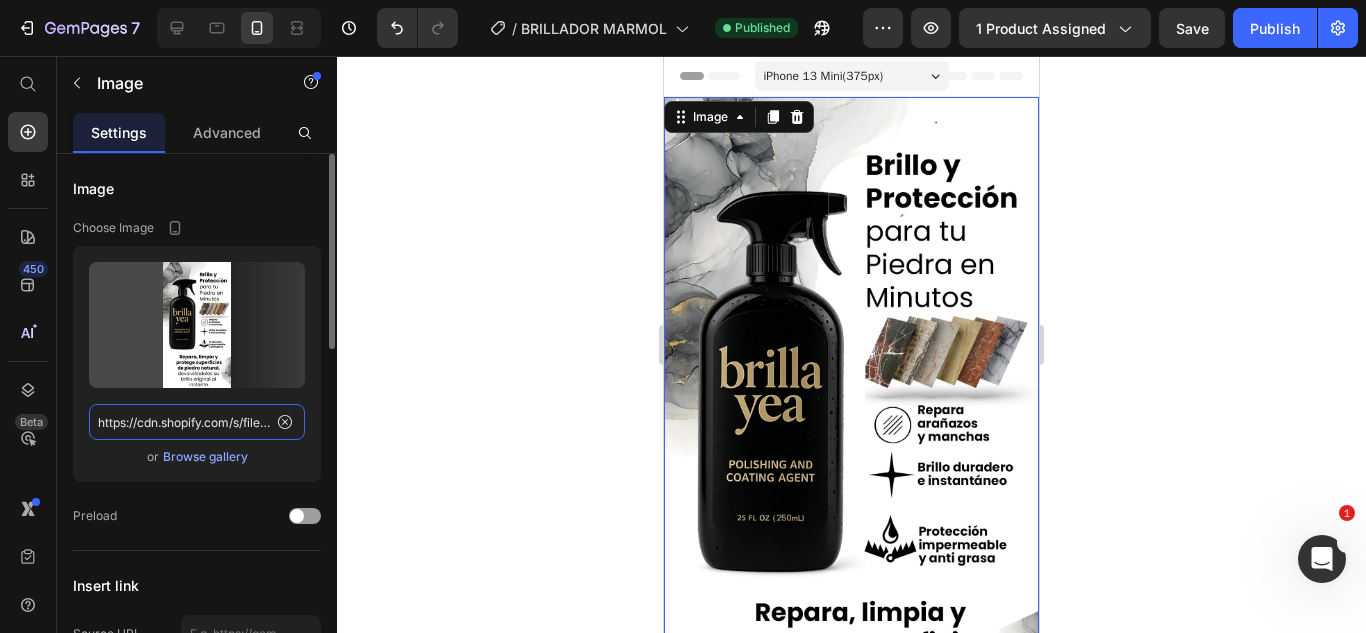 click on "https://cdn.shopify.com/s/files/1/0583/2317/3459/files/1748363965-portada_1_1.webp?v=1752177912" 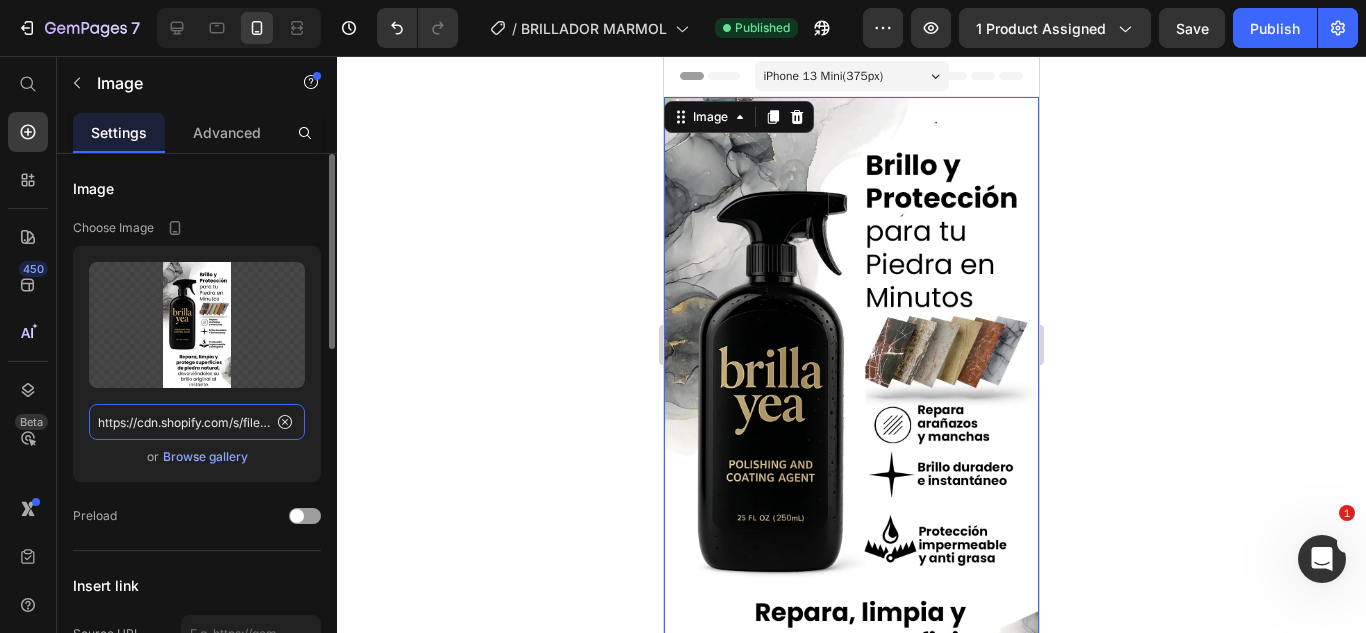 paste on "ELLHOE_Mesa_de_trabajo_1_copia_10_11zon.jpg?v=1752348404" 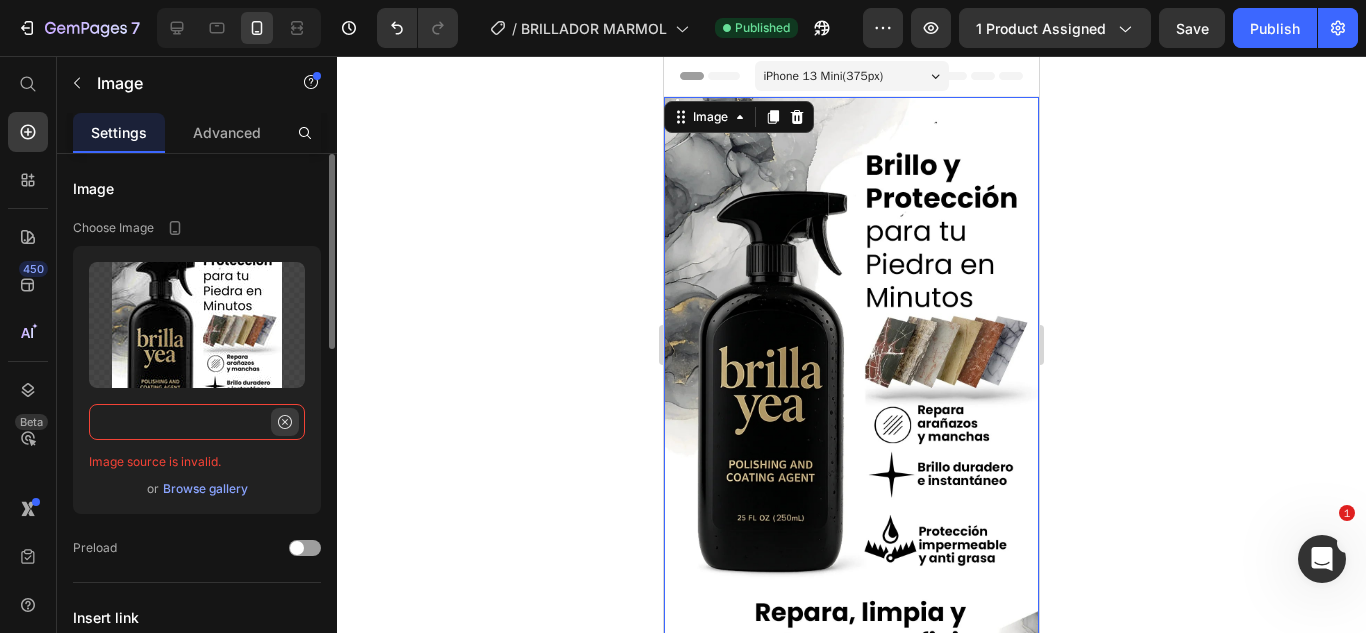 type on "https://cdn.shopify.com/s/files/1/0583/2317/3459/files/ELLHOE_Mesa_de_trabajo_1_copia_10_11zon.jpg?v=1752348404" 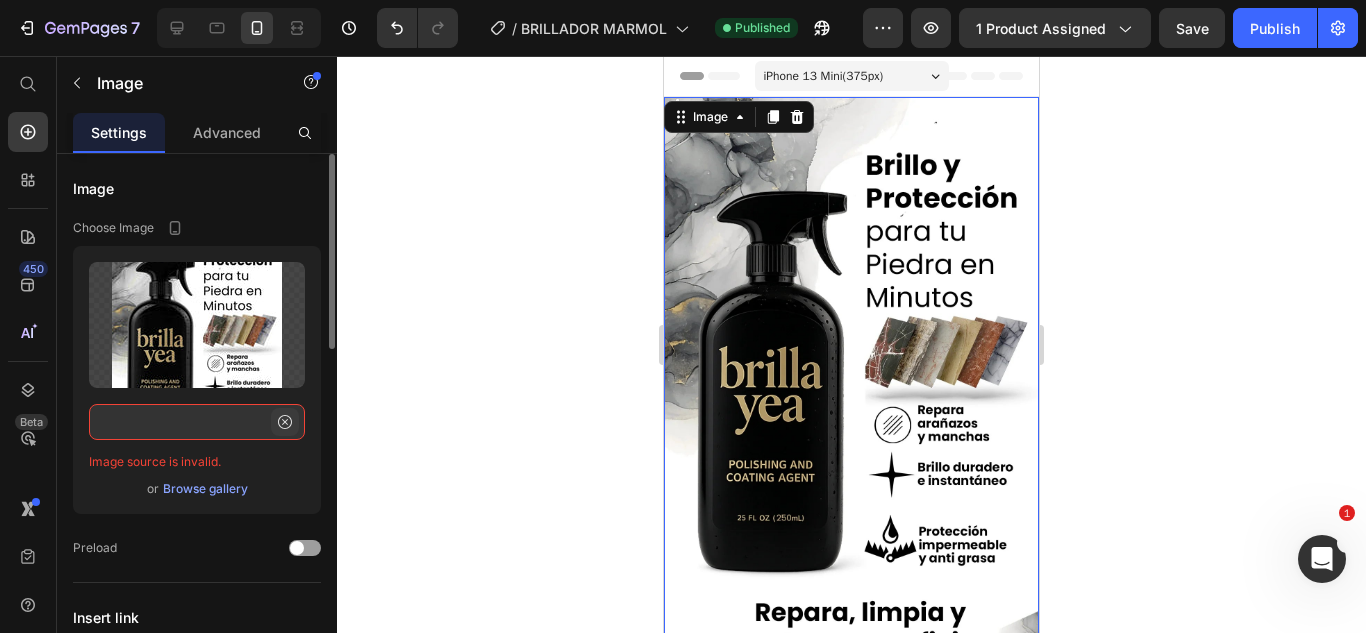 click 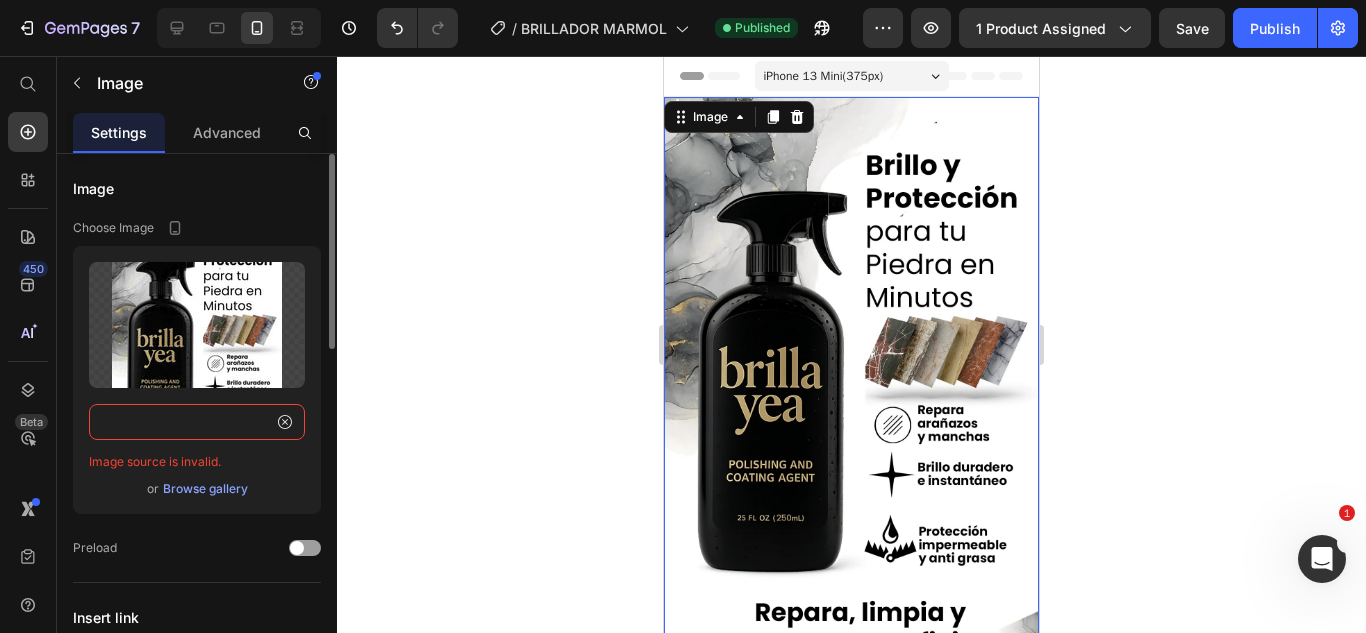 scroll, scrollTop: 0, scrollLeft: 0, axis: both 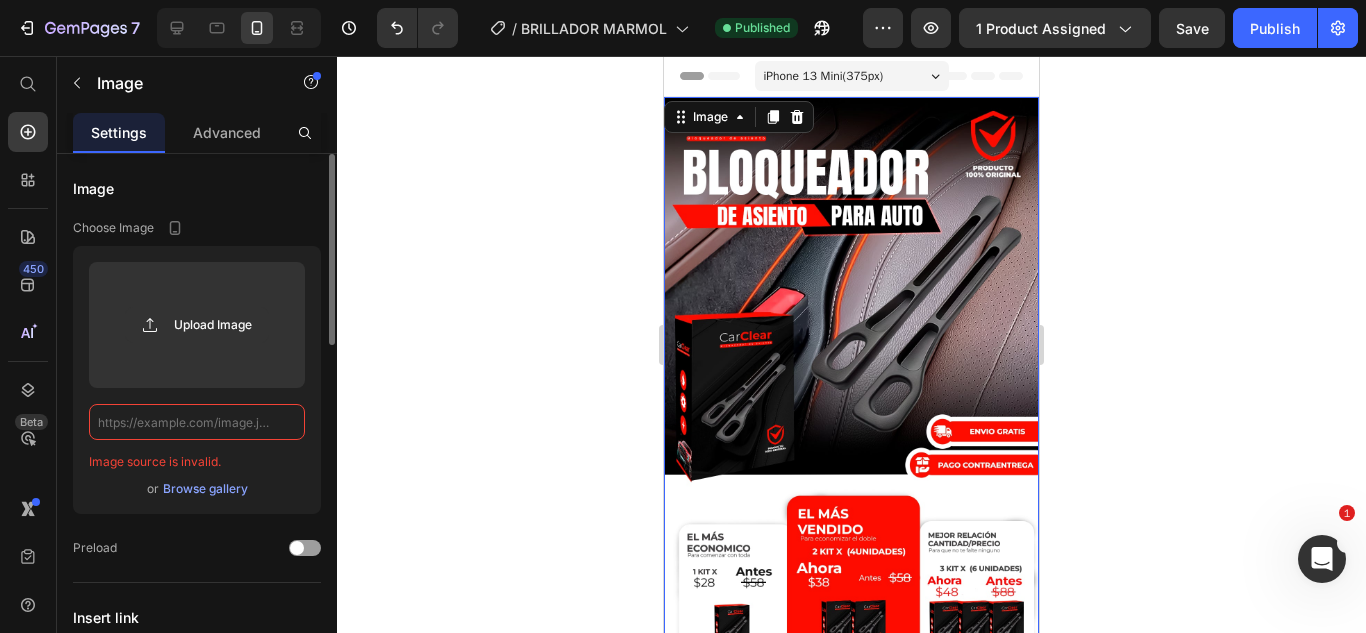 paste on "https://cdn.shopify.com/s/files/1/0583/2317/3459/files/ELLHOE_Mesa_de_trabajo_1_copia_10_11zon.jpg?v=1752348404" 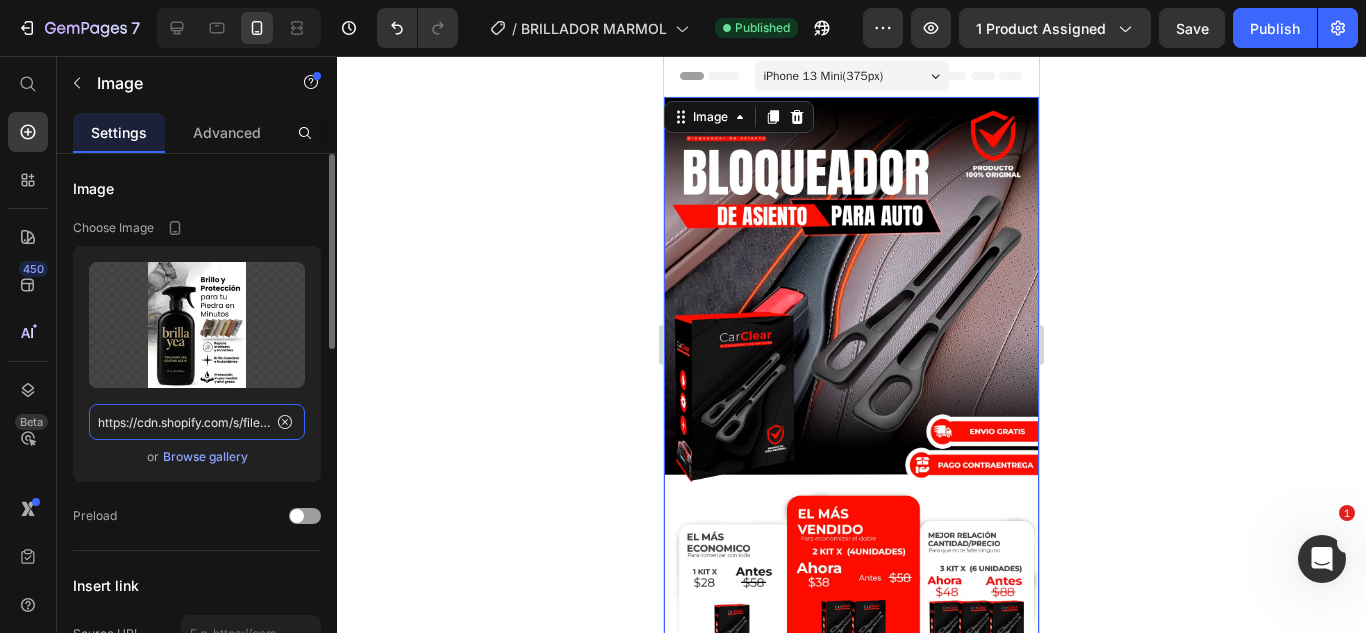 scroll, scrollTop: 0, scrollLeft: 496, axis: horizontal 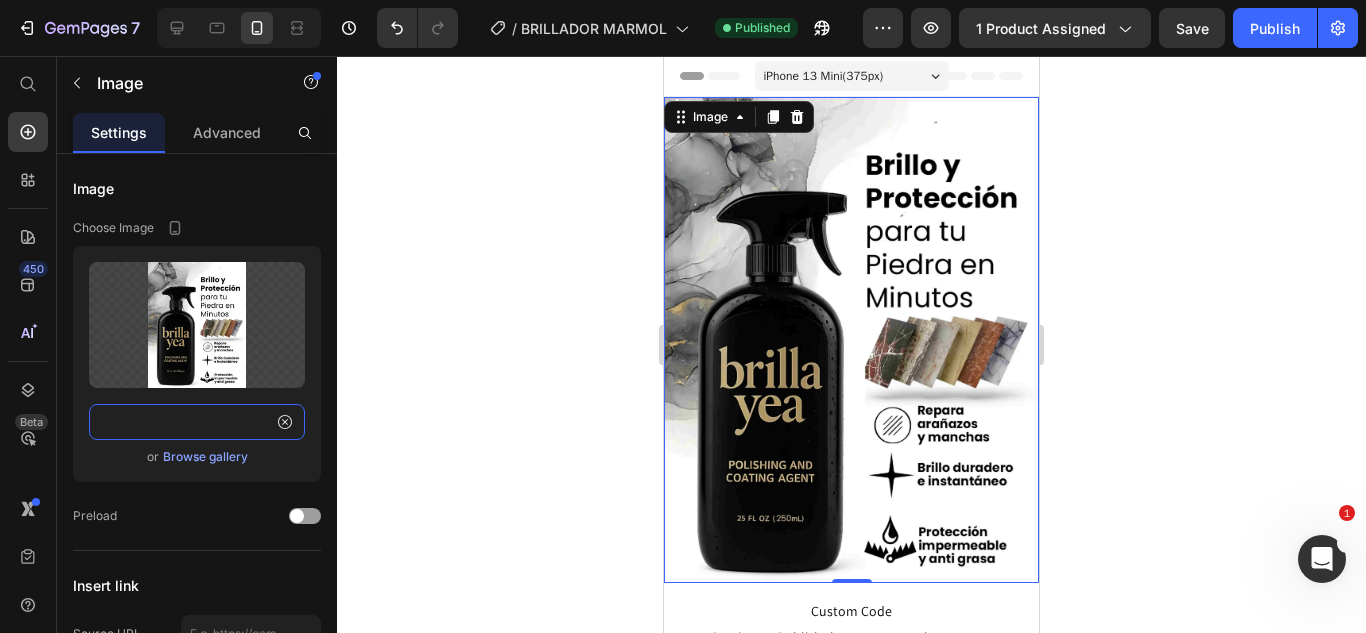 type on "https://cdn.shopify.com/s/files/1/0583/2317/3459/files/ELLHOE_Mesa_de_trabajo_1_copia_10_11zon.jpg?v=1752348404" 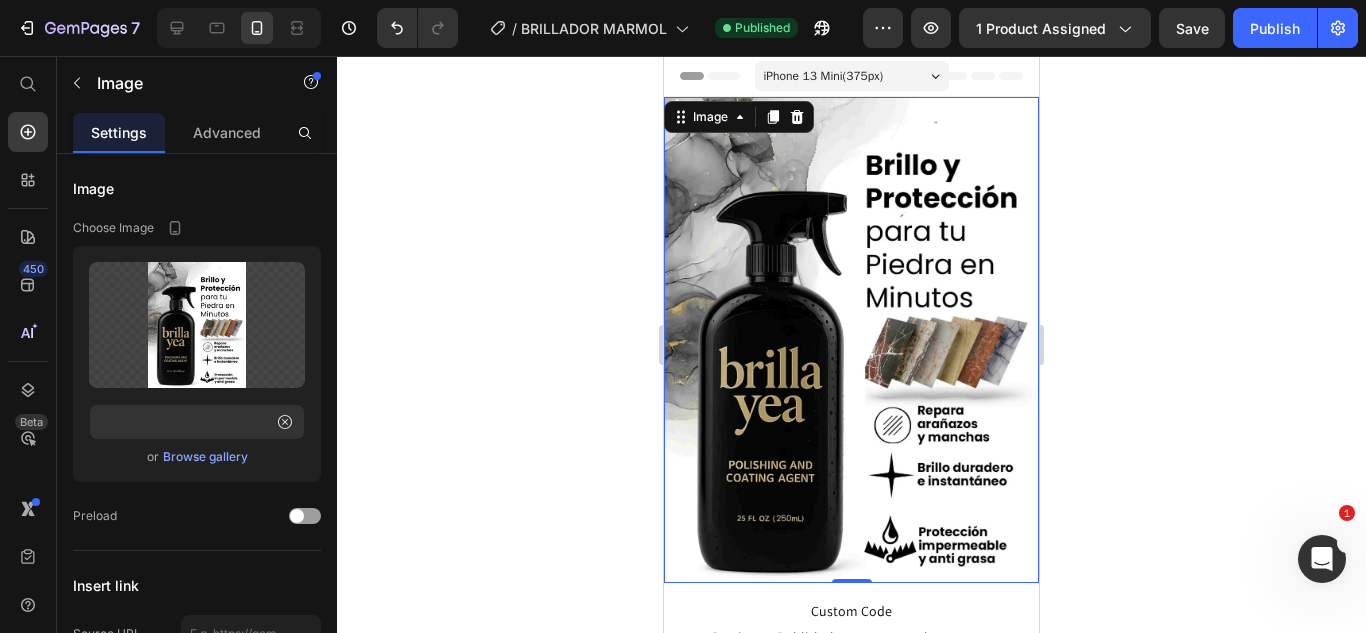 click 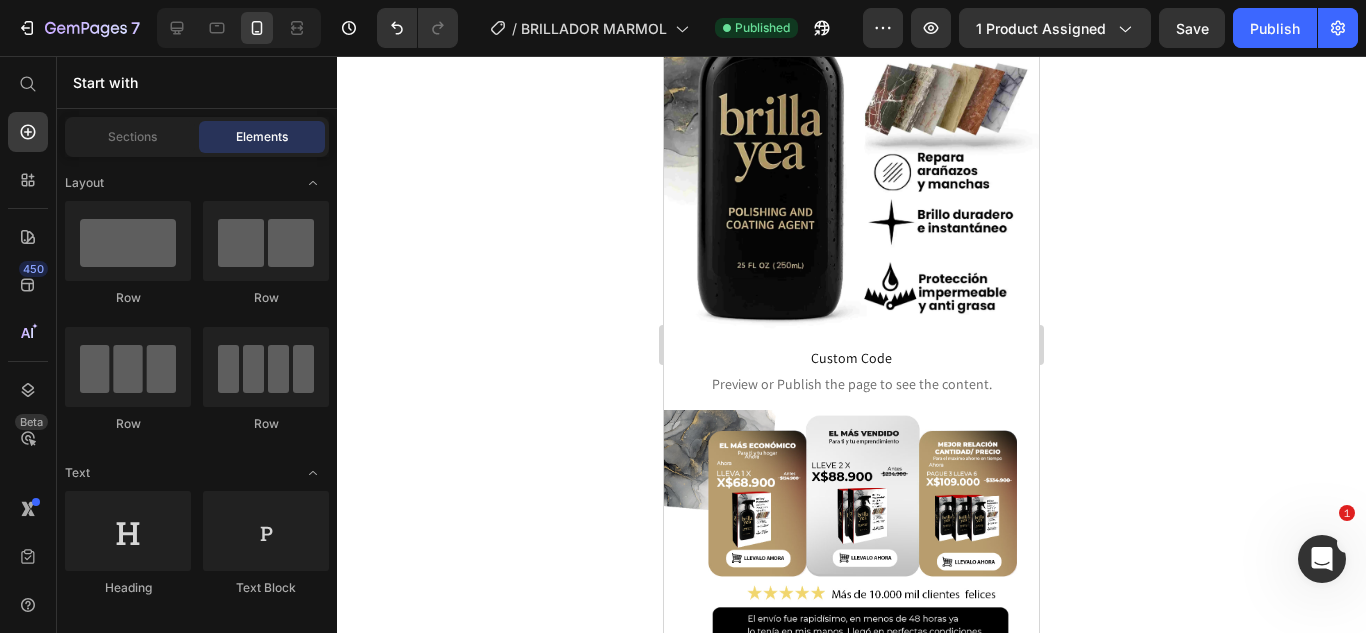 scroll, scrollTop: 306, scrollLeft: 0, axis: vertical 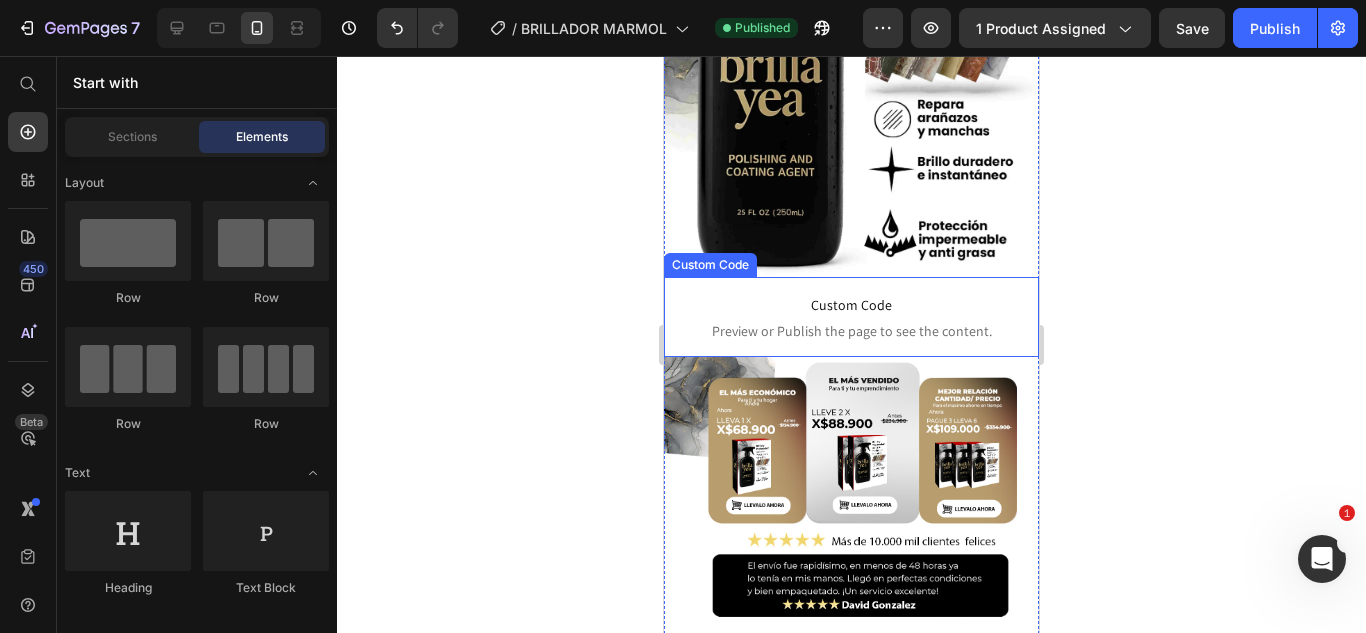click at bounding box center (851, 547) 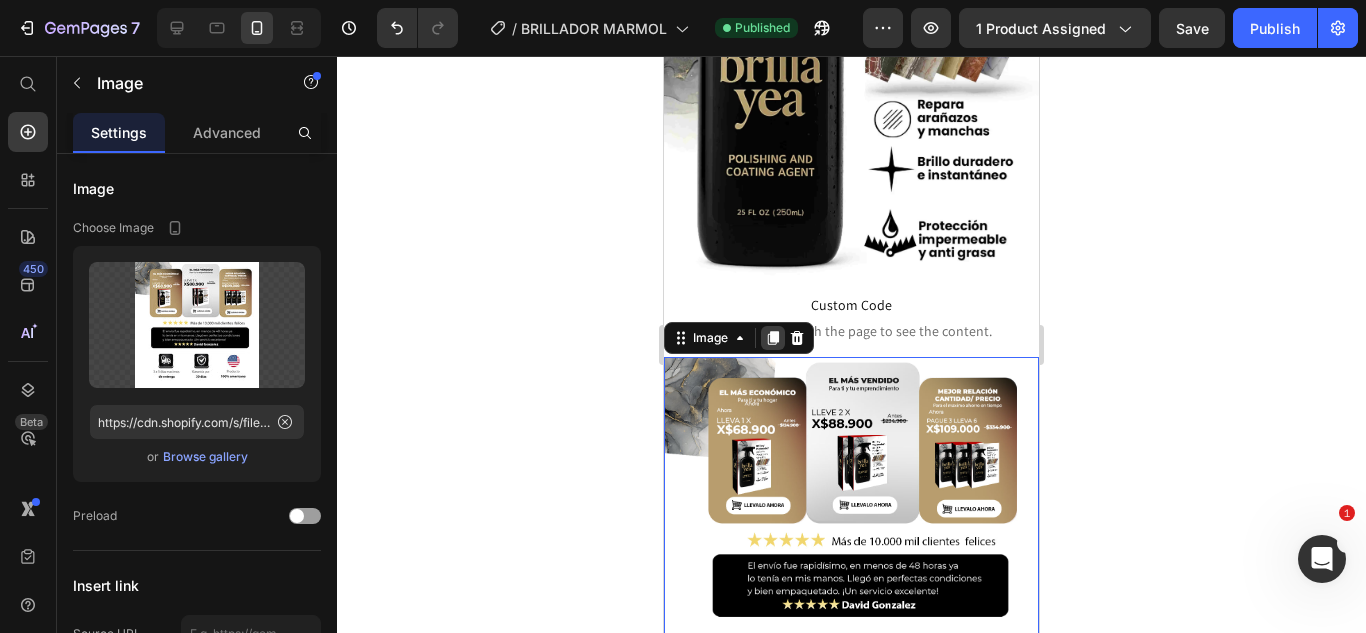 click 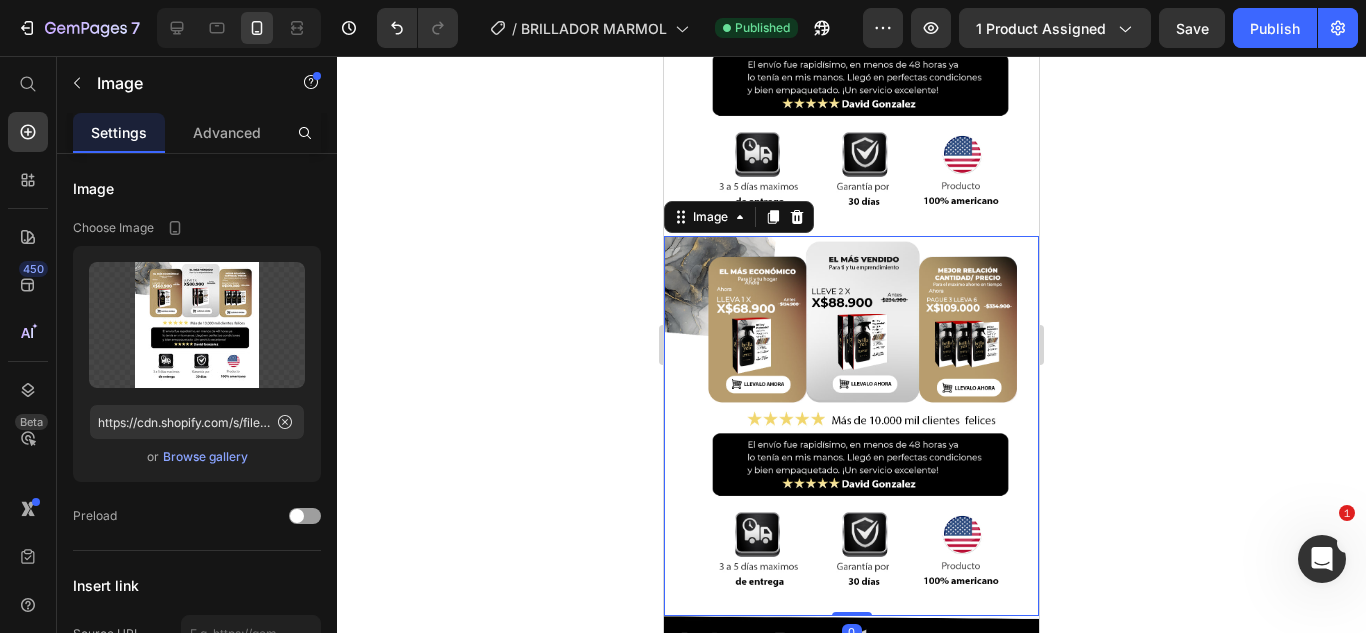 scroll, scrollTop: 882, scrollLeft: 0, axis: vertical 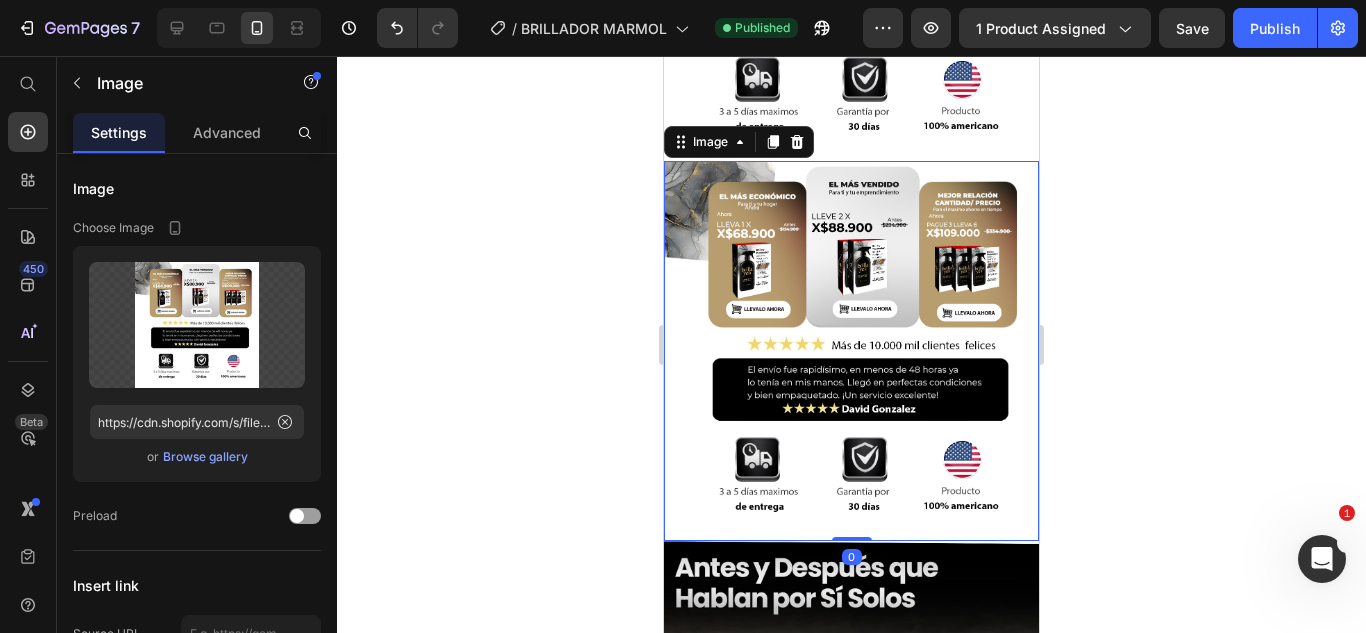 click 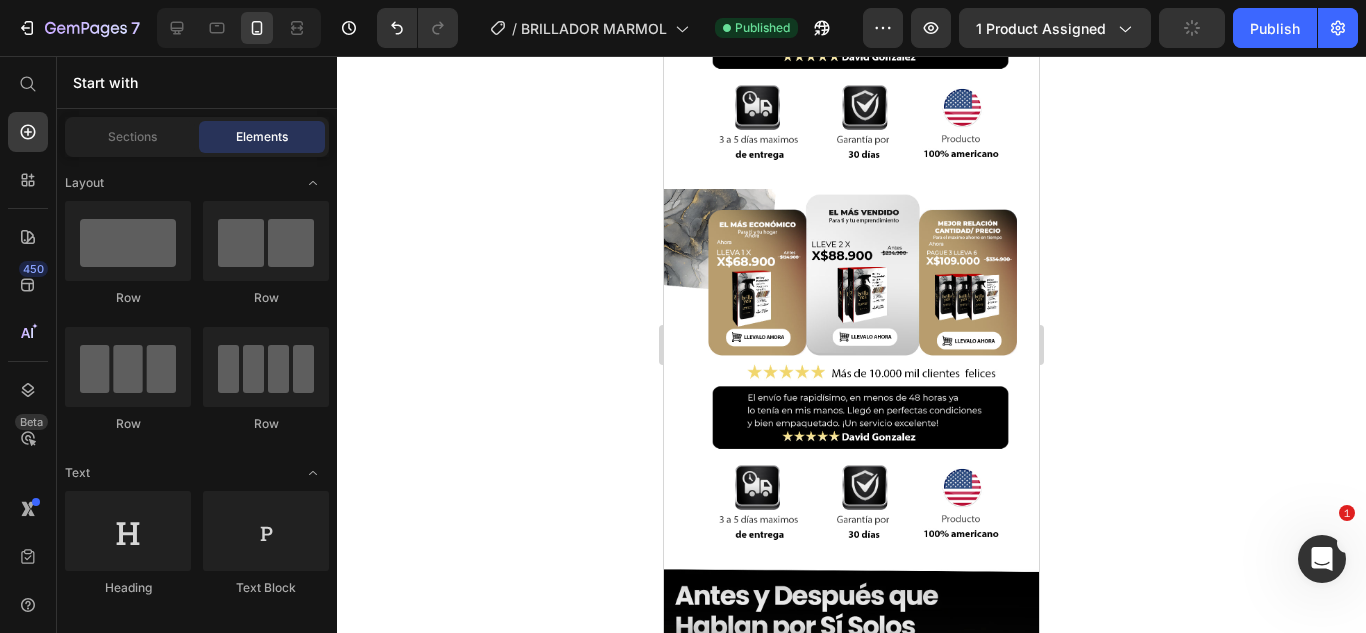 scroll, scrollTop: 644, scrollLeft: 0, axis: vertical 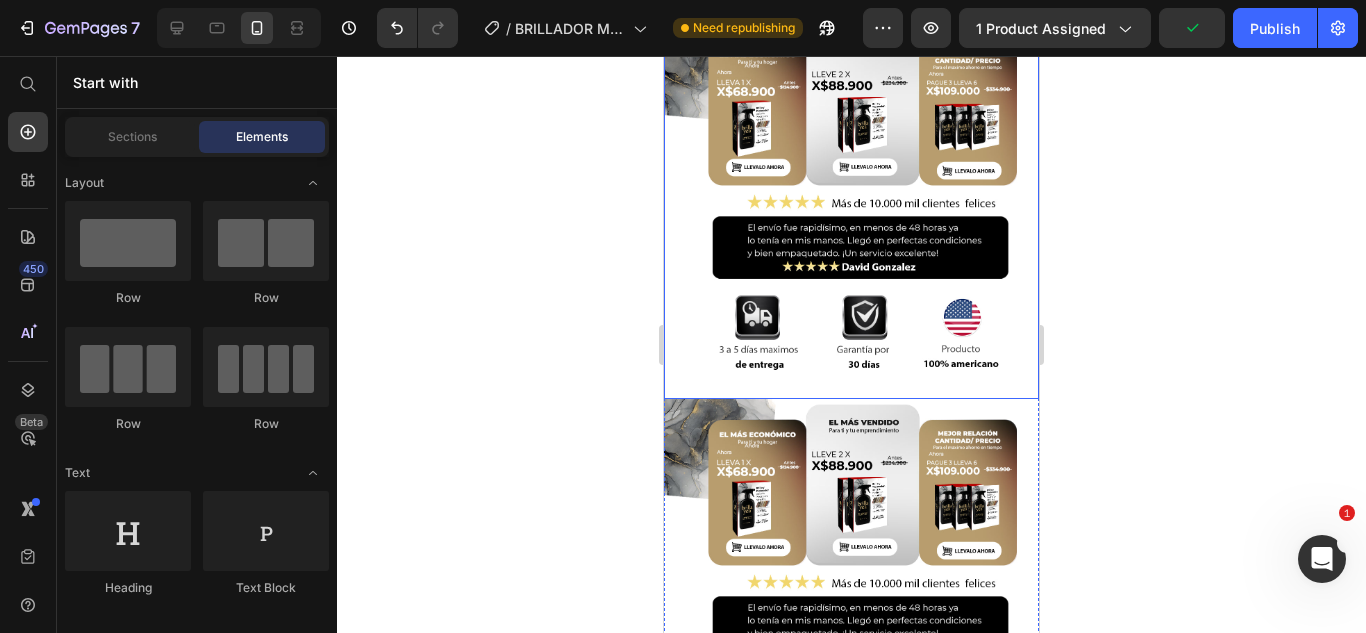 click at bounding box center [851, 209] 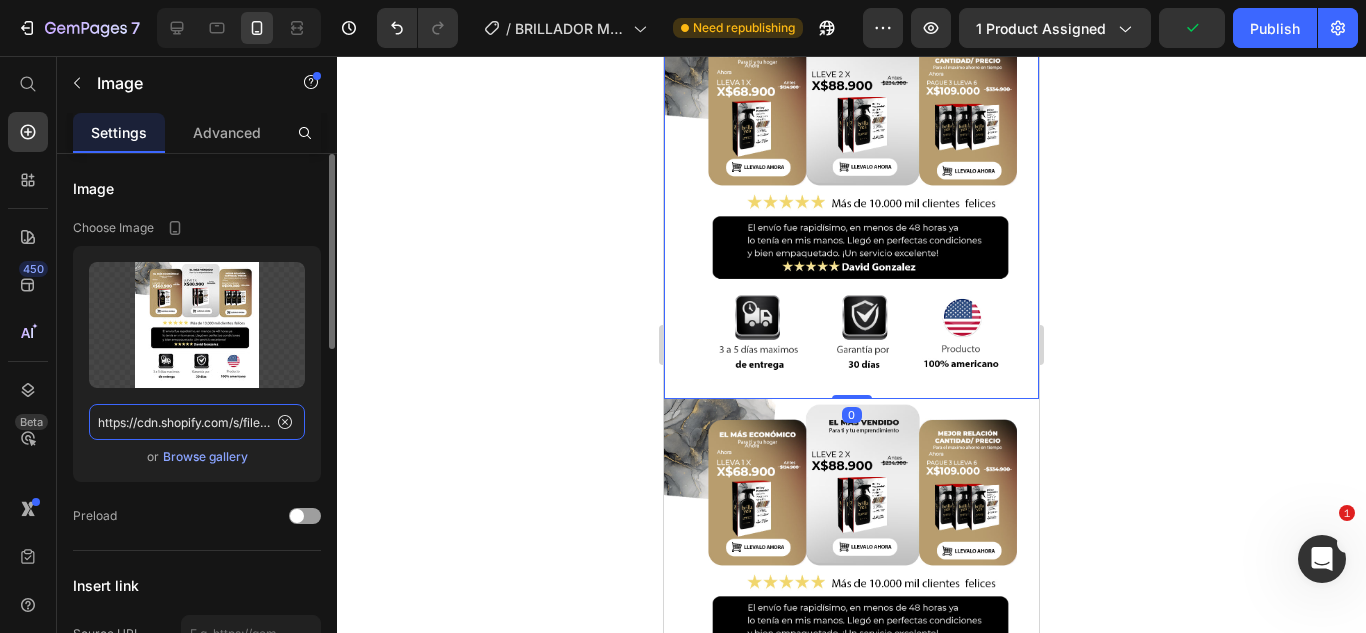 click on "https://cdn.shopify.com/s/files/1/0583/2317/3459/files/1748112009-precios.webp?v=1752177913" 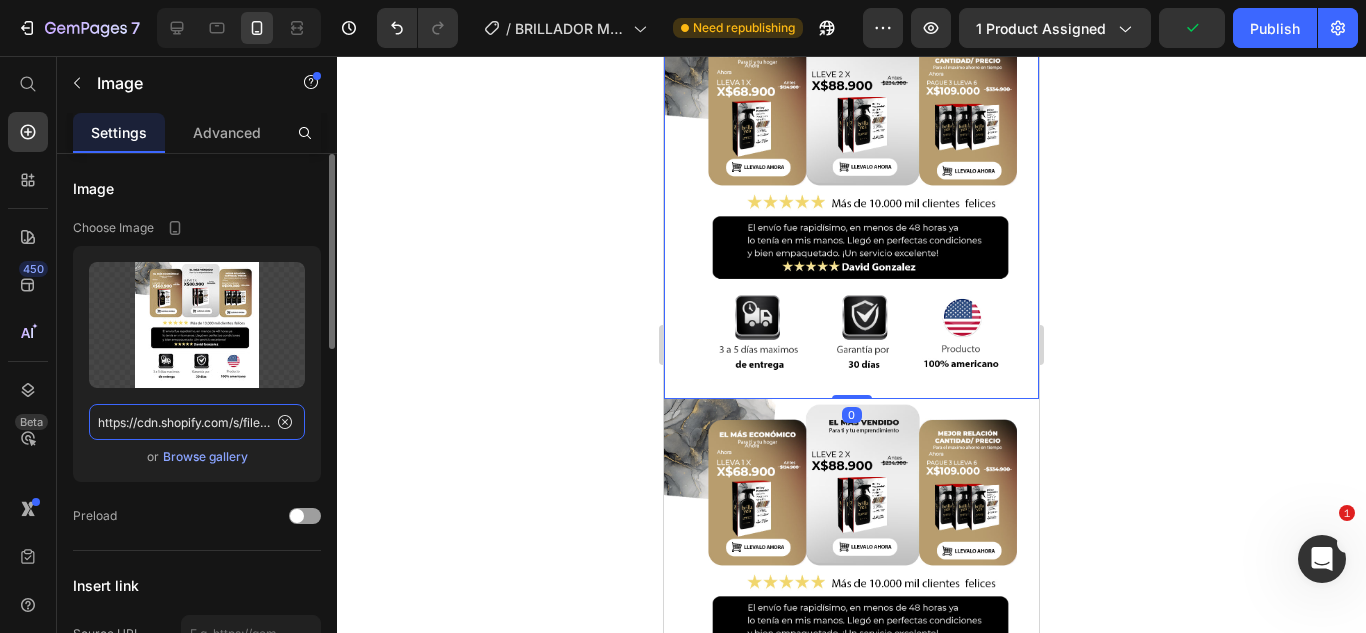scroll, scrollTop: 0, scrollLeft: 352, axis: horizontal 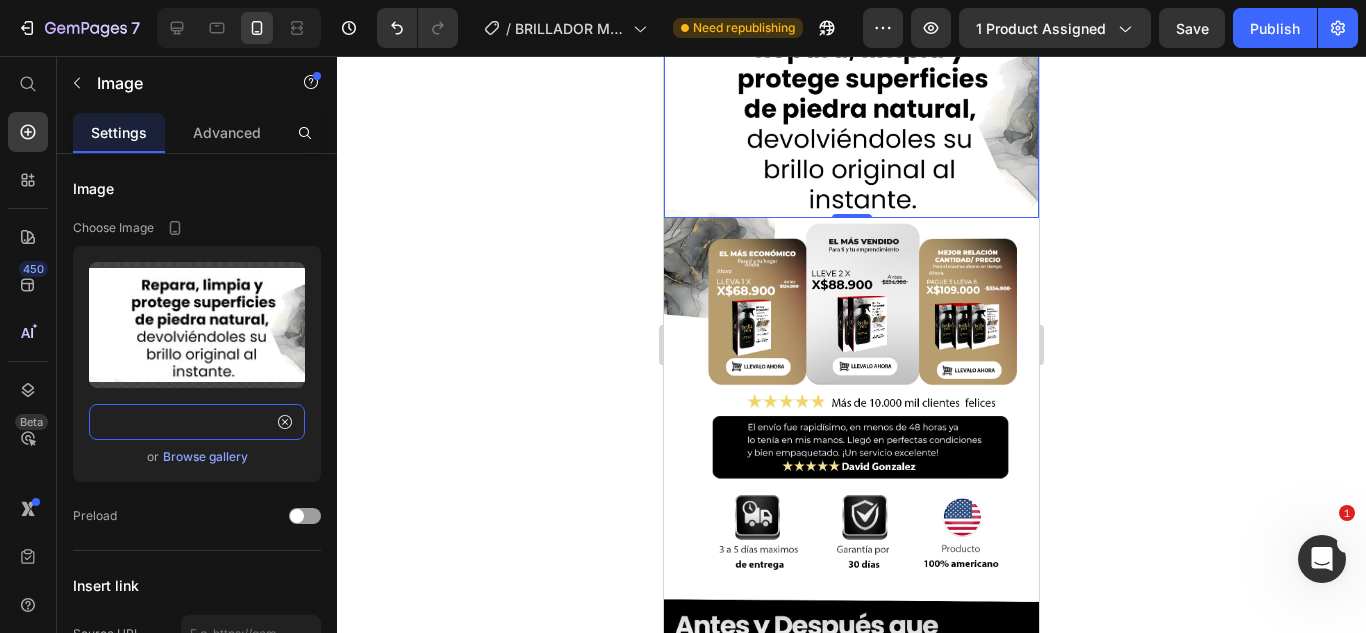 type on "https://cdn.shopify.com/s/files/1/0583/2317/3459/files/ELLHOE-25_11zon.jpg?v=1752348403" 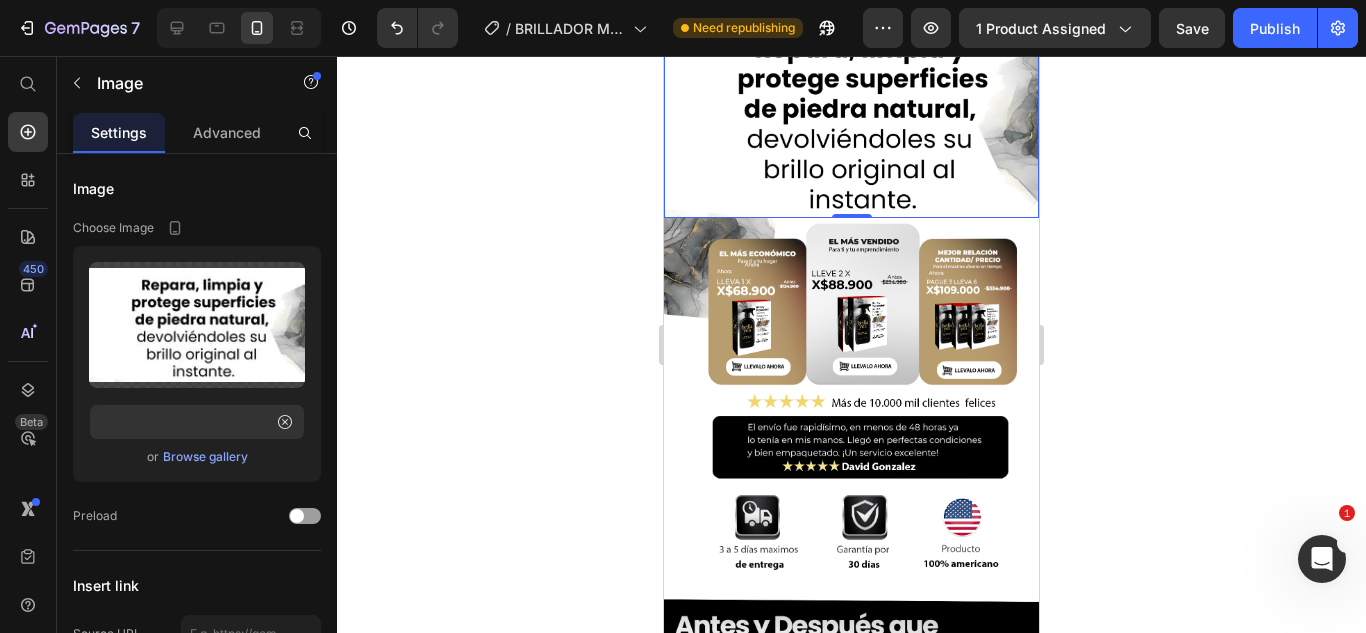 click 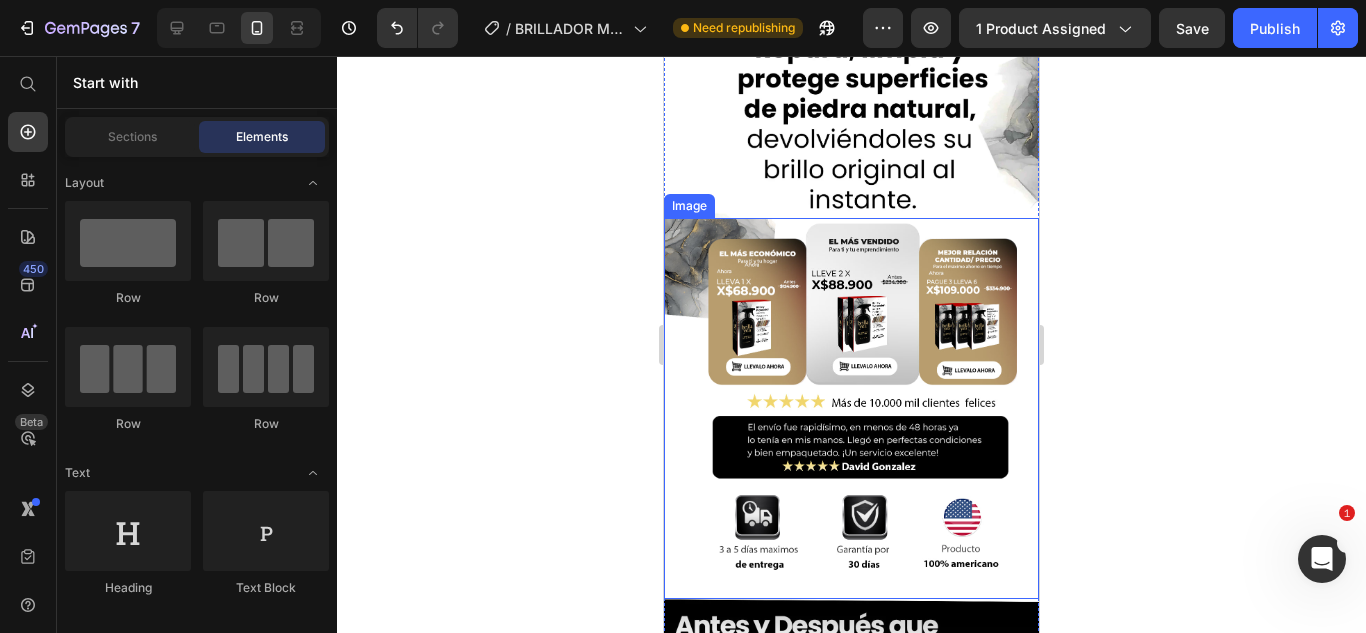 click at bounding box center (851, 408) 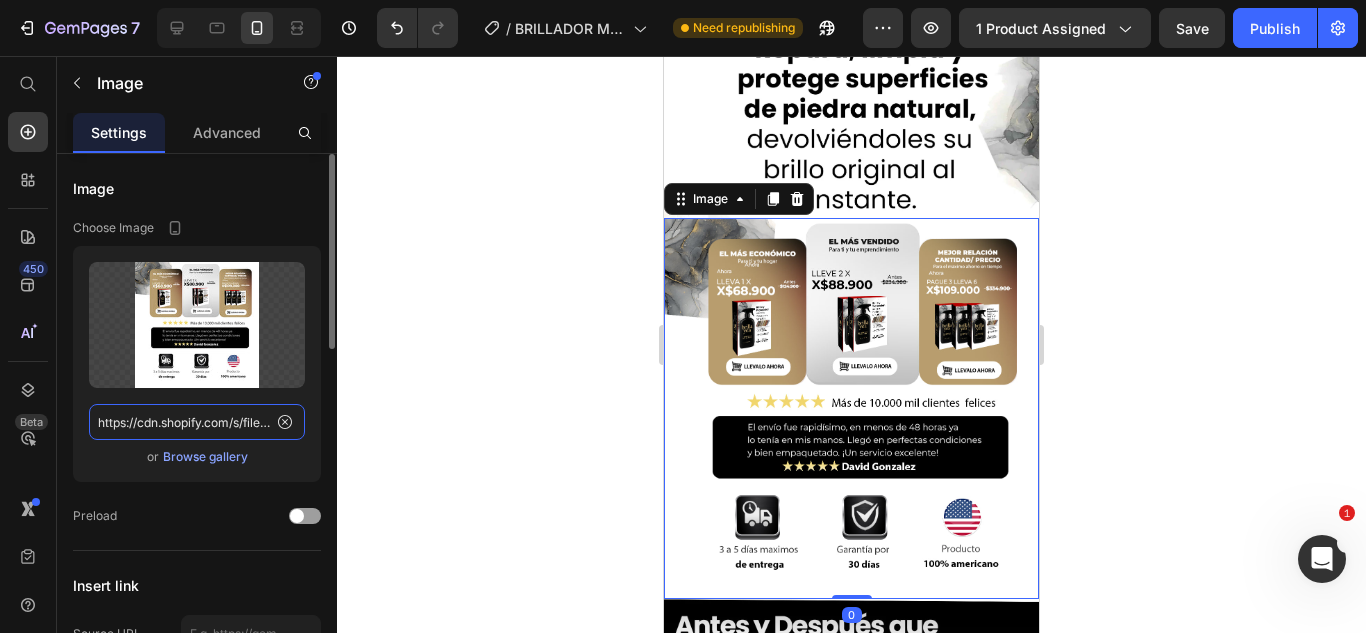 click on "https://cdn.shopify.com/s/files/1/0583/2317/3459/files/1748112009-precios.webp?v=1752177913" 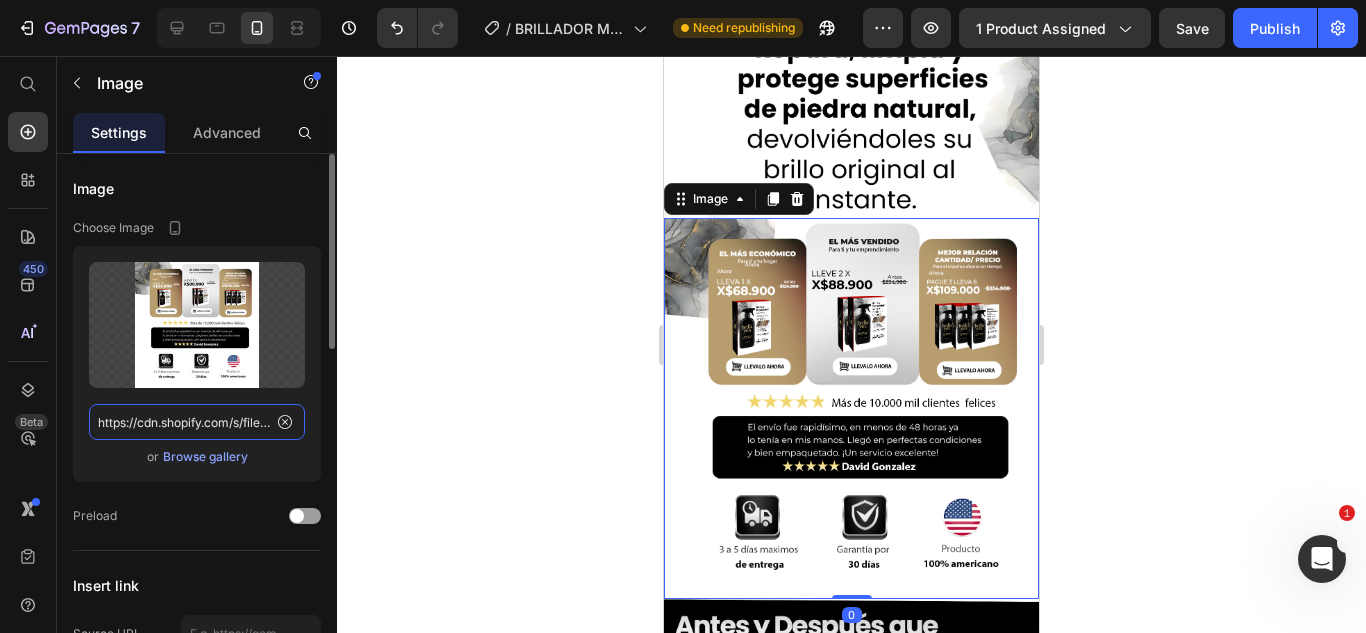 scroll, scrollTop: 0, scrollLeft: 492, axis: horizontal 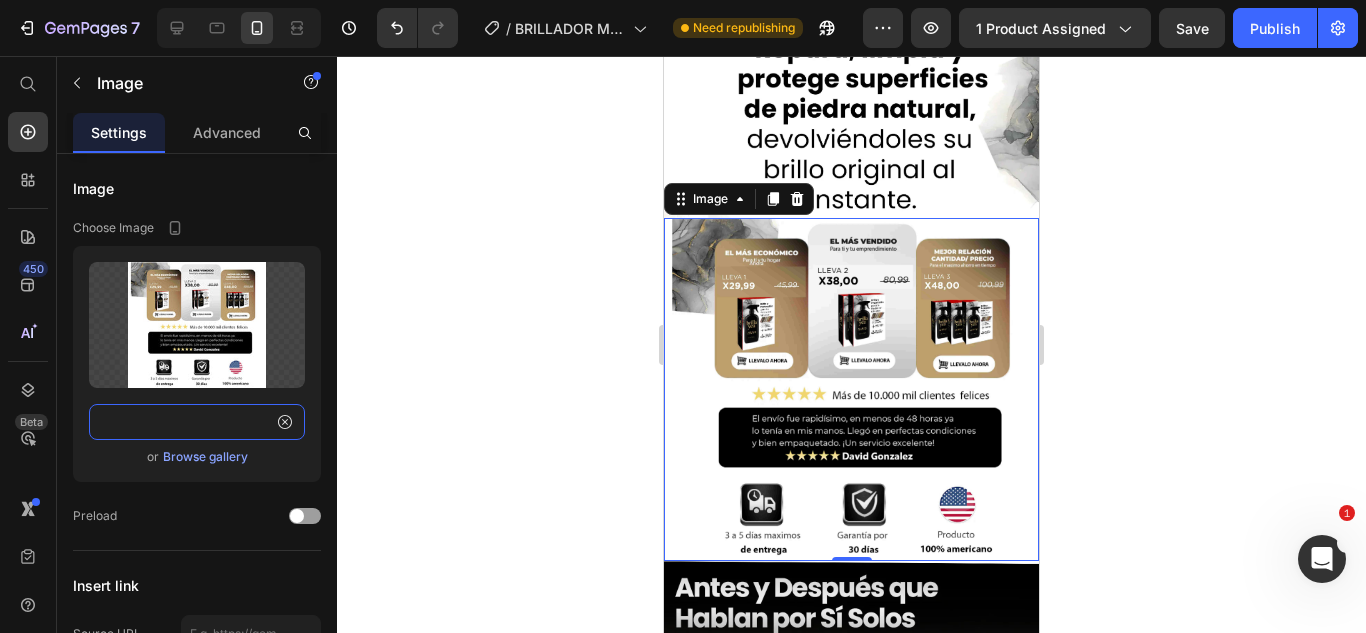 type on "https://cdn.shopify.com/s/files/1/0583/2317/3459/files/ELLHOE_Mesa_de_trabajo_1_copia_6_11zon.jpg?v=1752348404" 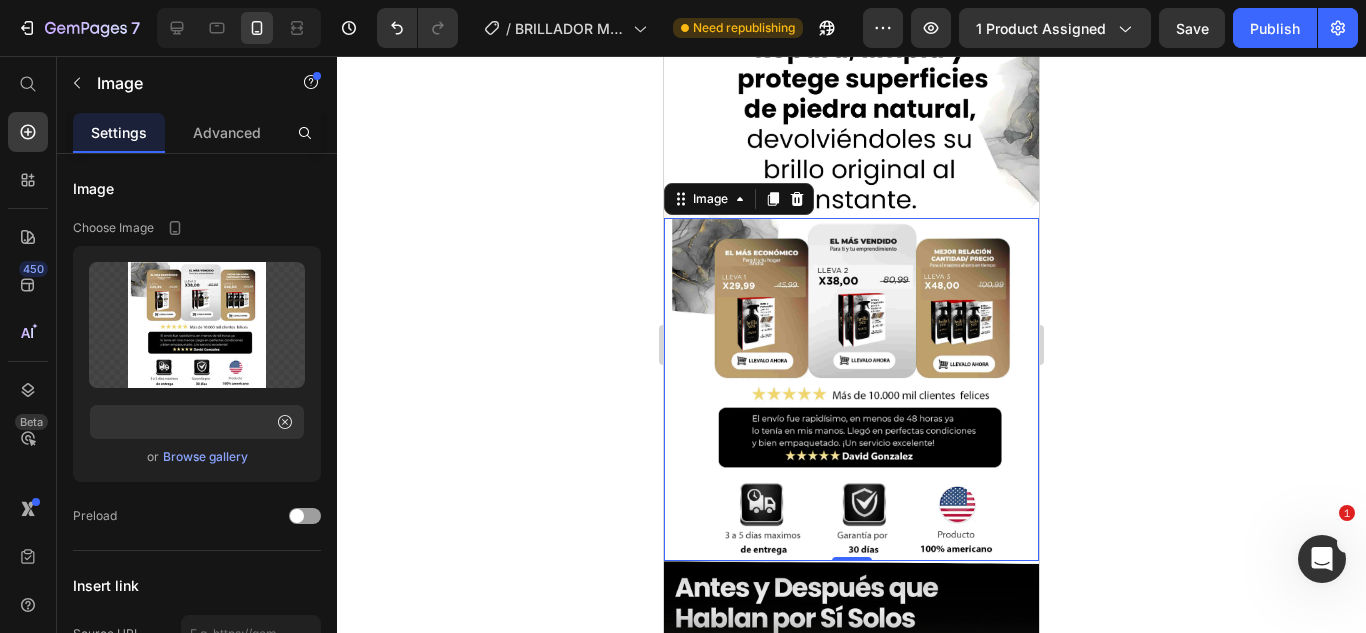 click 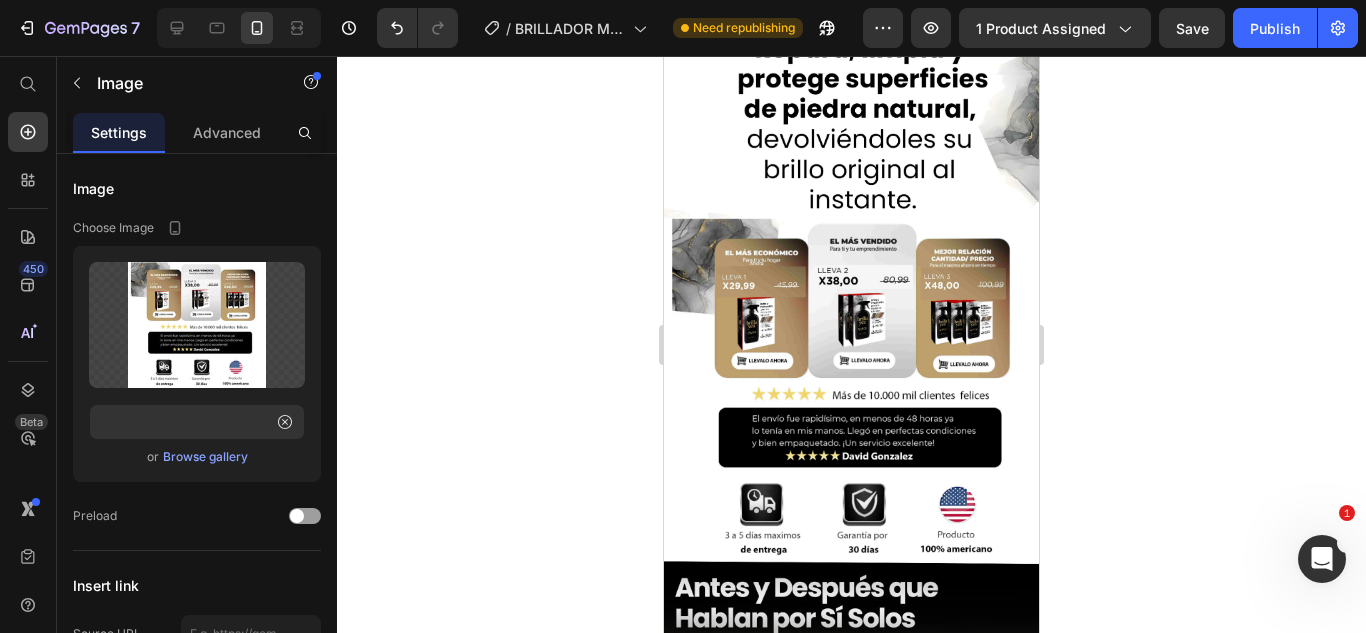 scroll, scrollTop: 0, scrollLeft: 0, axis: both 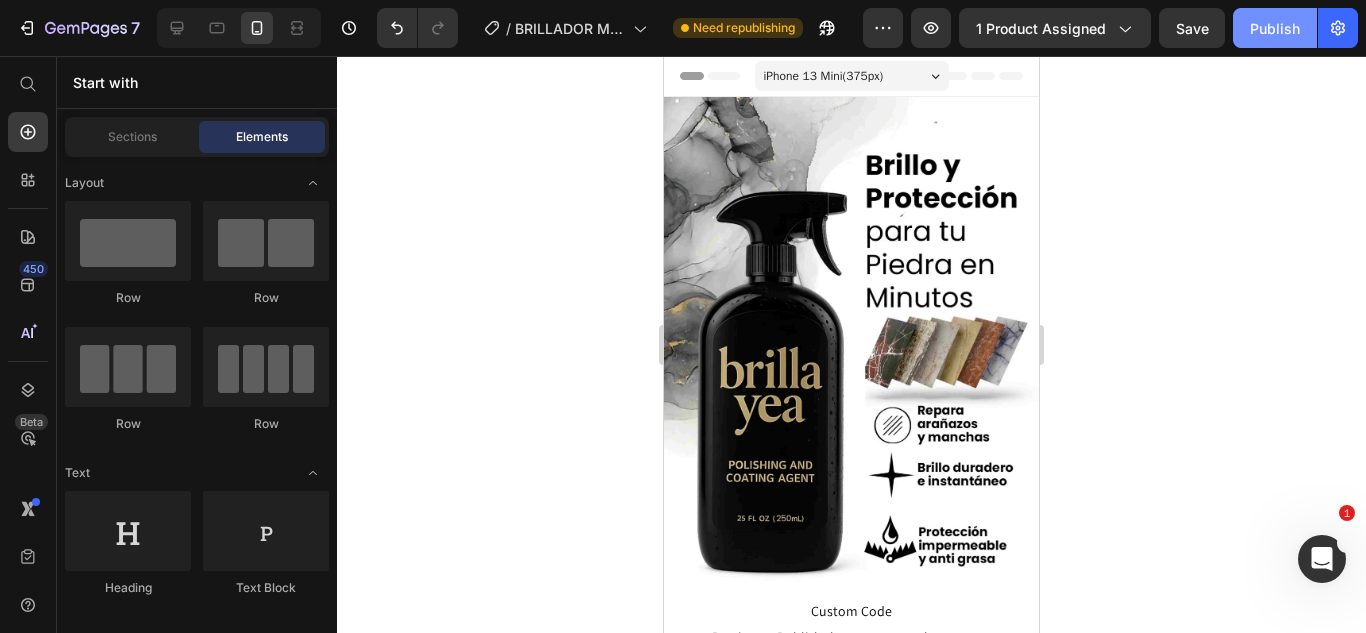 click on "Publish" 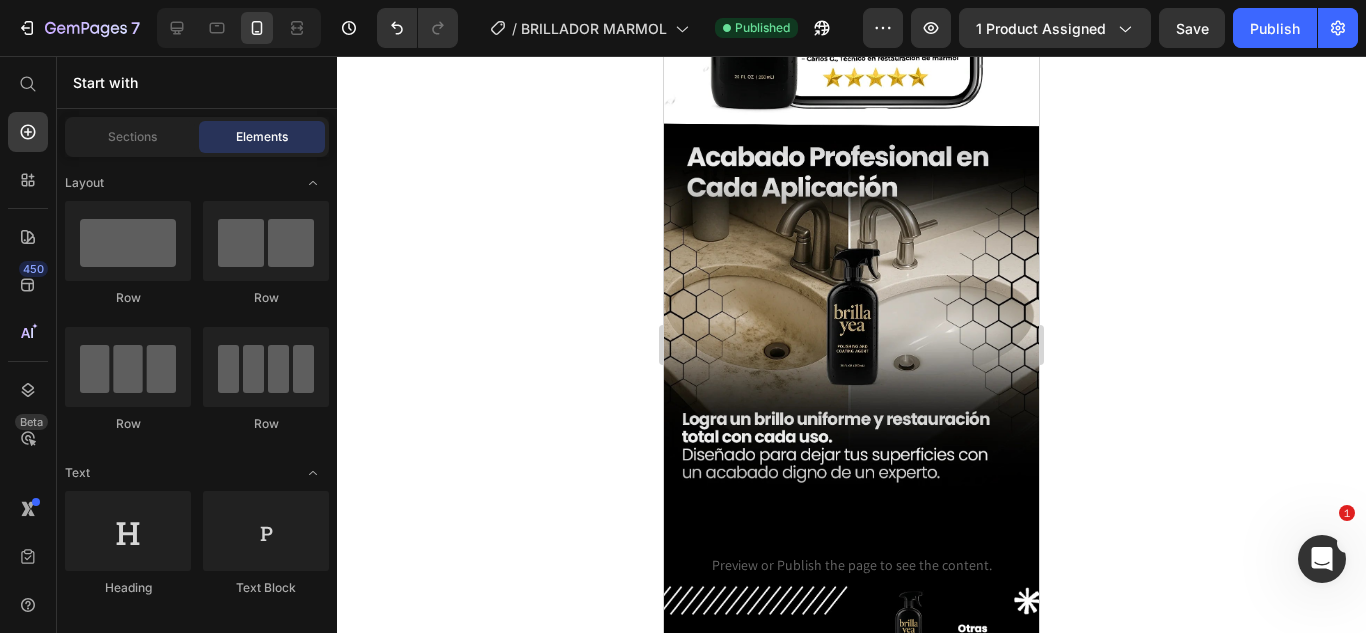 scroll, scrollTop: 4022, scrollLeft: 0, axis: vertical 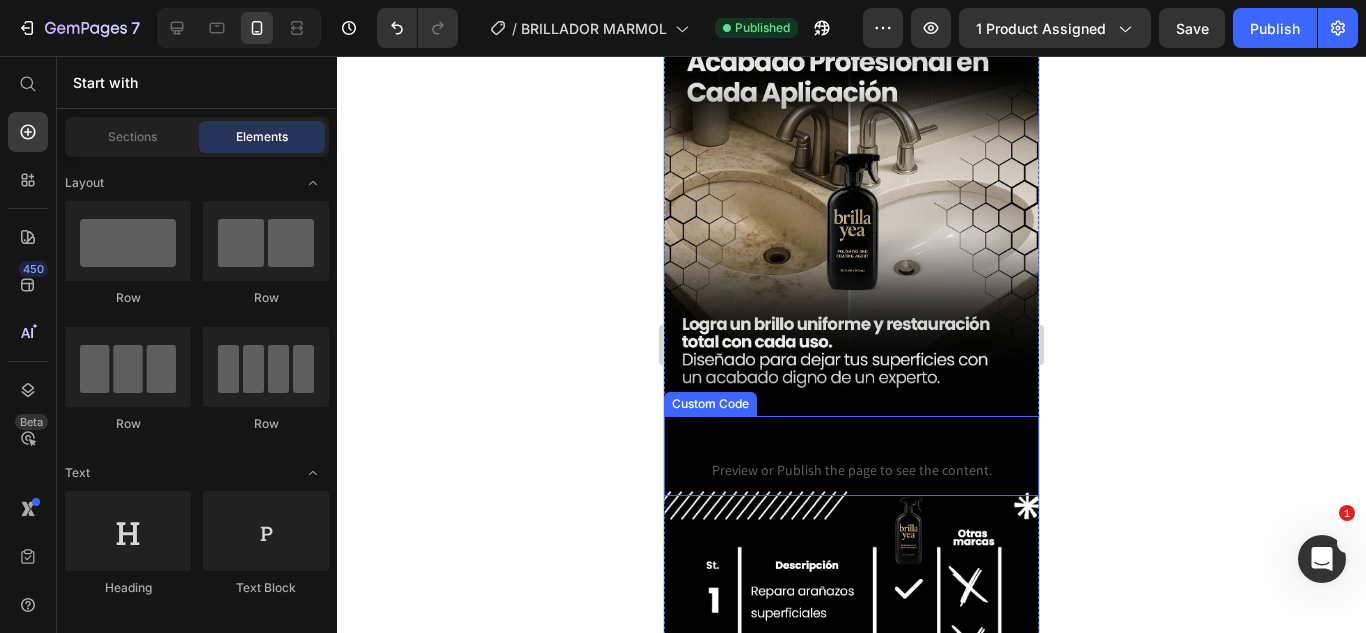 click on "Custom Code" at bounding box center [851, 444] 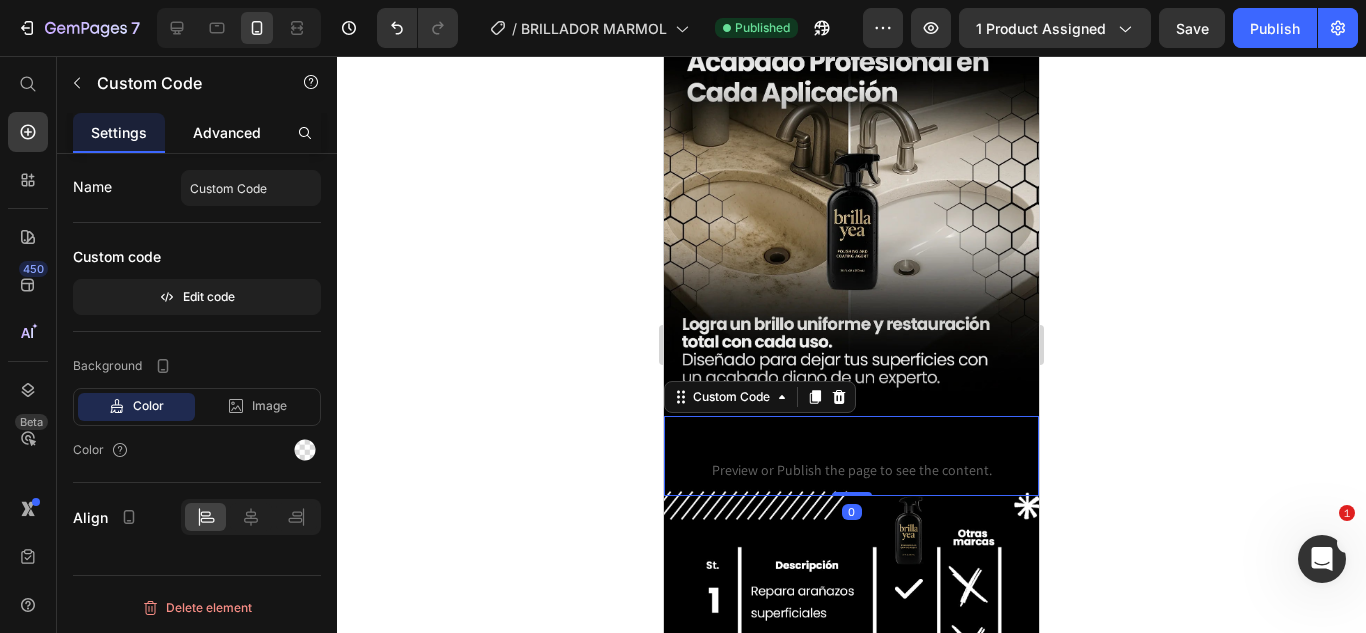 click on "Advanced" at bounding box center (227, 132) 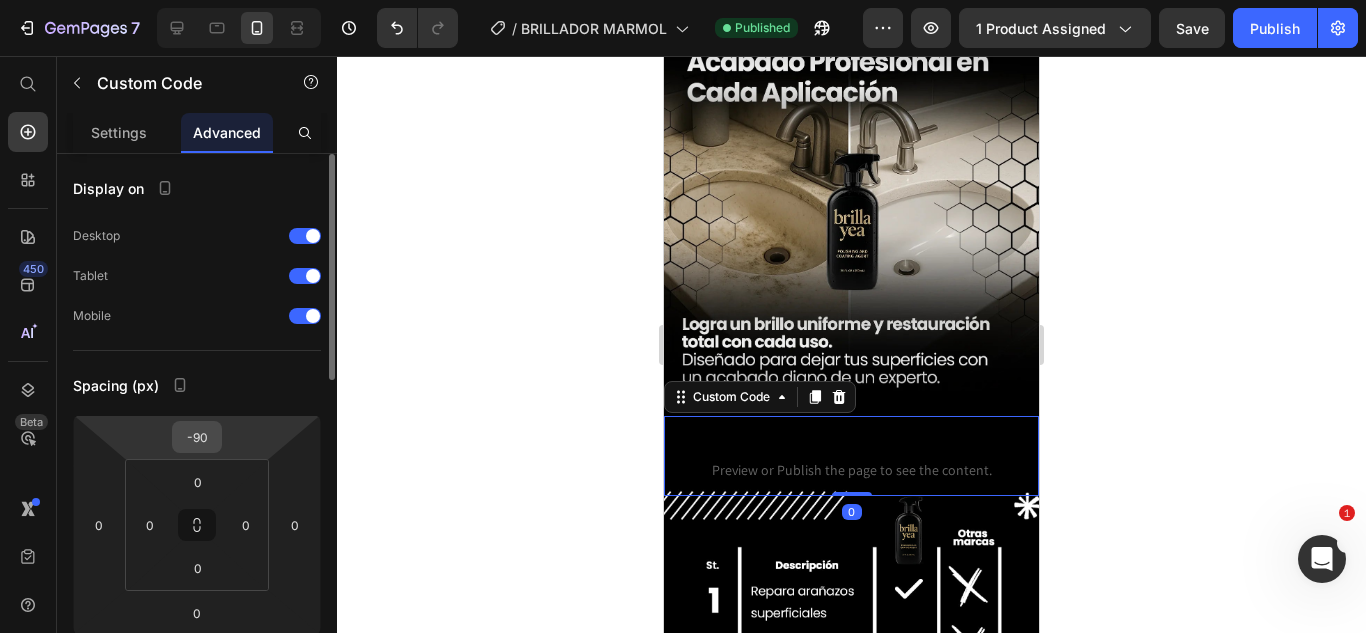 click on "-90" at bounding box center [197, 437] 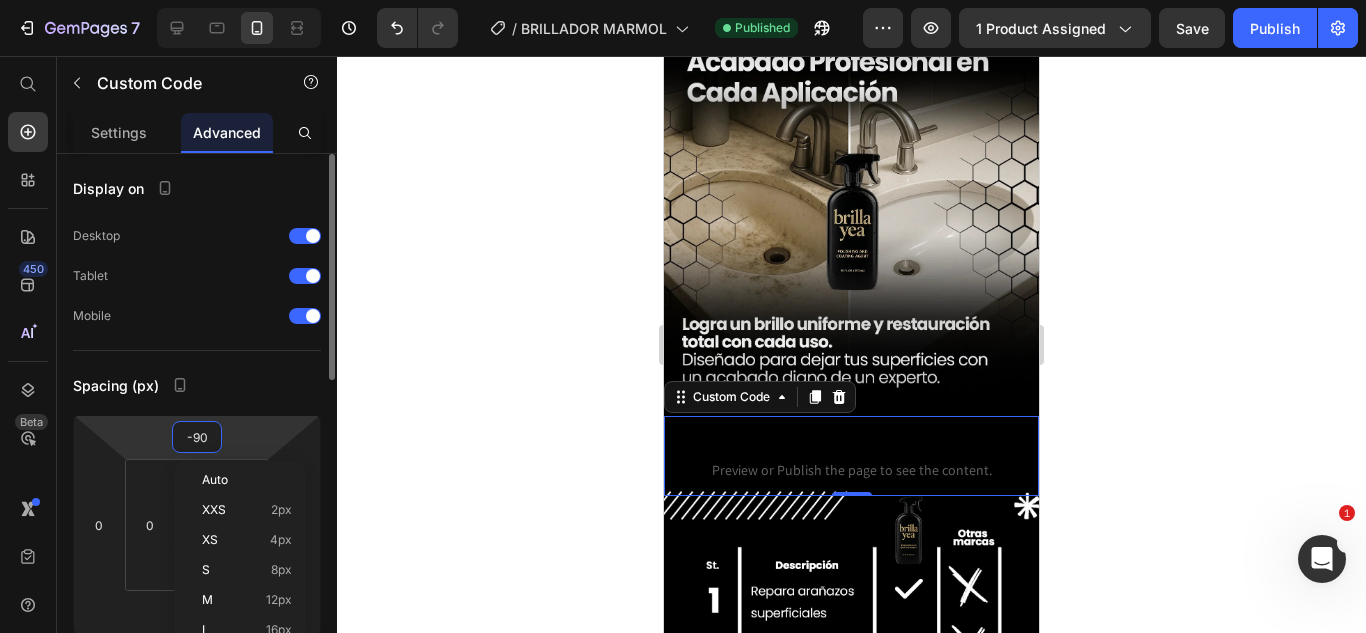 click on "-90" at bounding box center (197, 437) 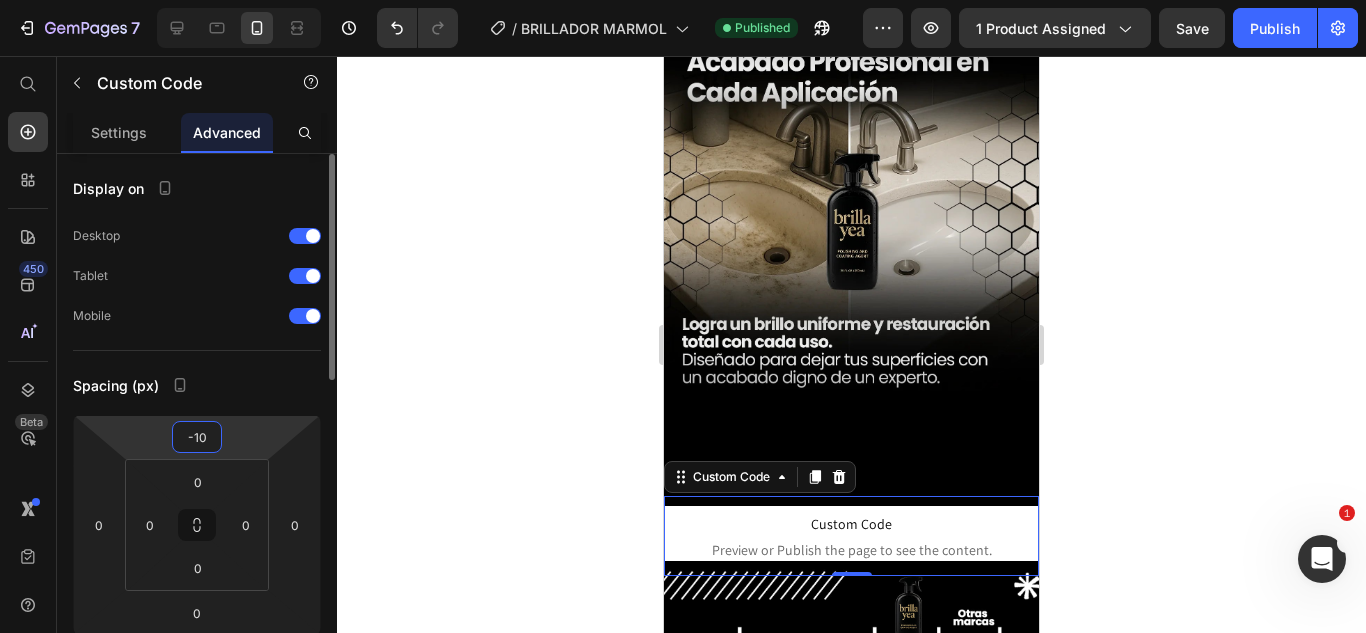 type on "-110" 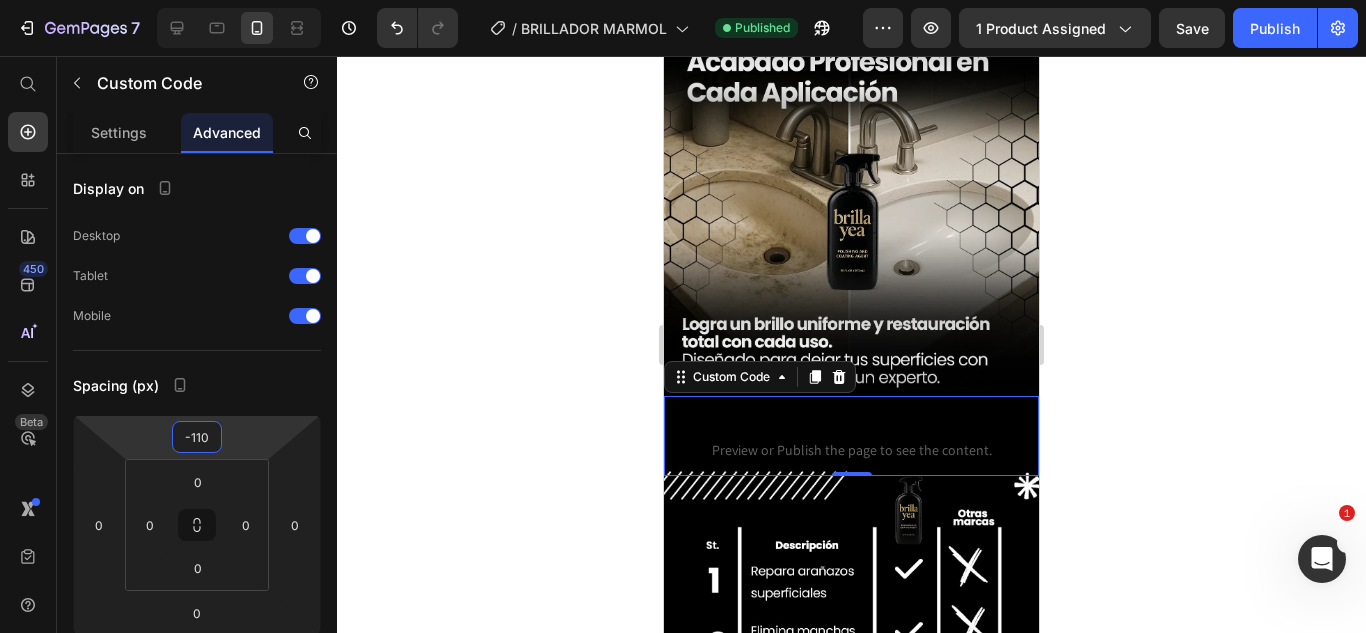 click 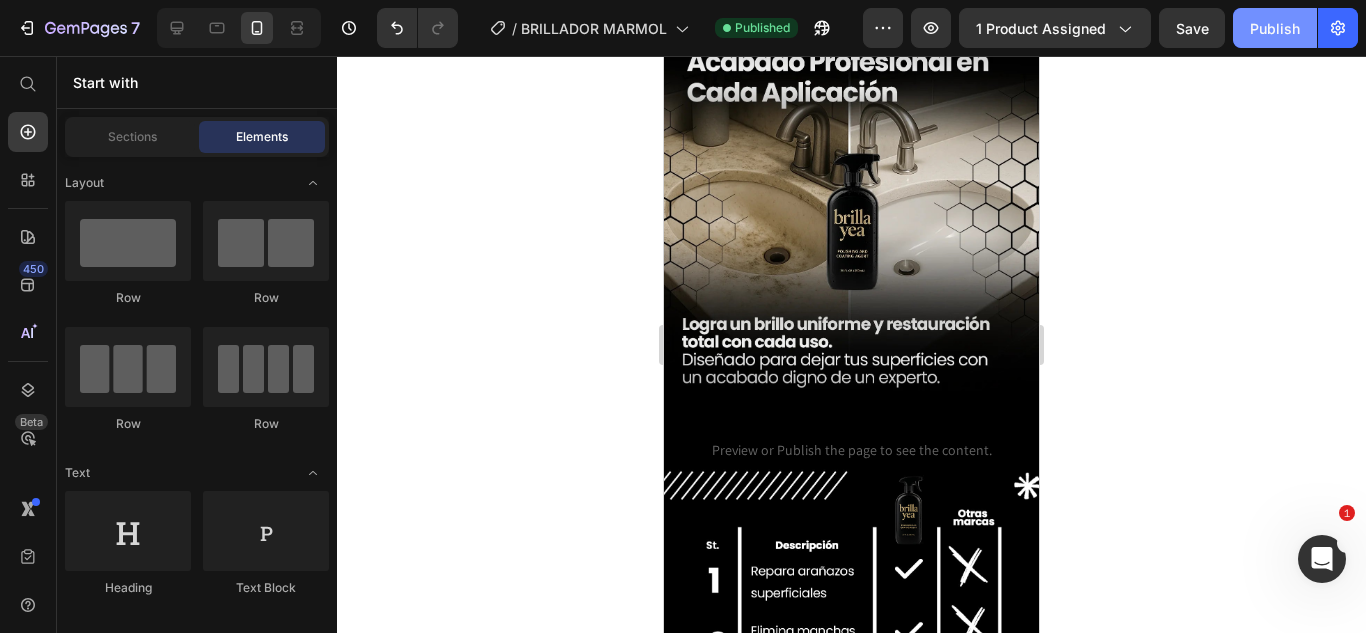 click on "Publish" 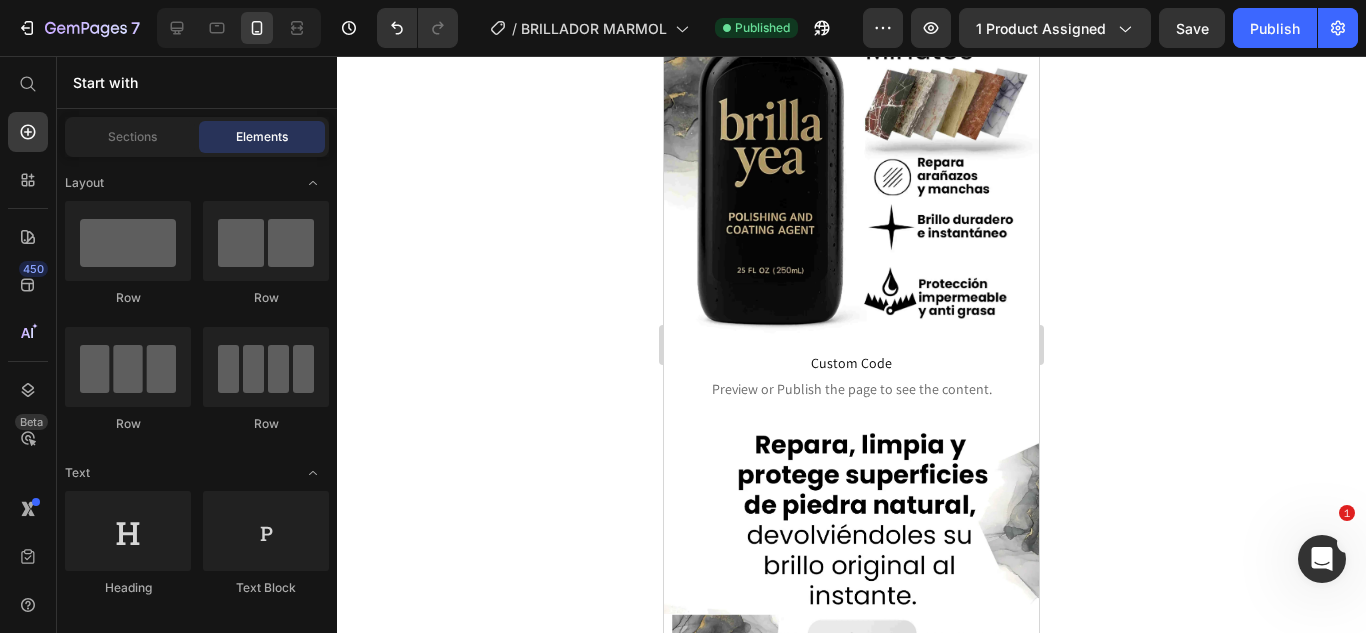 scroll, scrollTop: 275, scrollLeft: 0, axis: vertical 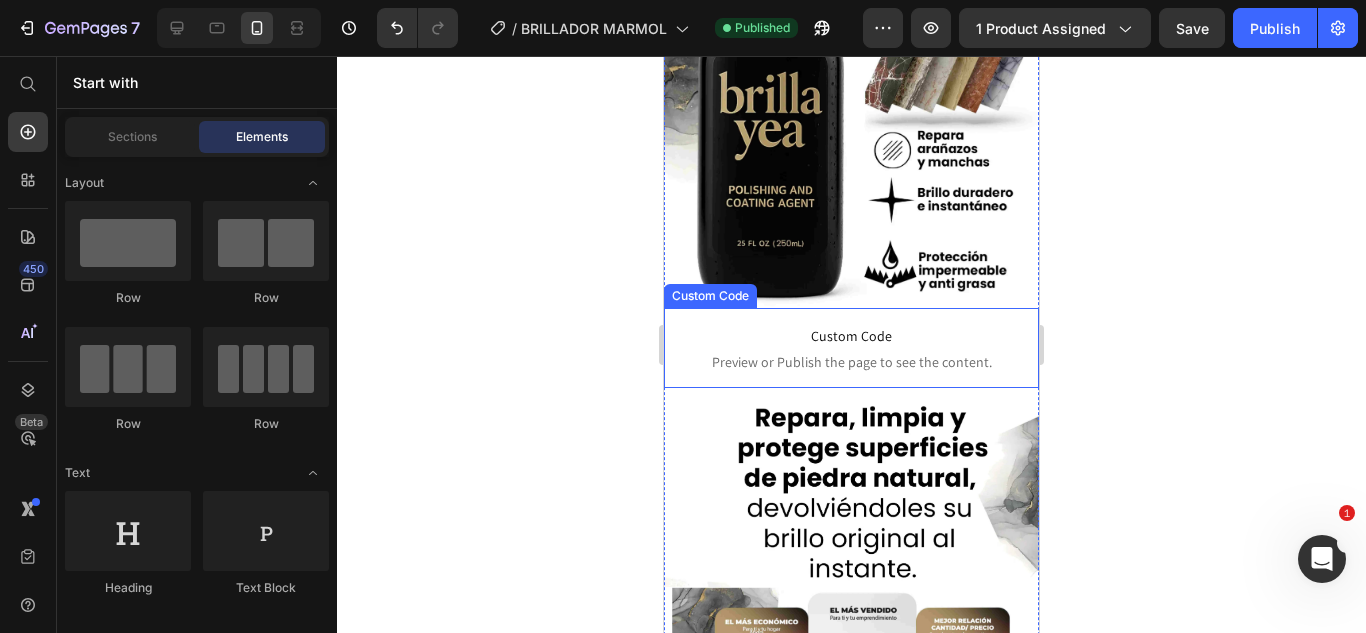 click on "Custom Code" at bounding box center (851, 336) 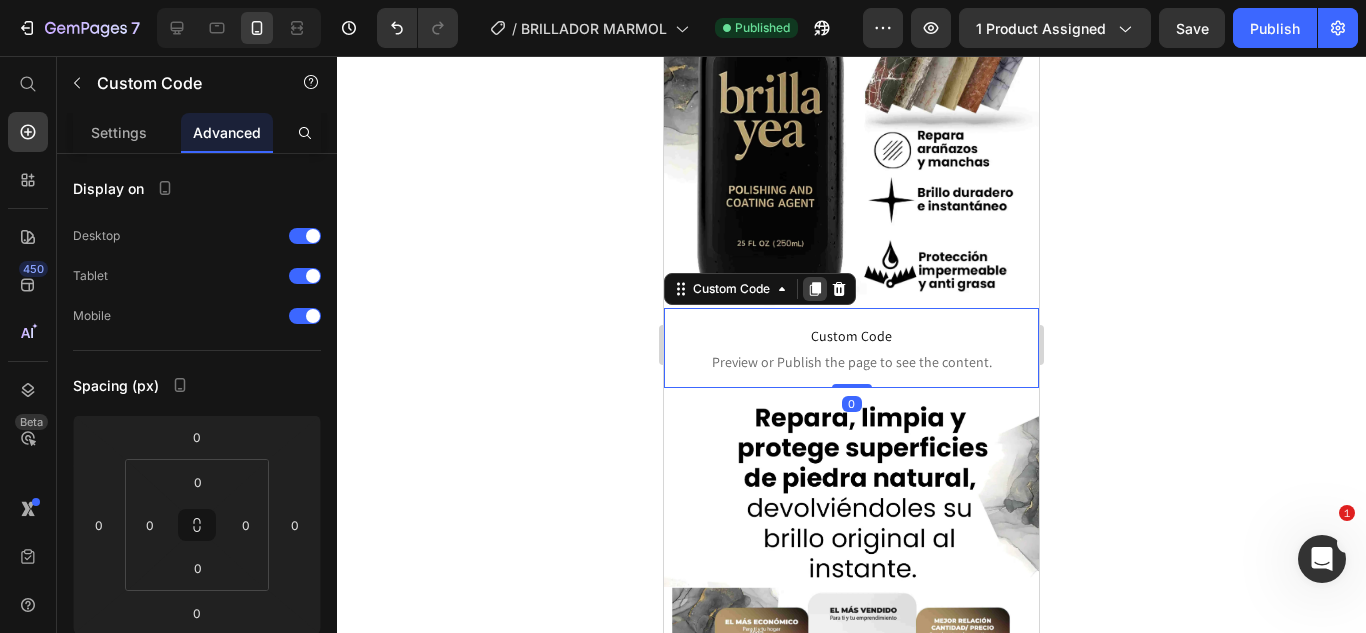 click 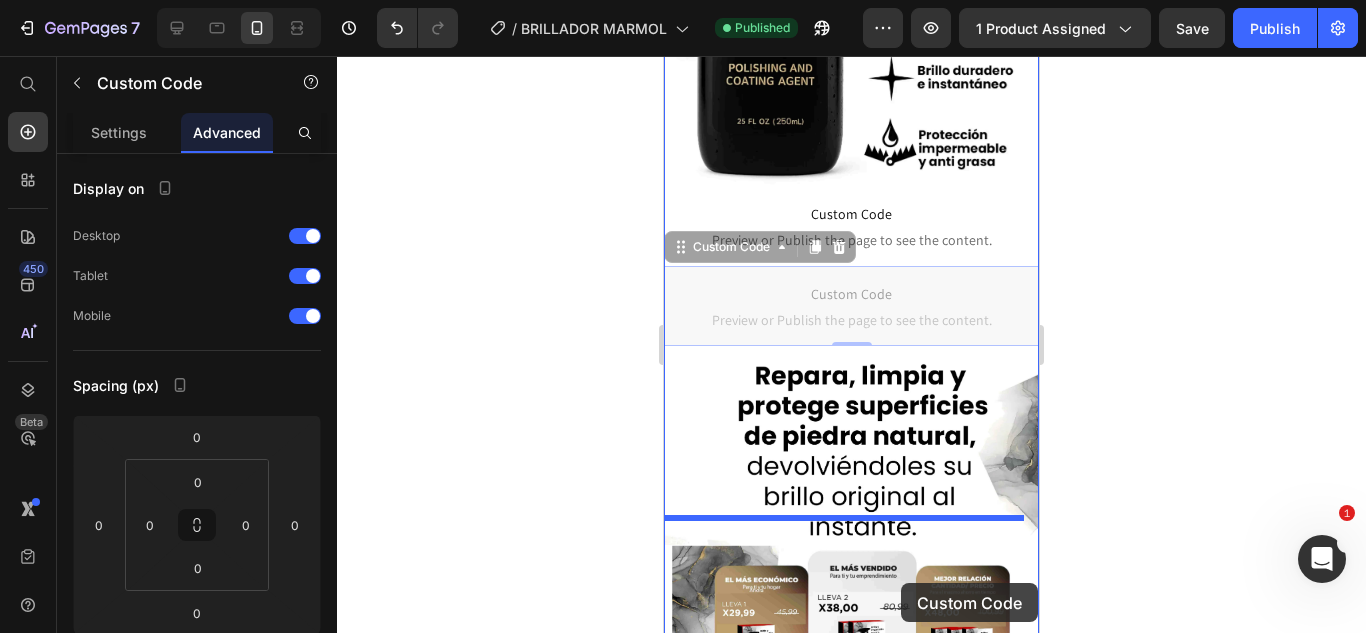 scroll, scrollTop: 514, scrollLeft: 0, axis: vertical 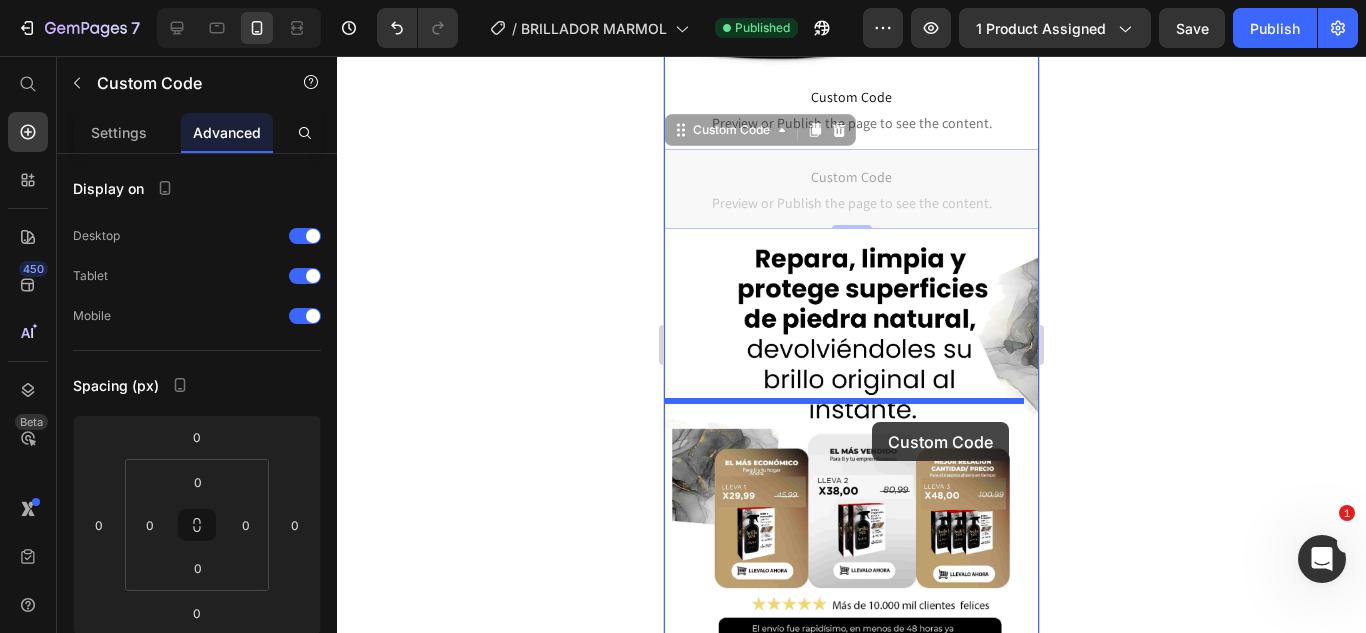 drag, startPoint x: 915, startPoint y: 409, endPoint x: 872, endPoint y: 422, distance: 44.922153 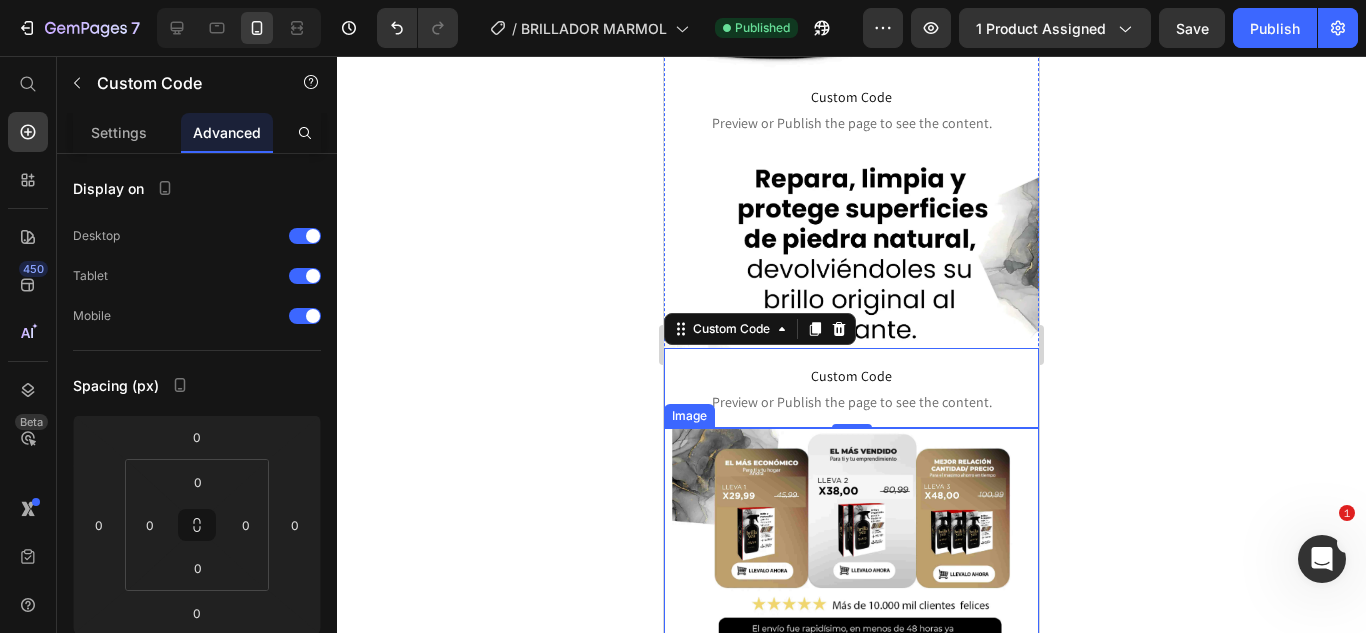 click 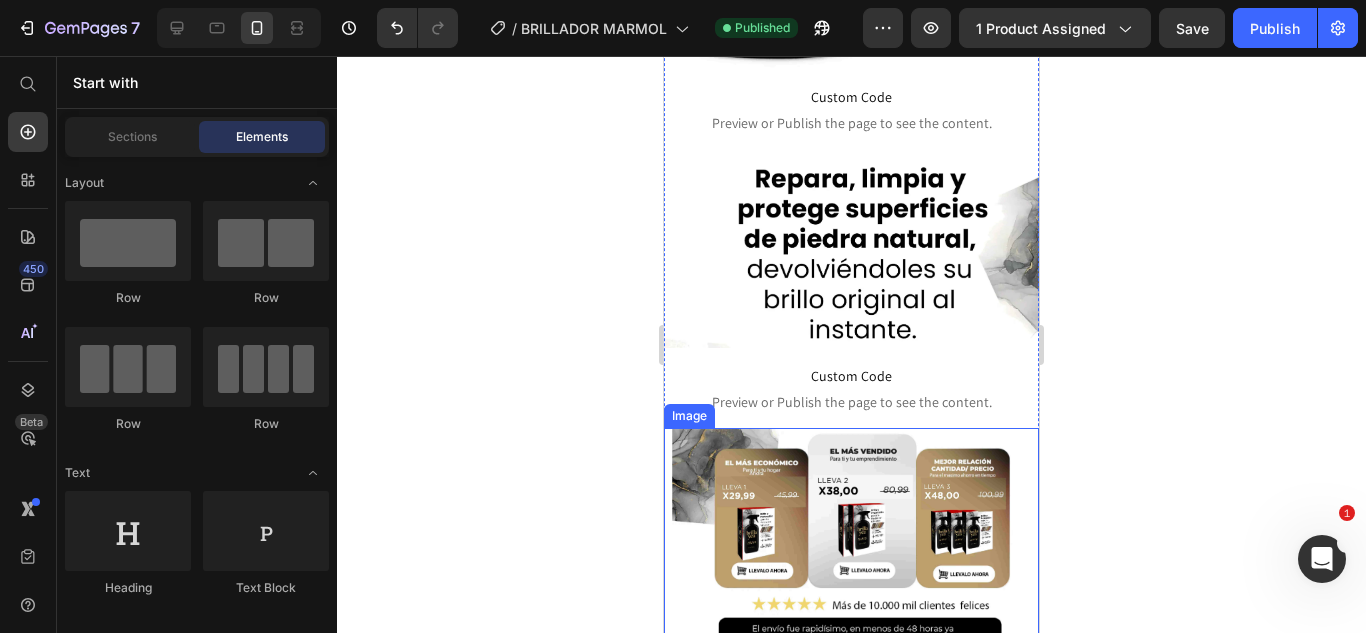 click at bounding box center [851, 599] 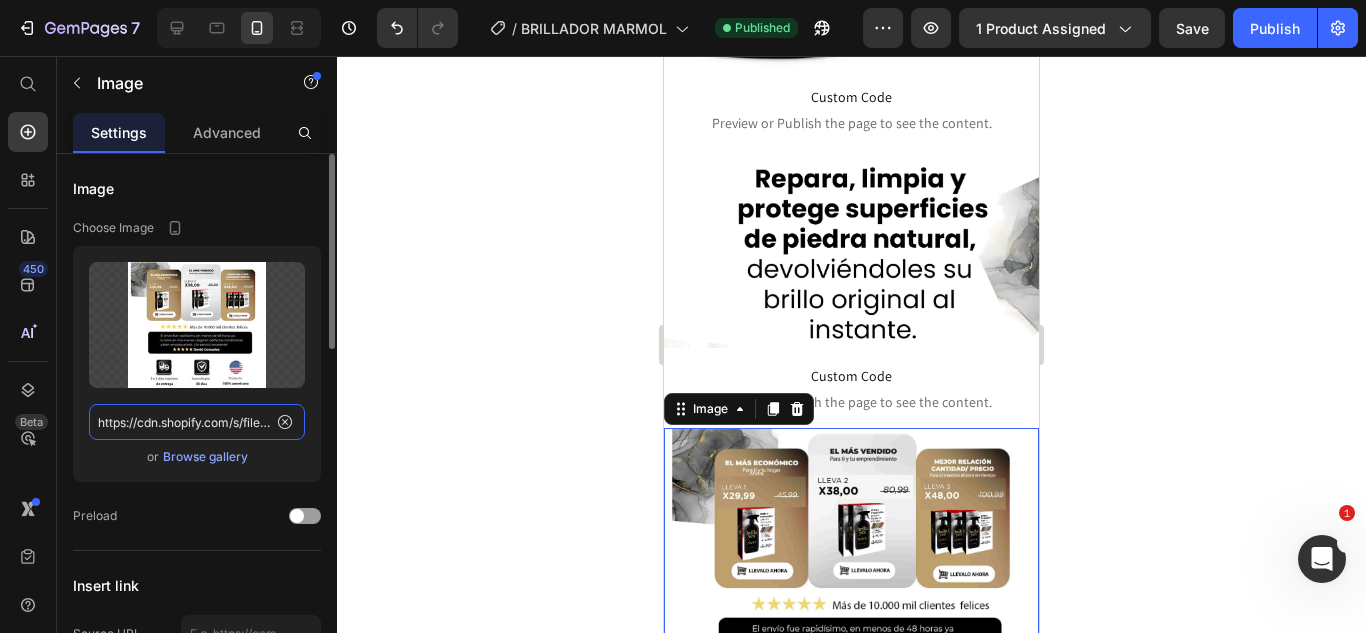 click on "https://cdn.shopify.com/s/files/1/0583/2317/3459/files/ELLHOE_Mesa_de_trabajo_1_copia_6_11zon.jpg?v=1752348404" 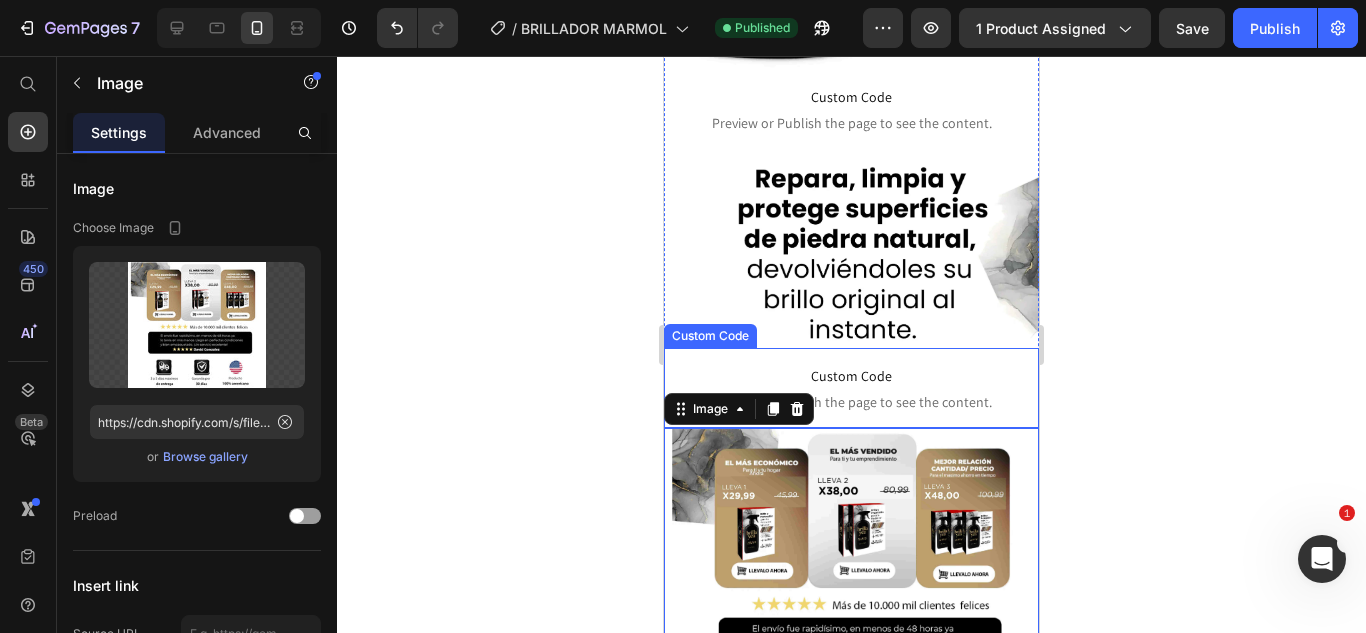 click on "Custom Code" at bounding box center (851, 376) 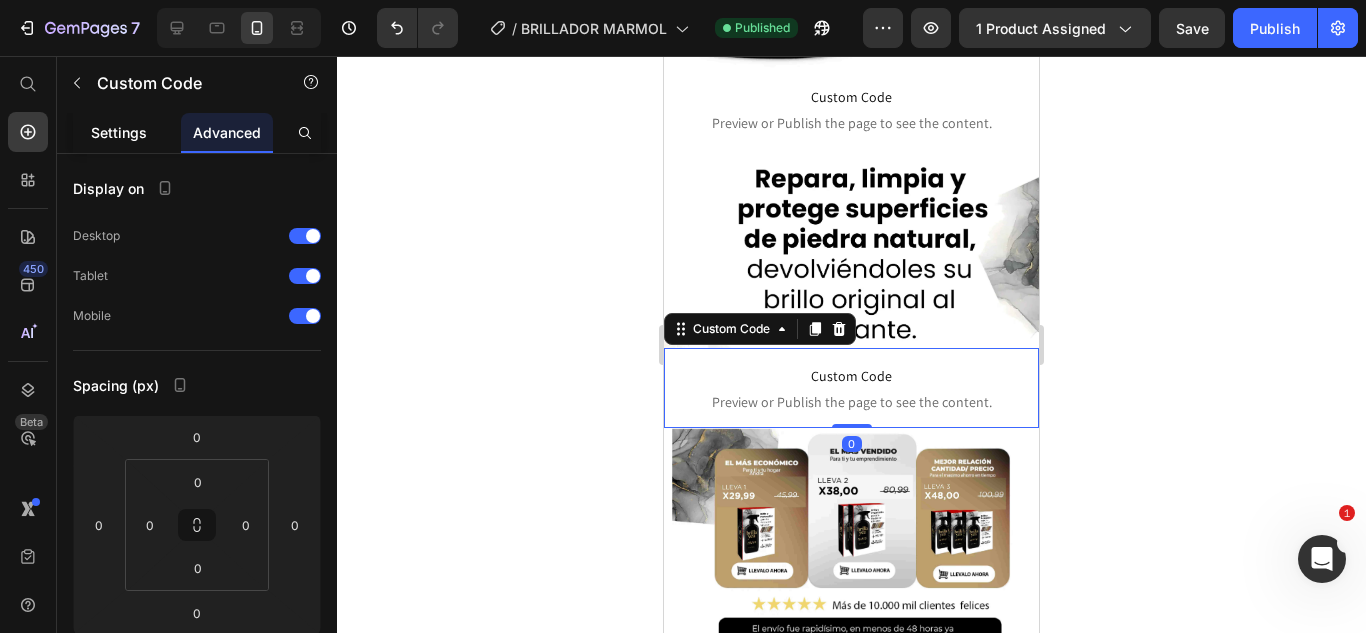 click on "Settings" at bounding box center (119, 132) 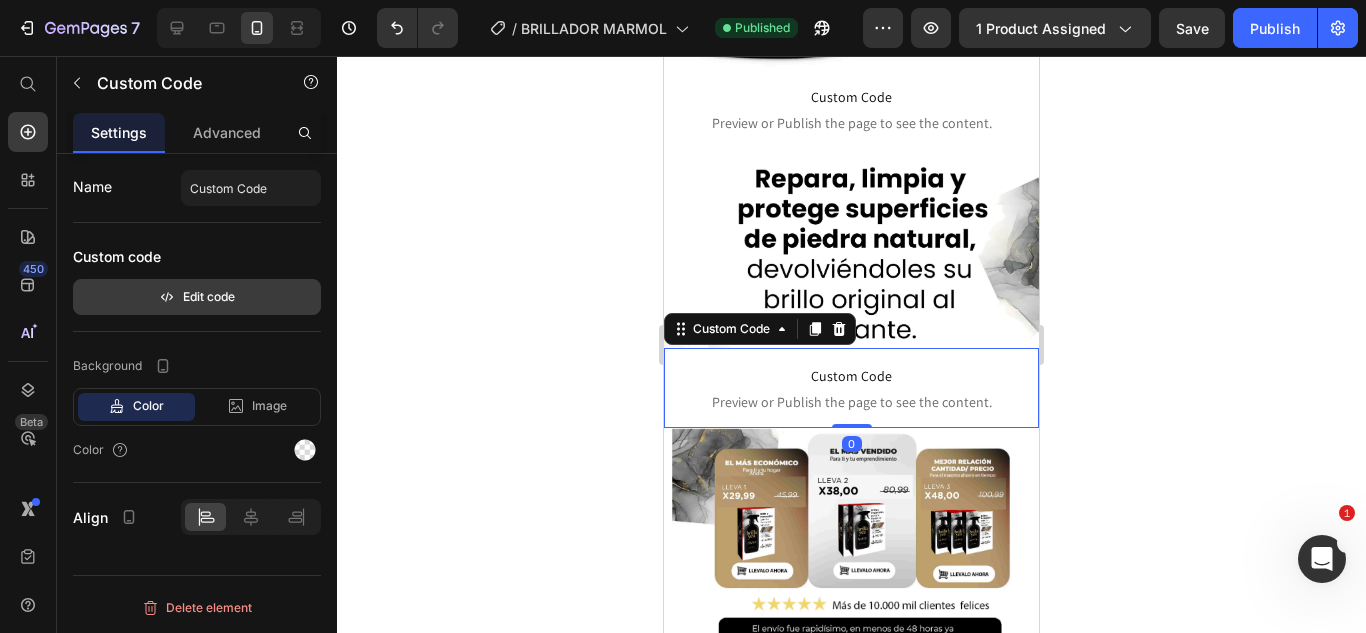 click on "Edit code" at bounding box center (197, 297) 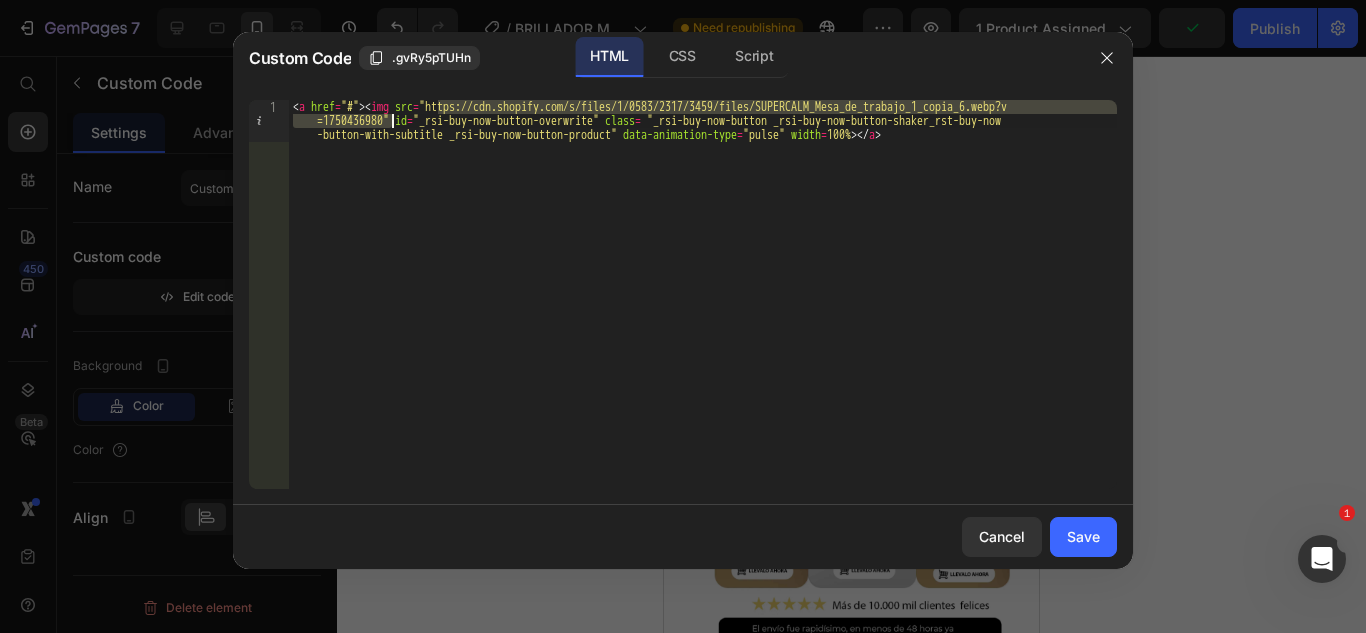 drag, startPoint x: 437, startPoint y: 105, endPoint x: 390, endPoint y: 125, distance: 51.078373 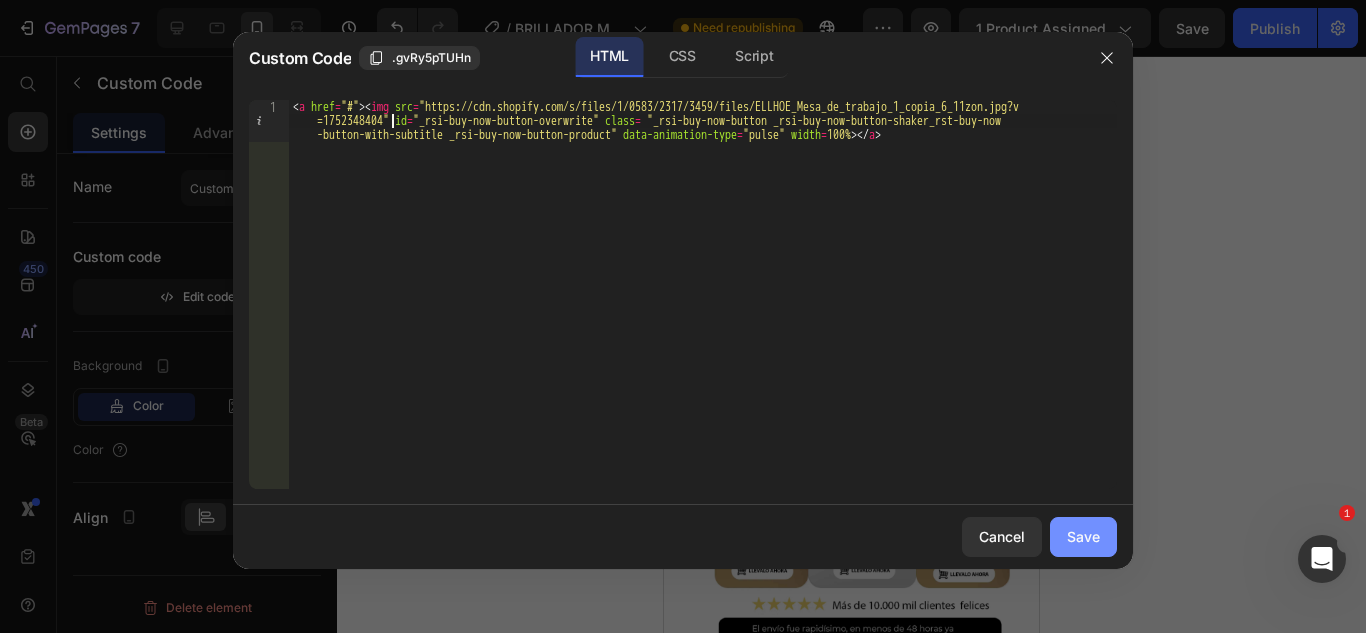click on "Save" at bounding box center (1083, 536) 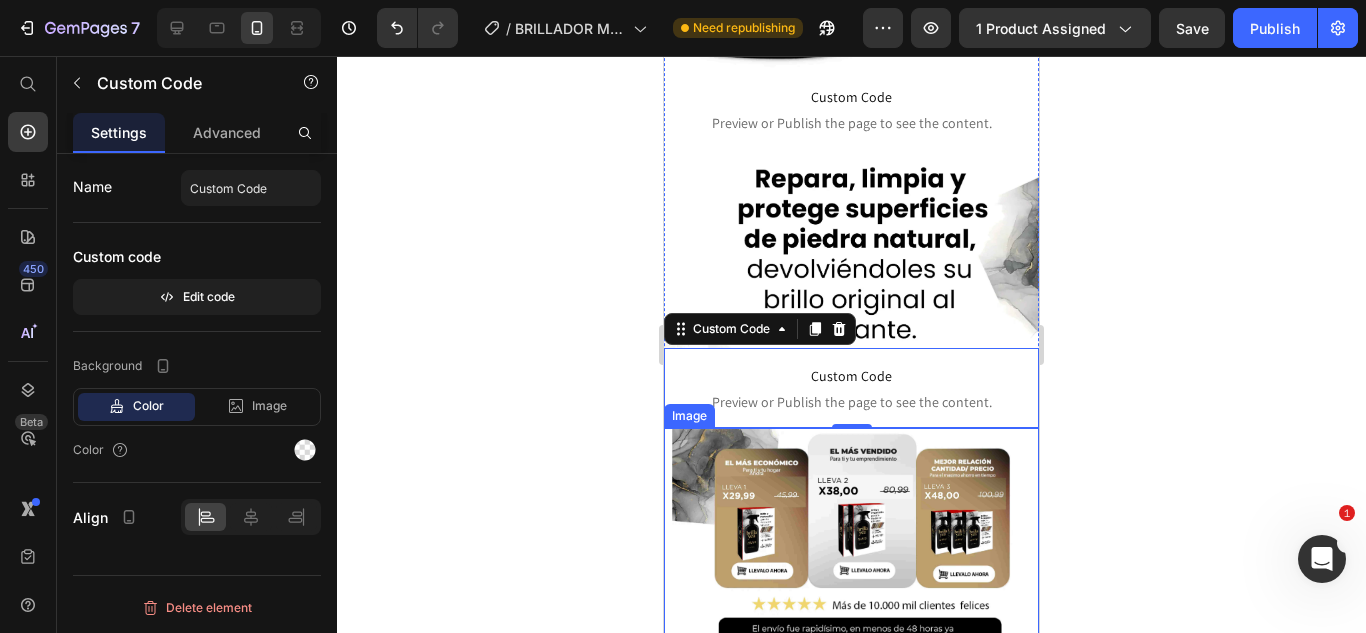 click at bounding box center (851, 599) 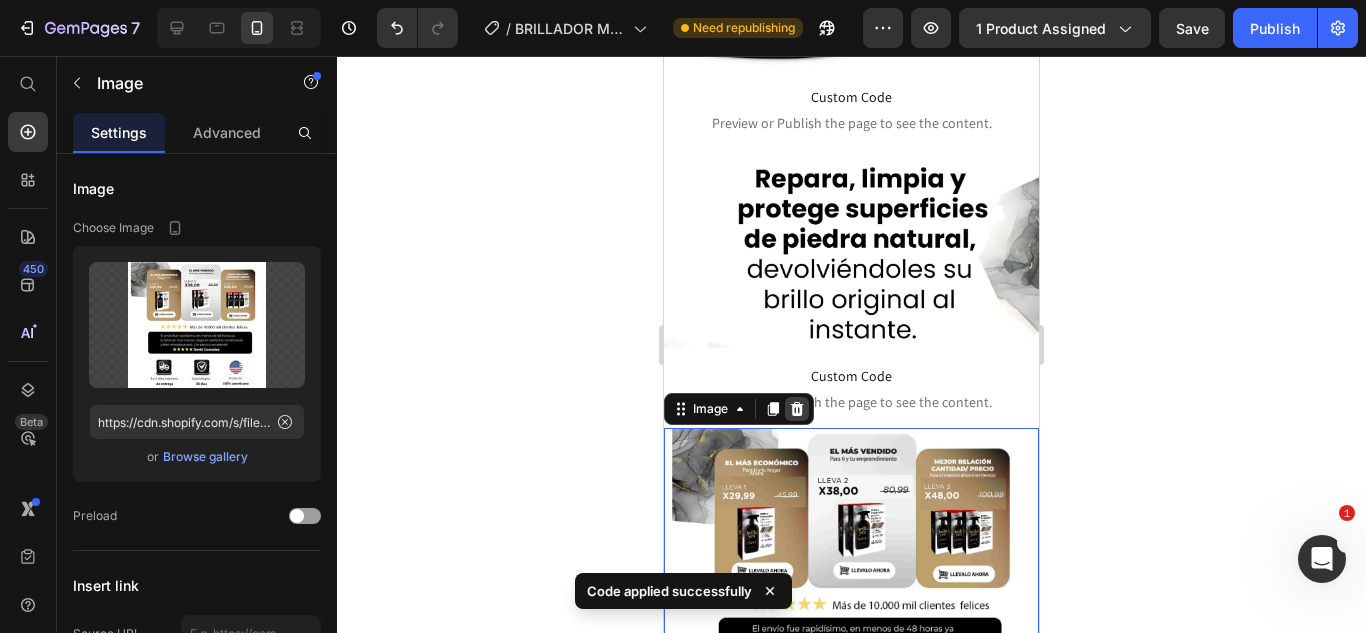 click 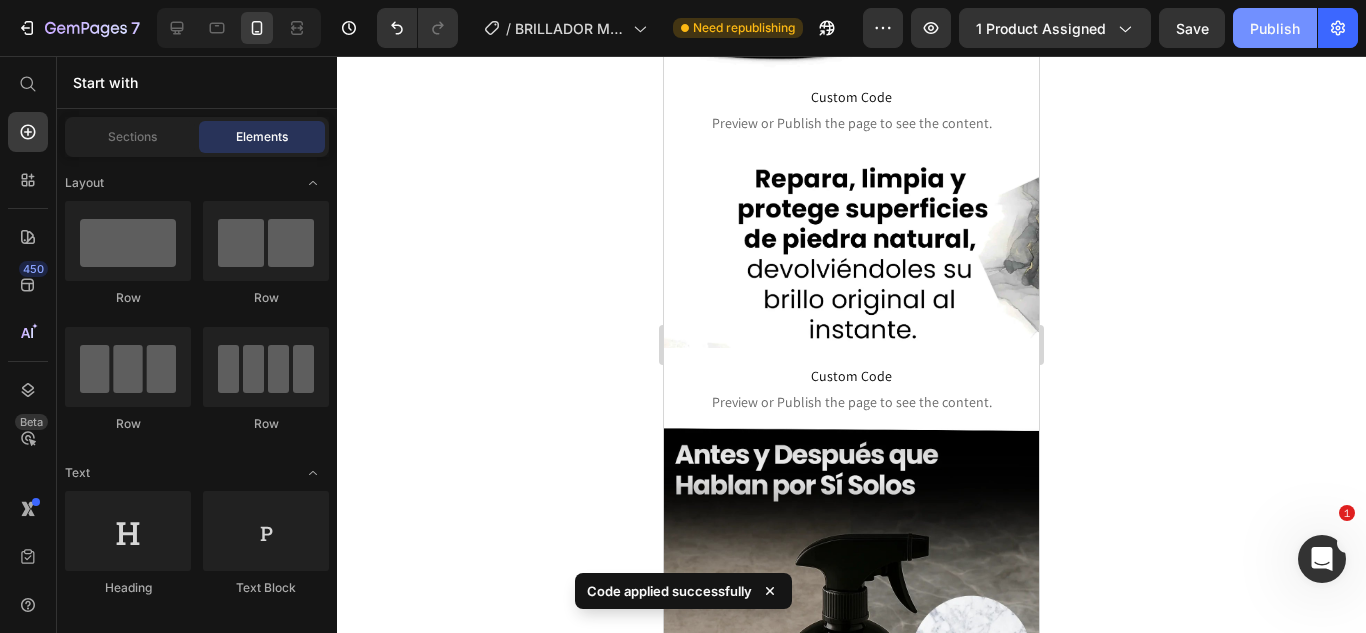 click on "Publish" 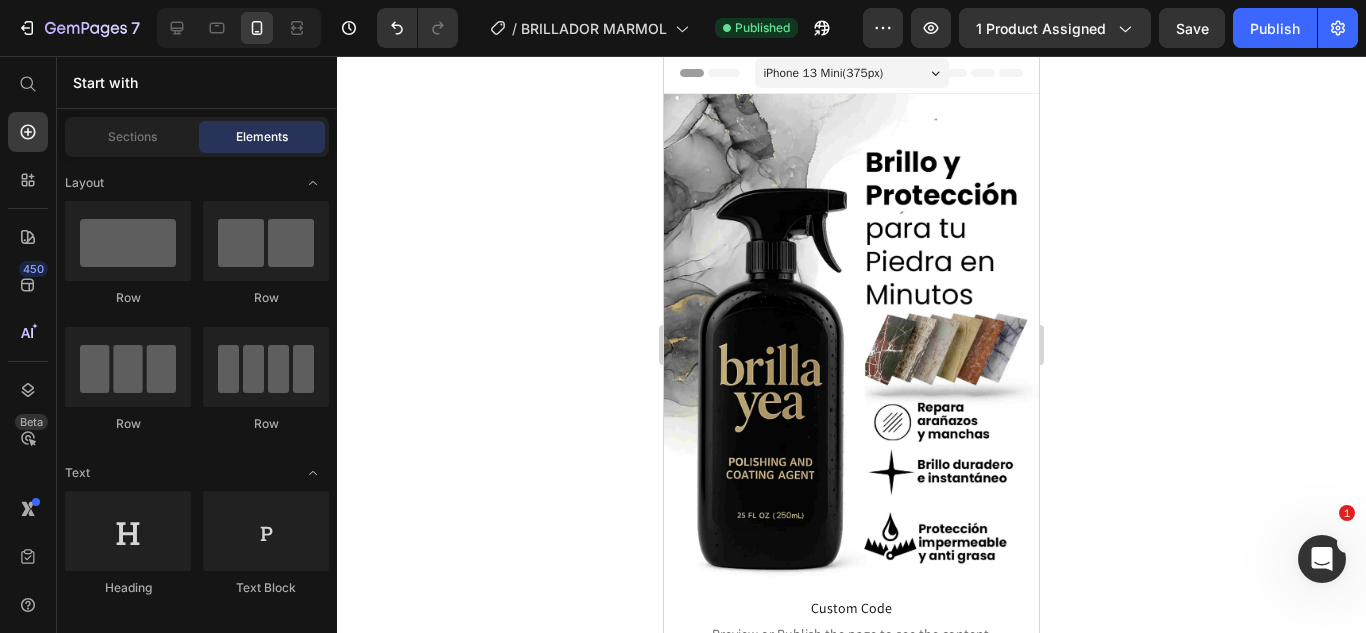 scroll, scrollTop: 0, scrollLeft: 0, axis: both 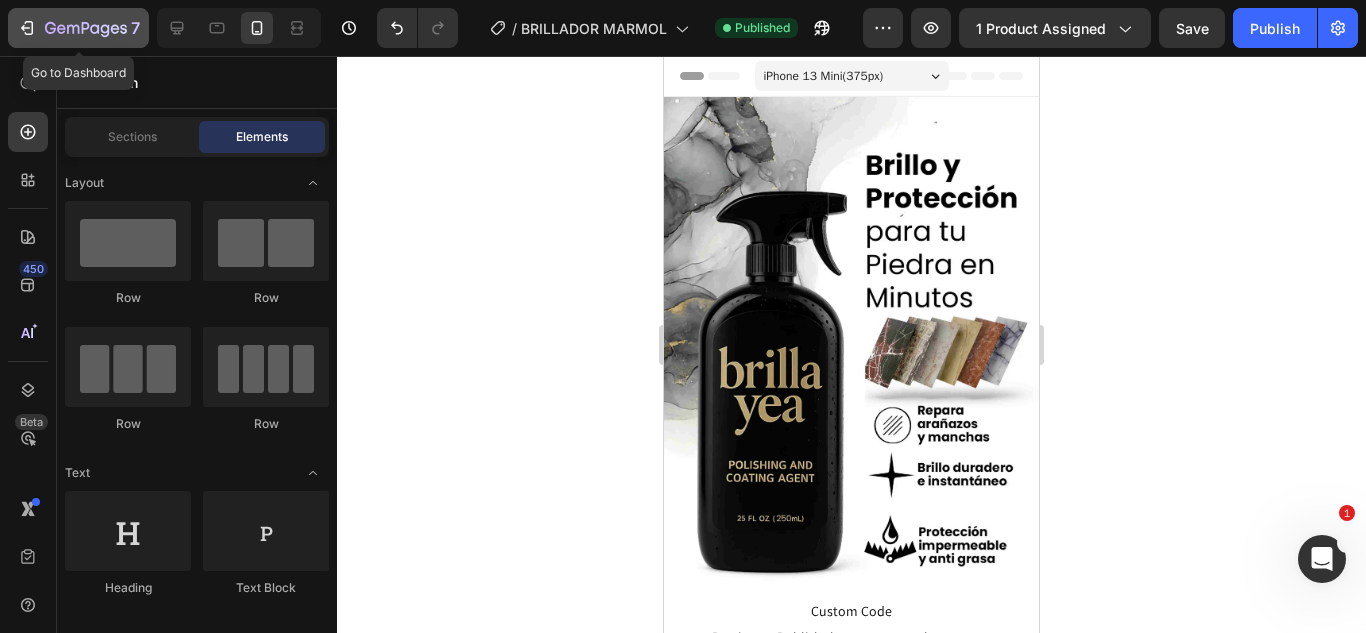 click 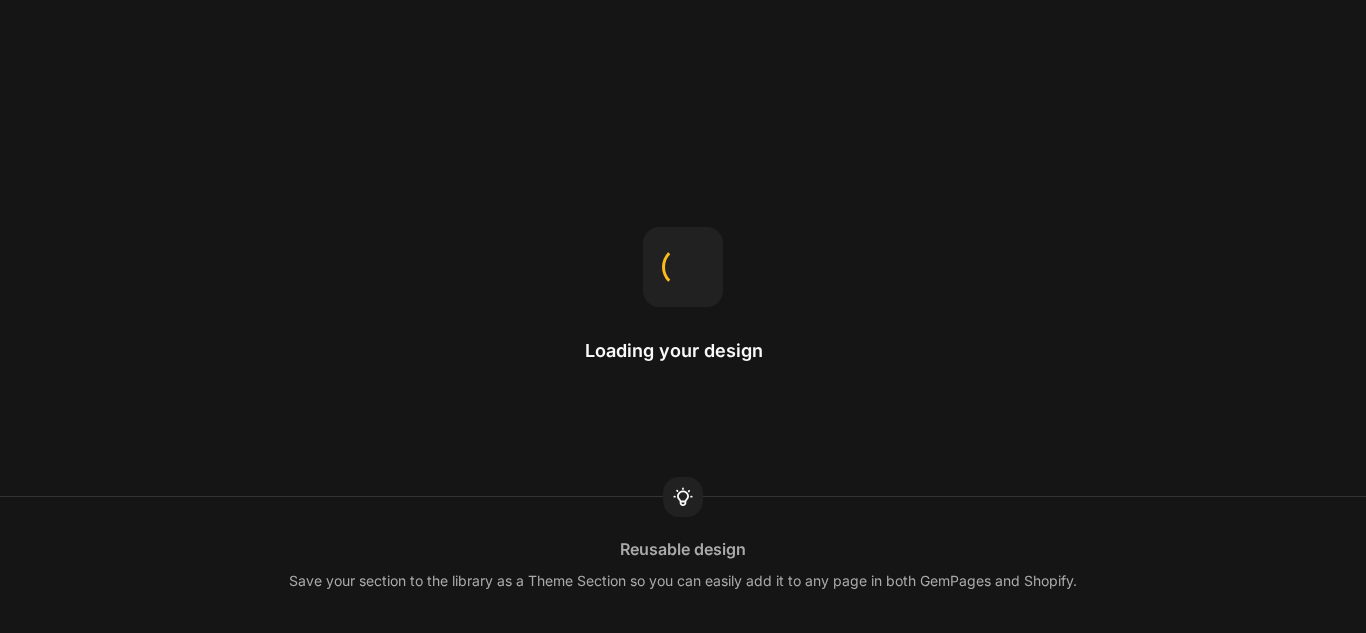 scroll, scrollTop: 0, scrollLeft: 0, axis: both 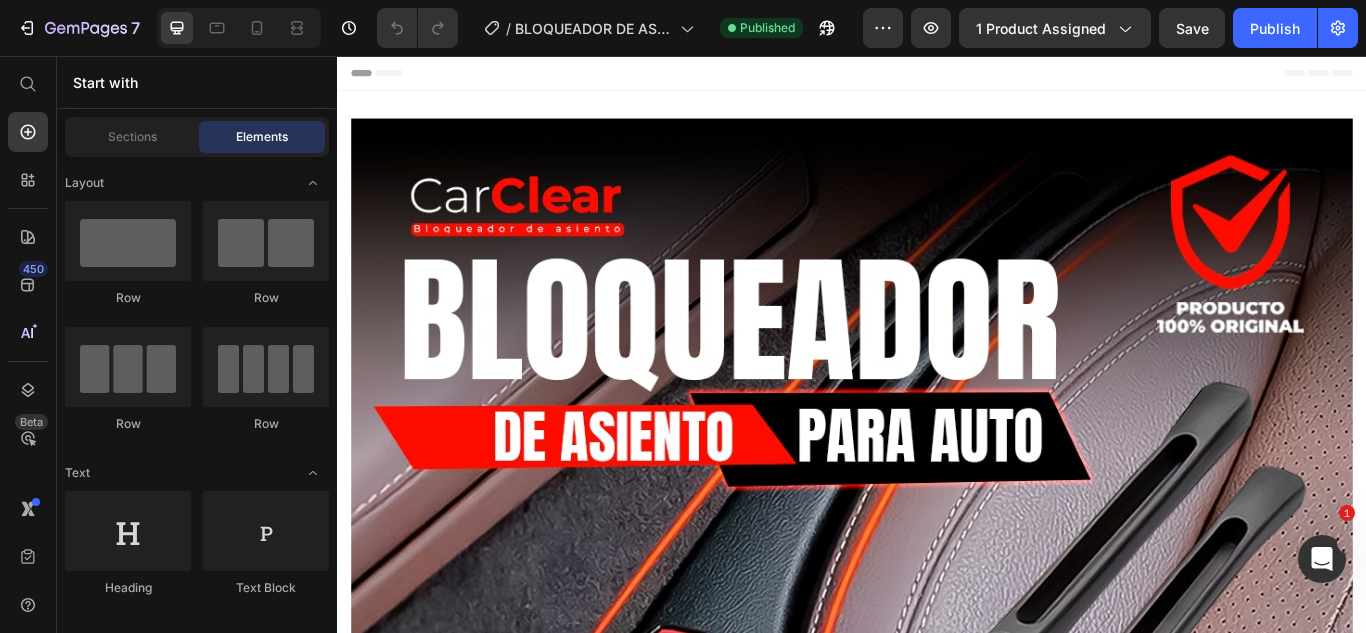 click at bounding box center [239, 28] 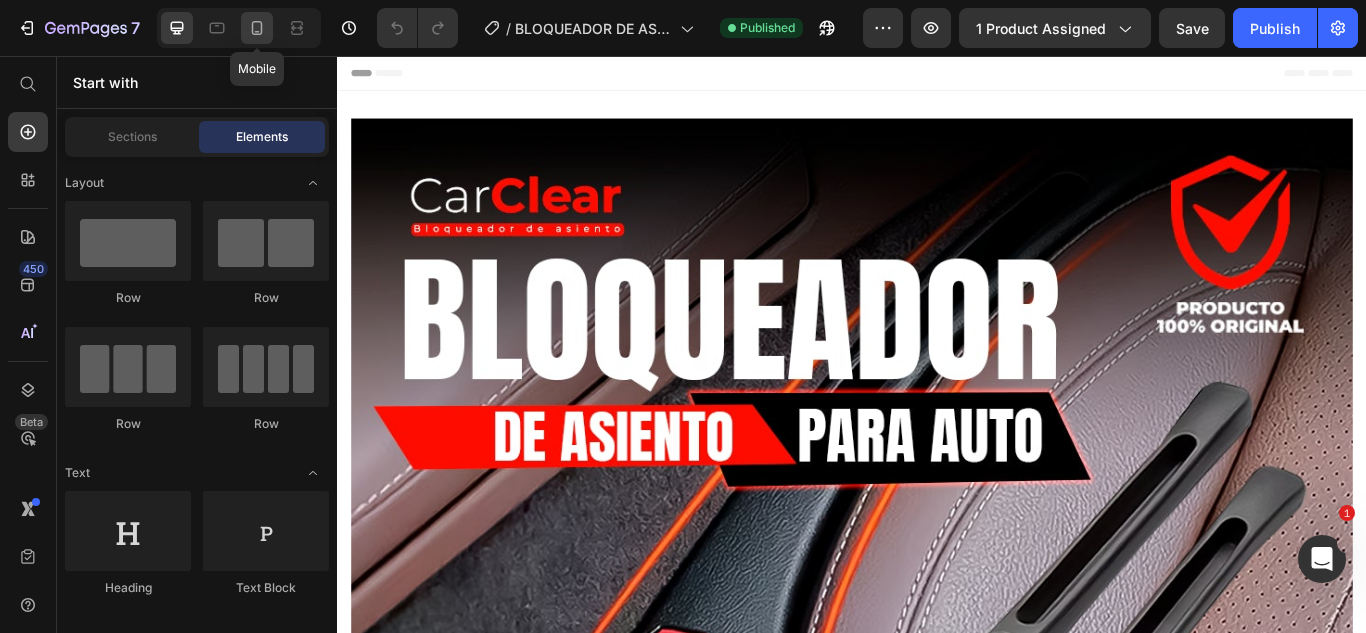 click 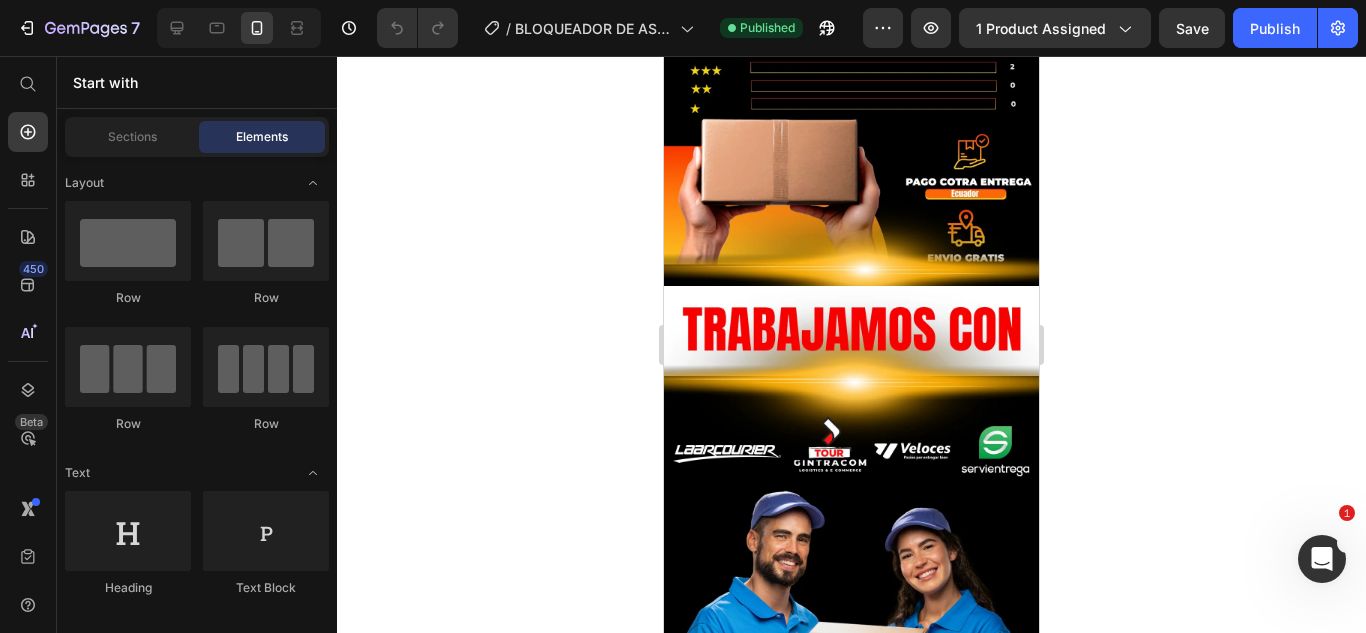 scroll, scrollTop: 6034, scrollLeft: 0, axis: vertical 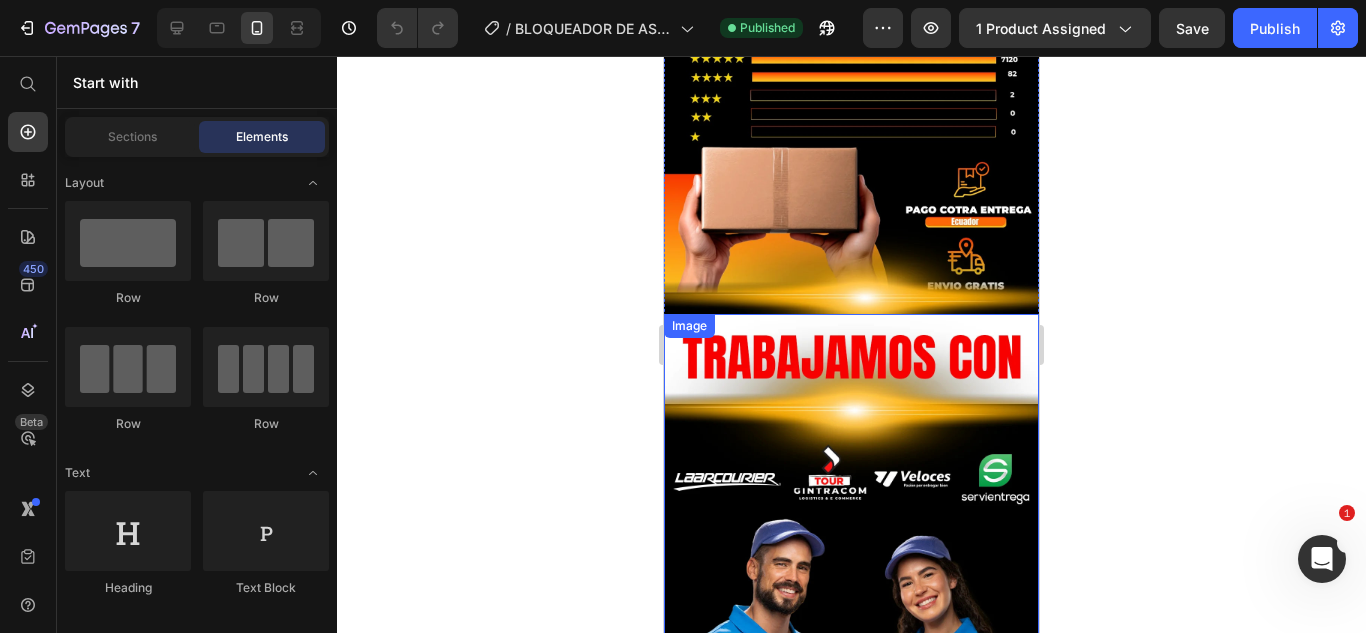 click at bounding box center [851, 558] 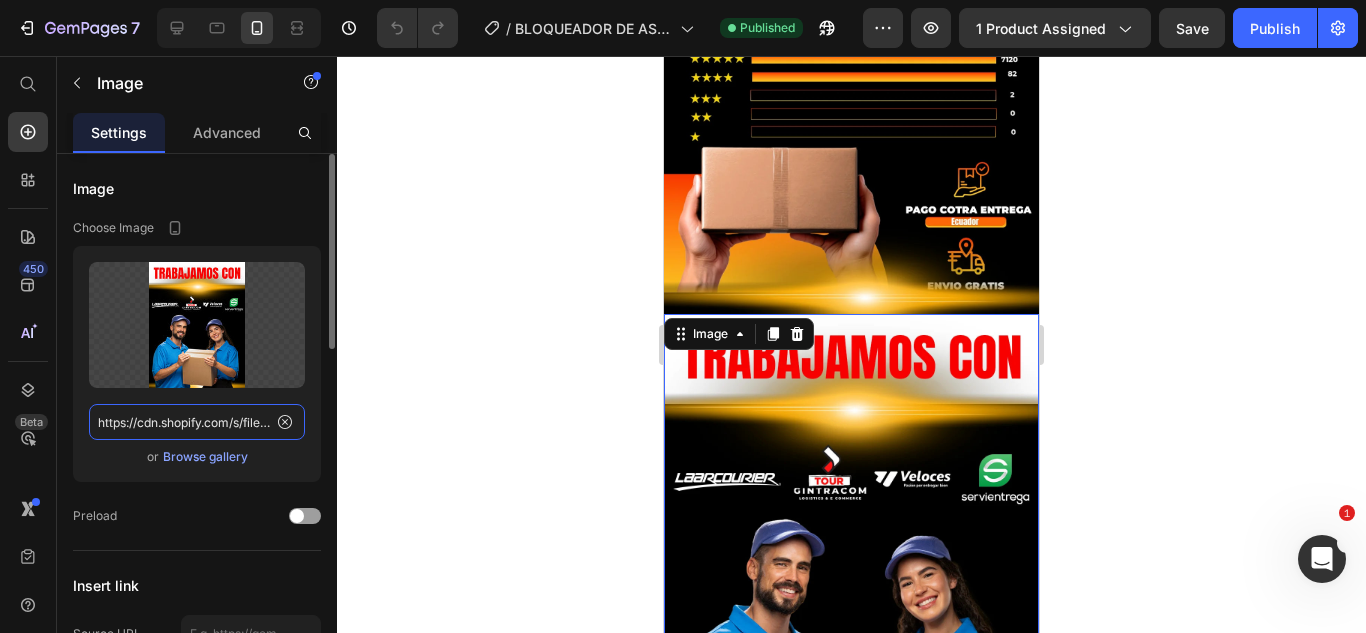 click on "https://cdn.shopify.com/s/files/1/0583/2317/3459/files/1745016726-05.webp?v=1750446670" 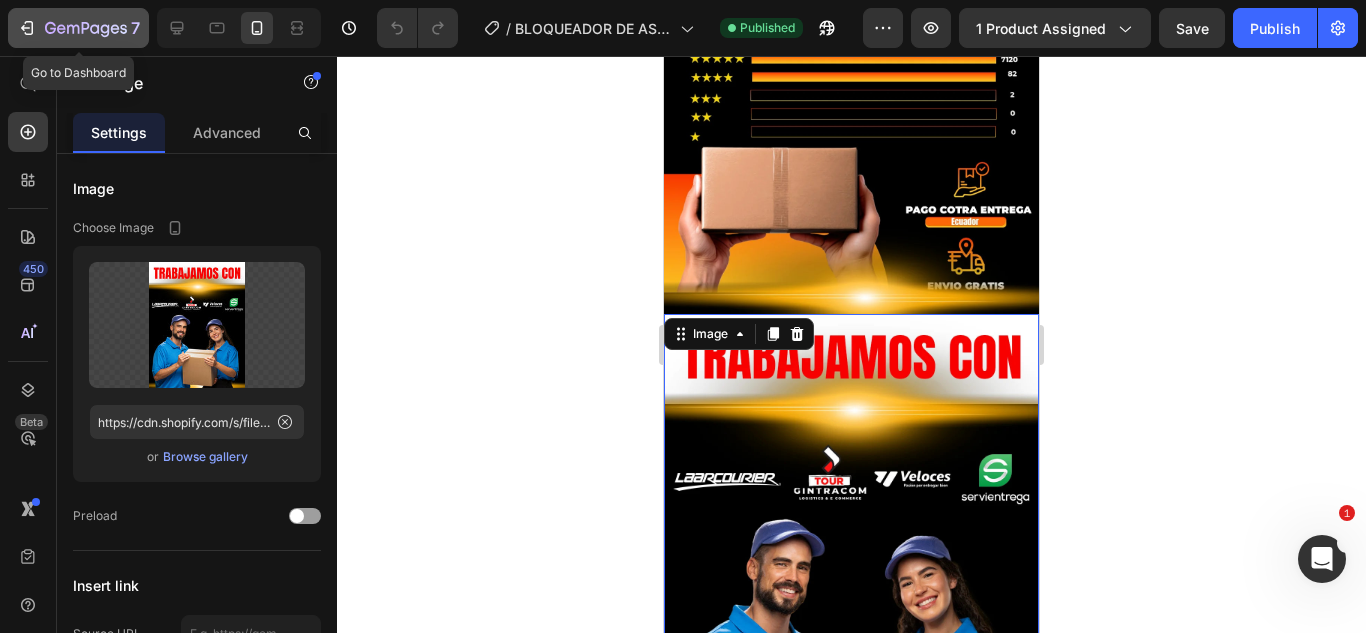 click 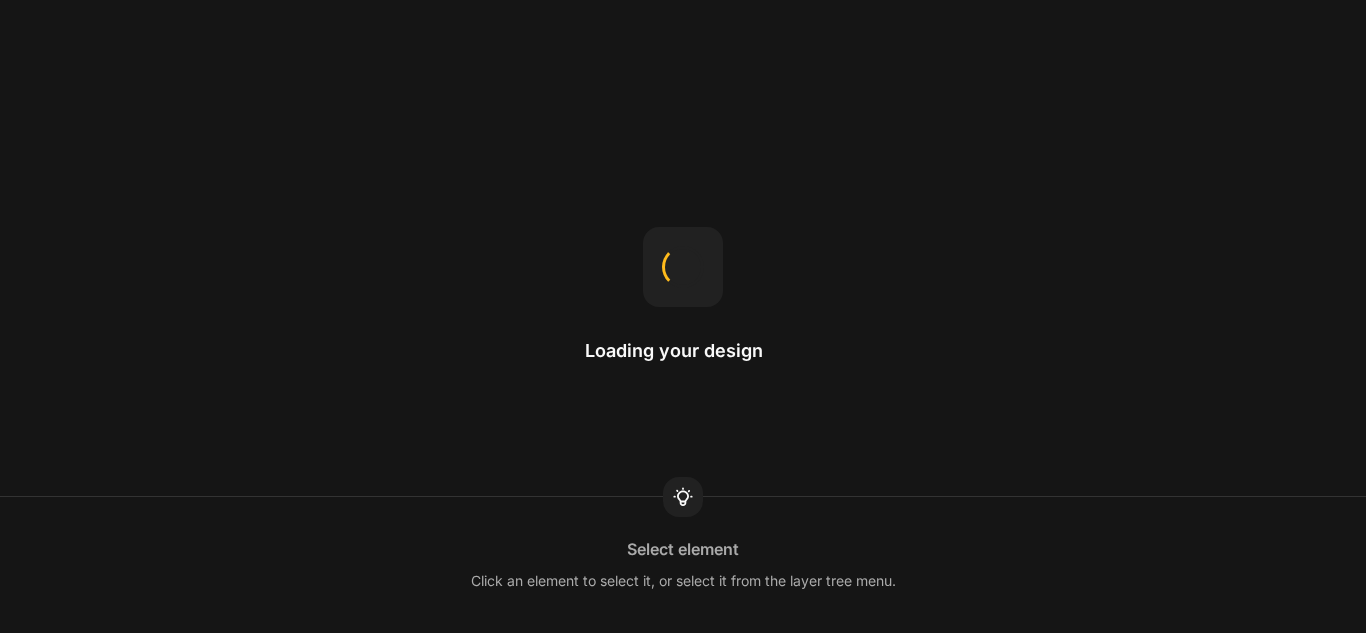 scroll, scrollTop: 0, scrollLeft: 0, axis: both 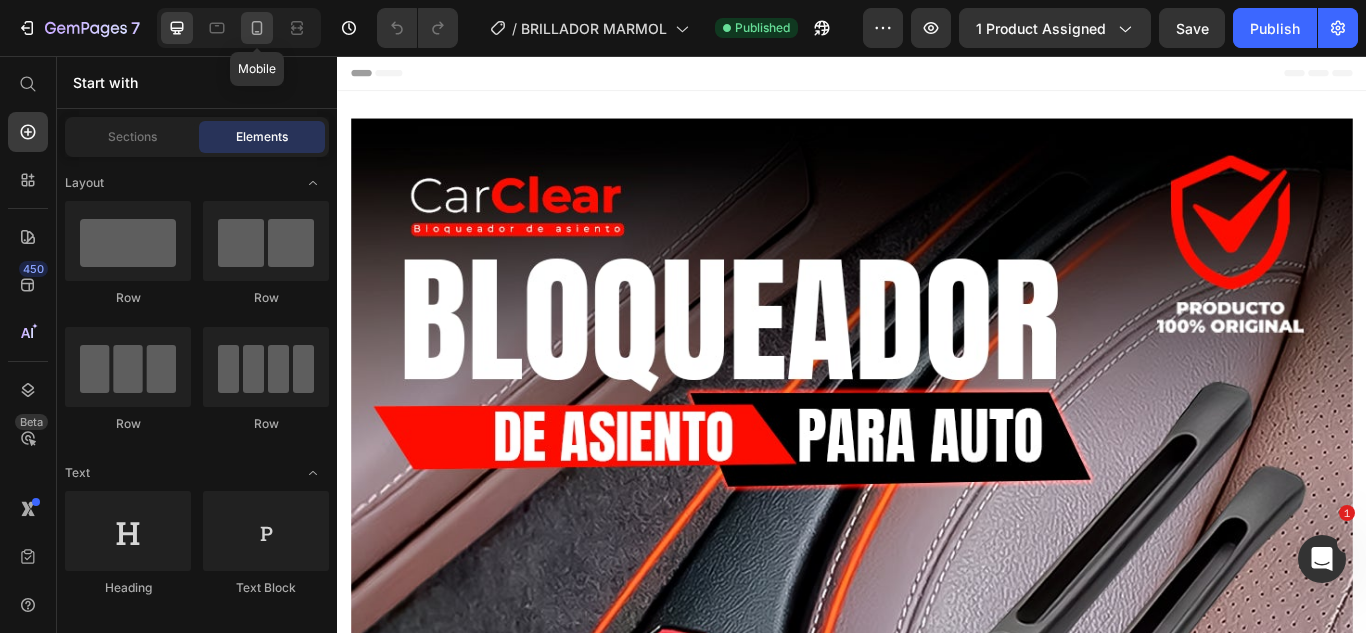 click 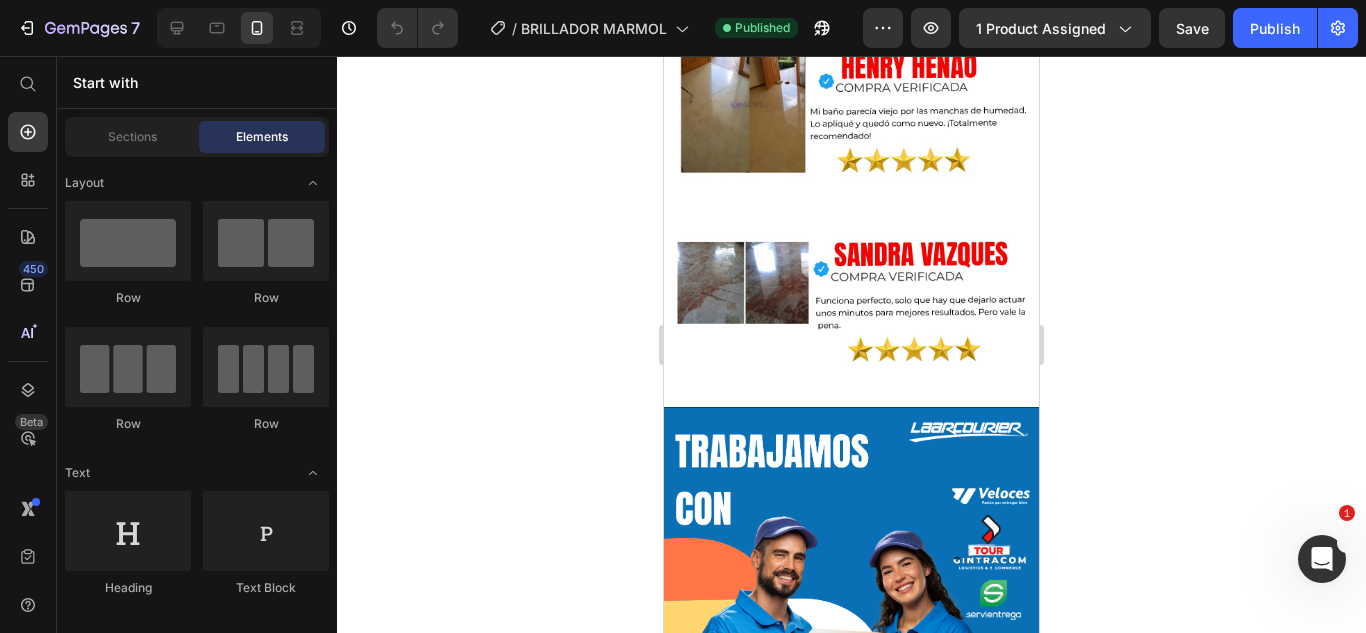 scroll, scrollTop: 6040, scrollLeft: 0, axis: vertical 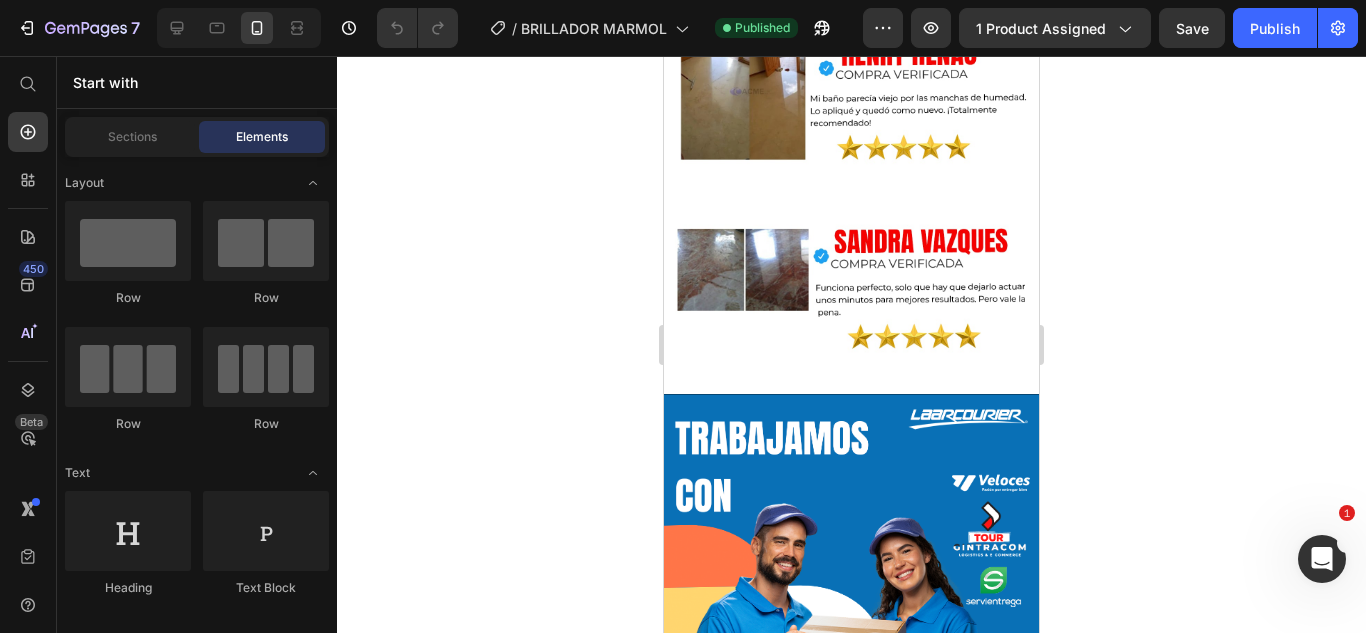 click at bounding box center (851, 680) 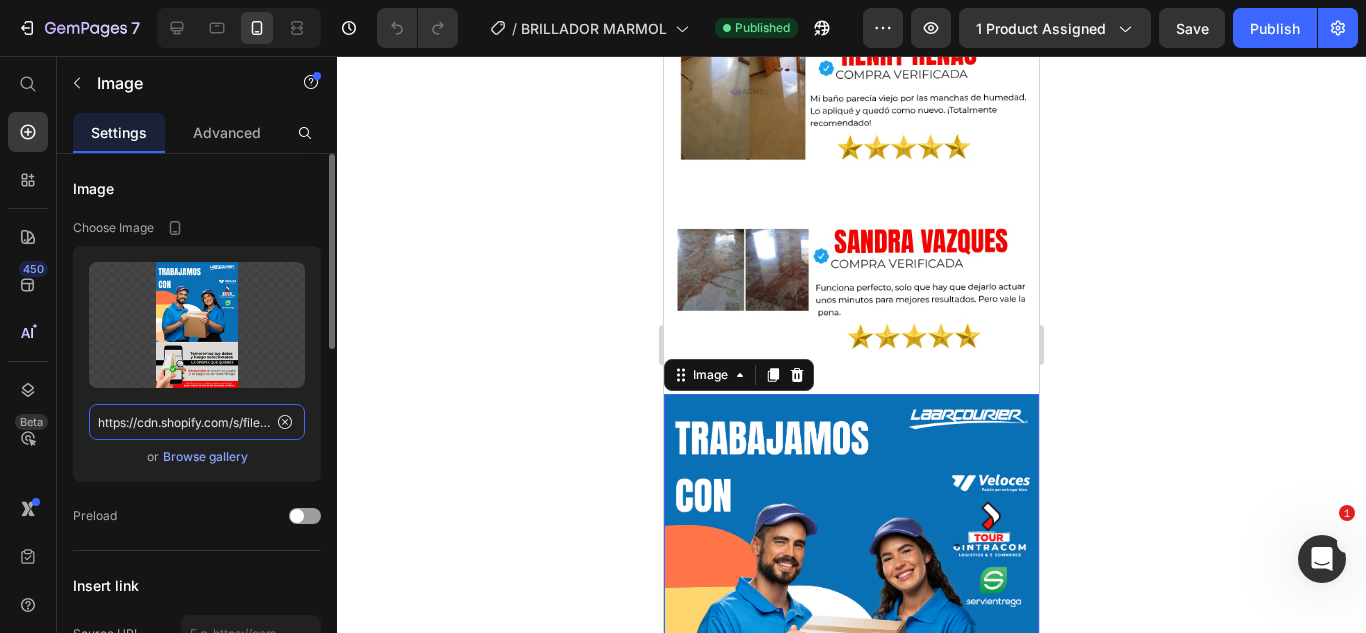 click on "https://cdn.shopify.com/s/files/1/0583/2317/3459/files/1744848294-04.webp?v=1750438806" 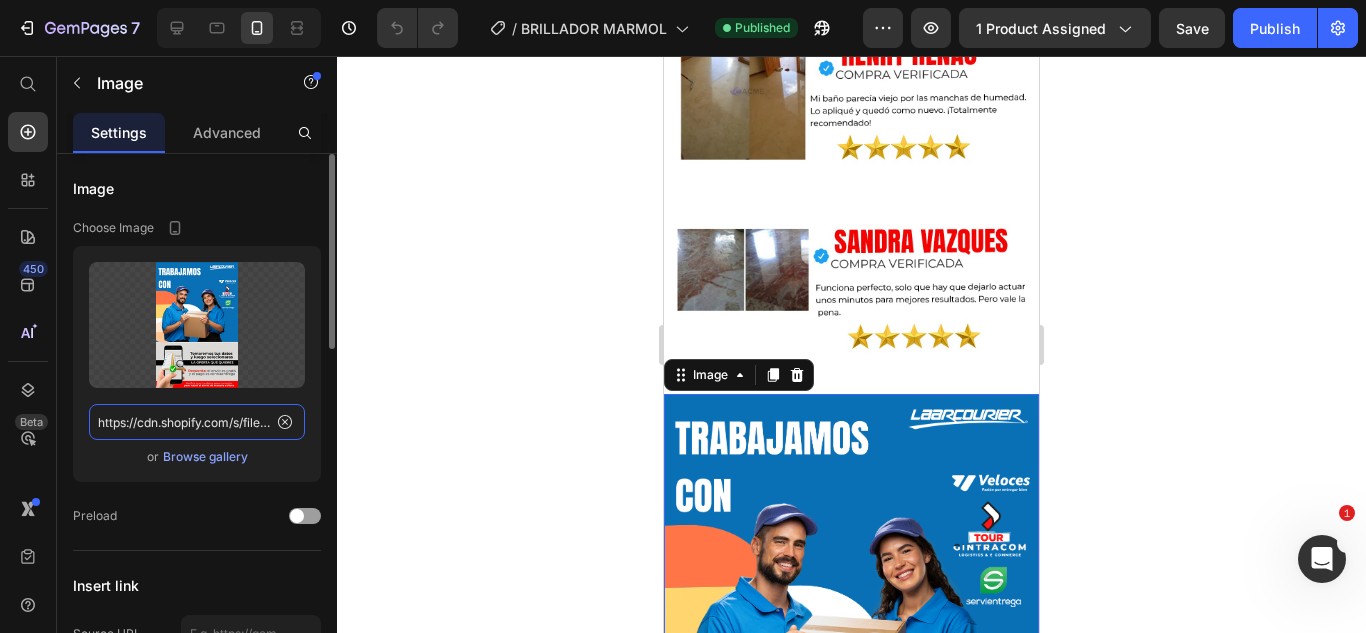 scroll, scrollTop: 0, scrollLeft: 352, axis: horizontal 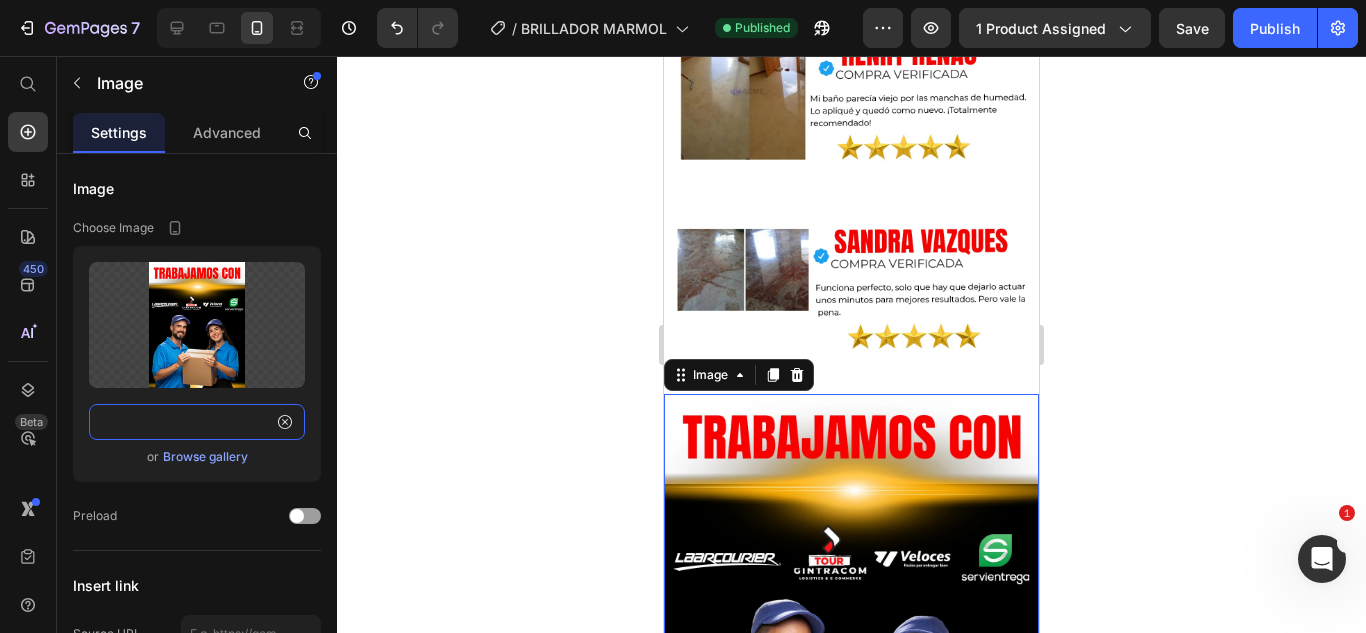 type on "https://cdn.shopify.com/s/files/1/0583/2317/3459/files/1745016726-05.webp?v=1750446670" 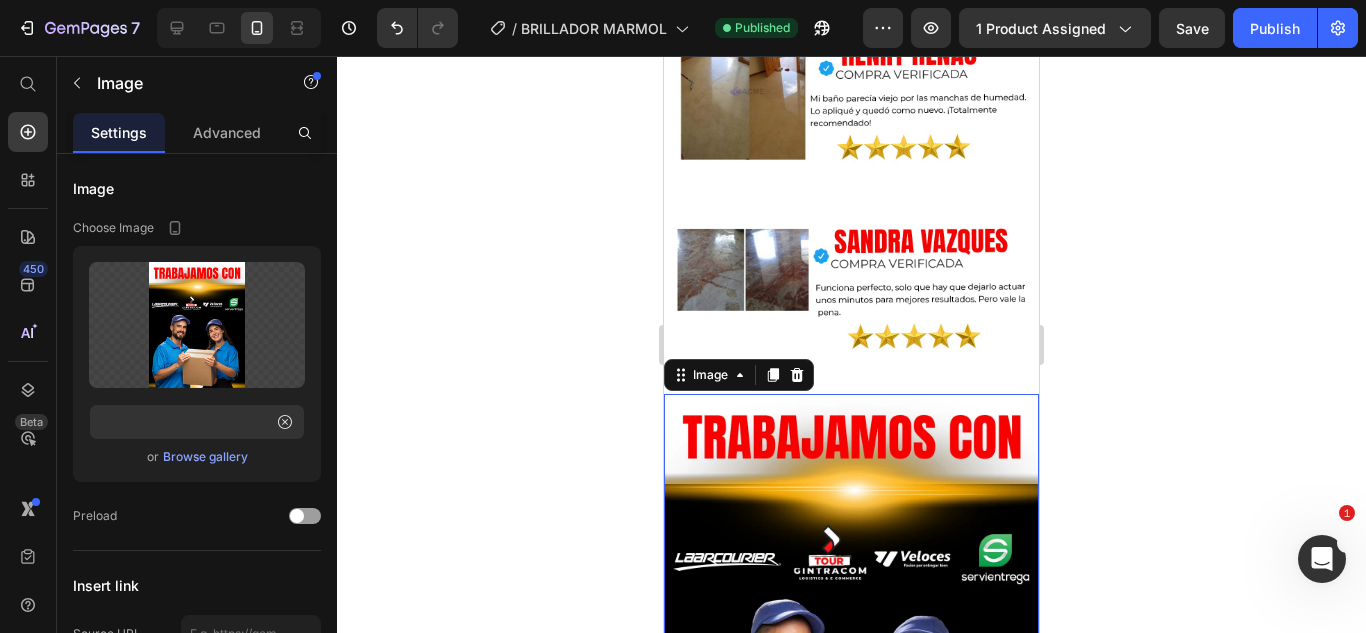click 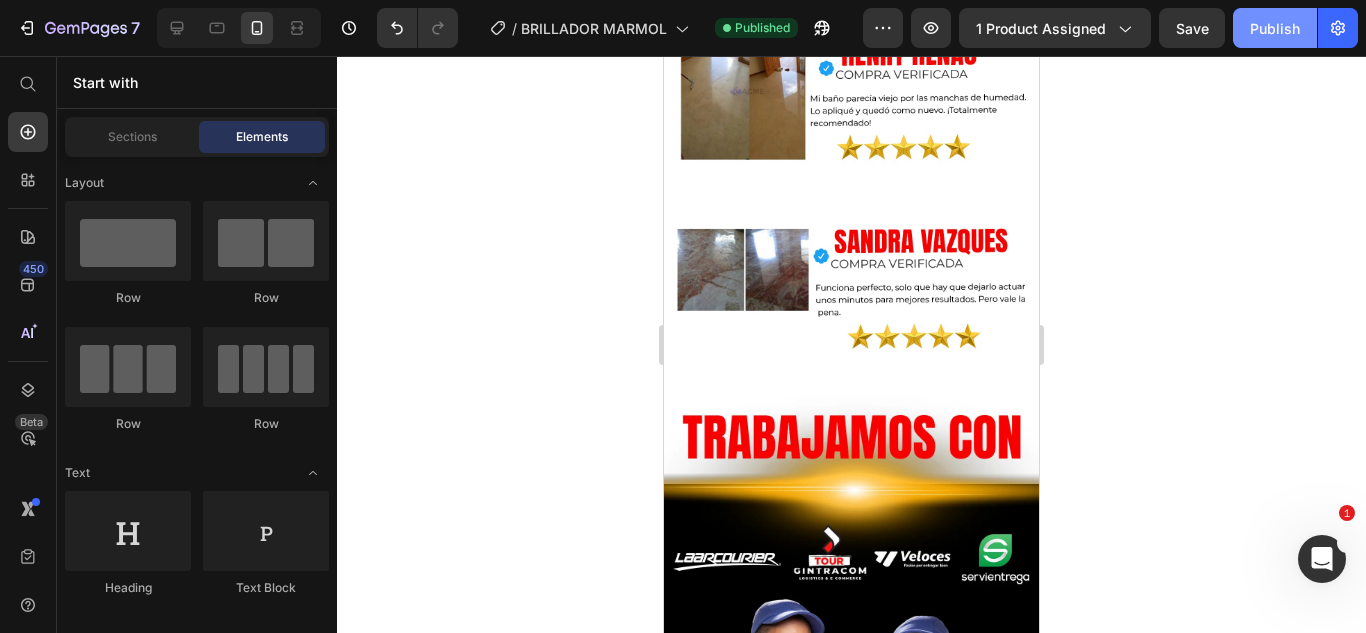 click on "Publish" at bounding box center (1275, 28) 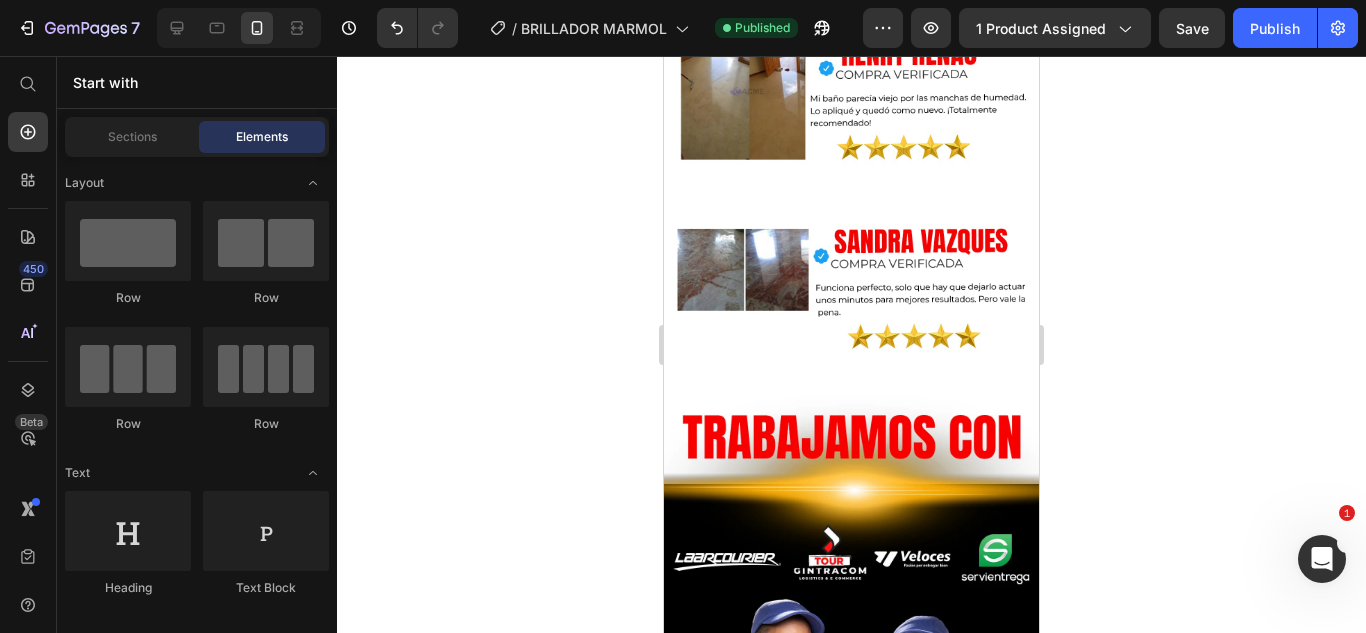 click on "Publish" at bounding box center (1275, 28) 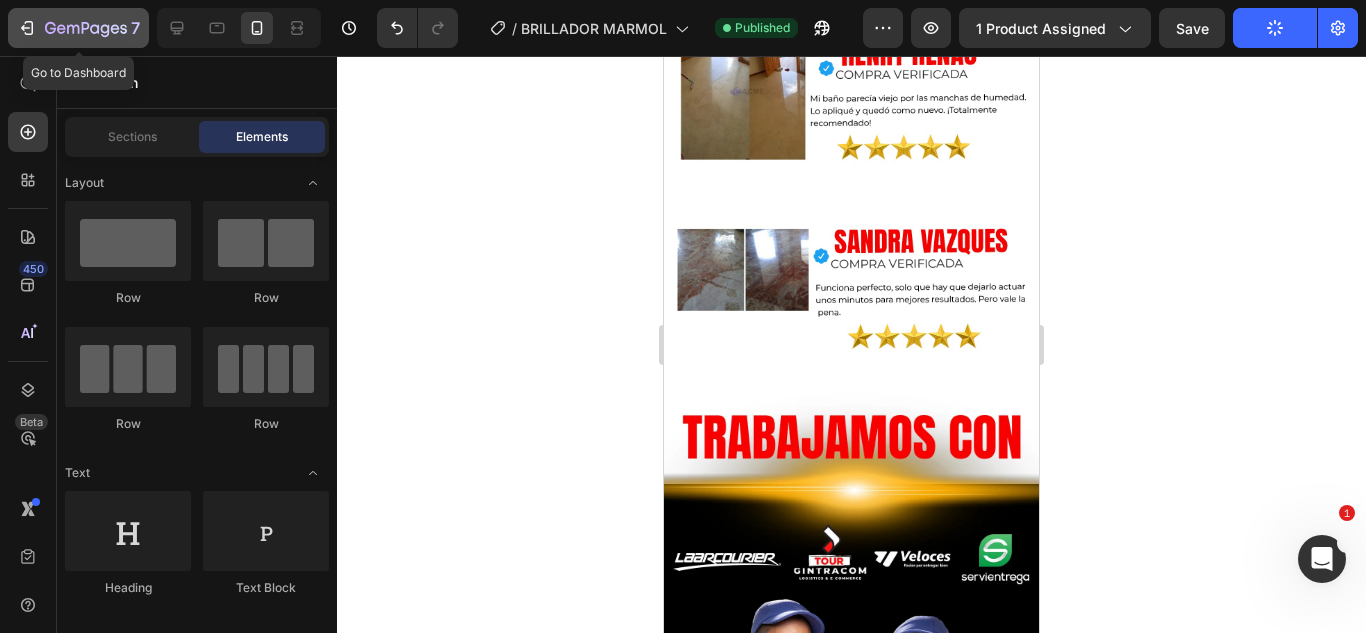 click 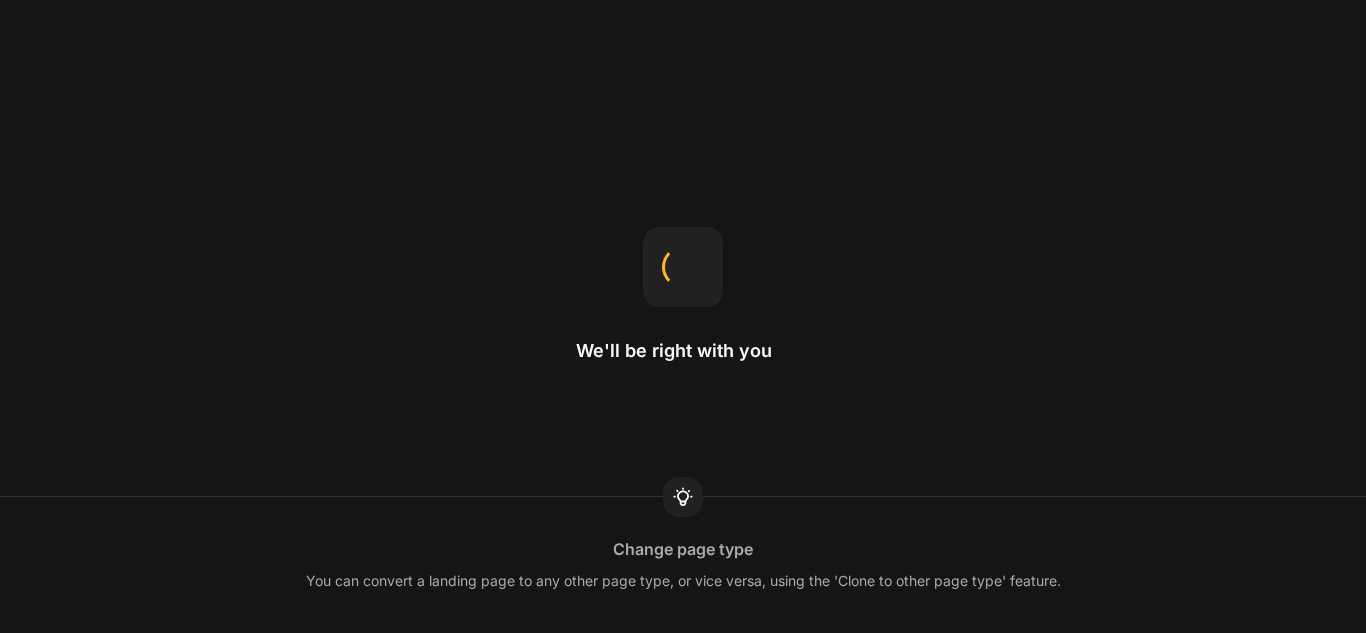 scroll, scrollTop: 0, scrollLeft: 0, axis: both 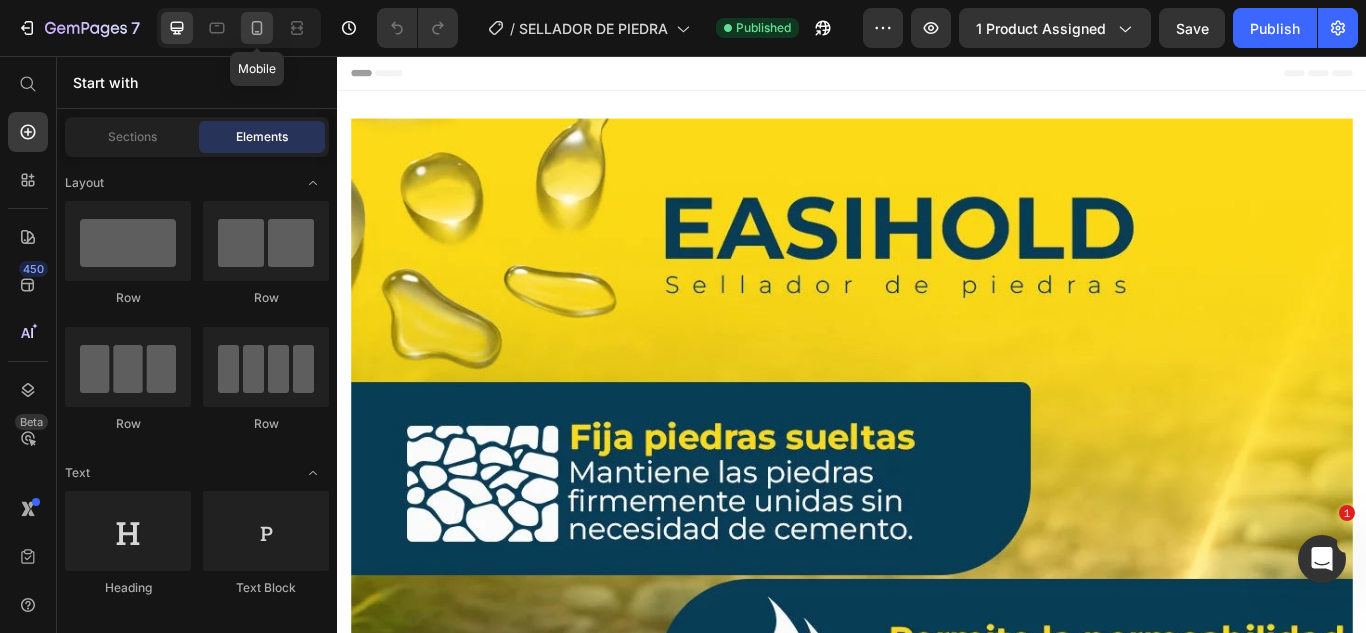click 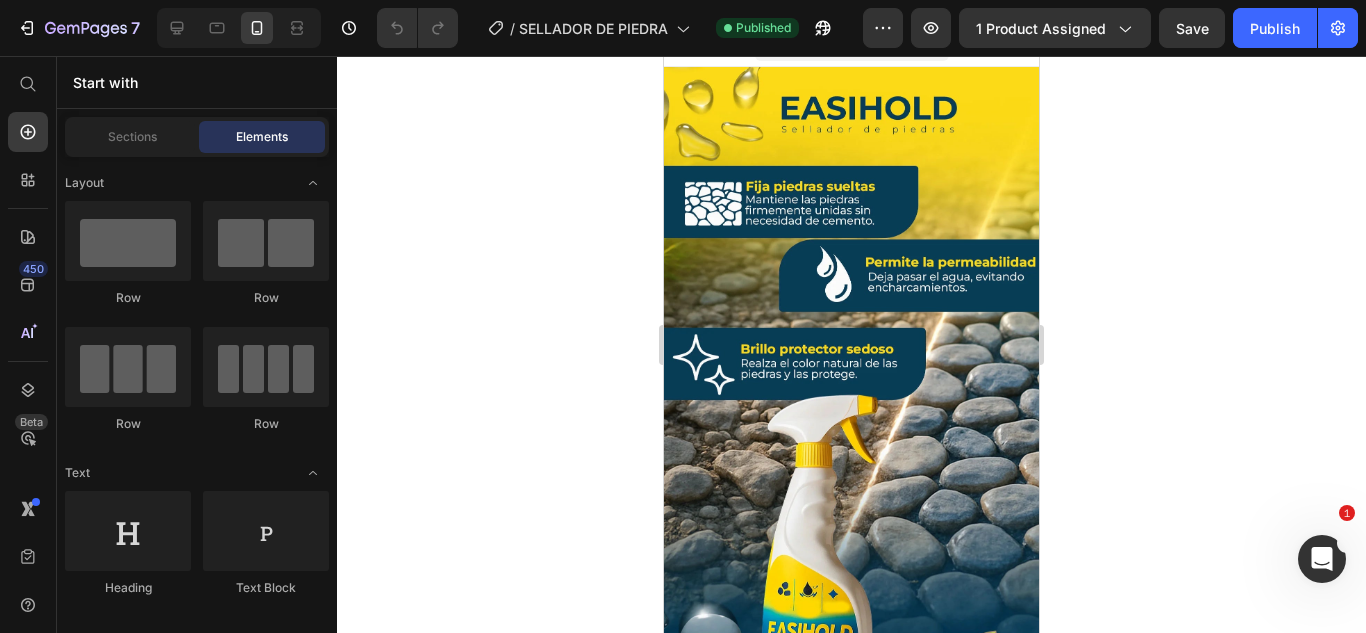 scroll, scrollTop: 0, scrollLeft: 0, axis: both 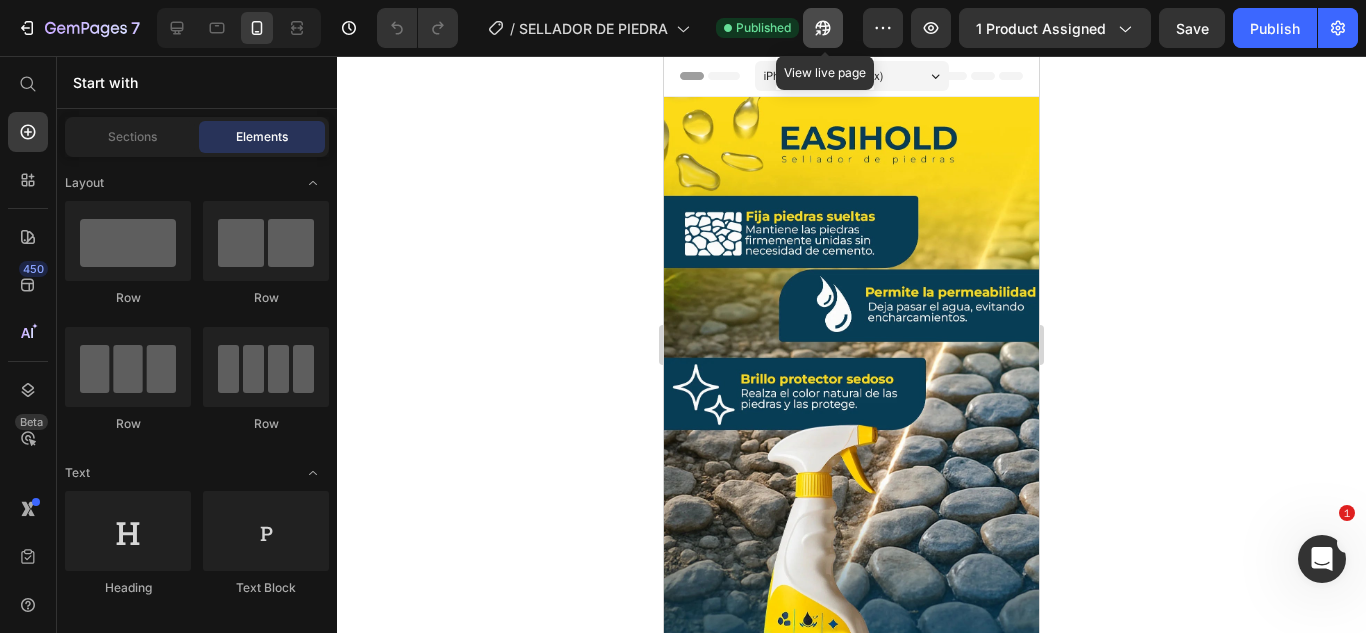 click 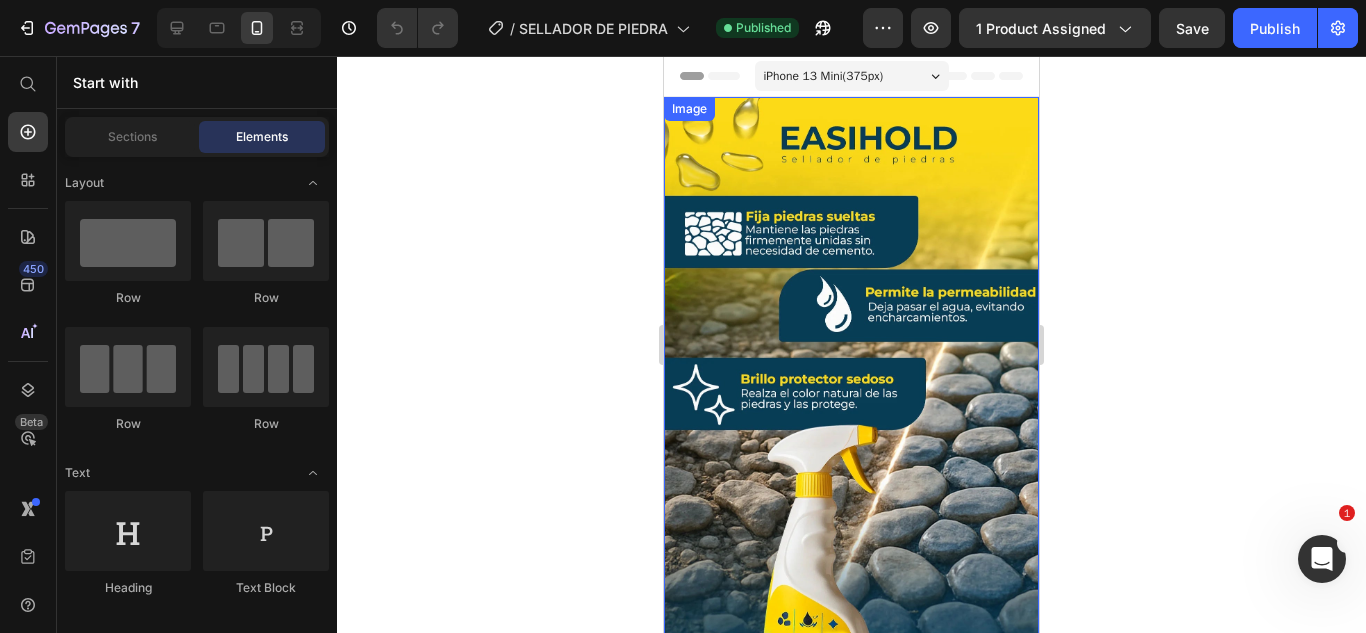 click at bounding box center [851, 546] 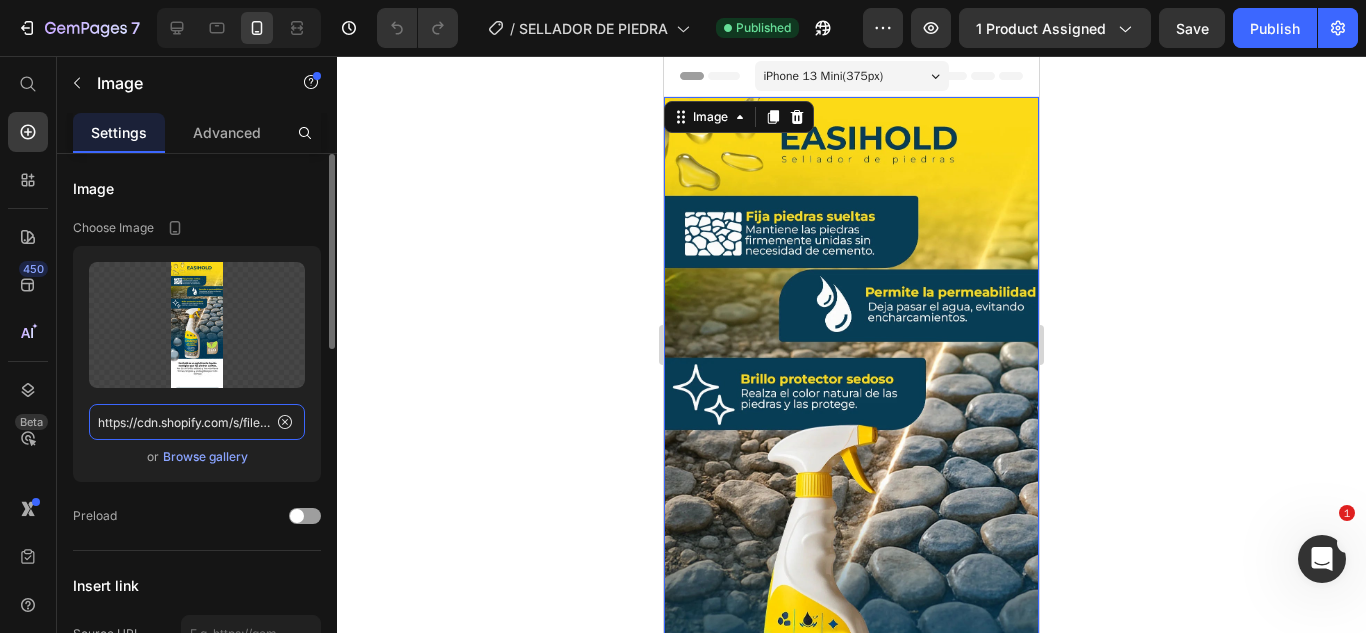 click on "https://cdn.shopify.com/s/files/1/0583/2317/3459/files/1750350547-PORTADA.webp?v=1752179096" 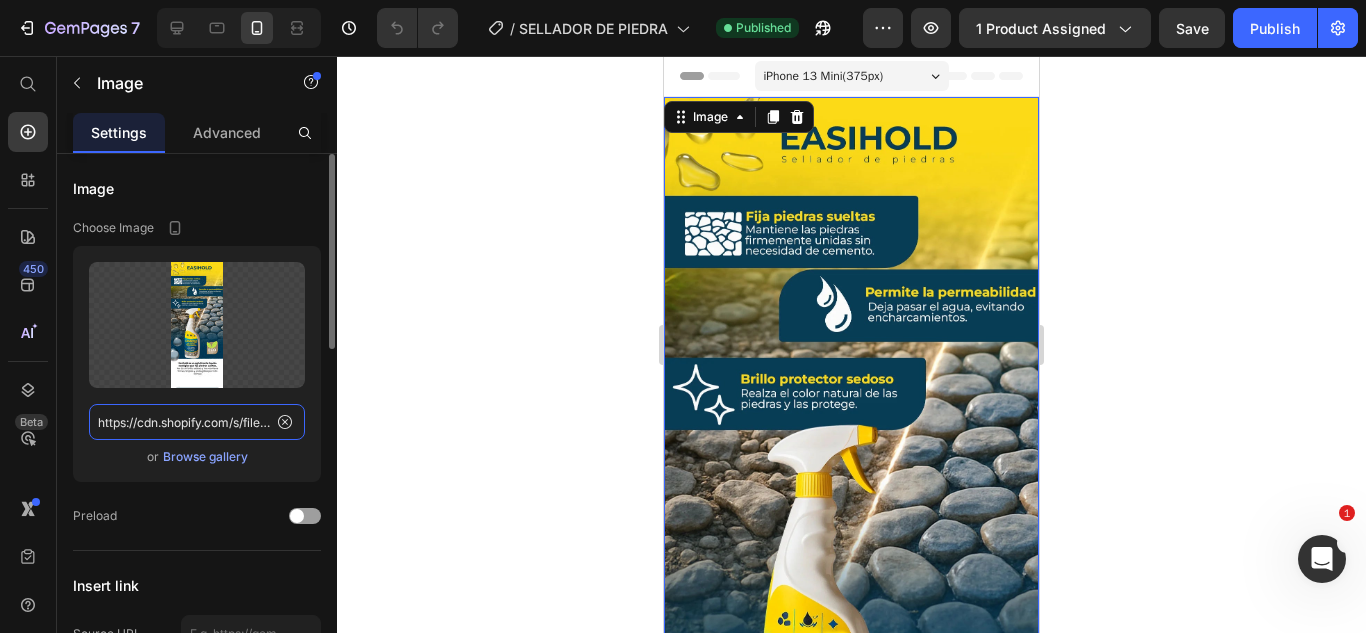 paste on "ELLHOE_Mesa_de_trabajo_1_copia_10_11zon_1.jpg?v=1752349482" 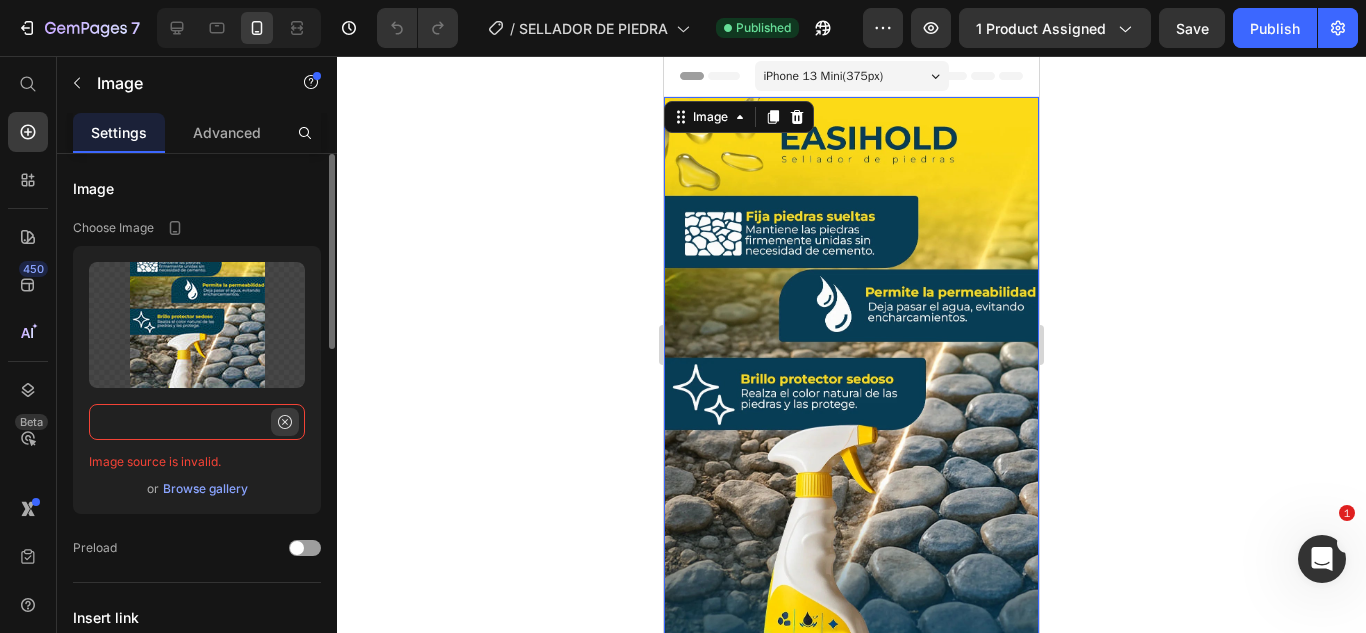 type on "https://cdn.shopify.com/s/files/1/0583/2317/3459/files/ELLHOE_Mesa_de_trabajo_1_copia_10_11zon_1.jpg?v=1752349482" 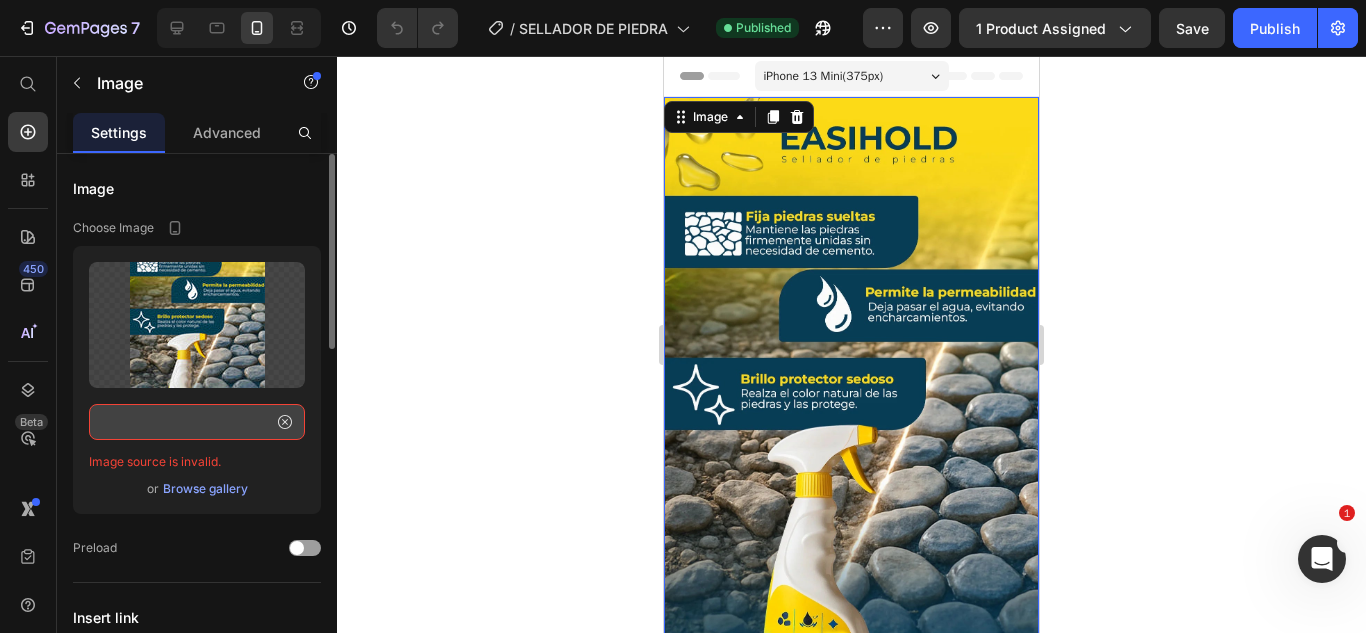 click 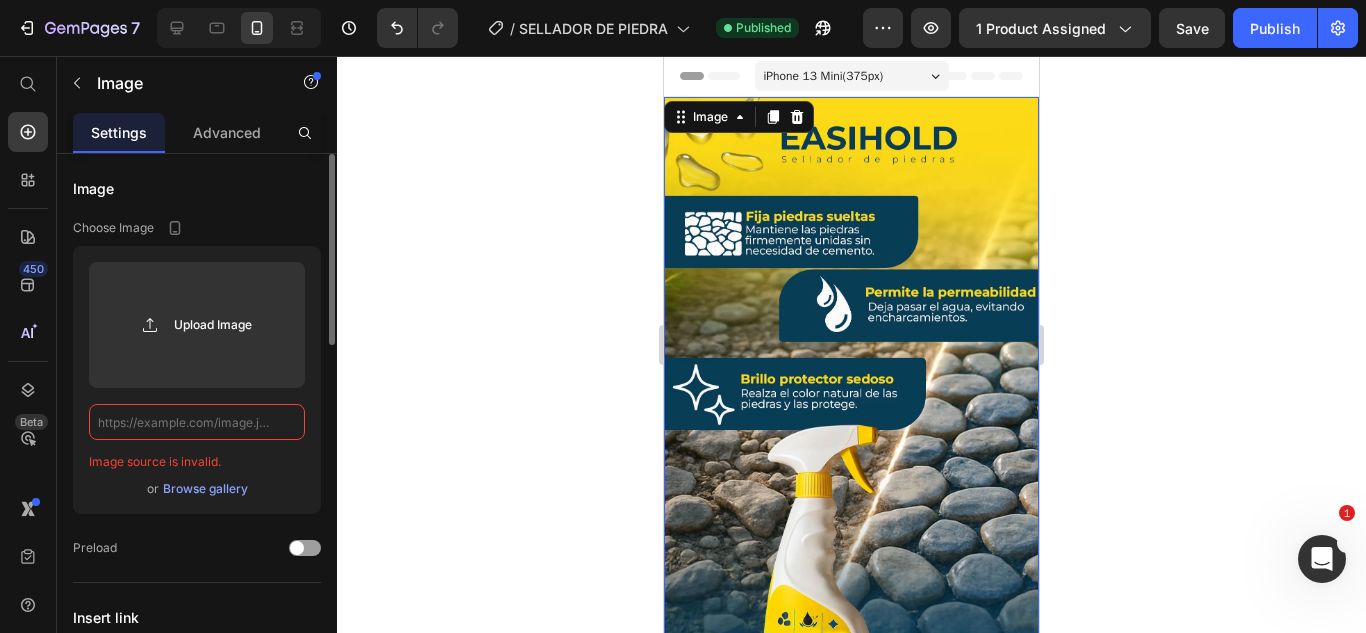 scroll, scrollTop: 0, scrollLeft: 0, axis: both 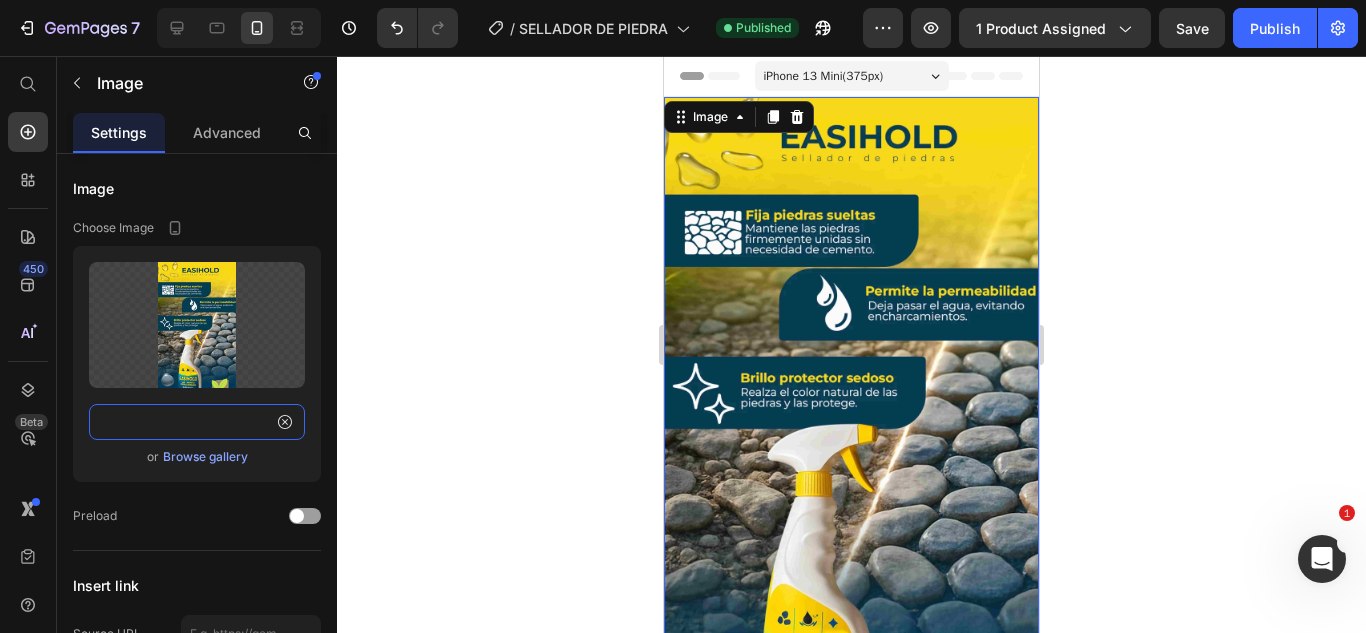 type on "https://cdn.shopify.com/s/files/1/0583/2317/3459/files/ELLHOE_Mesa_de_trabajo_1_copia_10_11zon_1.jpg?v=1752349482" 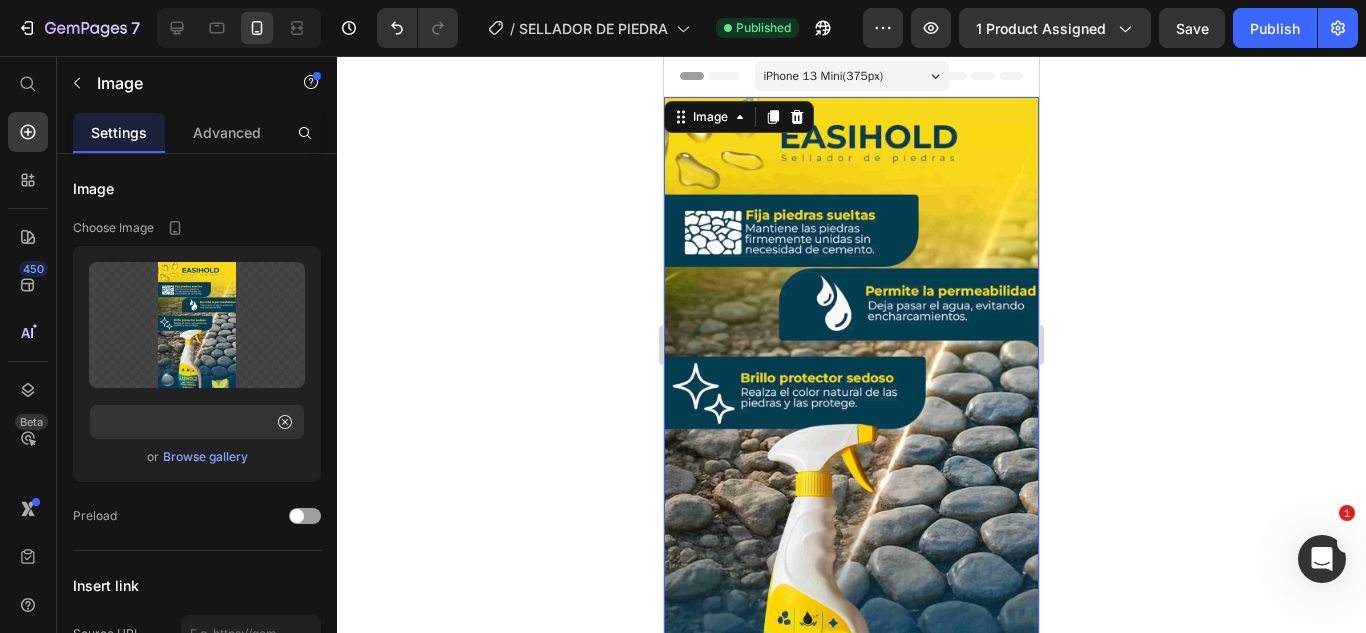 click 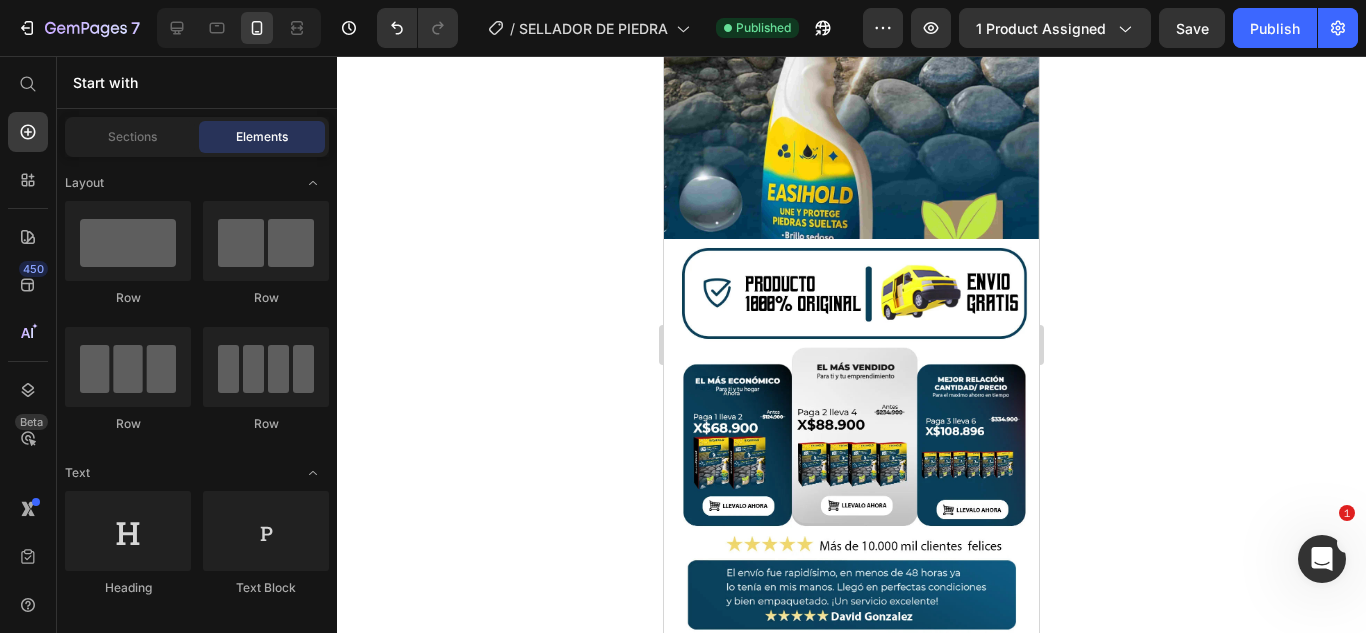 scroll, scrollTop: 394, scrollLeft: 0, axis: vertical 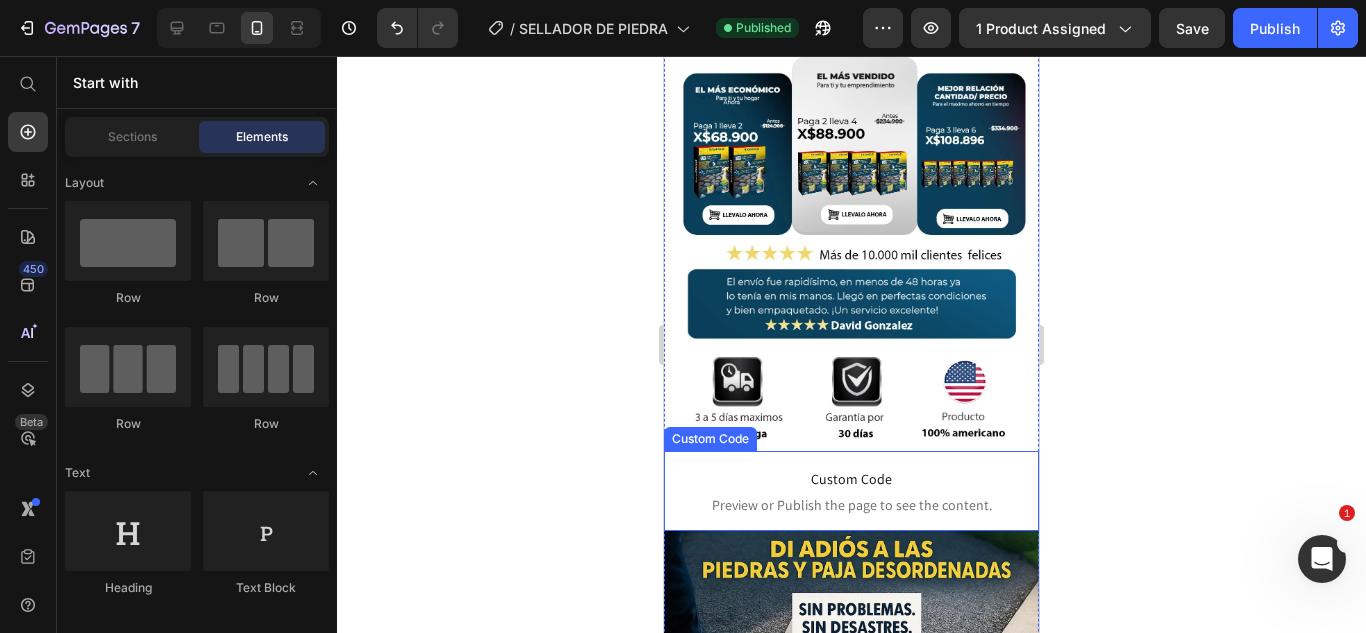 click on "Custom Code
Preview or Publish the page to see the content." at bounding box center (851, 491) 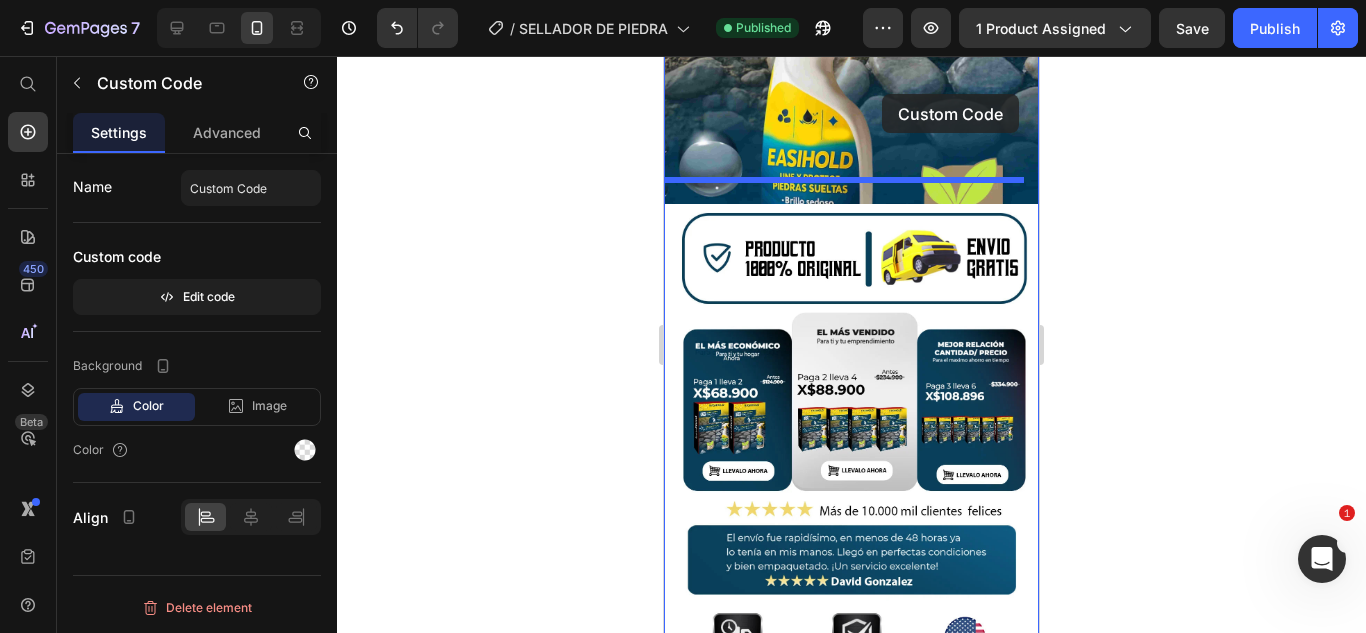 scroll, scrollTop: 453, scrollLeft: 0, axis: vertical 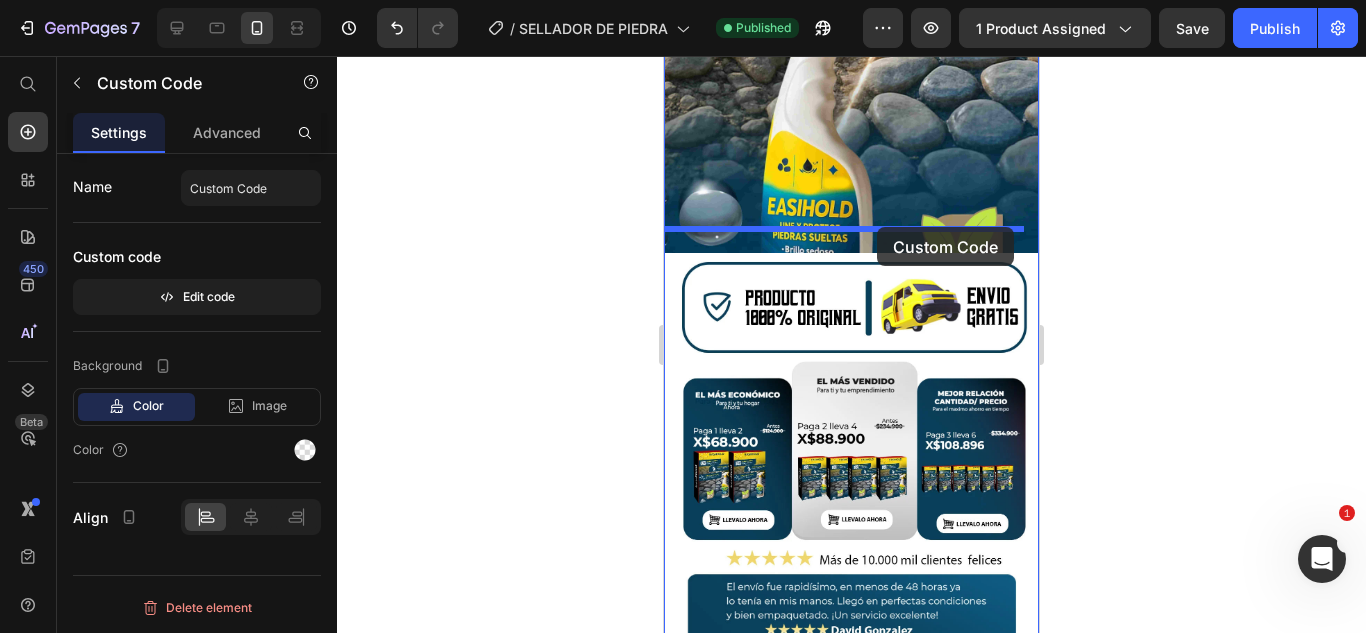 drag, startPoint x: 853, startPoint y: 444, endPoint x: 877, endPoint y: 227, distance: 218.32315 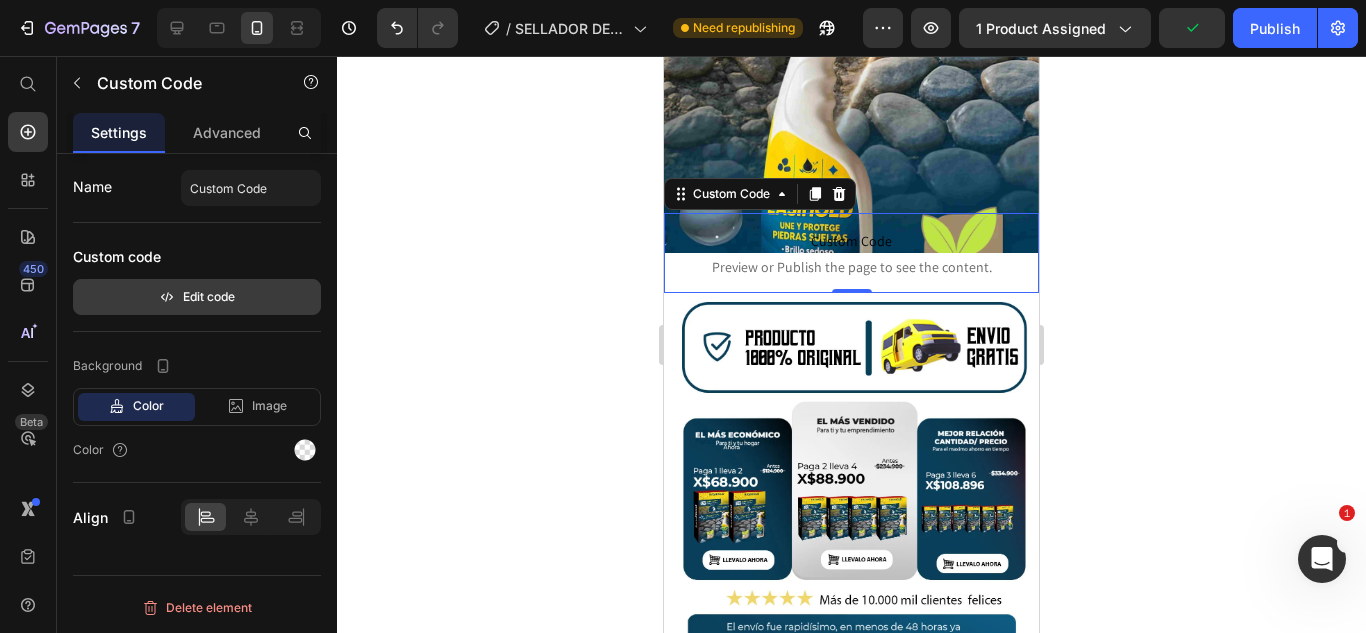 click on "Edit code" at bounding box center (197, 297) 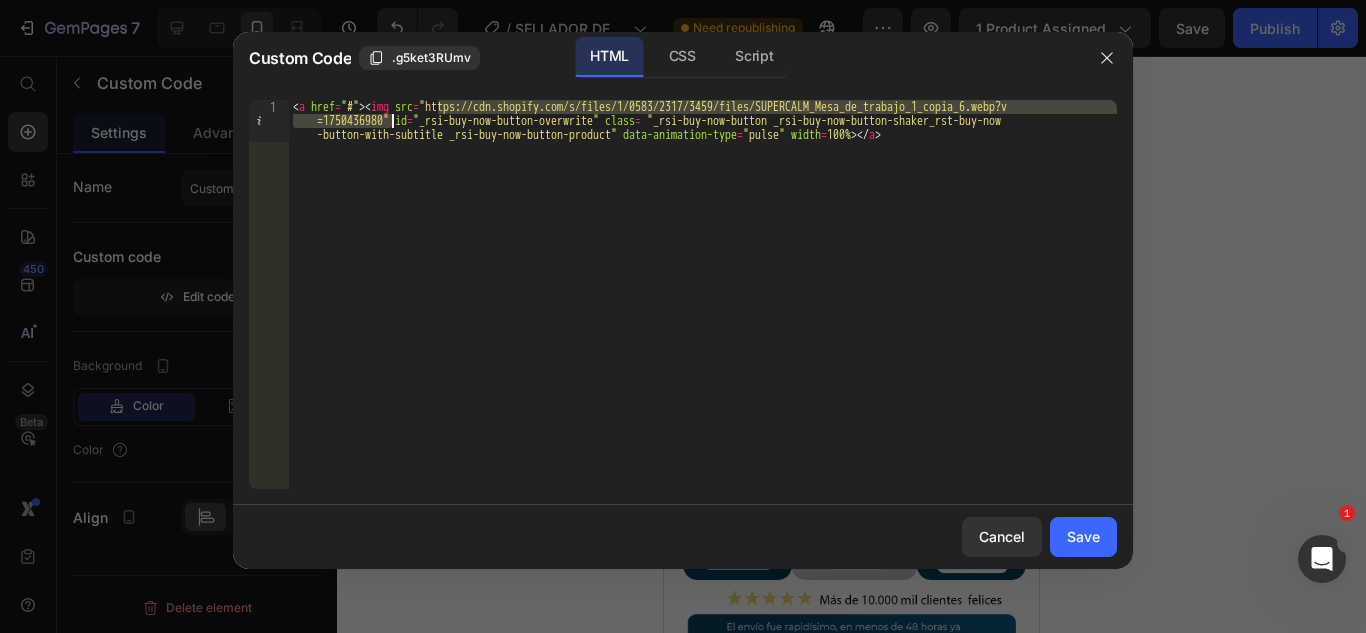 drag, startPoint x: 438, startPoint y: 104, endPoint x: 393, endPoint y: 124, distance: 49.24429 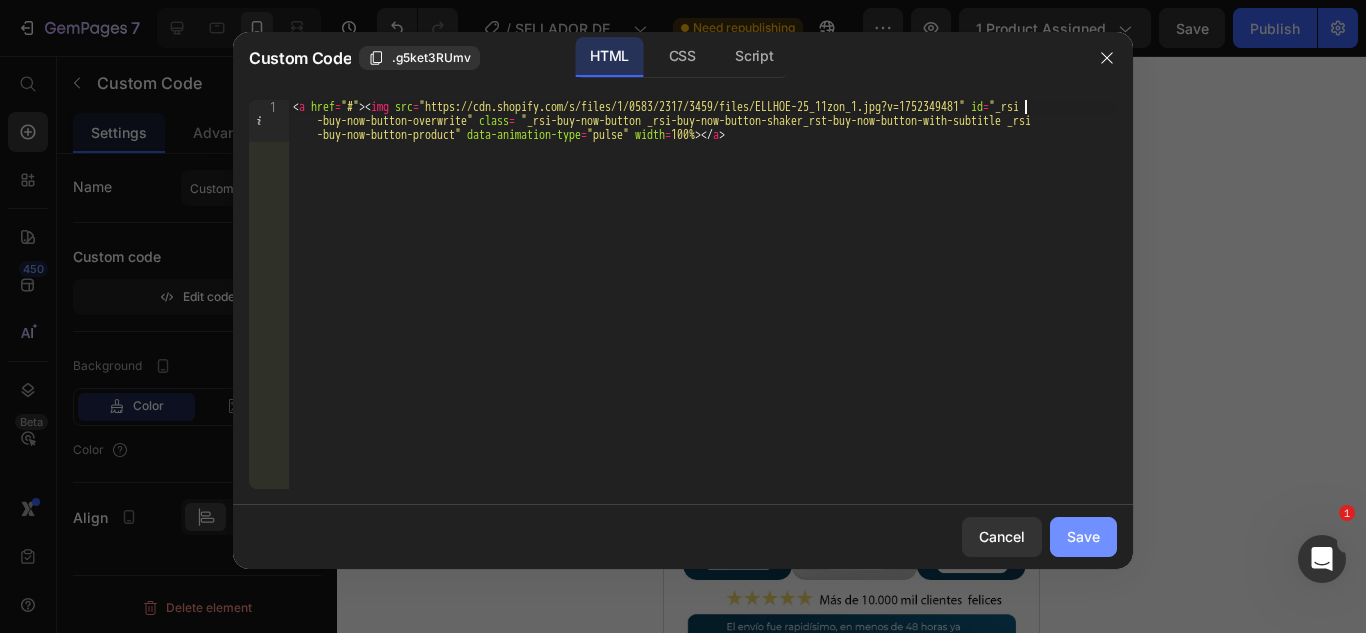click on "Save" 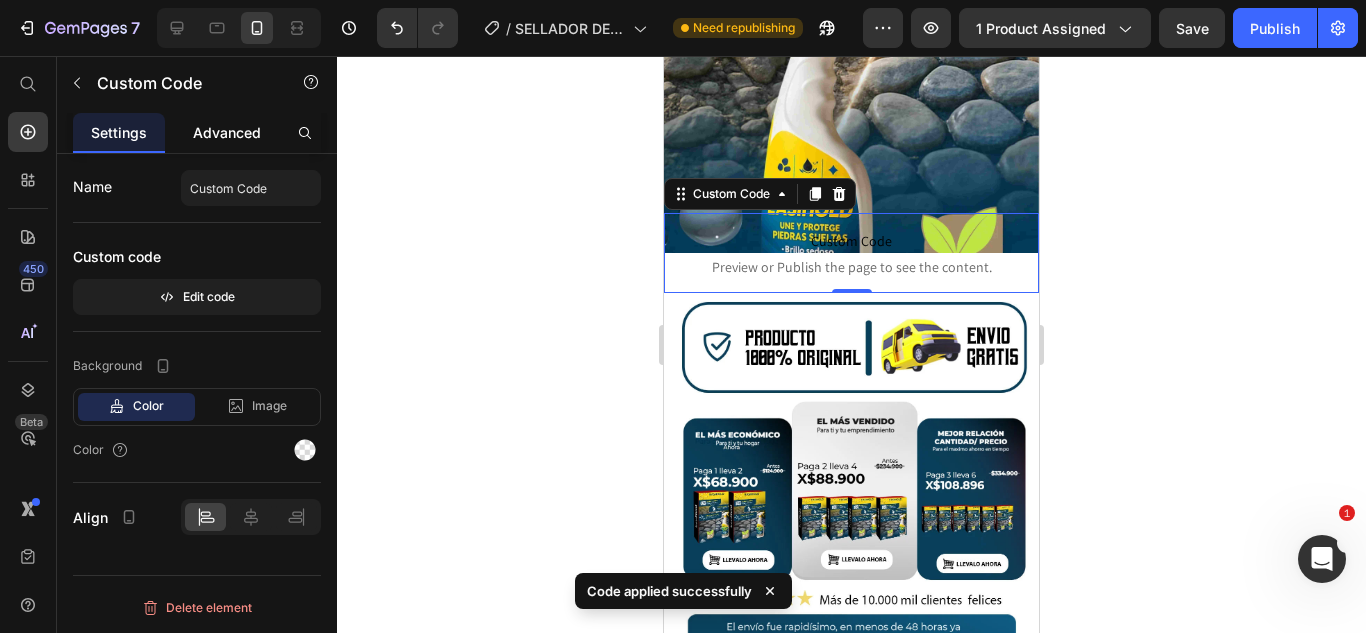 click on "Advanced" at bounding box center (227, 132) 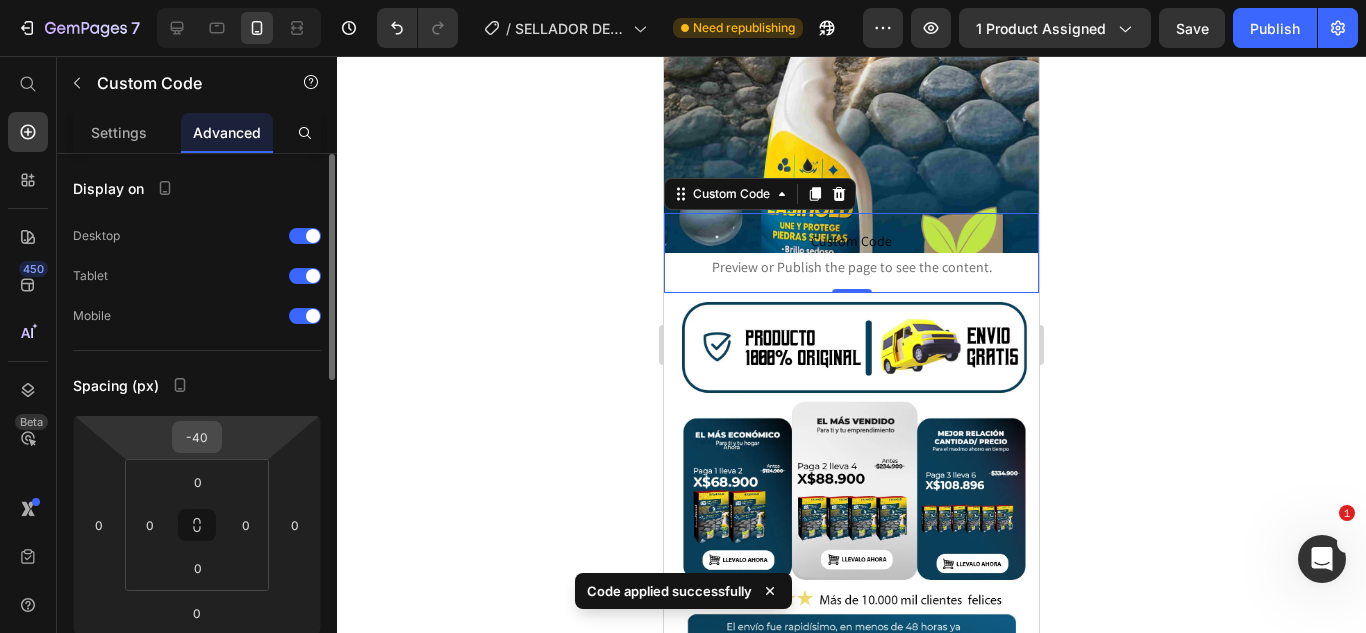click on "-40" at bounding box center [197, 437] 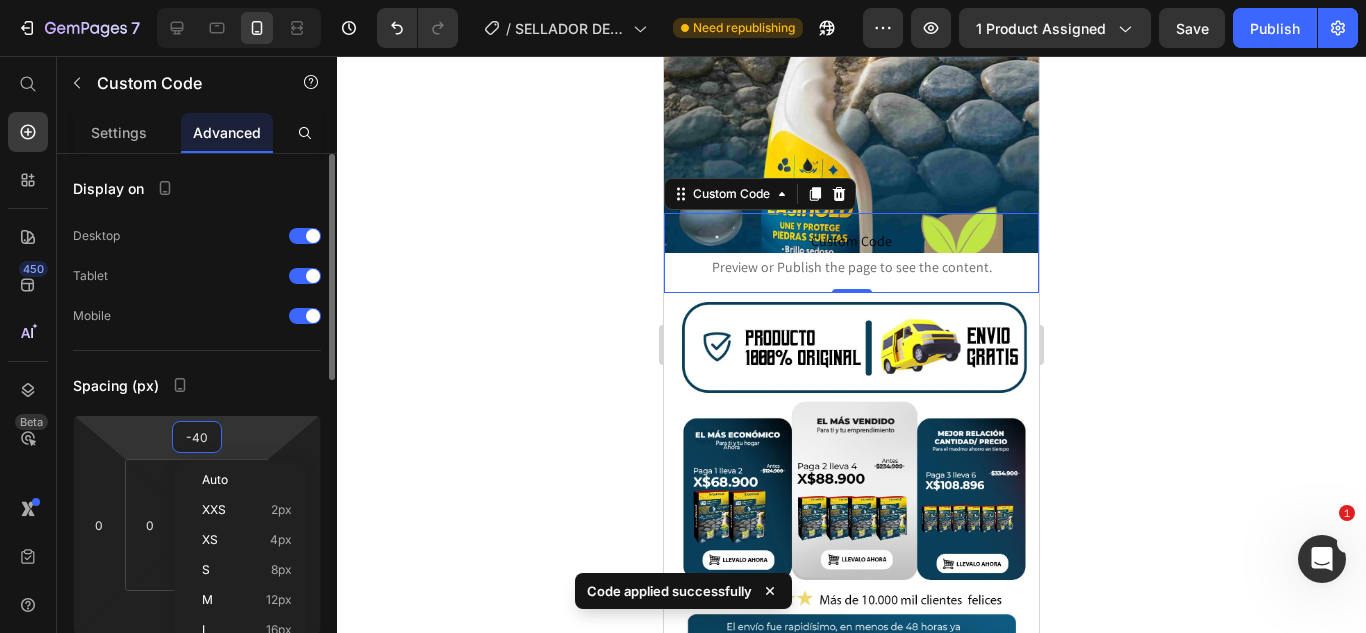 click on "-40" at bounding box center [197, 437] 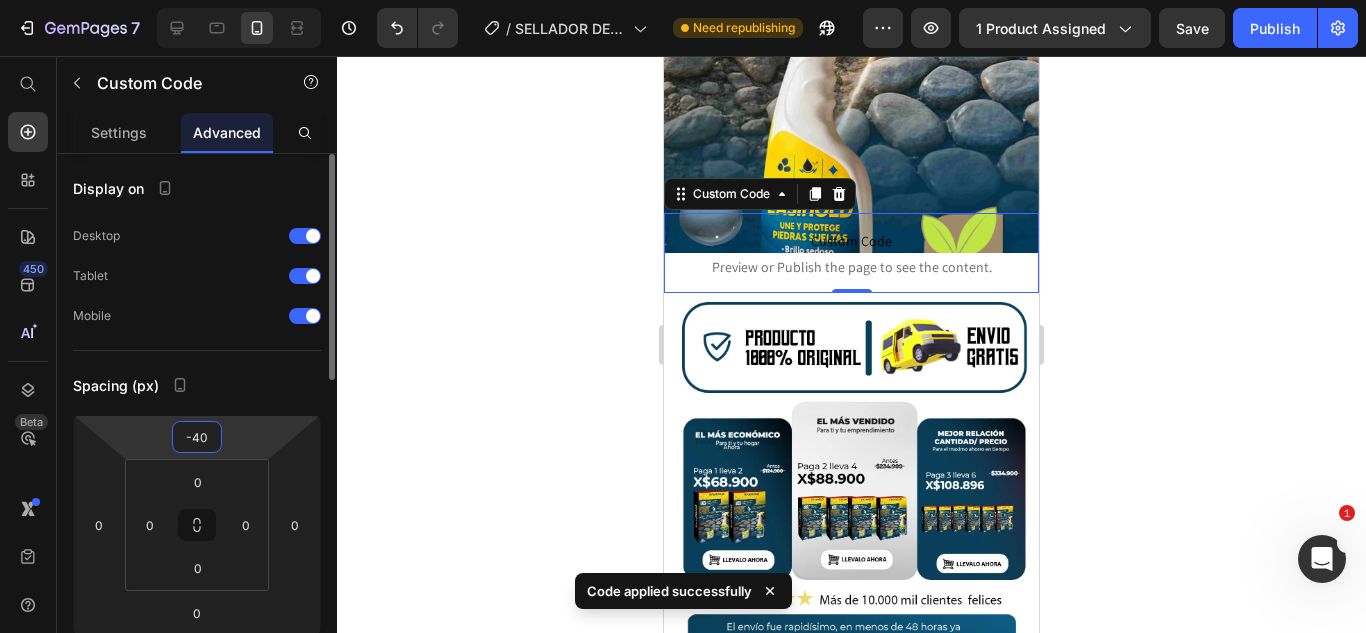 click on "-40" at bounding box center (197, 437) 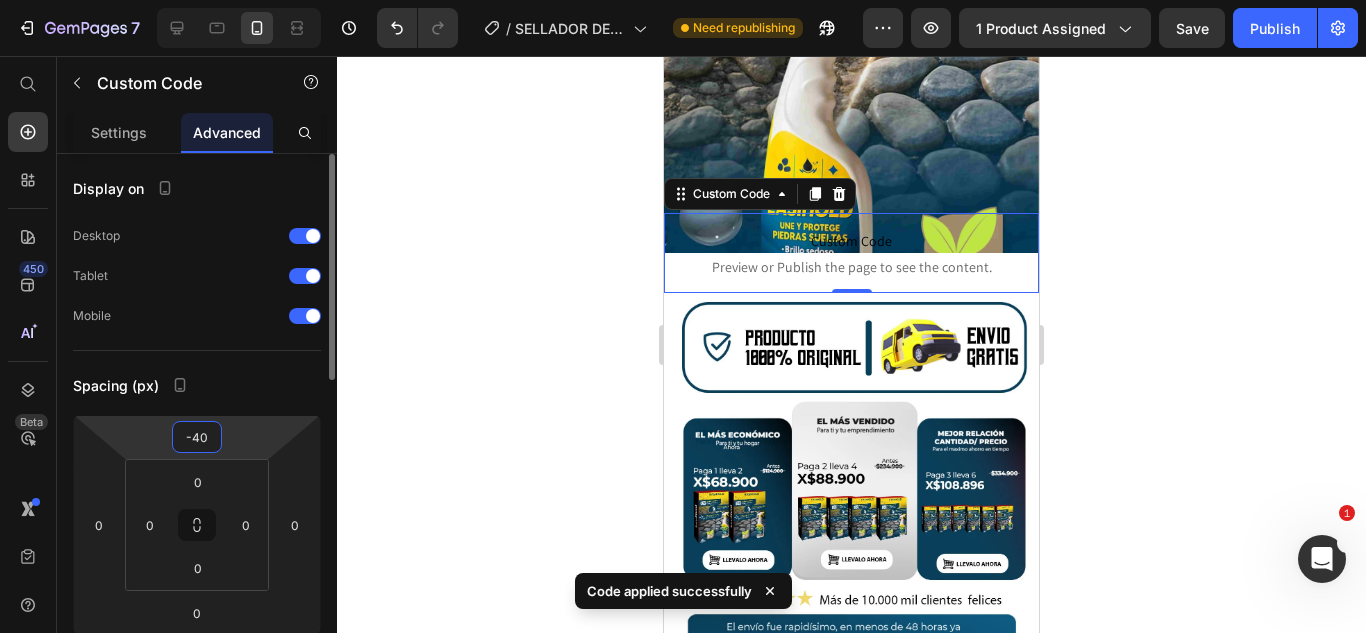drag, startPoint x: 211, startPoint y: 436, endPoint x: 194, endPoint y: 435, distance: 17.029387 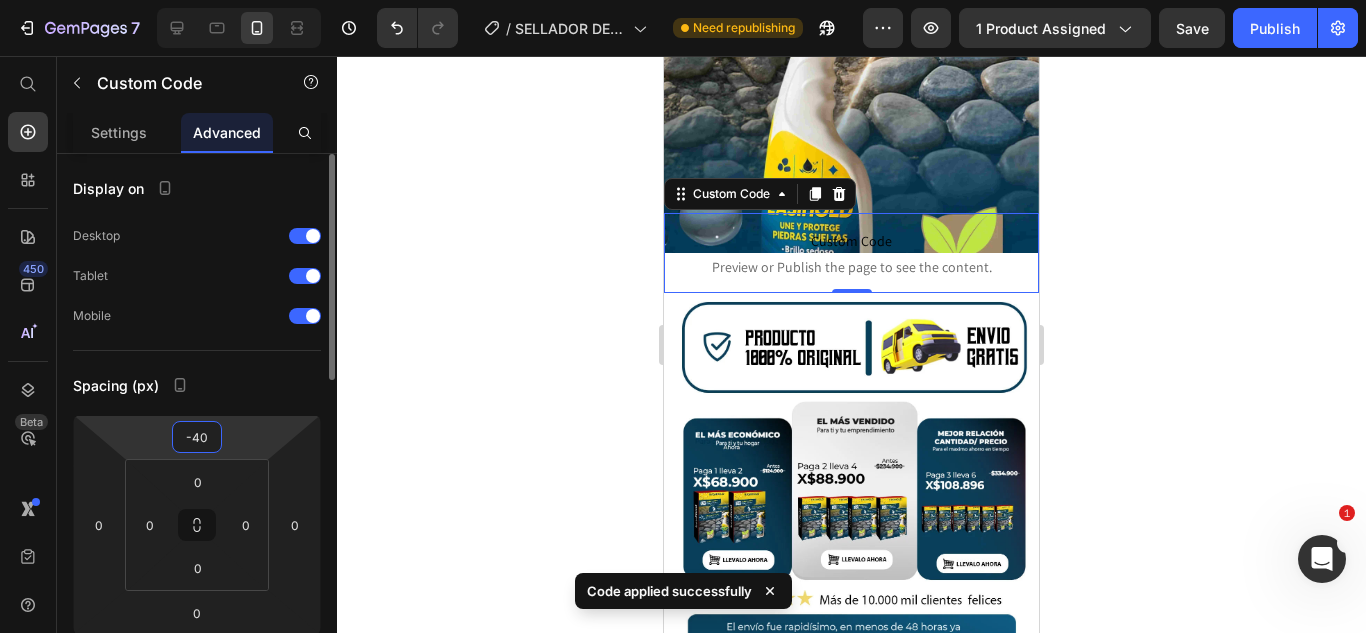 click on "-40" at bounding box center (197, 437) 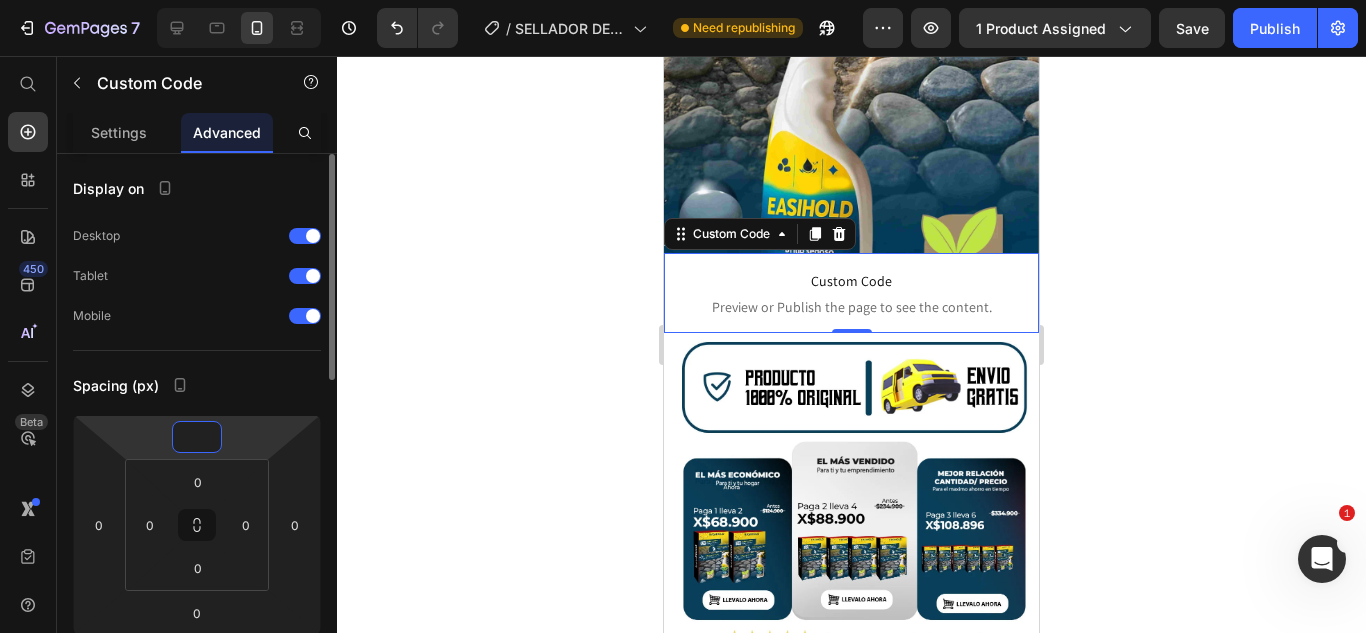 type on "0" 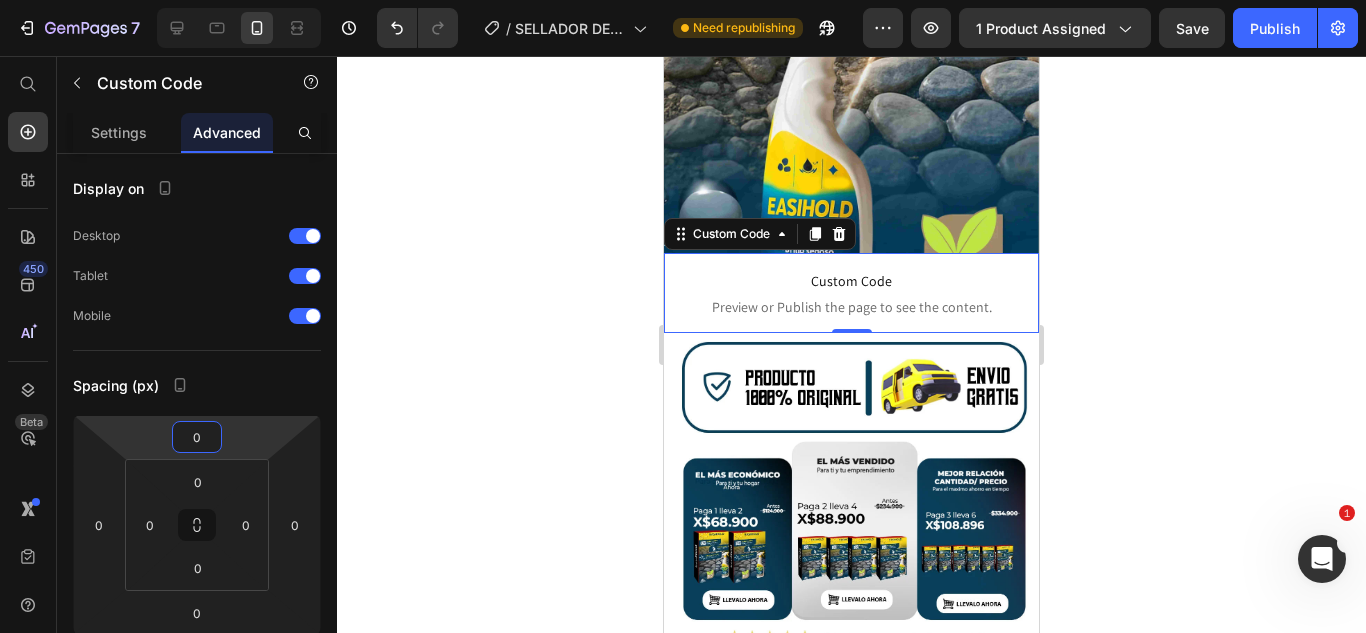 click 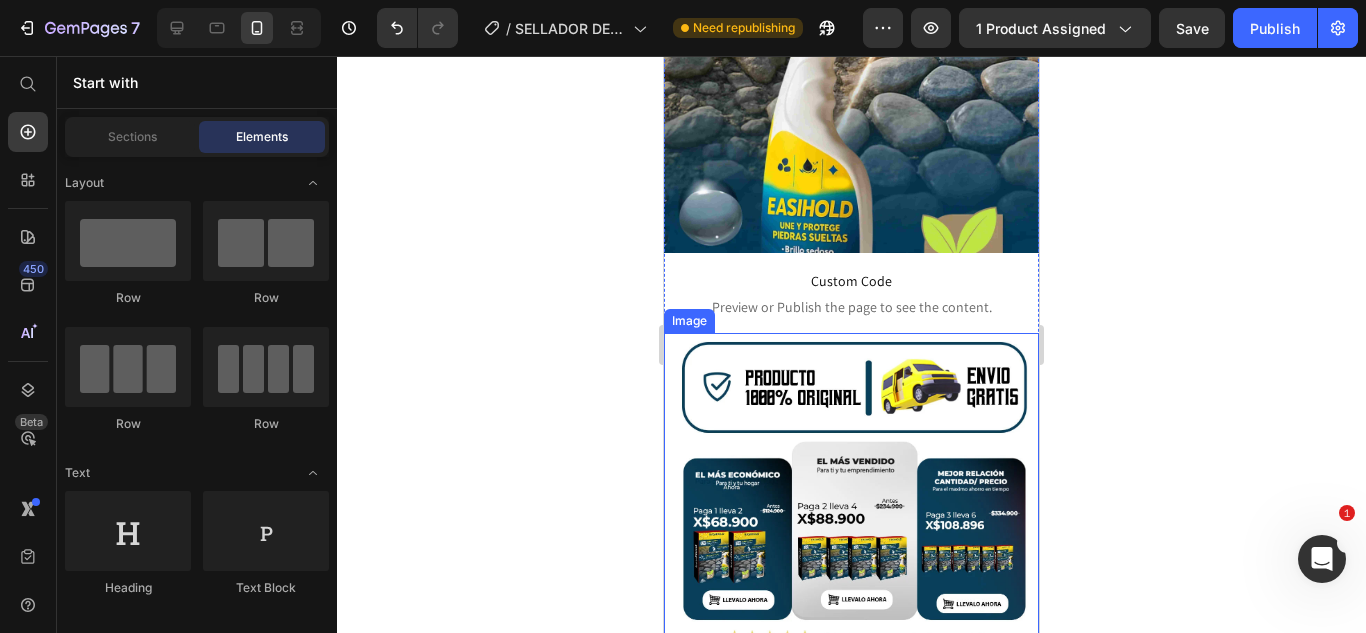 click at bounding box center [851, 604] 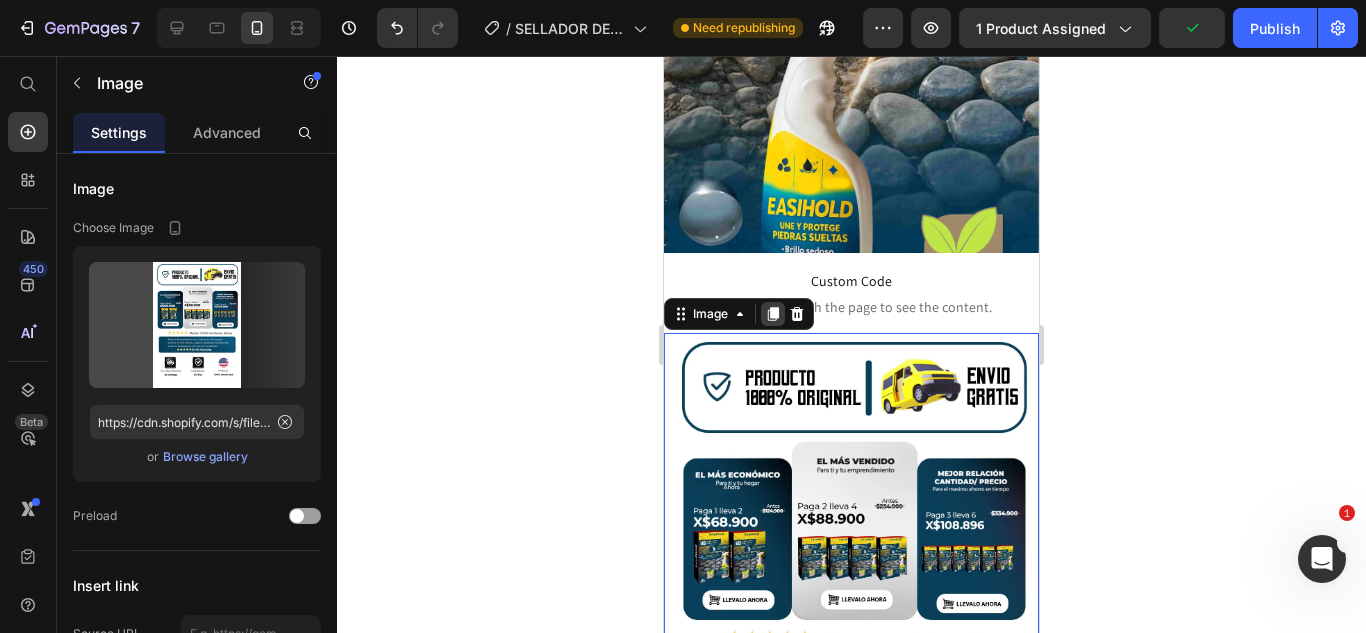 drag, startPoint x: 769, startPoint y: 288, endPoint x: 853, endPoint y: 56, distance: 246.73872 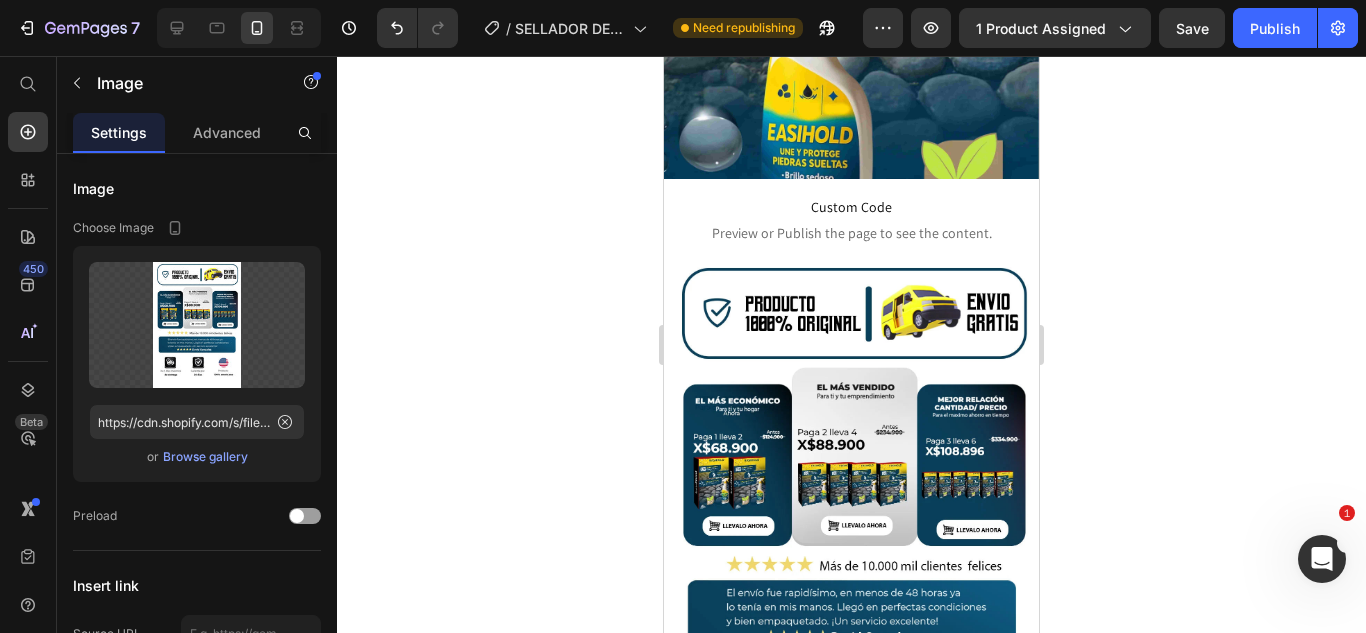 scroll, scrollTop: 1157, scrollLeft: 0, axis: vertical 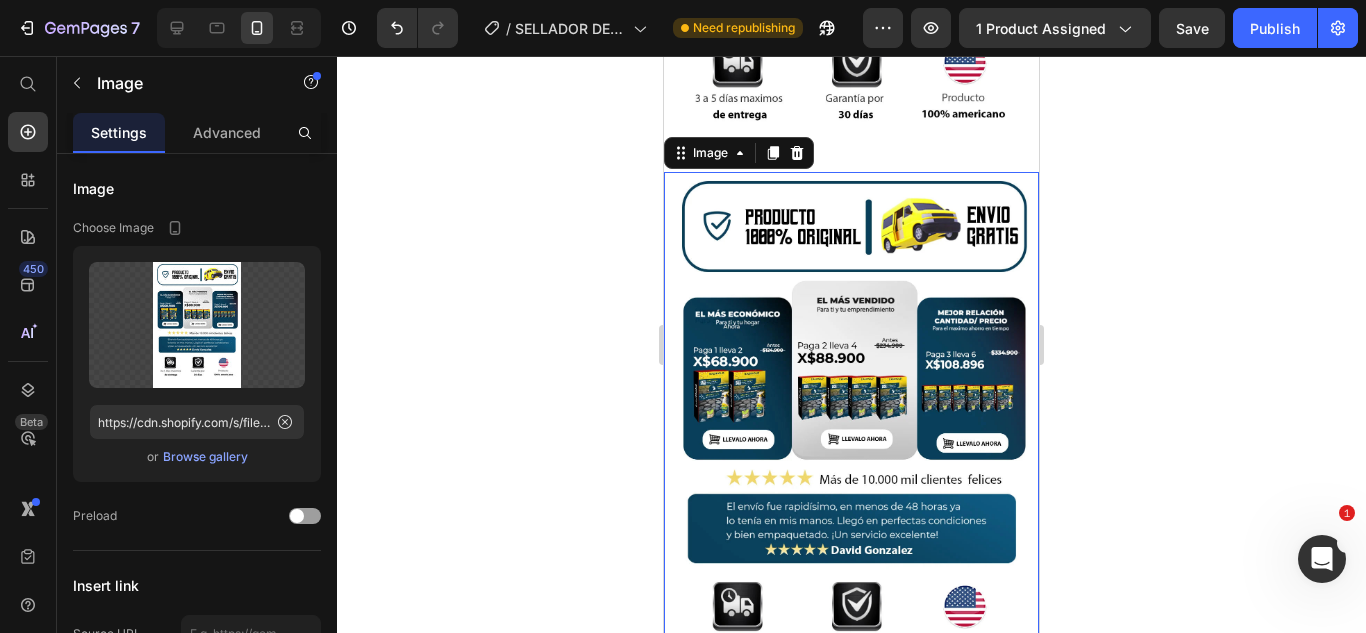 click at bounding box center (851, 443) 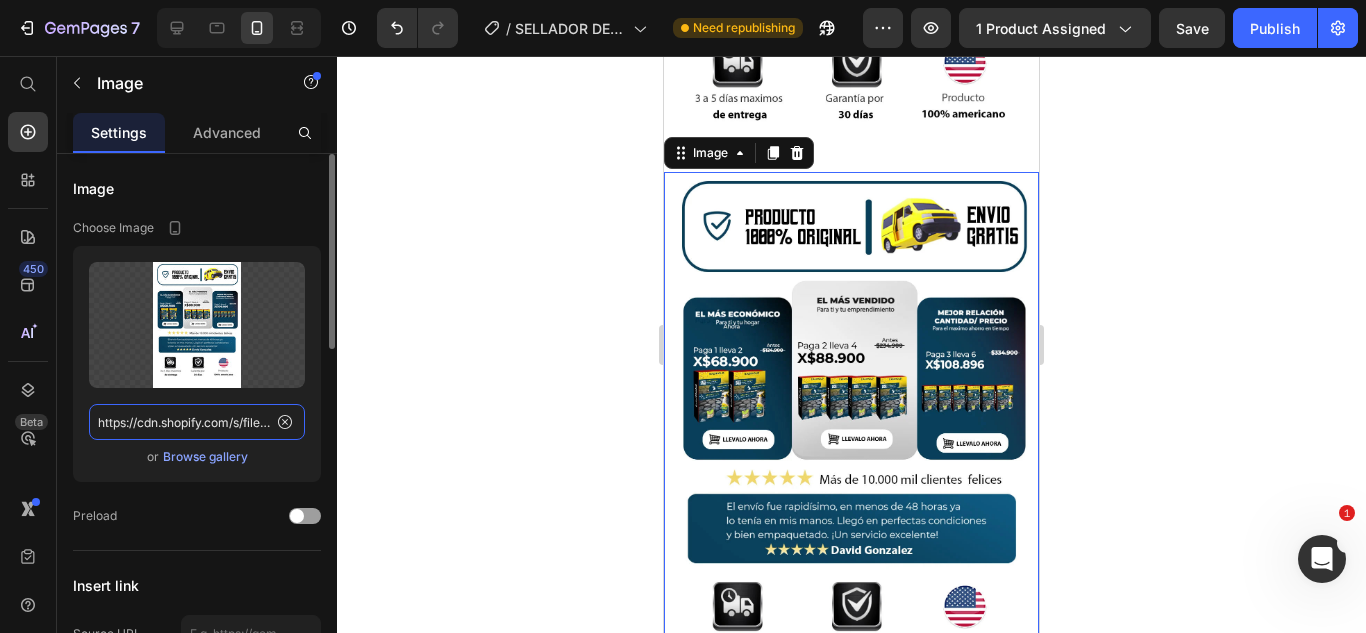 click on "https://cdn.shopify.com/s/files/1/0583/2317/3459/files/1750350575-precios.webp?v=1752179096" 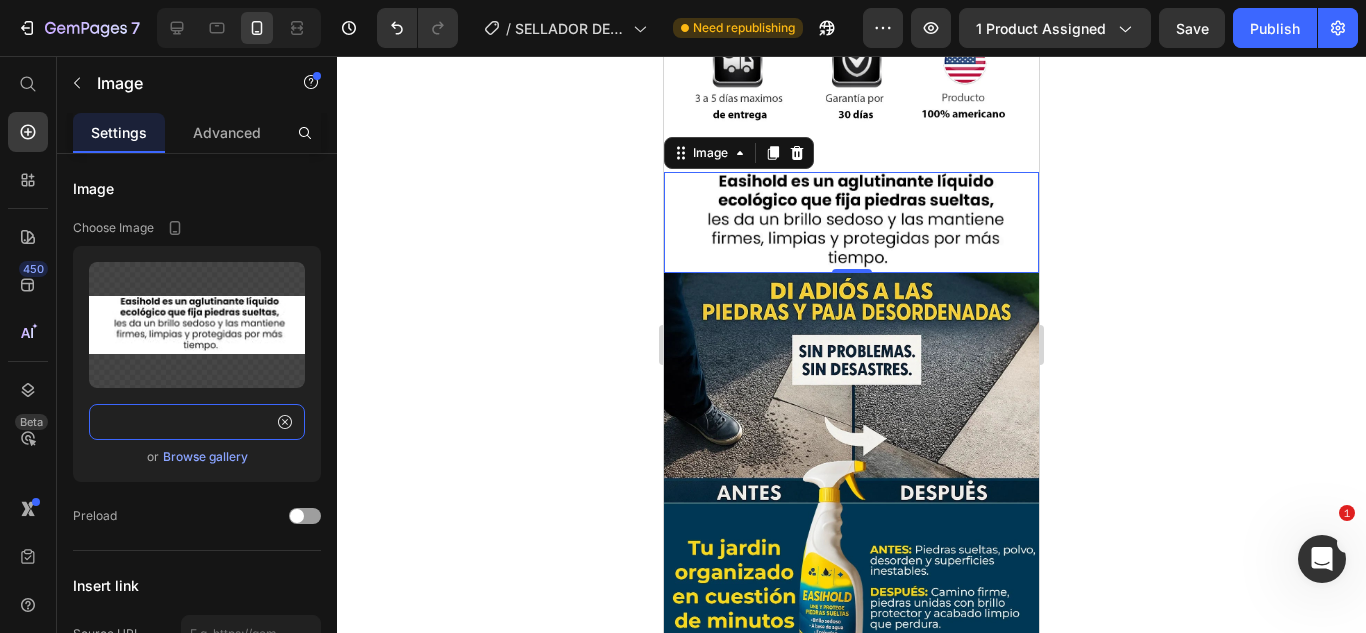 type on "https://cdn.shopify.com/s/files/1/0583/2317/3459/files/ELLHOE-26_11zon.jpg?v=1752349481" 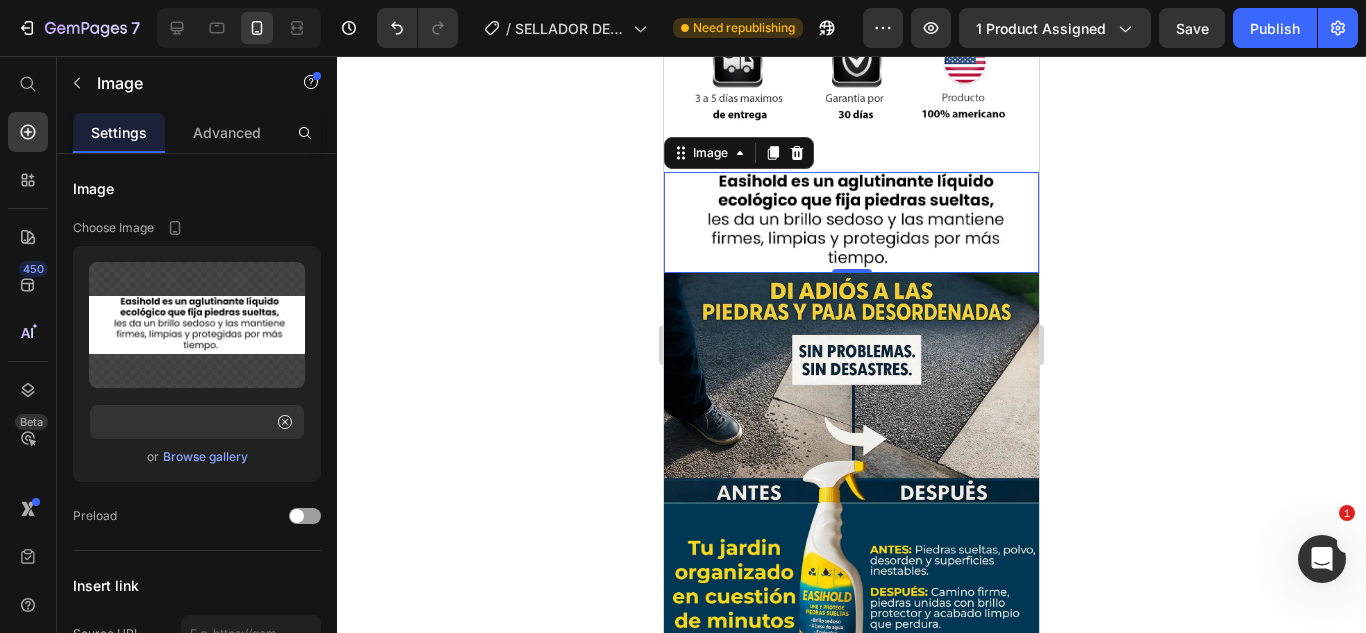 click 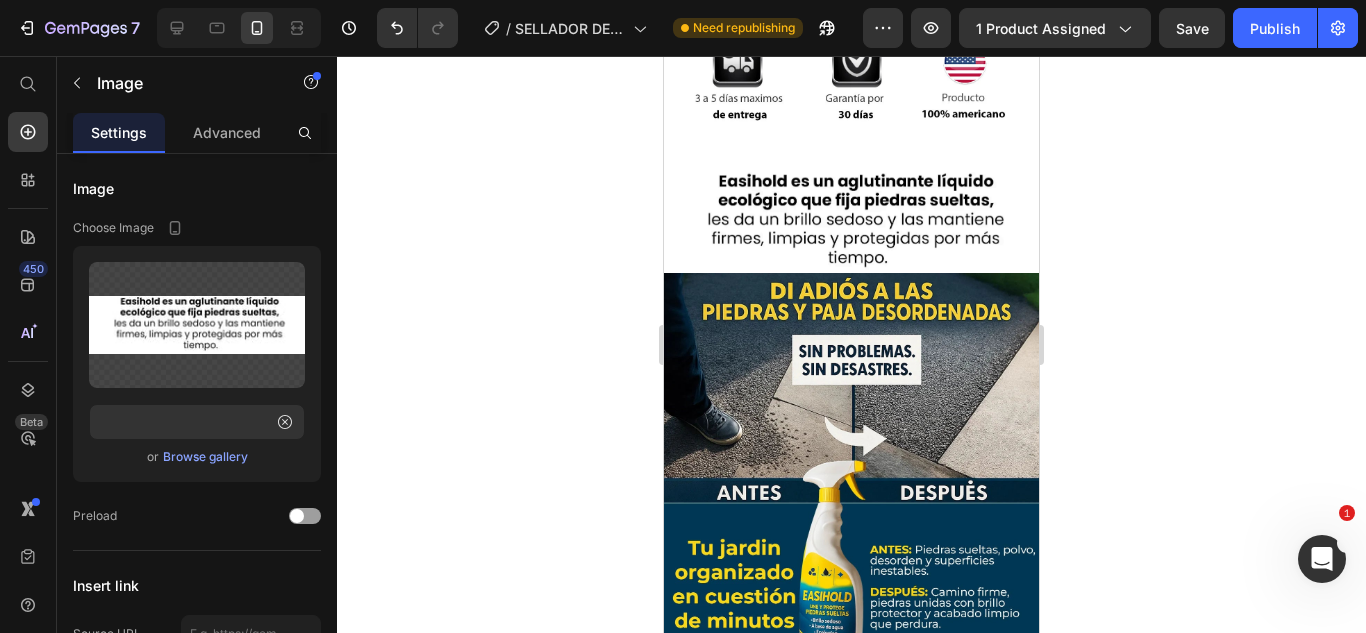 scroll, scrollTop: 0, scrollLeft: 0, axis: both 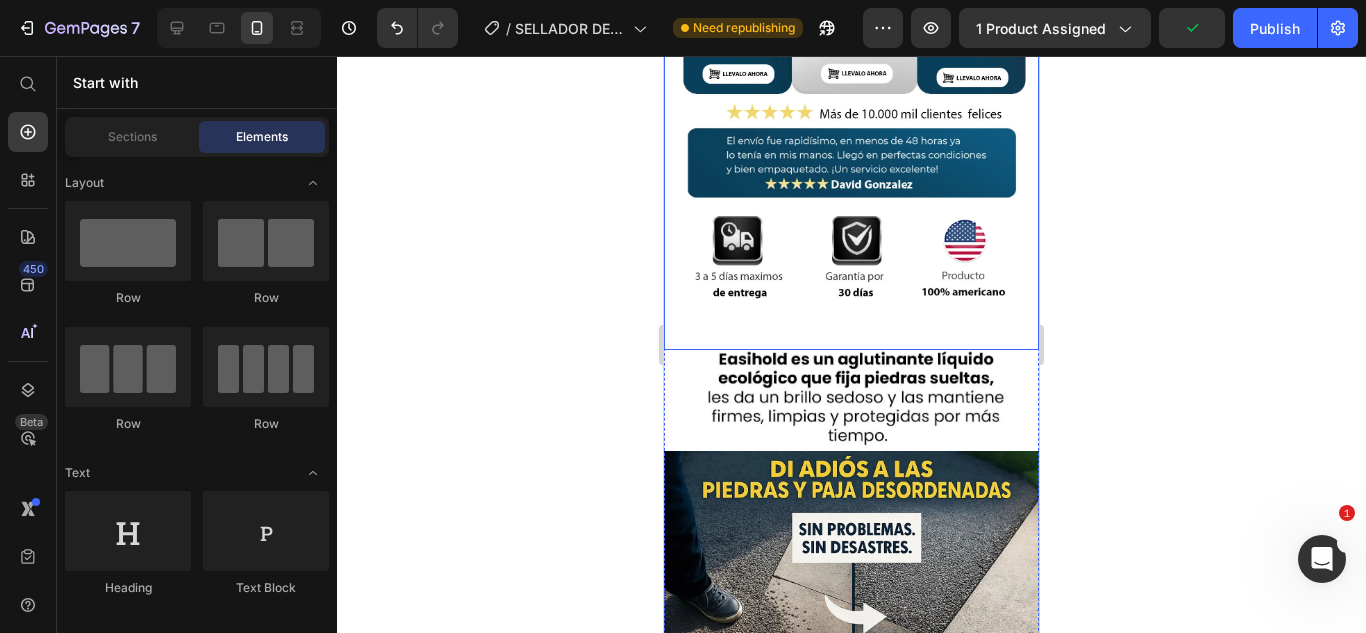 click at bounding box center [851, 78] 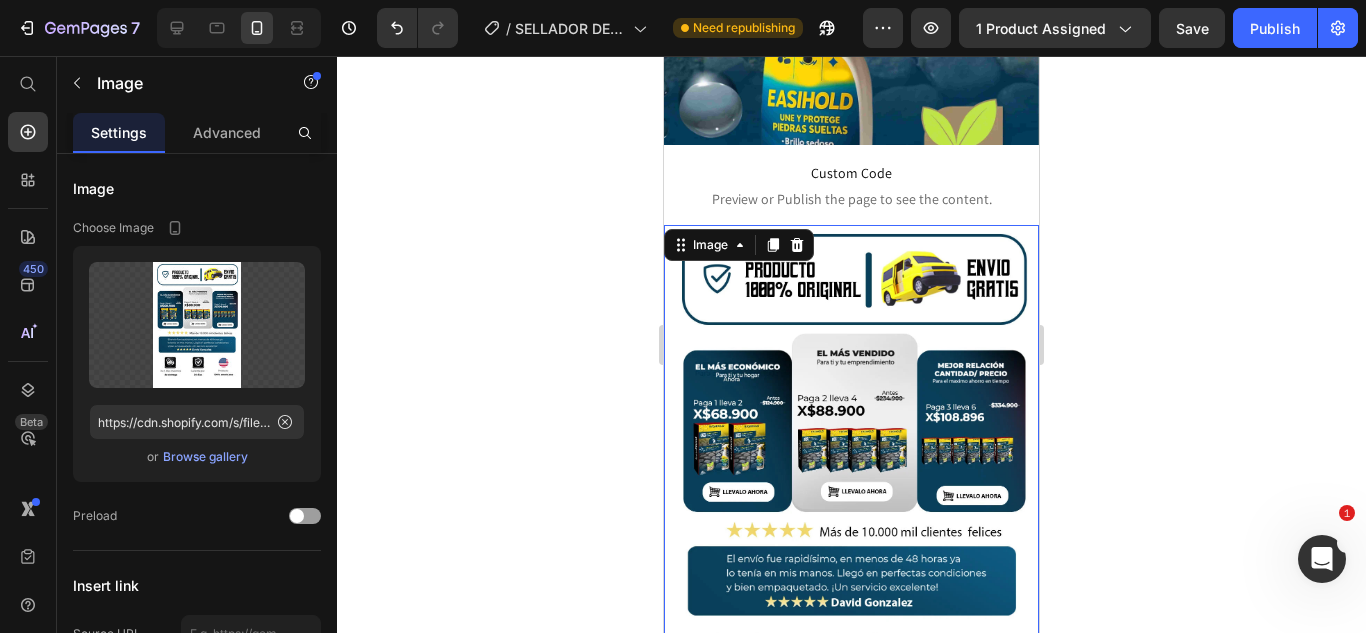 scroll, scrollTop: 560, scrollLeft: 0, axis: vertical 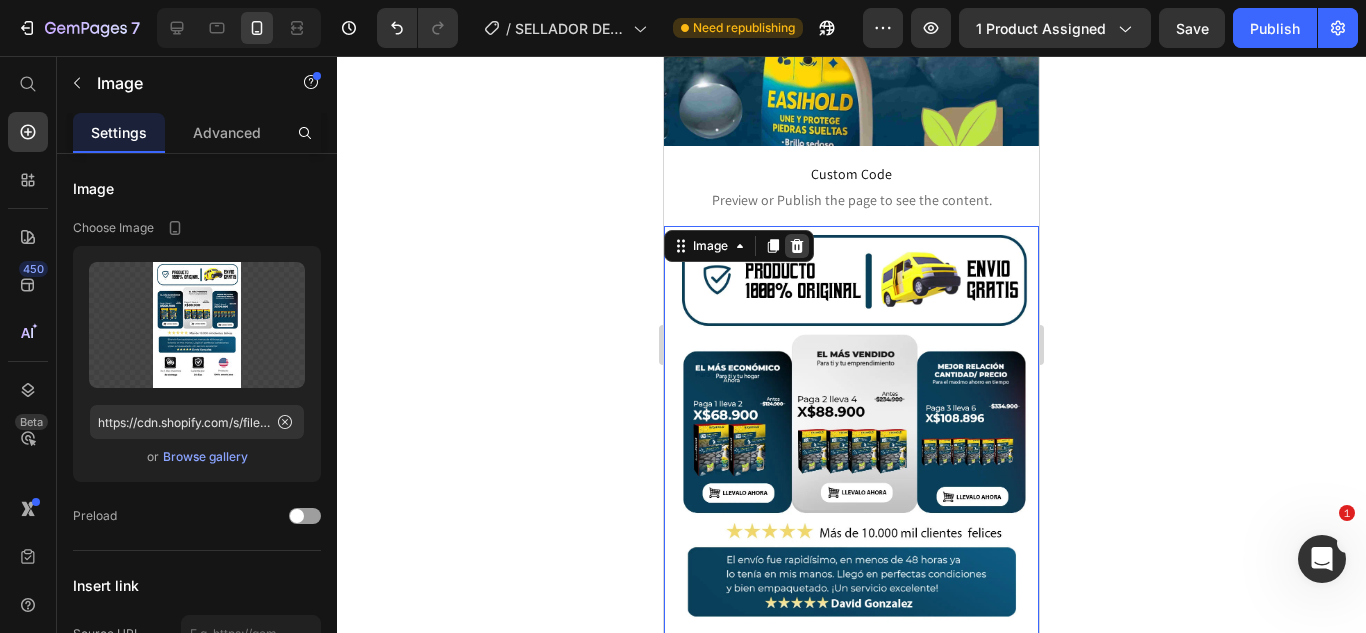 click 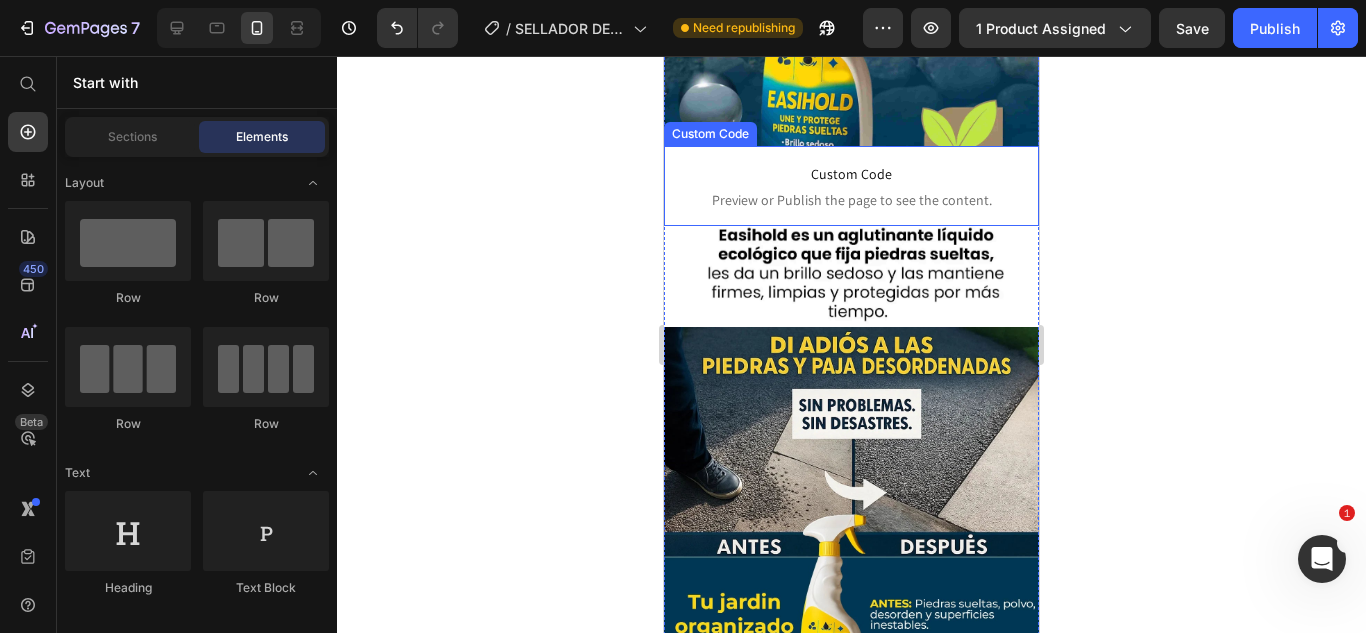 click on "Custom Code" at bounding box center (851, 174) 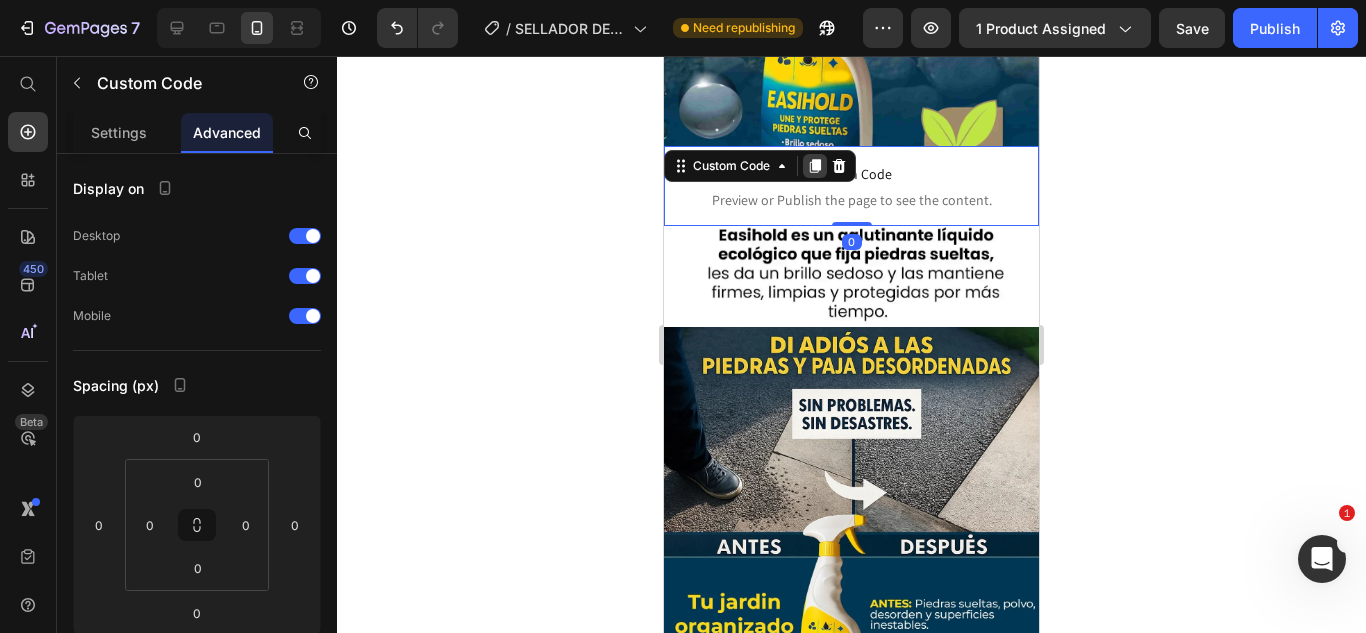 click at bounding box center (815, 166) 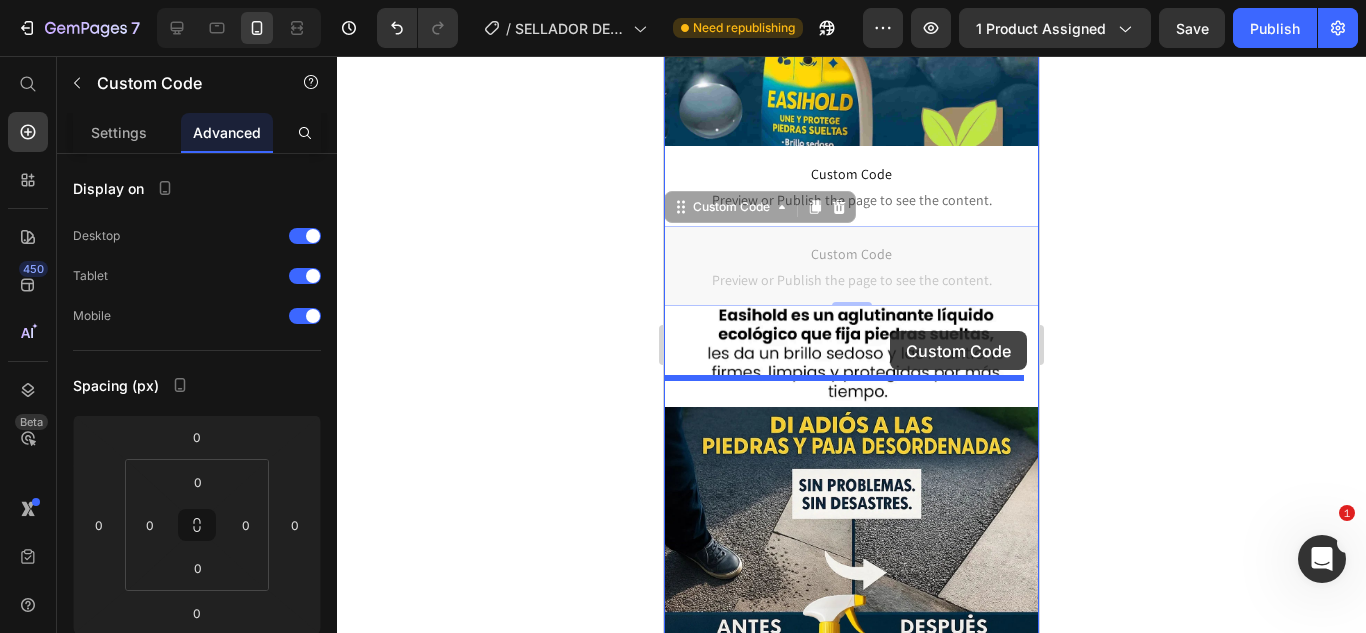 drag, startPoint x: 884, startPoint y: 243, endPoint x: 890, endPoint y: 331, distance: 88.20431 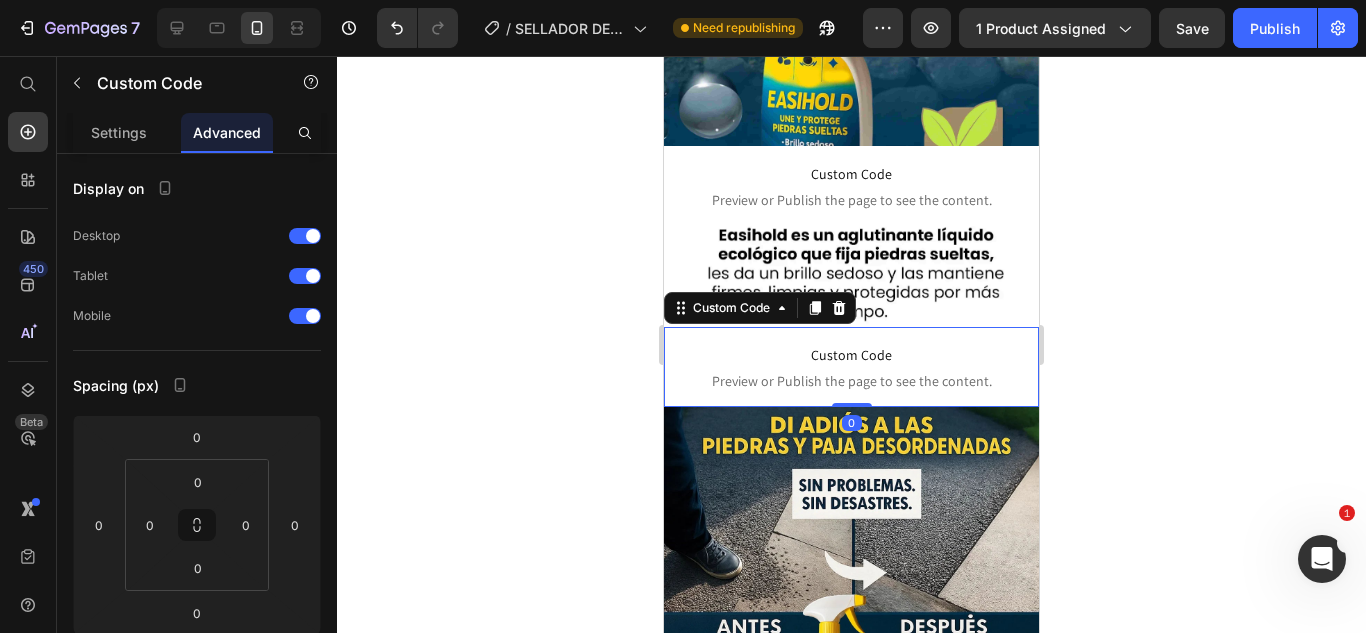 click 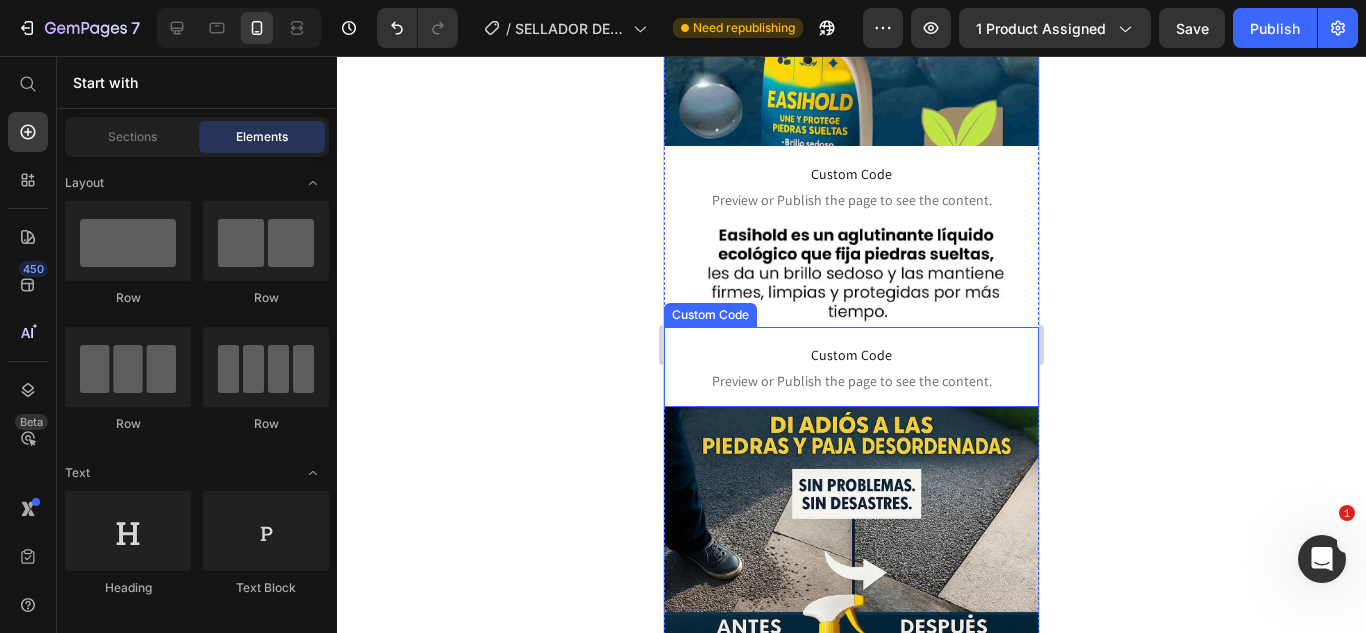 click on "Custom Code" at bounding box center (851, 355) 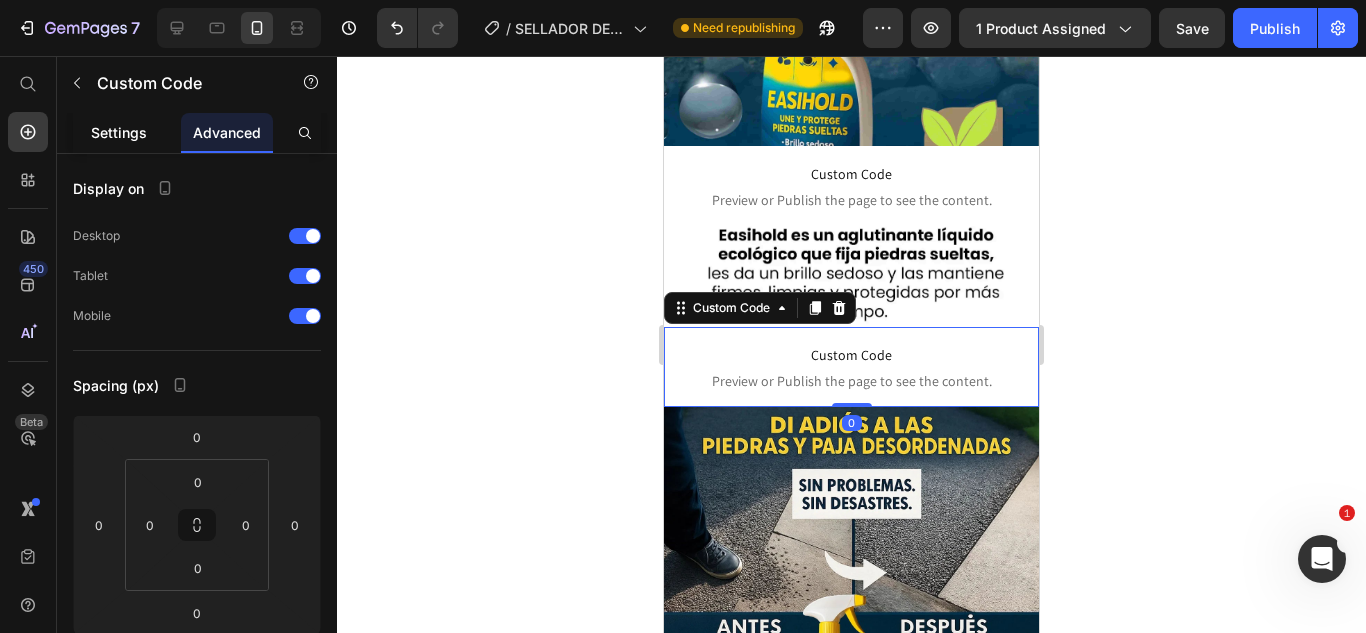 click on "Settings" at bounding box center (119, 132) 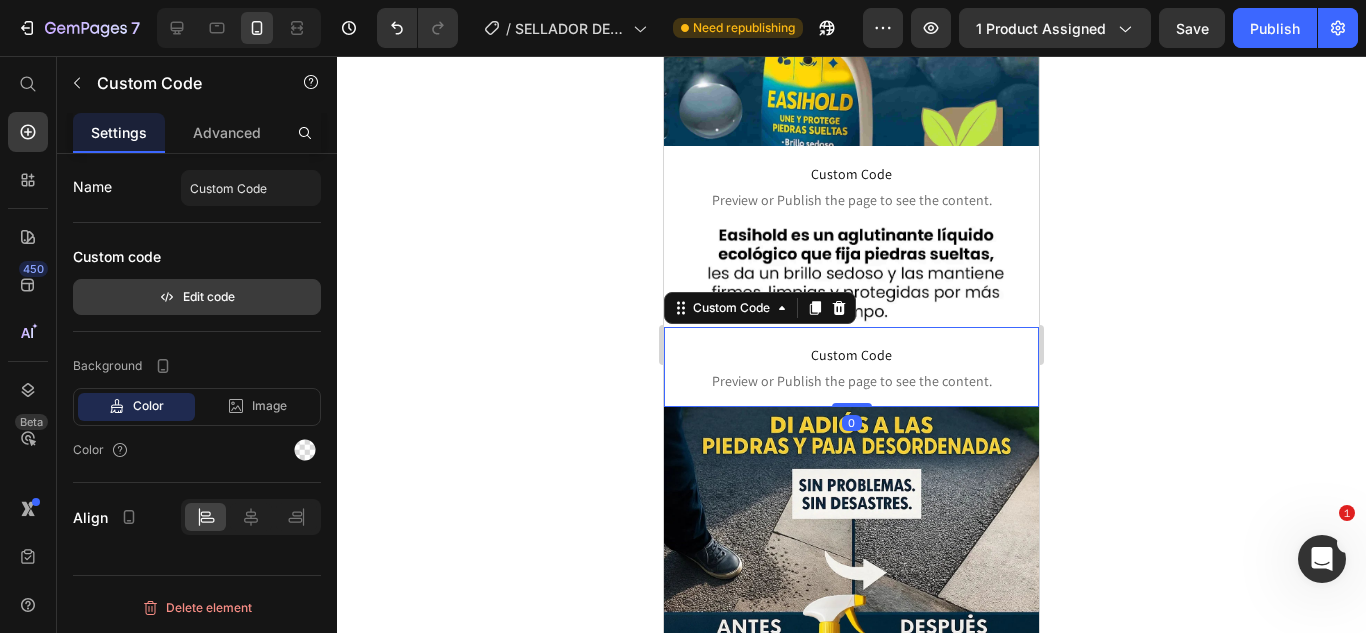 click on "Edit code" at bounding box center [197, 297] 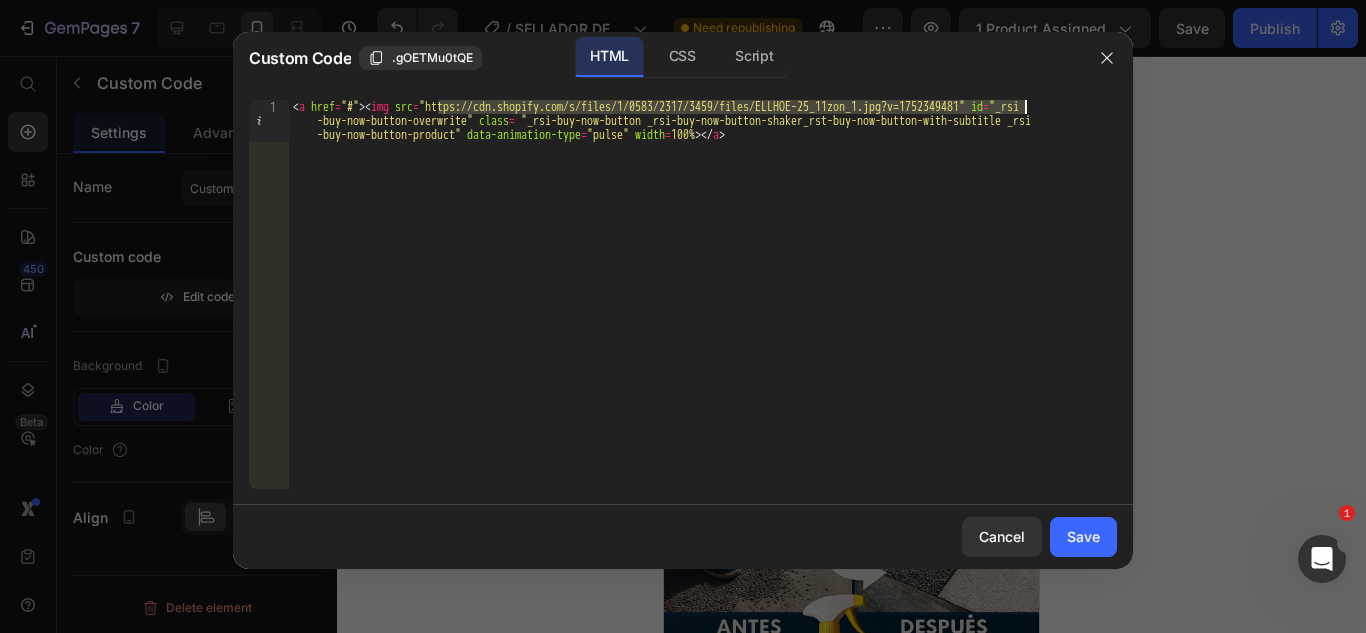drag, startPoint x: 437, startPoint y: 105, endPoint x: 1026, endPoint y: 105, distance: 589 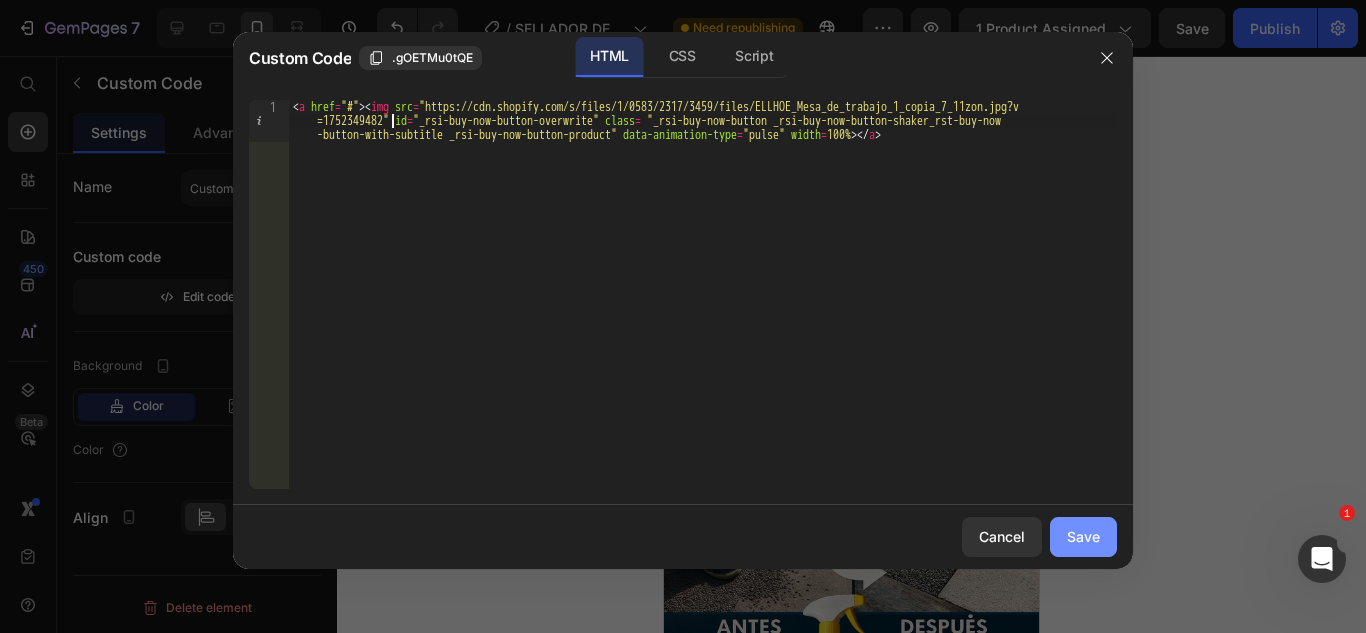 click on "Save" at bounding box center [1083, 536] 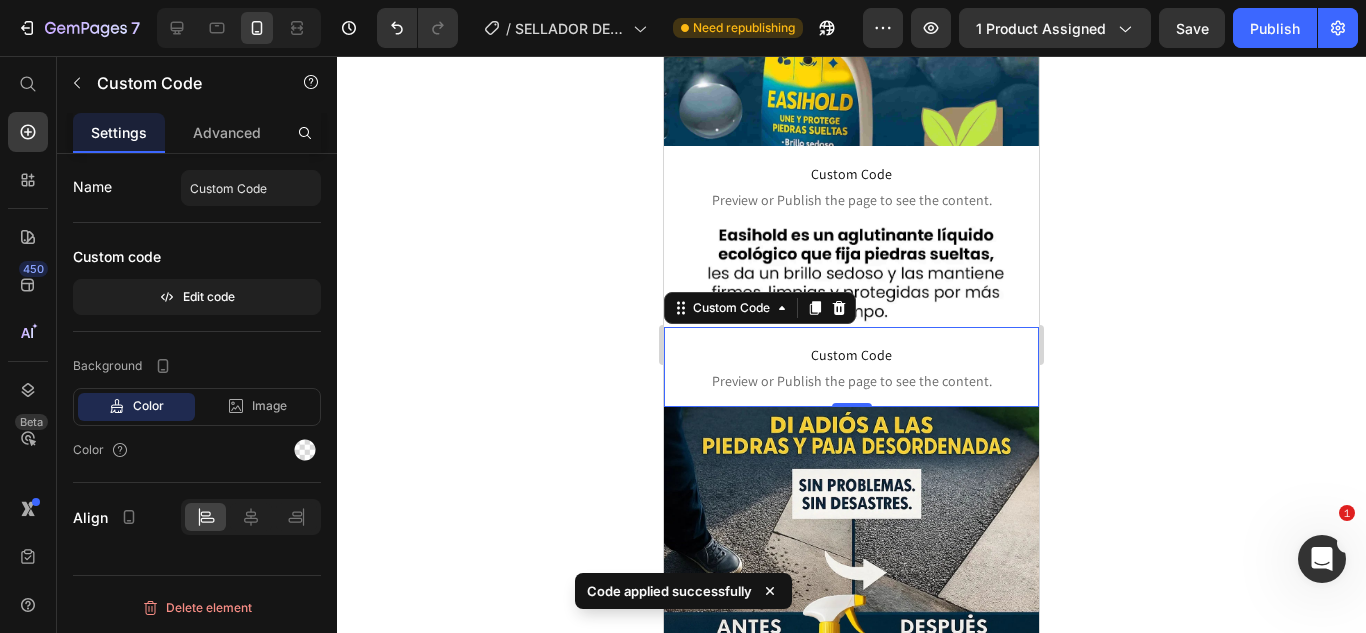 click 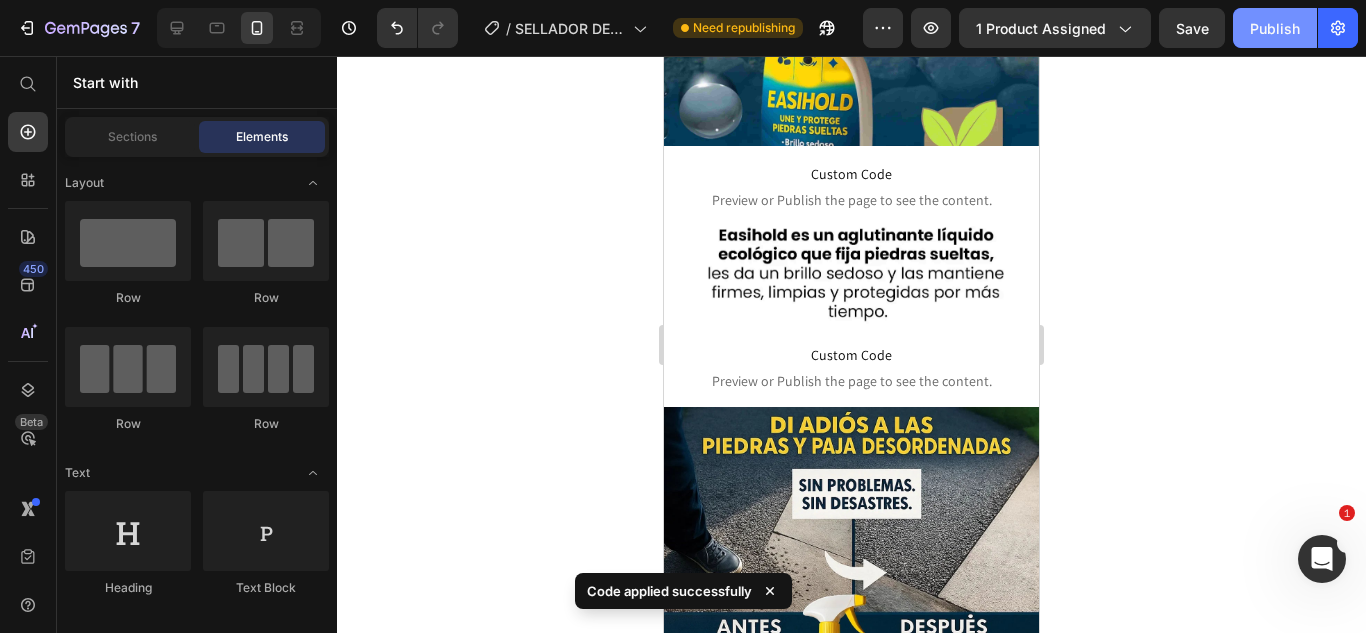 click on "Publish" at bounding box center [1275, 28] 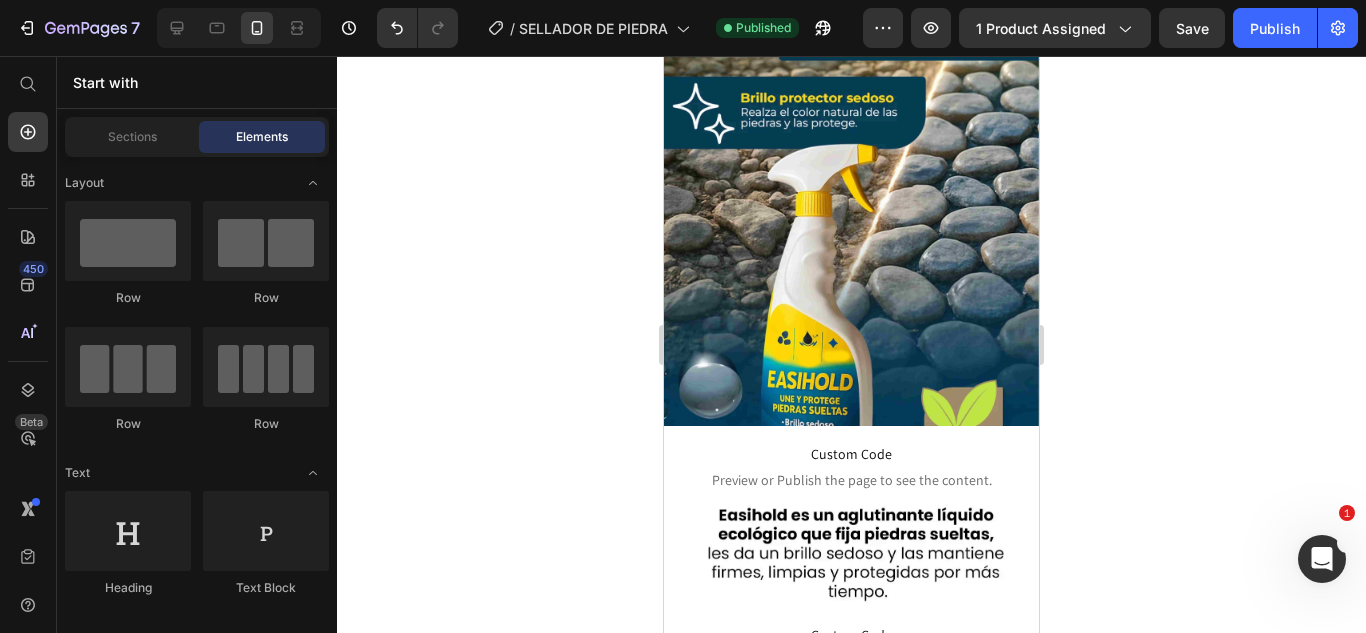 scroll, scrollTop: 140, scrollLeft: 0, axis: vertical 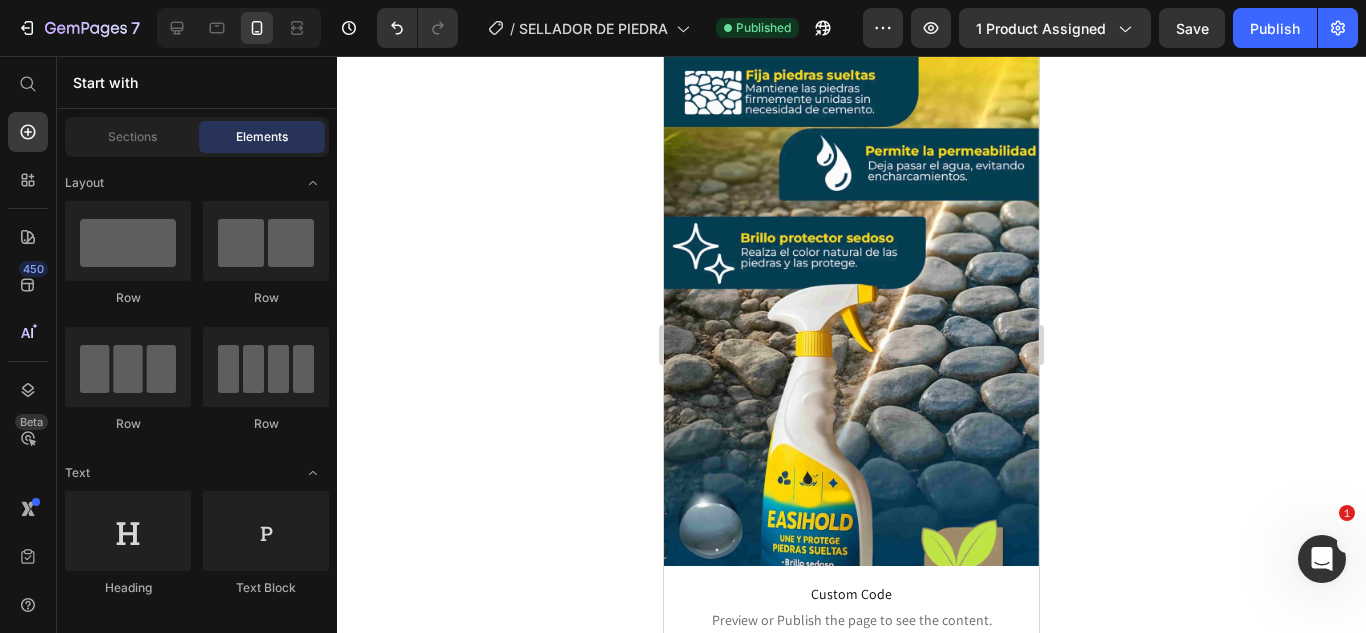 click at bounding box center [851, 261] 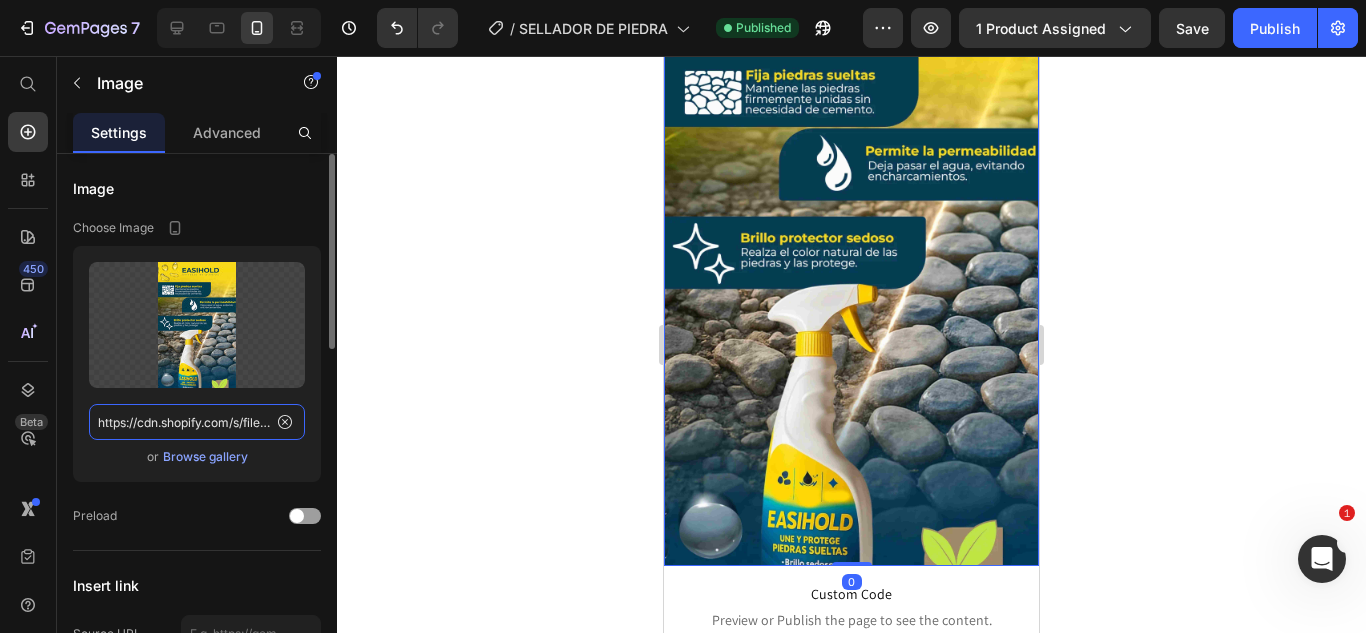 click on "https://cdn.shopify.com/s/files/1/0583/2317/3459/files/ELLHOE_Mesa_de_trabajo_1_copia_10_11zon_1.jpg?v=1752349482" 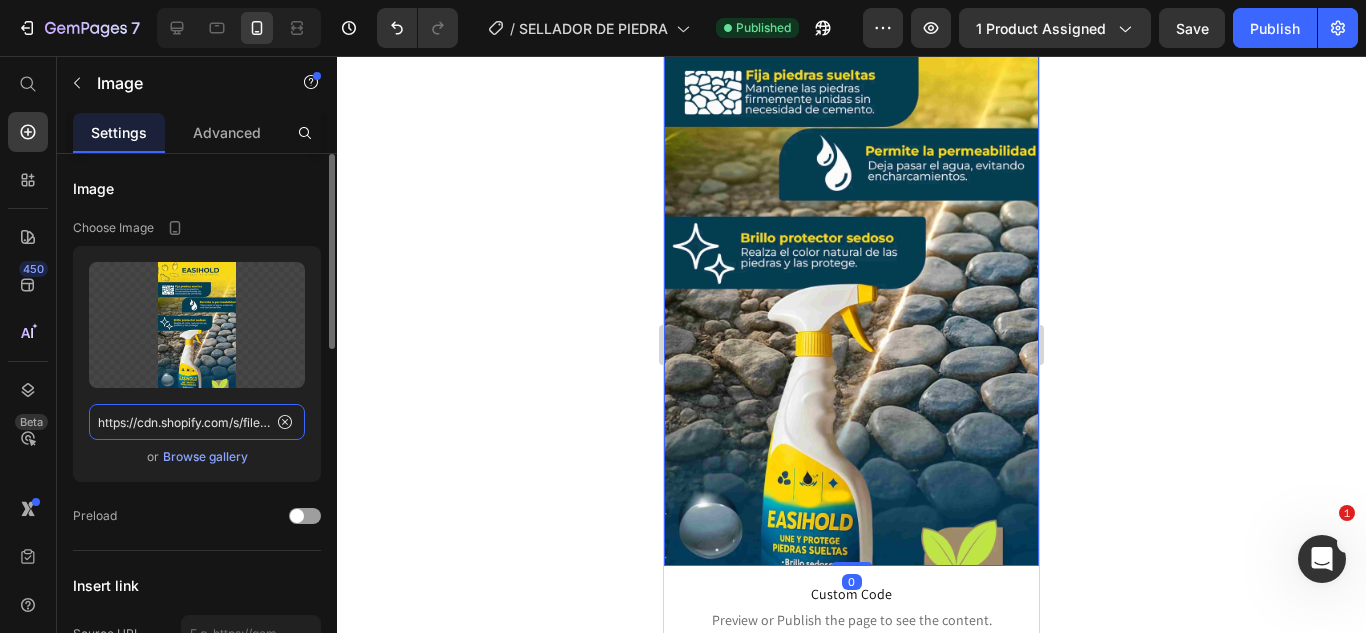 scroll, scrollTop: 0, scrollLeft: 508, axis: horizontal 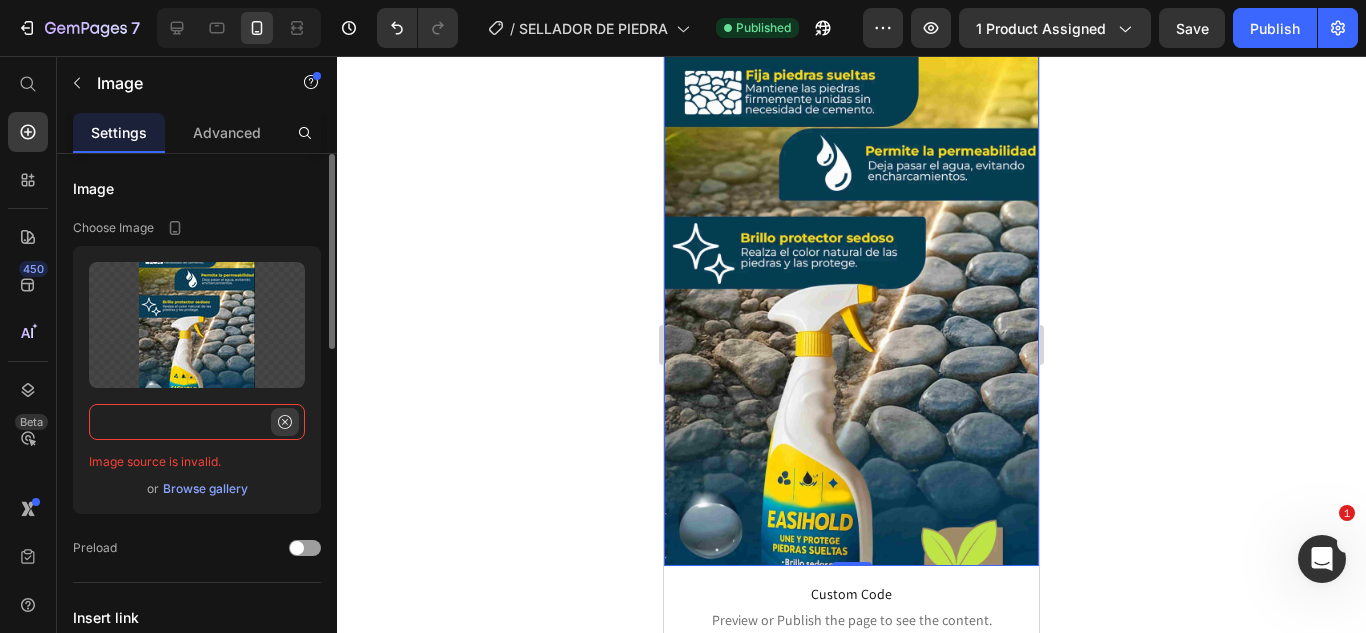 type on "https://cdn.shopify.com/s/files/1/0583/2317/3459/files/ELLHOE_Mesa_de_trabajo_1_copia_10_11zon_3.jpg?v=1752349993" 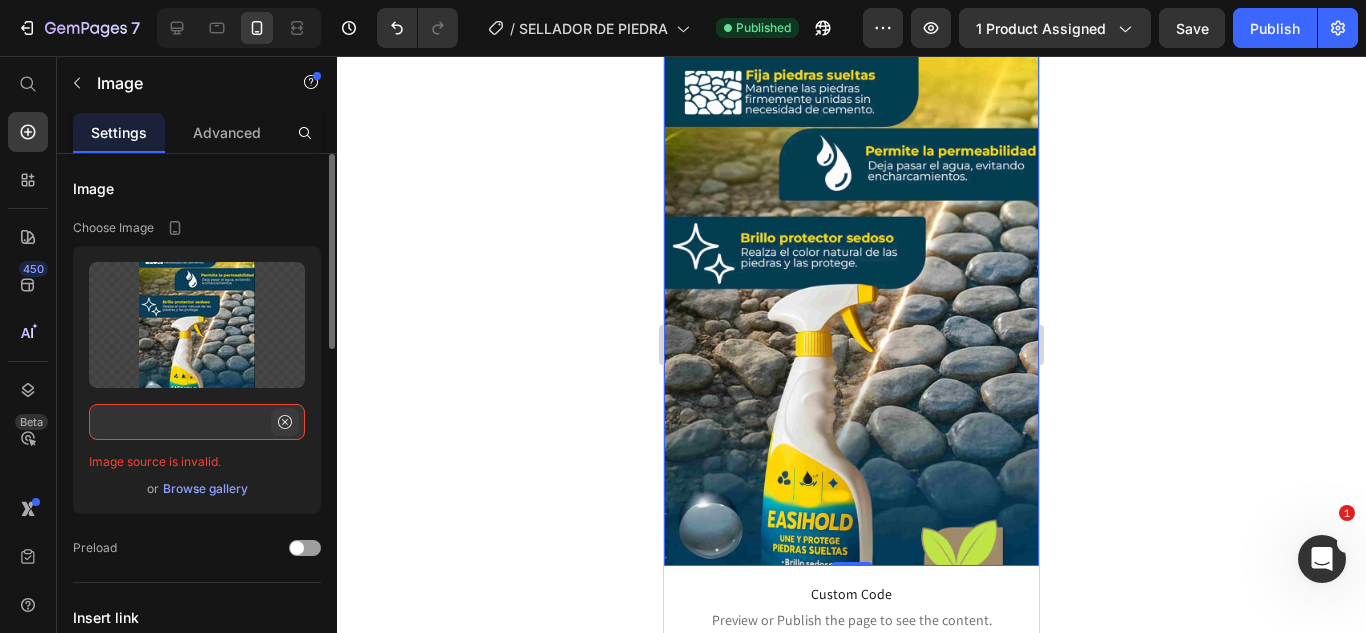 click 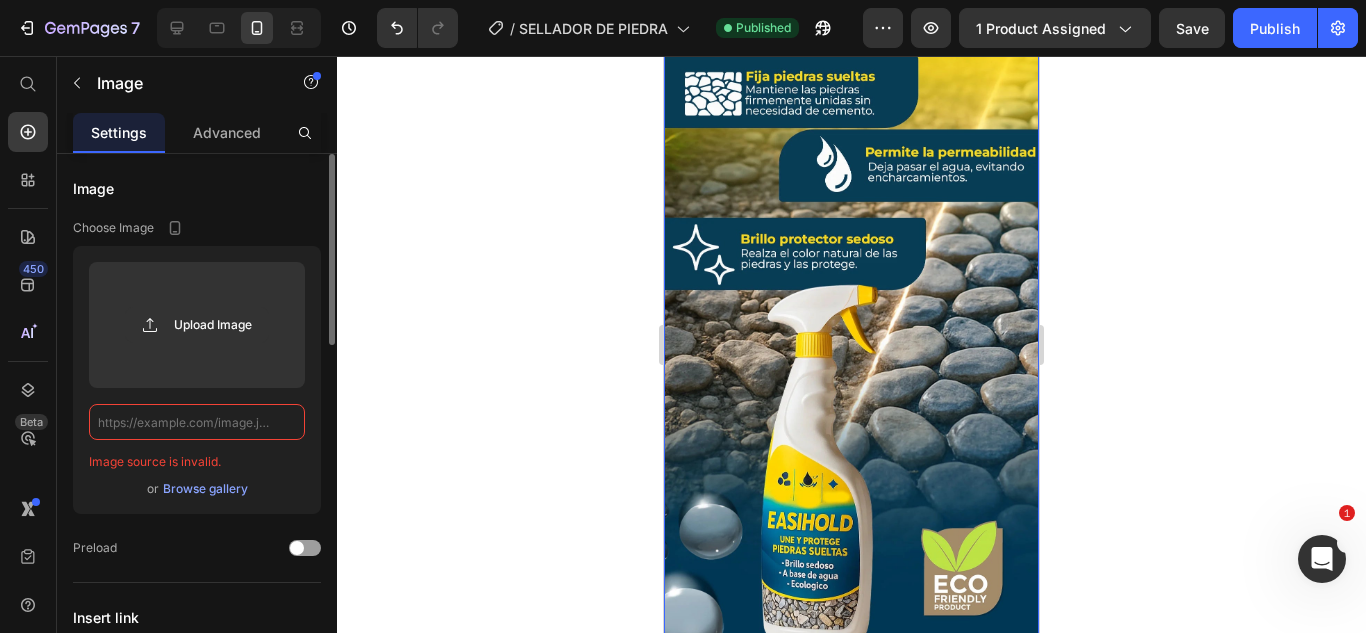 scroll, scrollTop: 0, scrollLeft: 0, axis: both 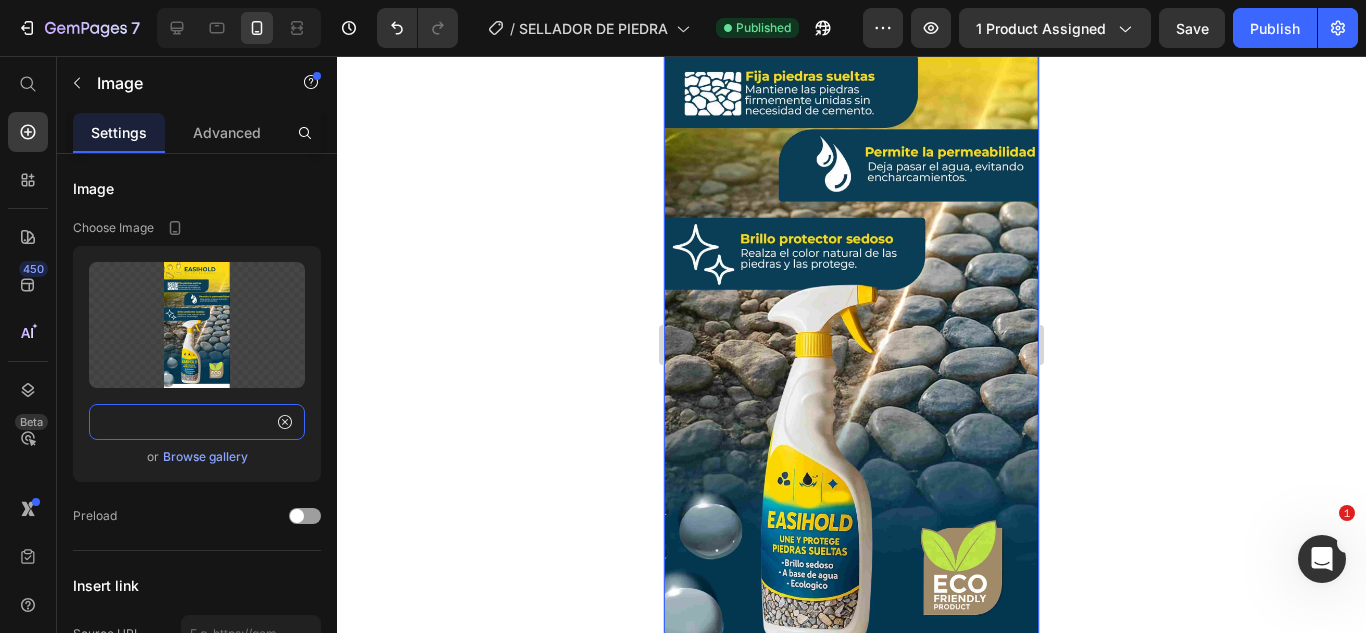 type on "https://cdn.shopify.com/s/files/1/0583/2317/3459/files/ELLHOE_Mesa_de_trabajo_1_copia_10_11zon_3.jpg?v=1752349993" 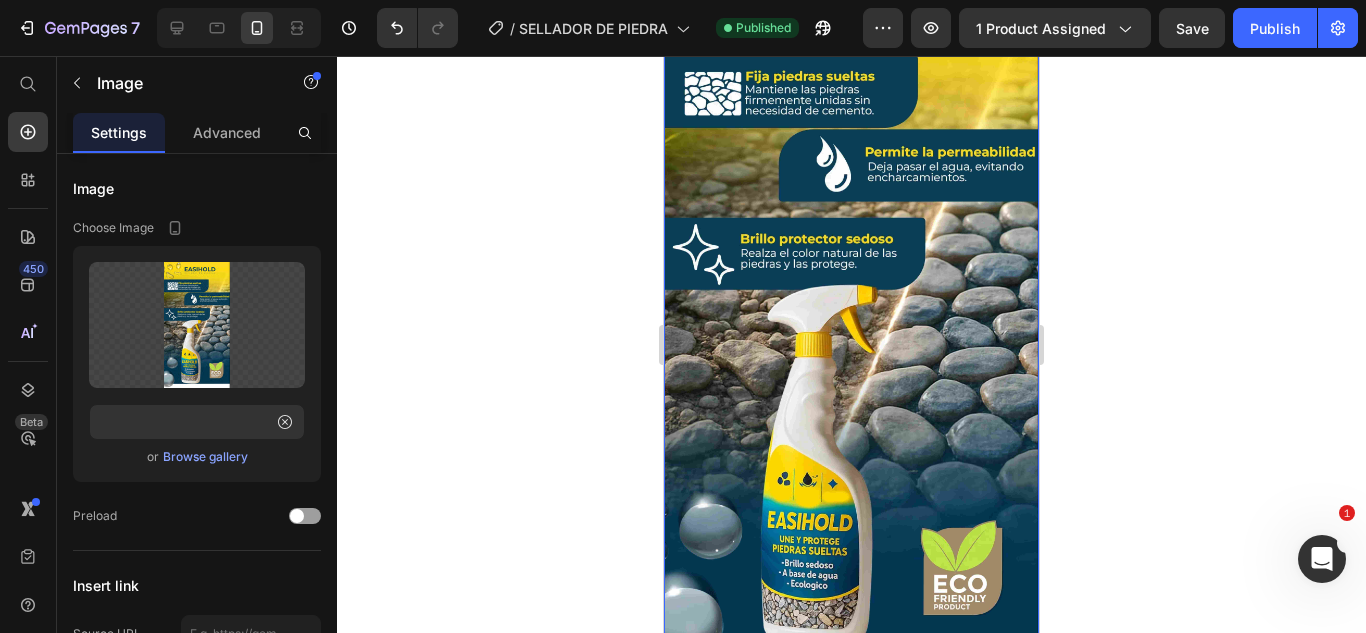 click 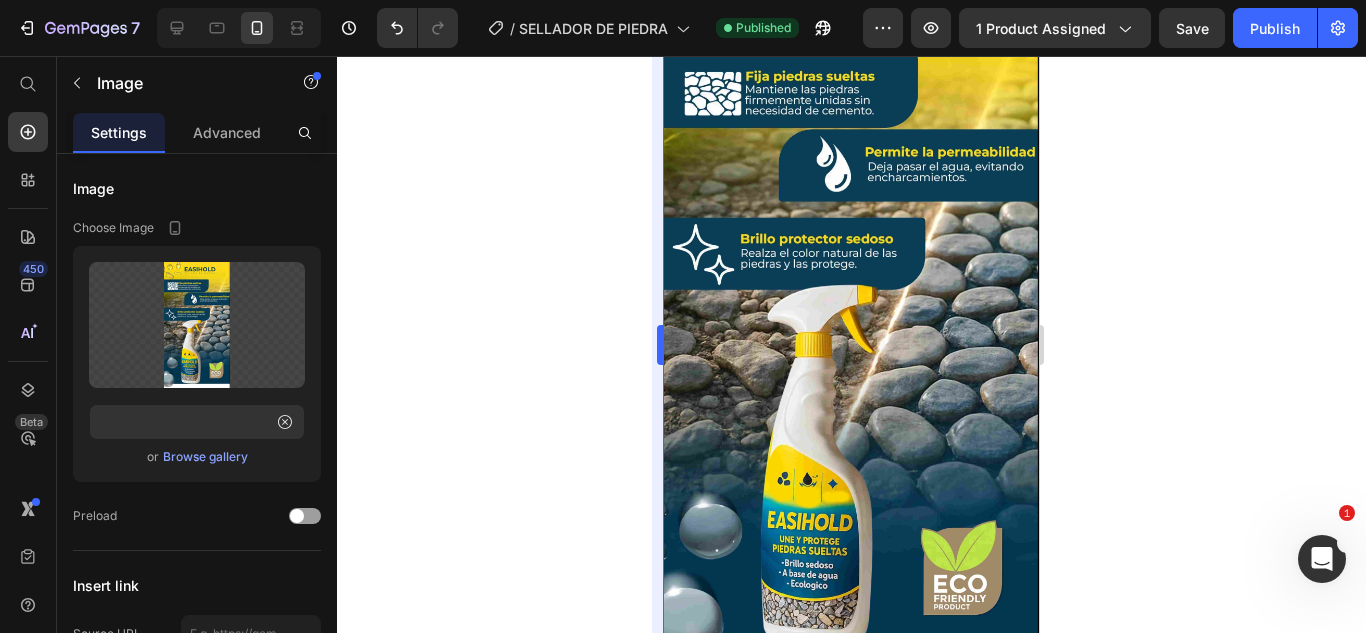 scroll, scrollTop: 0, scrollLeft: 0, axis: both 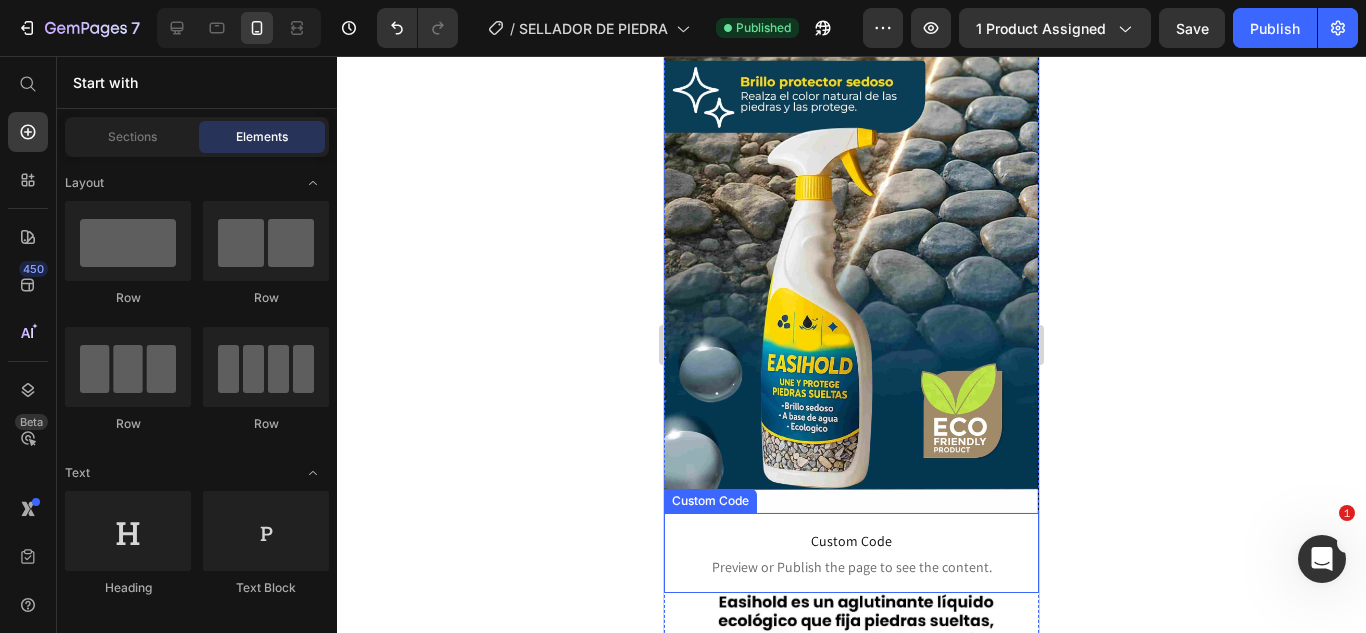 click on "Custom Code" at bounding box center (851, 541) 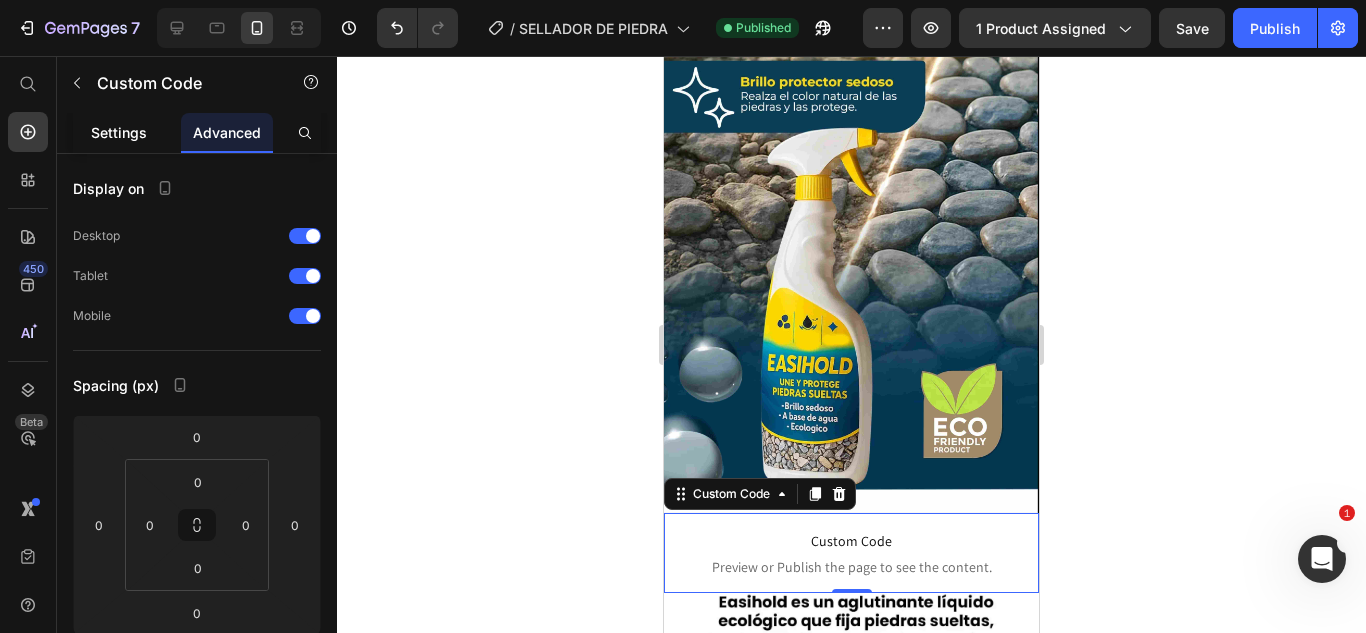 click on "Settings" 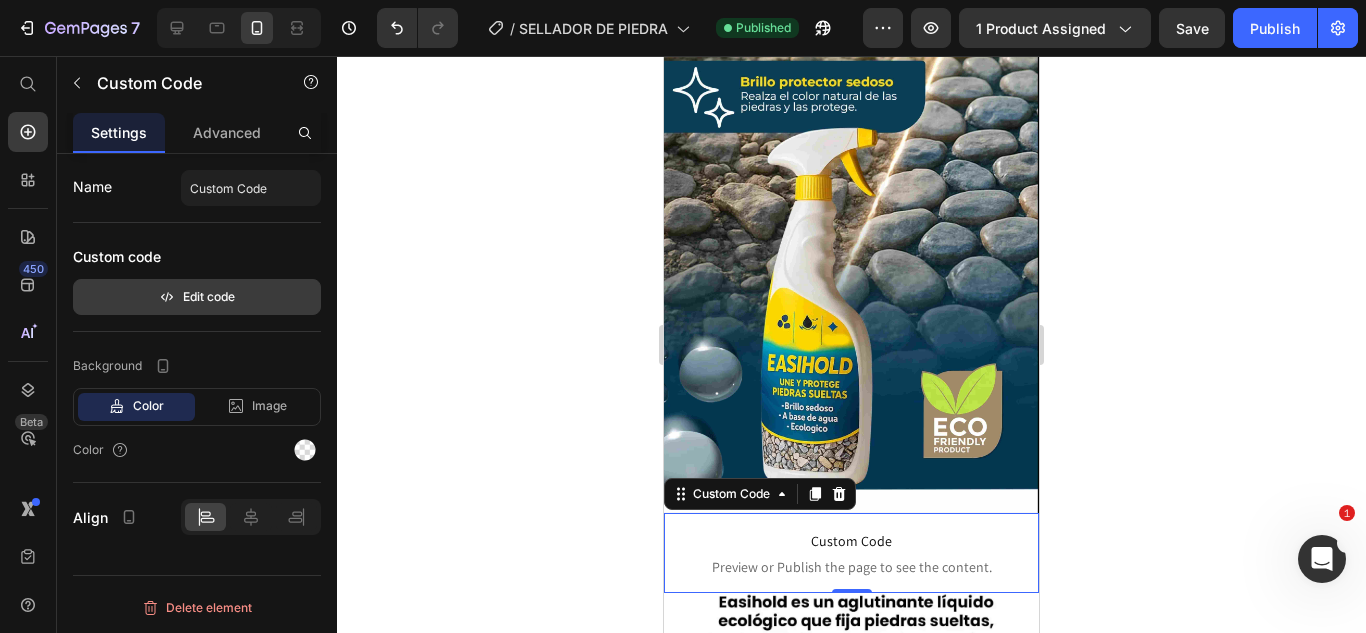click on "Edit code" at bounding box center (197, 297) 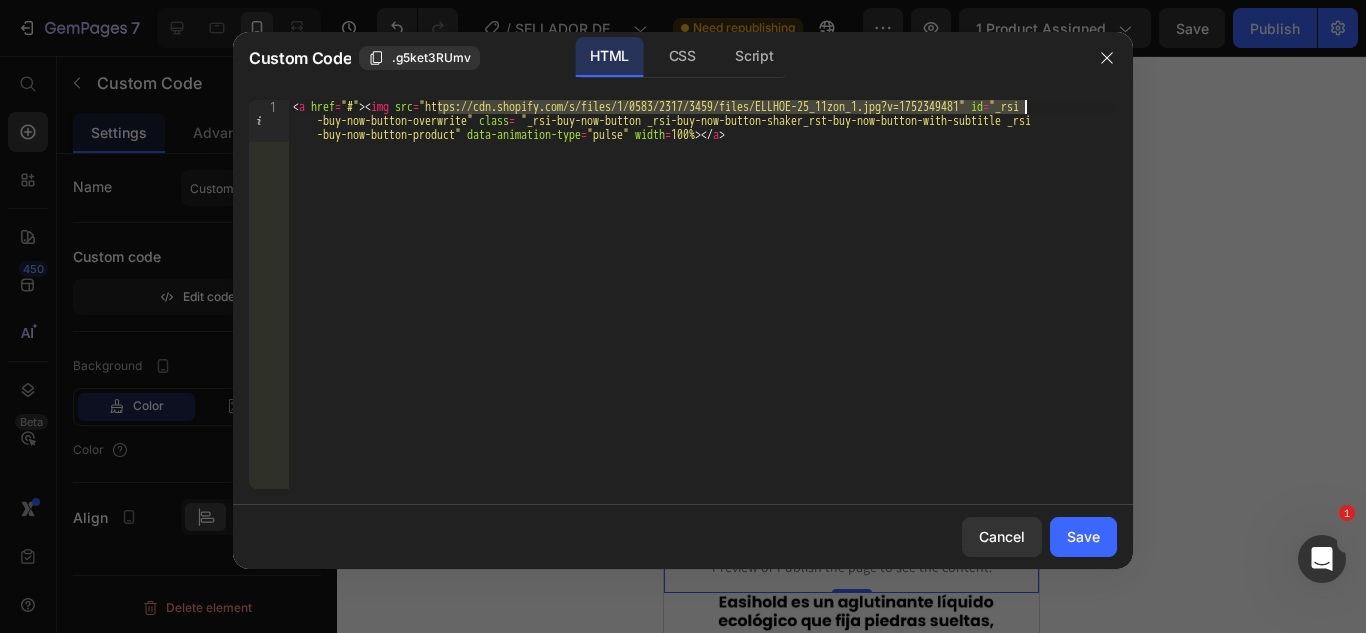 drag, startPoint x: 438, startPoint y: 105, endPoint x: 1023, endPoint y: 110, distance: 585.02136 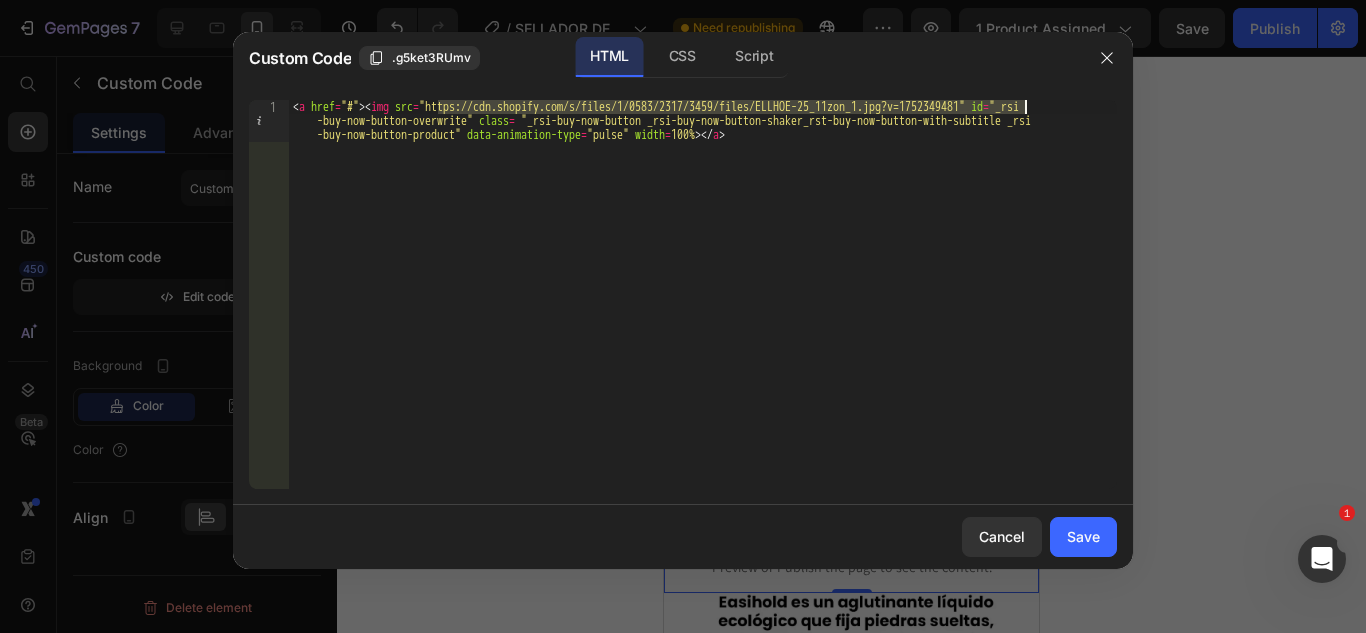 paste on ".png?v=1752349955" 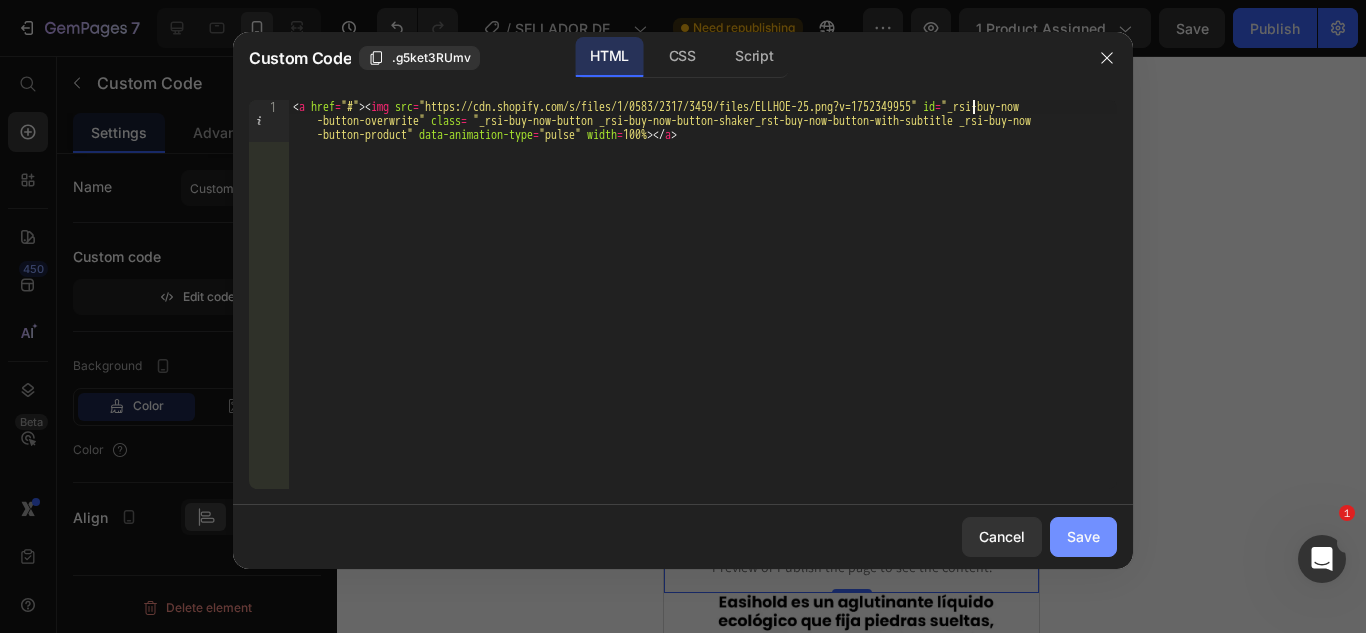 click on "Save" at bounding box center [1083, 536] 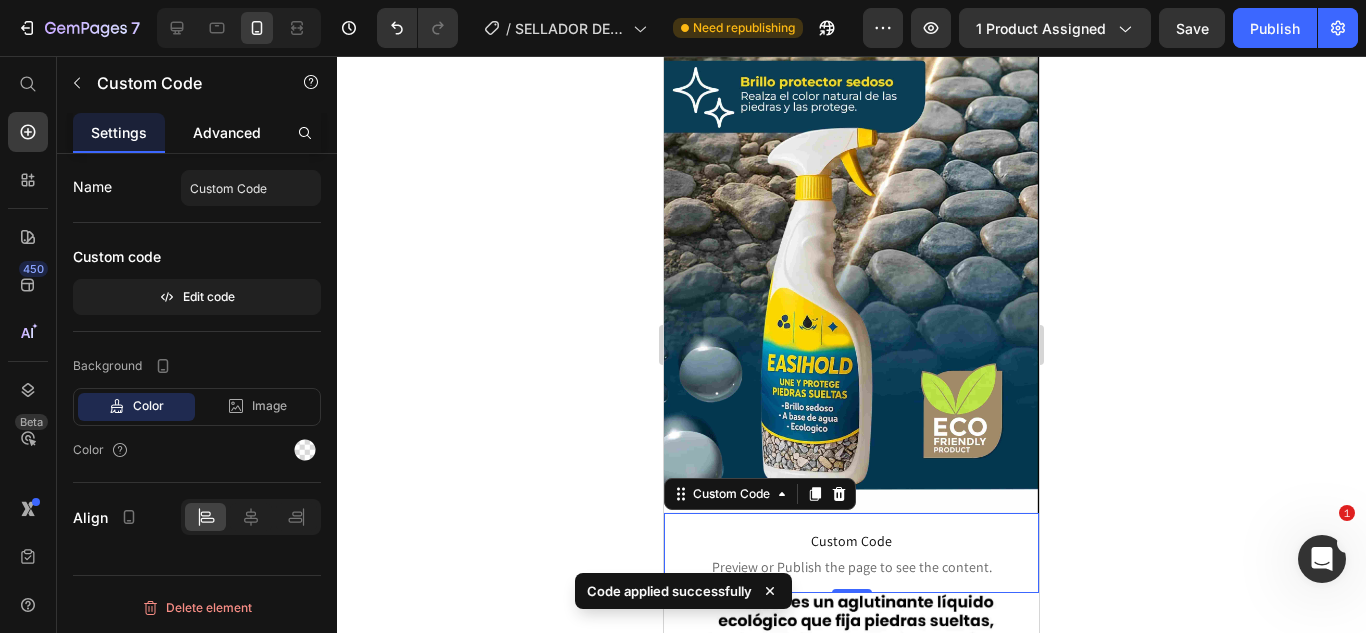 click on "Advanced" at bounding box center (227, 132) 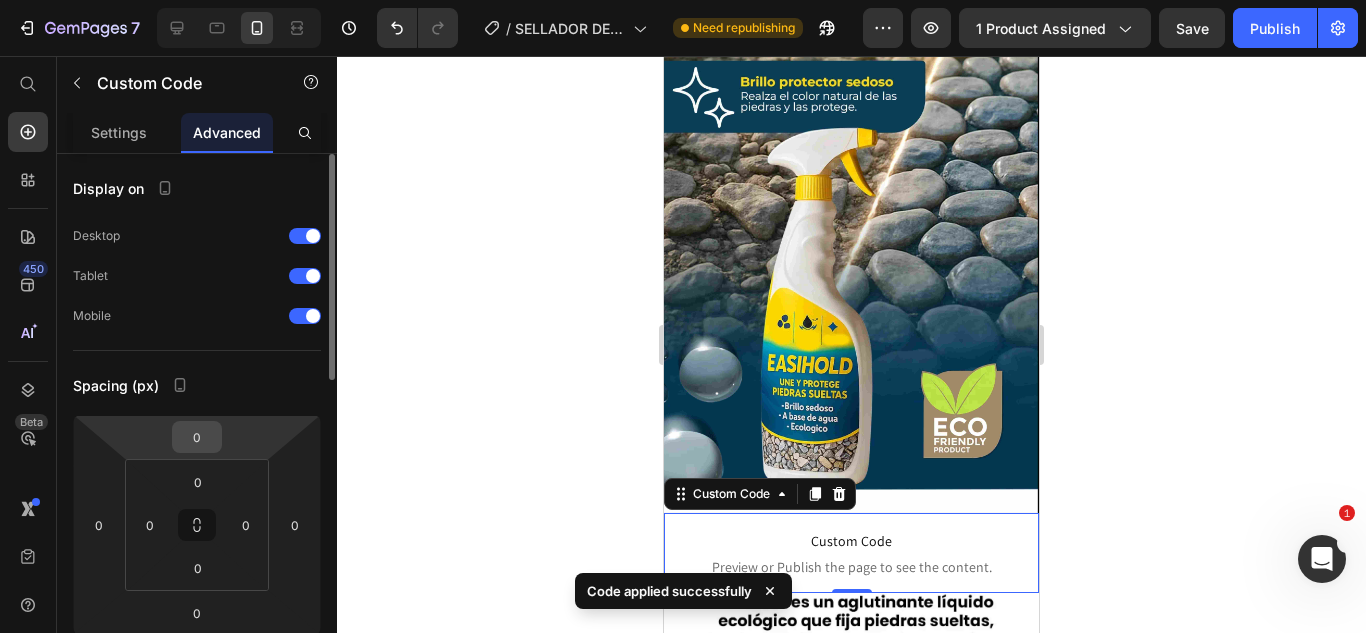 click on "0" at bounding box center (197, 437) 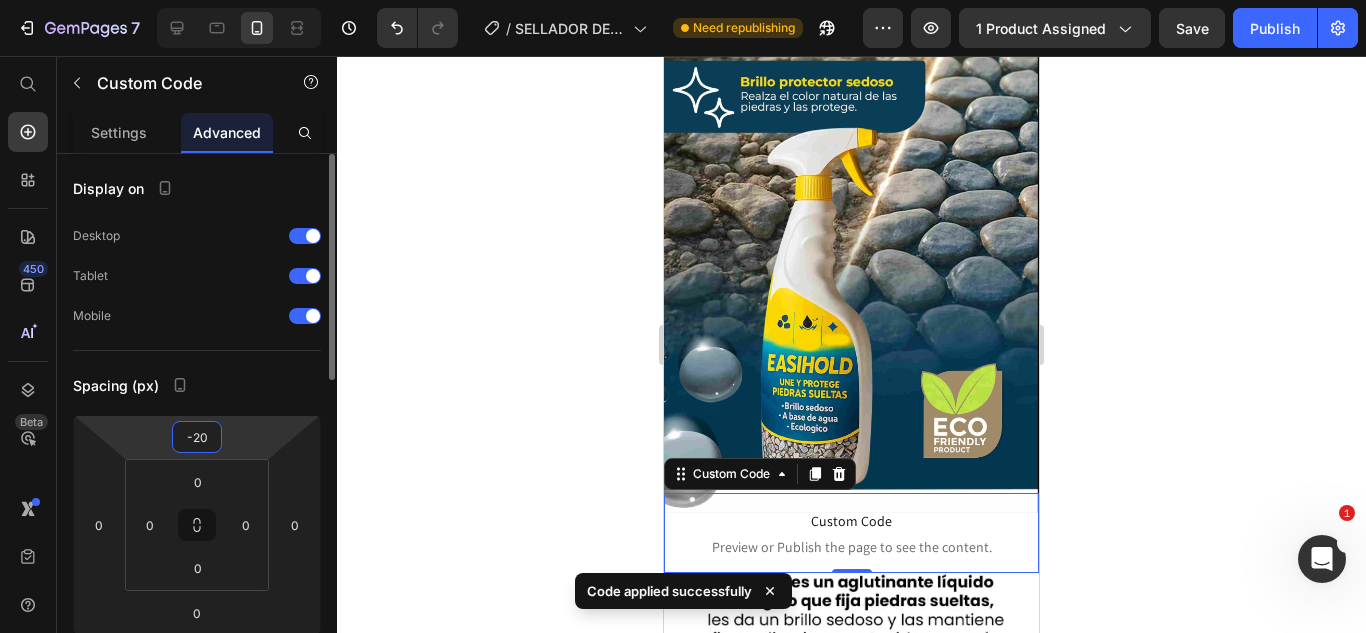 type on "-2" 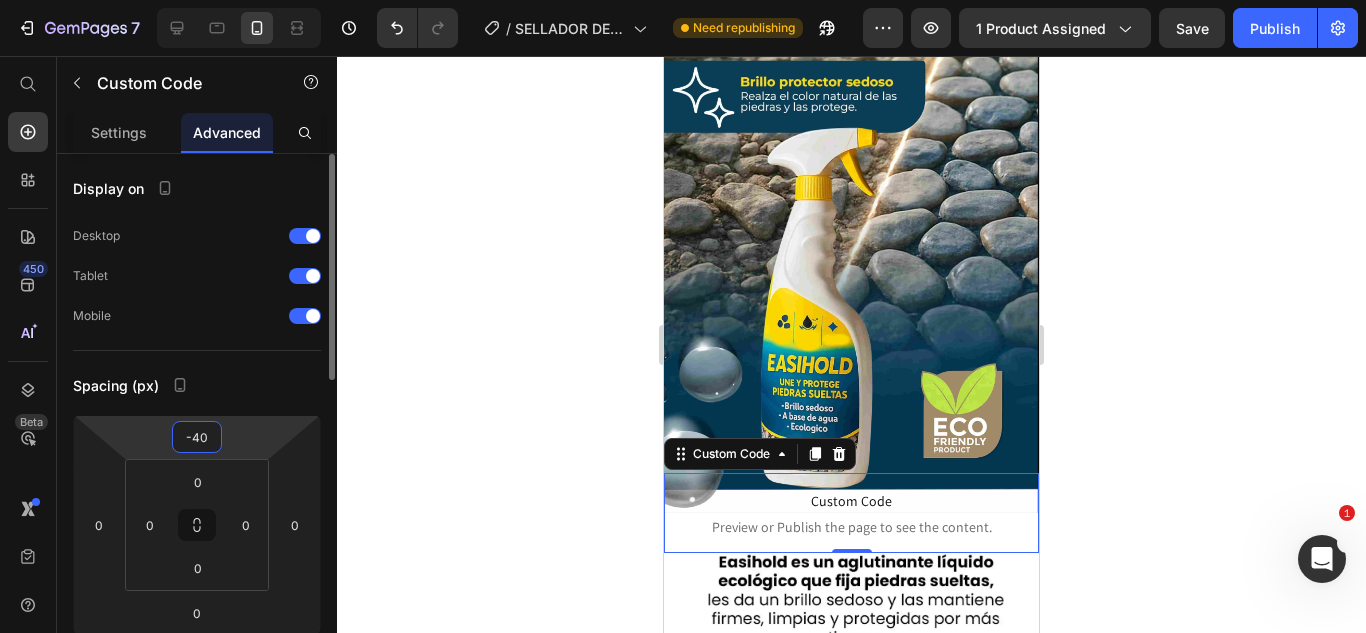 type on "-4" 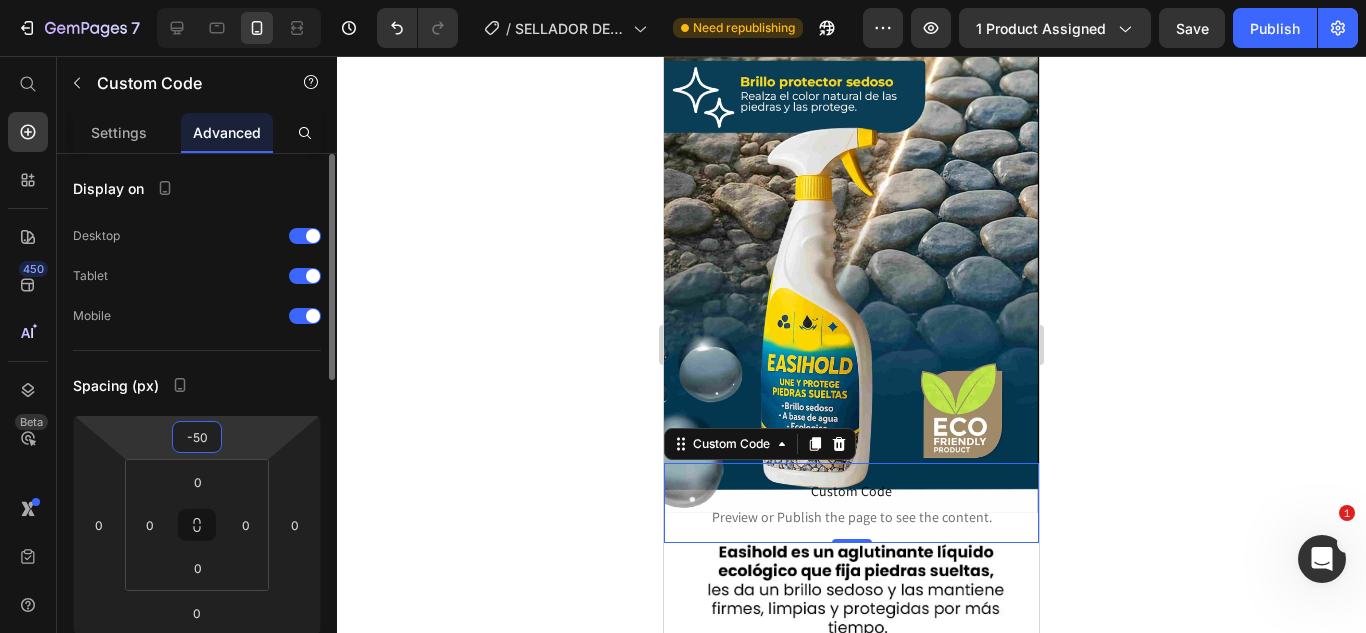 type on "-5" 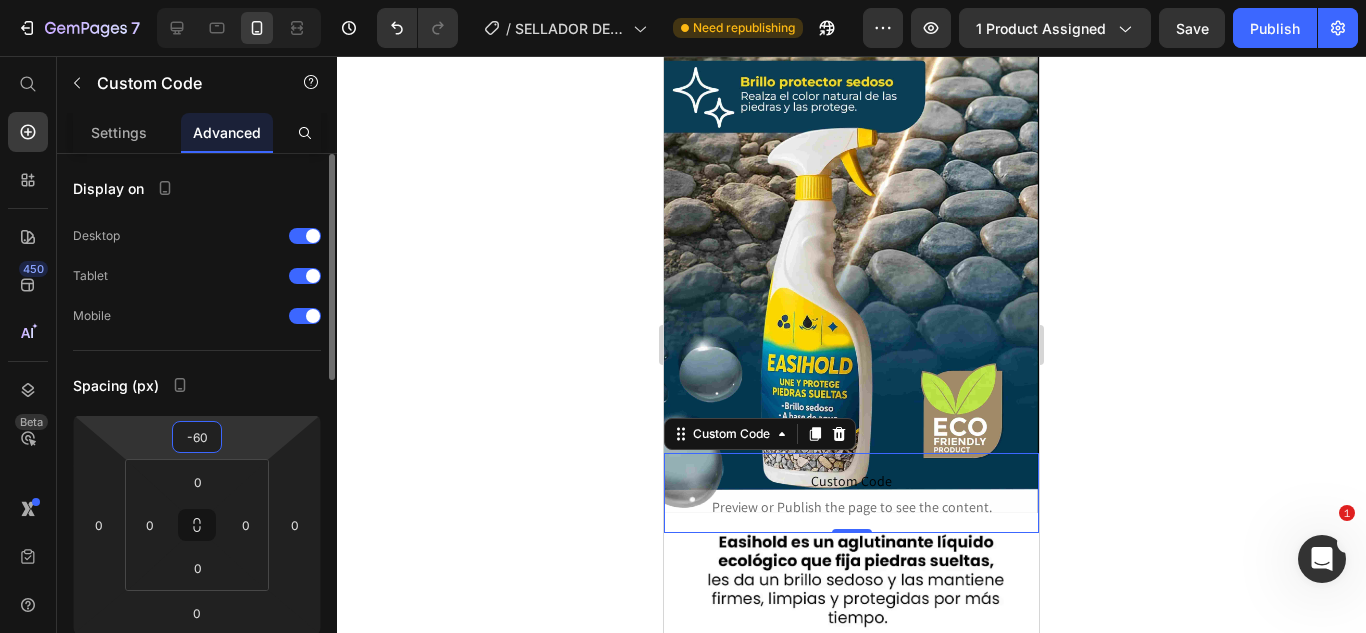 type on "-6" 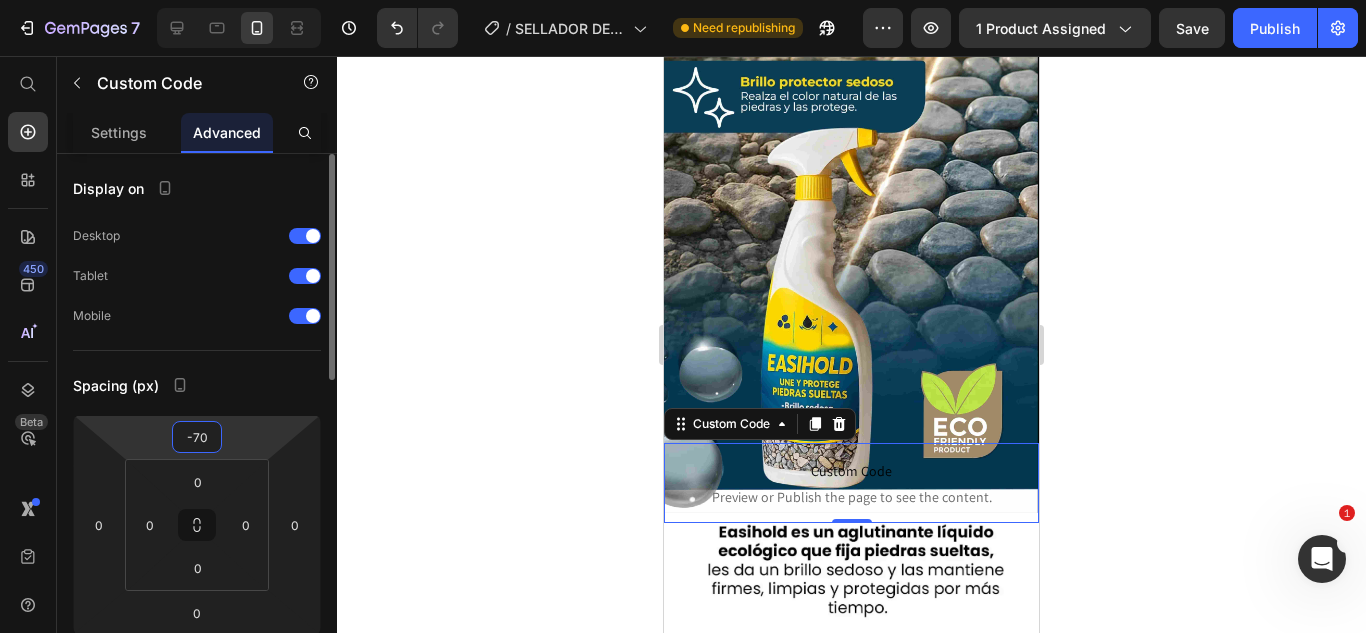 type on "-7" 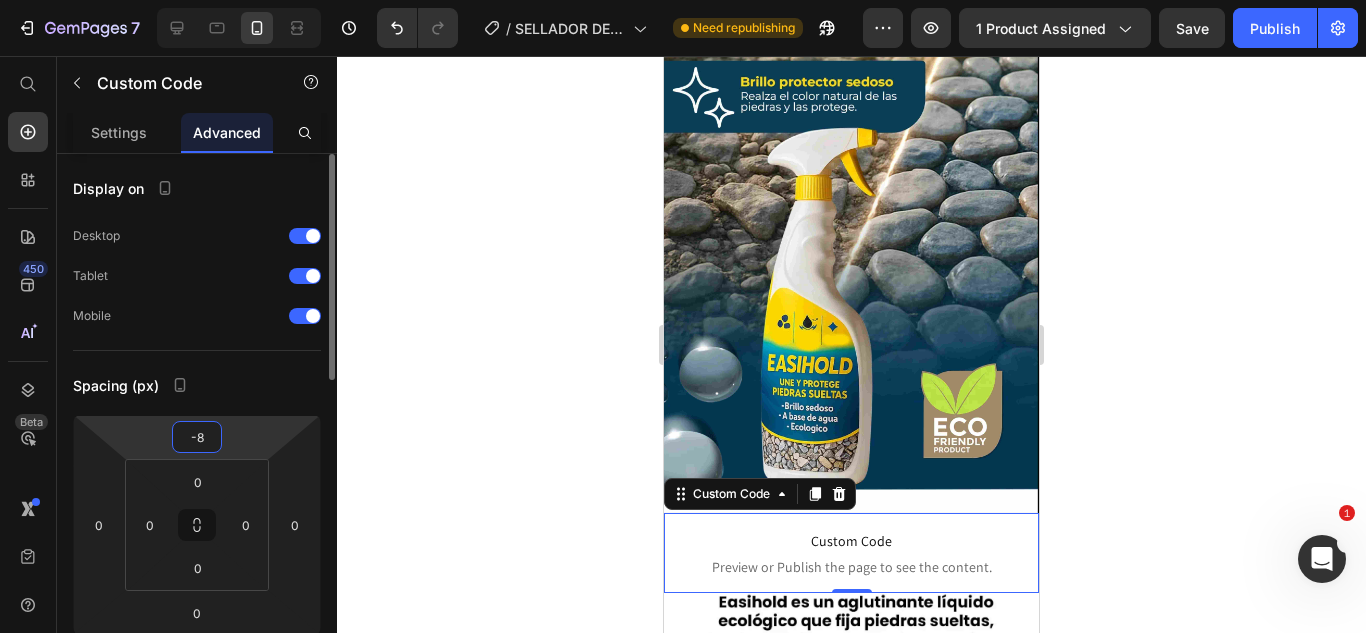type on "-80" 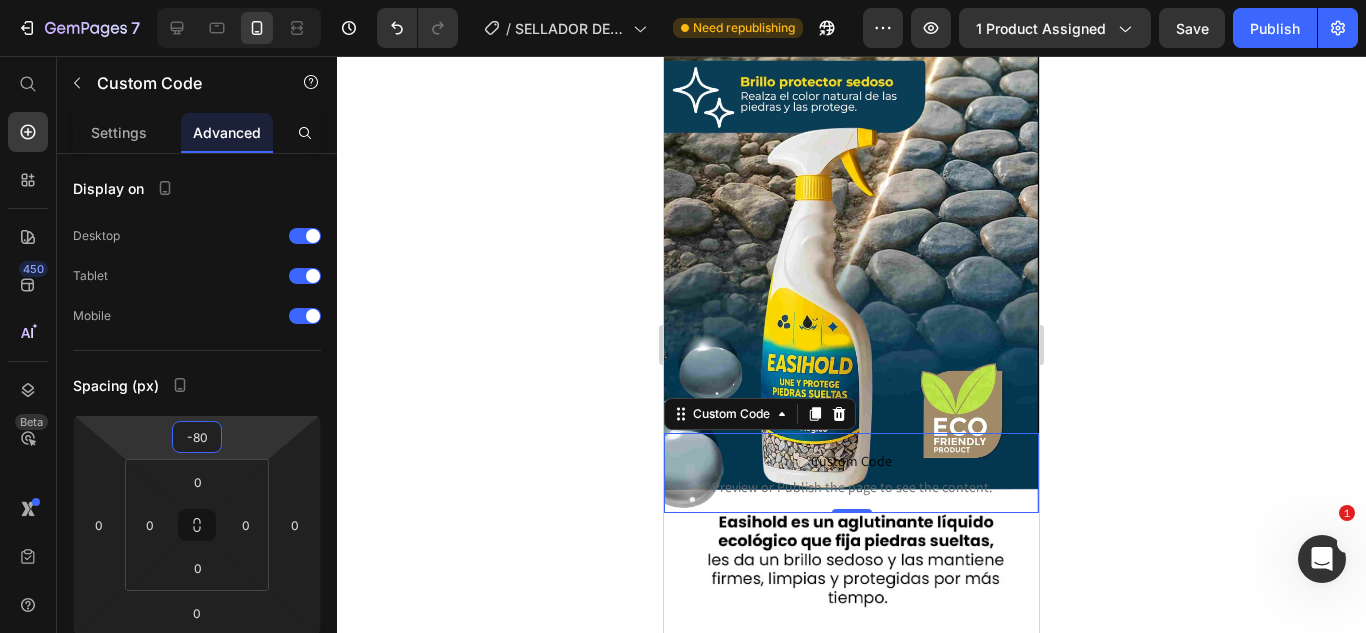 click 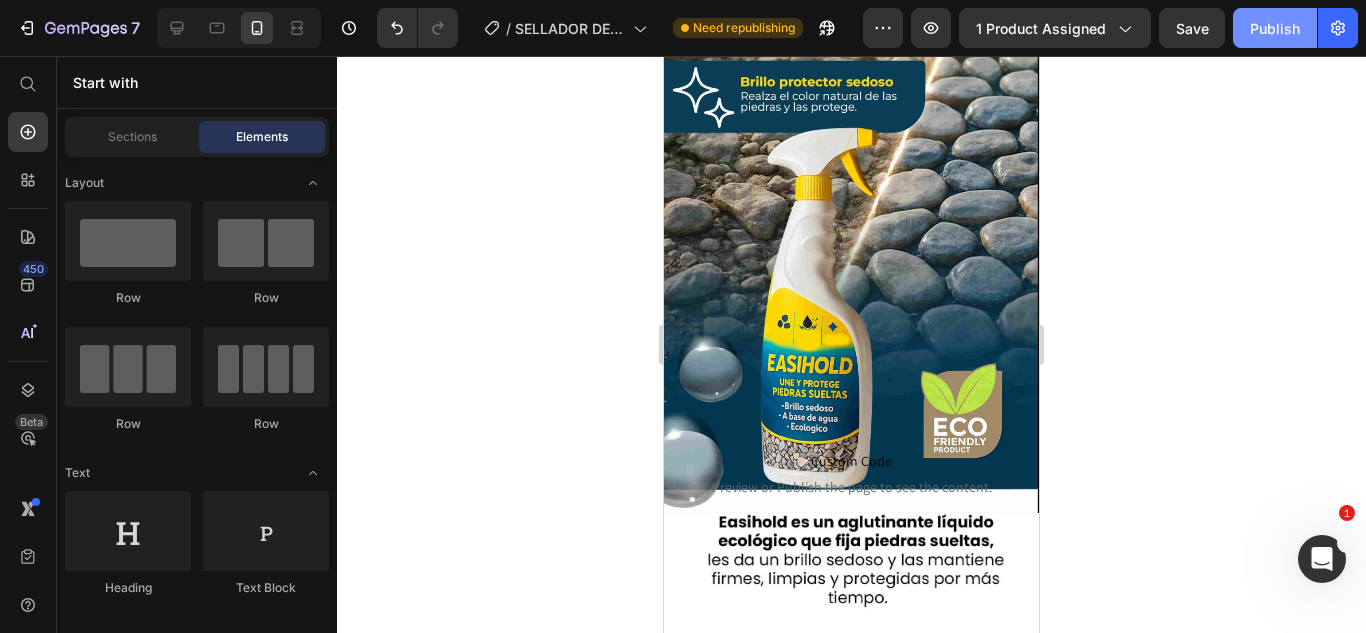 click on "Publish" 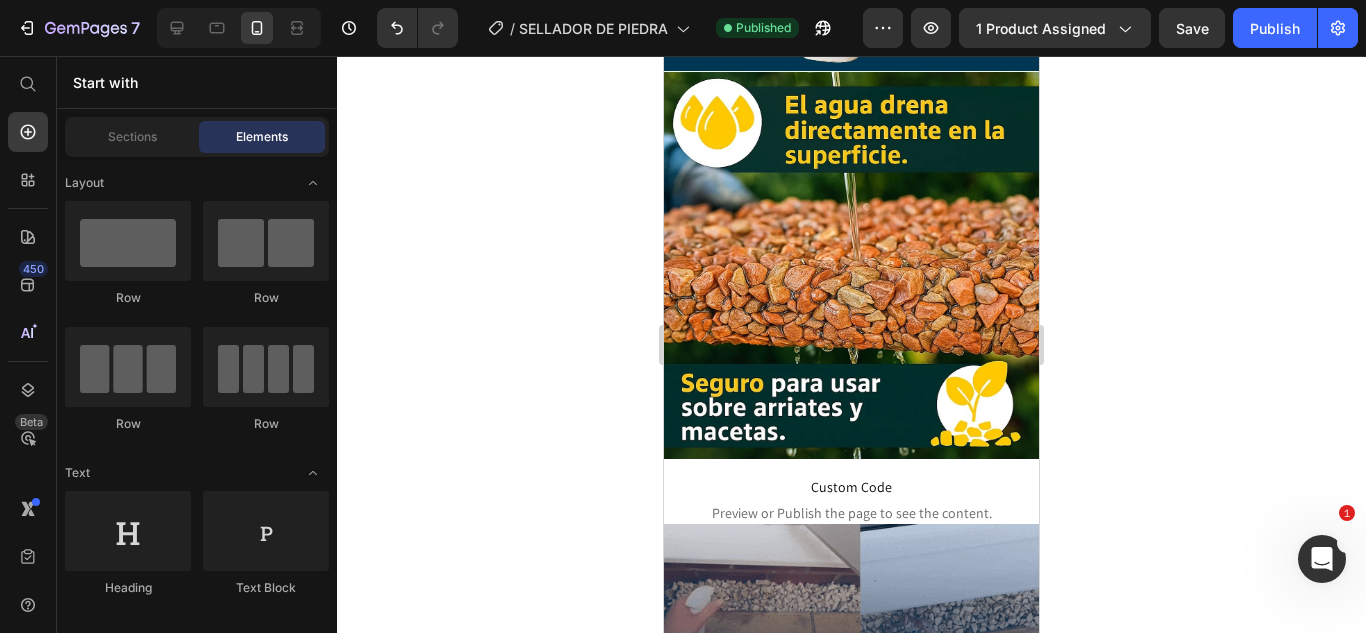 scroll, scrollTop: 1350, scrollLeft: 0, axis: vertical 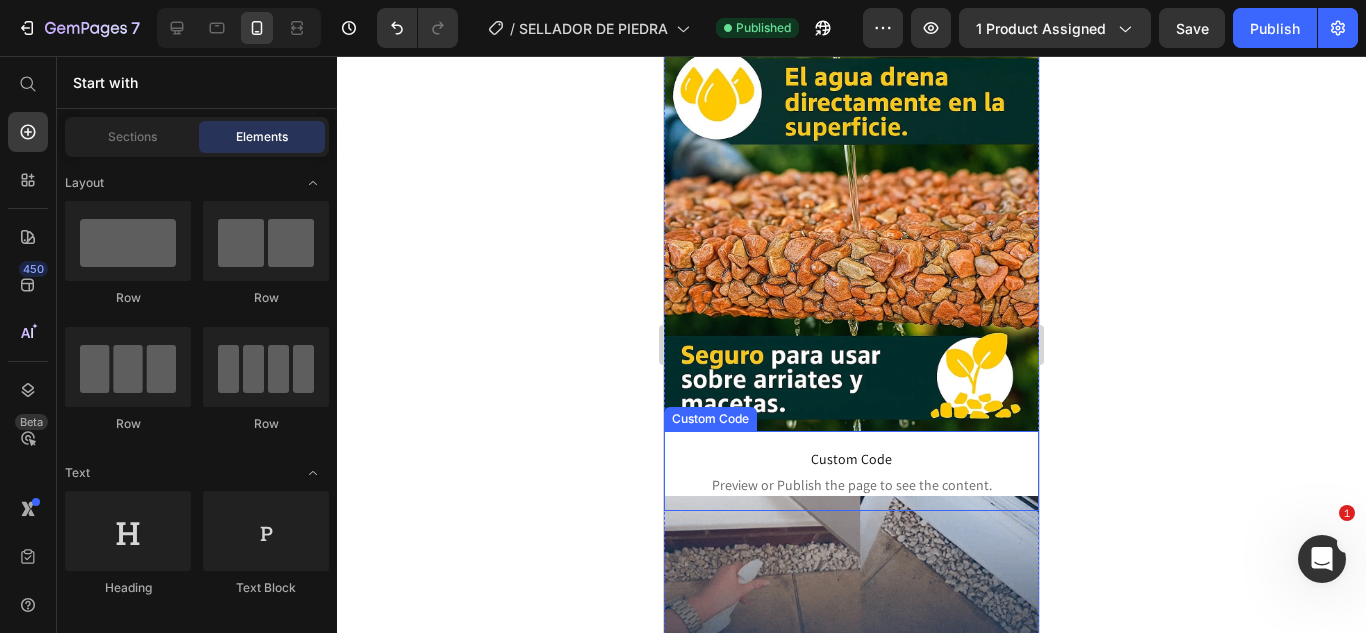 click on "Custom Code" at bounding box center (851, 459) 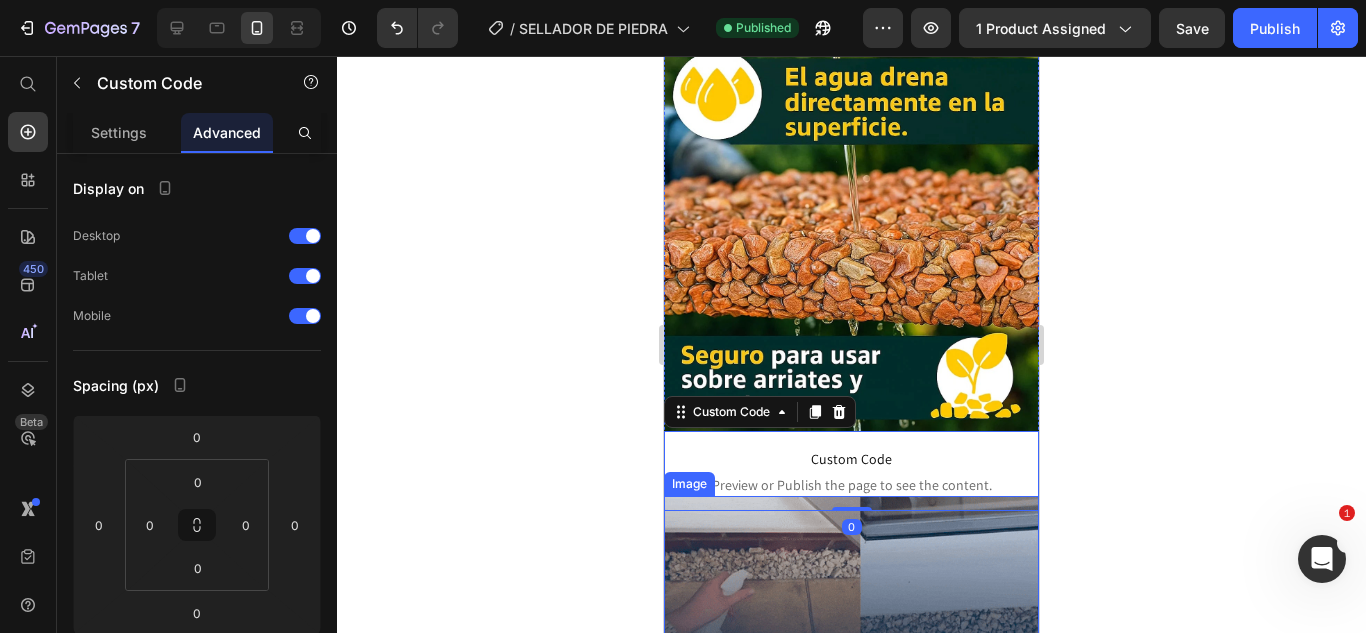 click at bounding box center (851, 586) 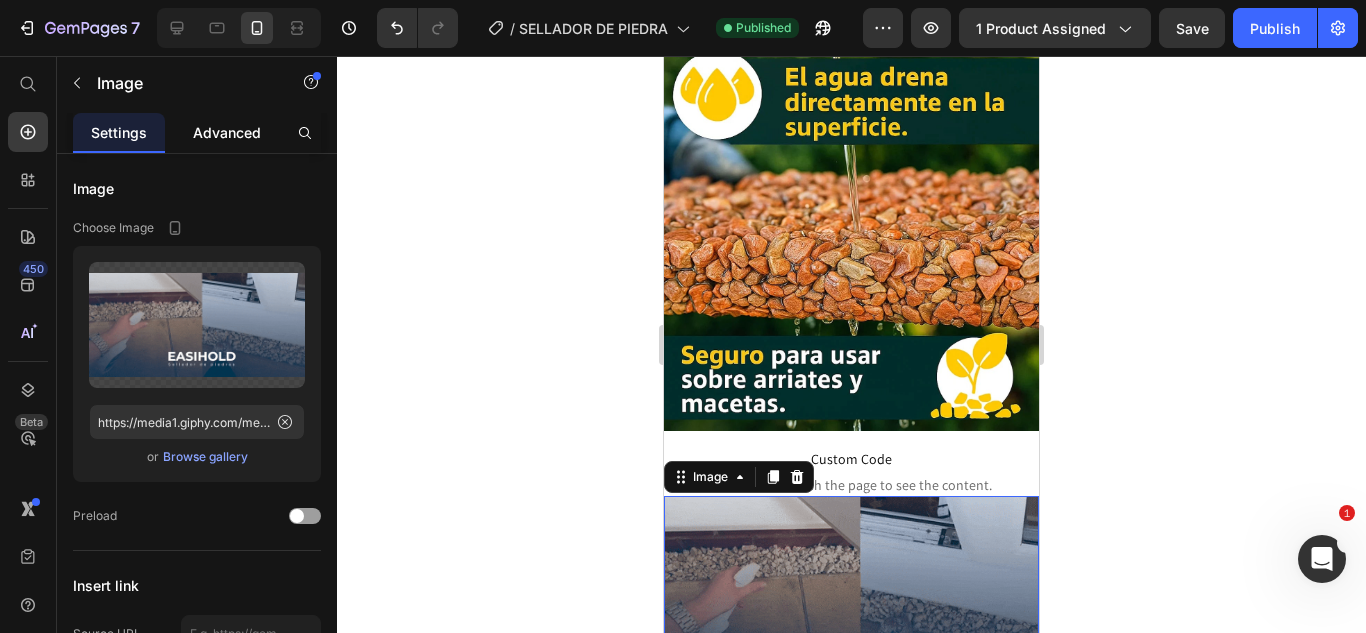 click on "Advanced" at bounding box center (227, 132) 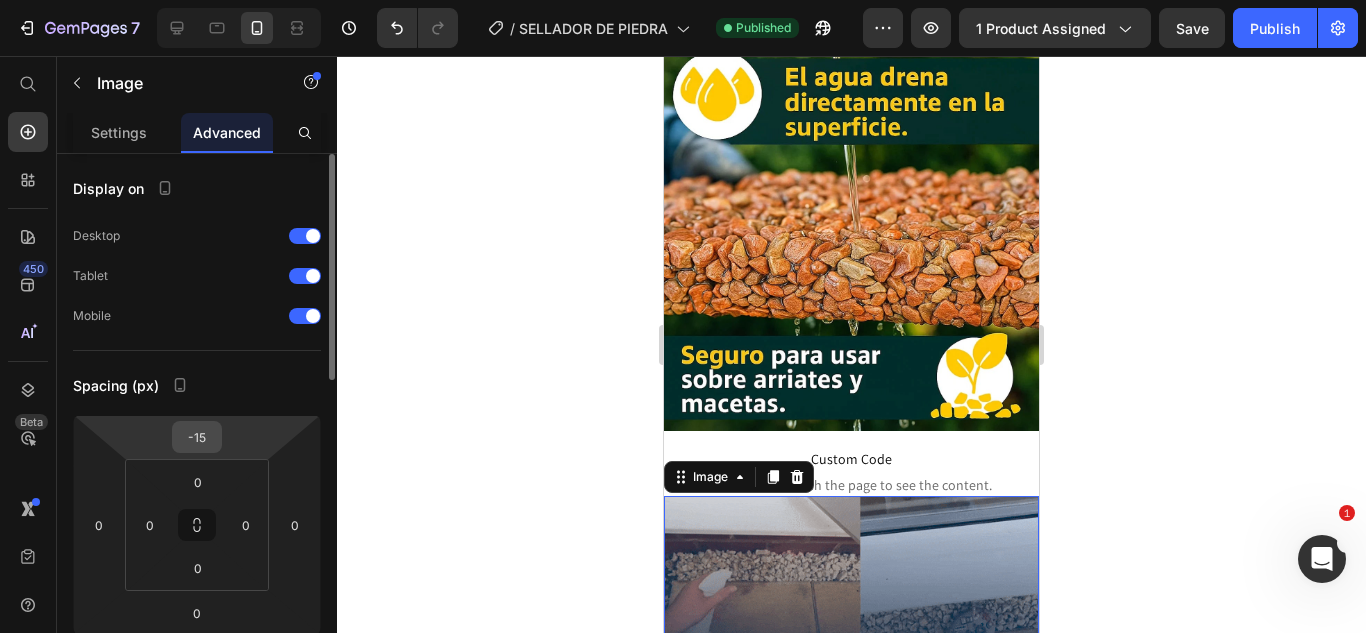 click on "-15" at bounding box center (197, 437) 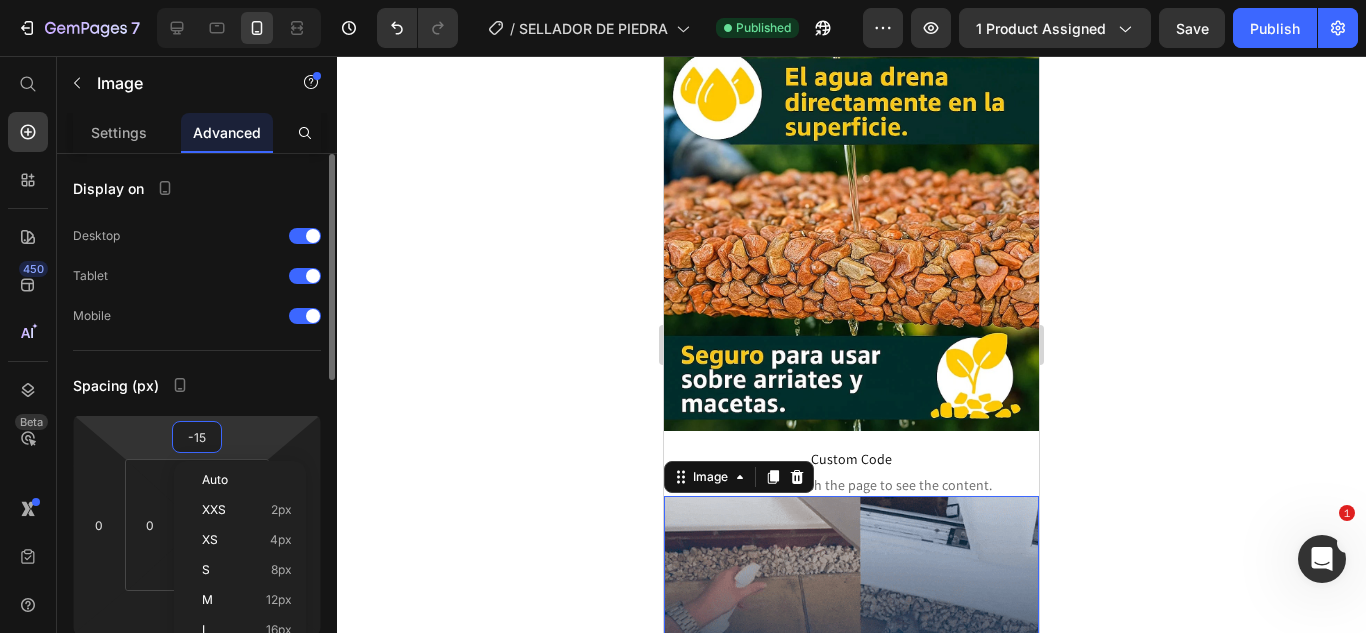 type on "0" 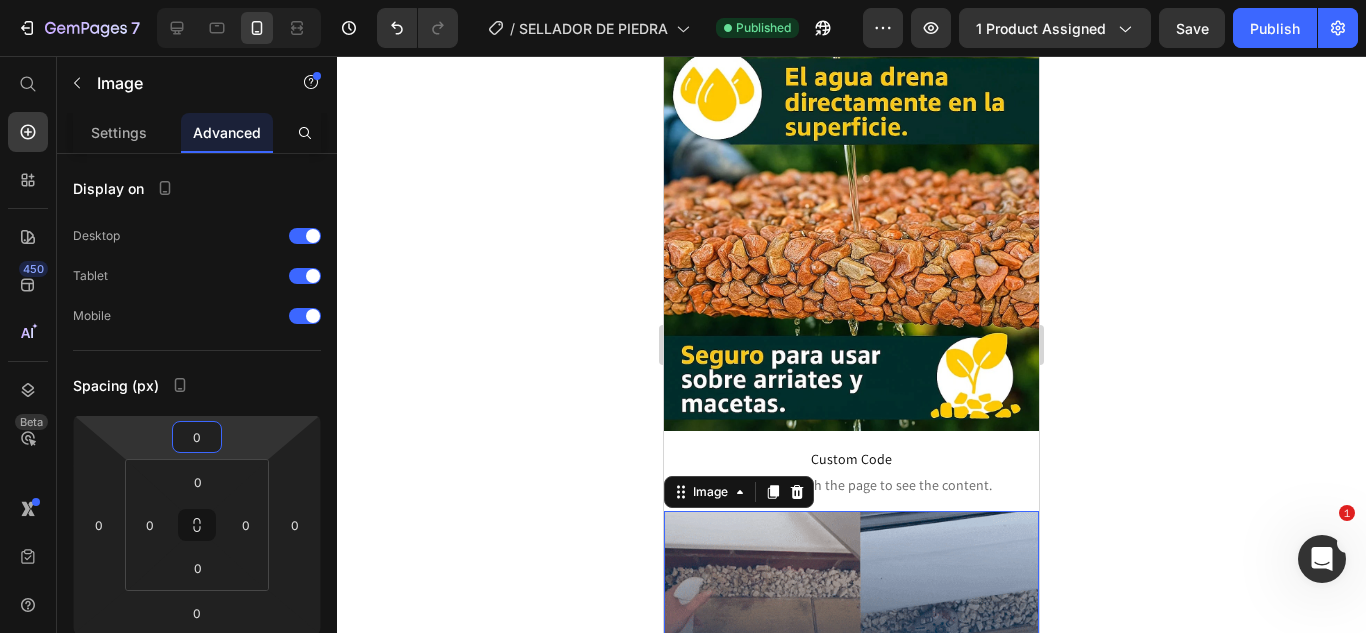 click 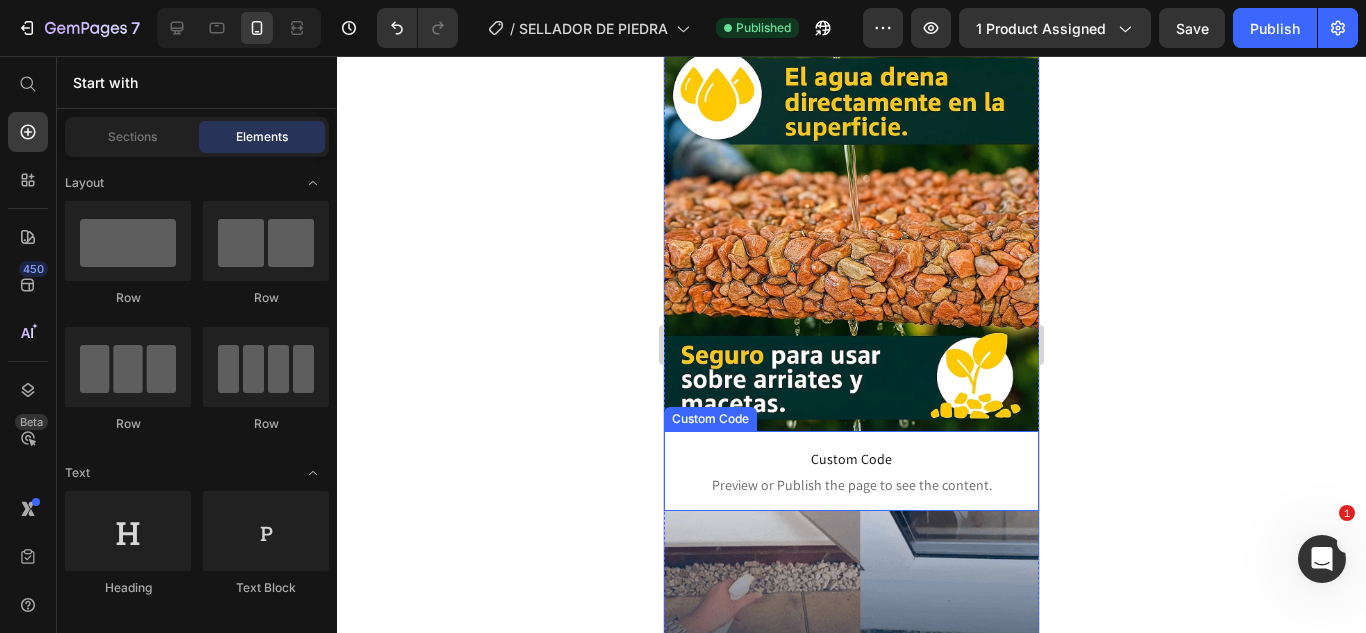 click on "Custom Code" at bounding box center [851, 459] 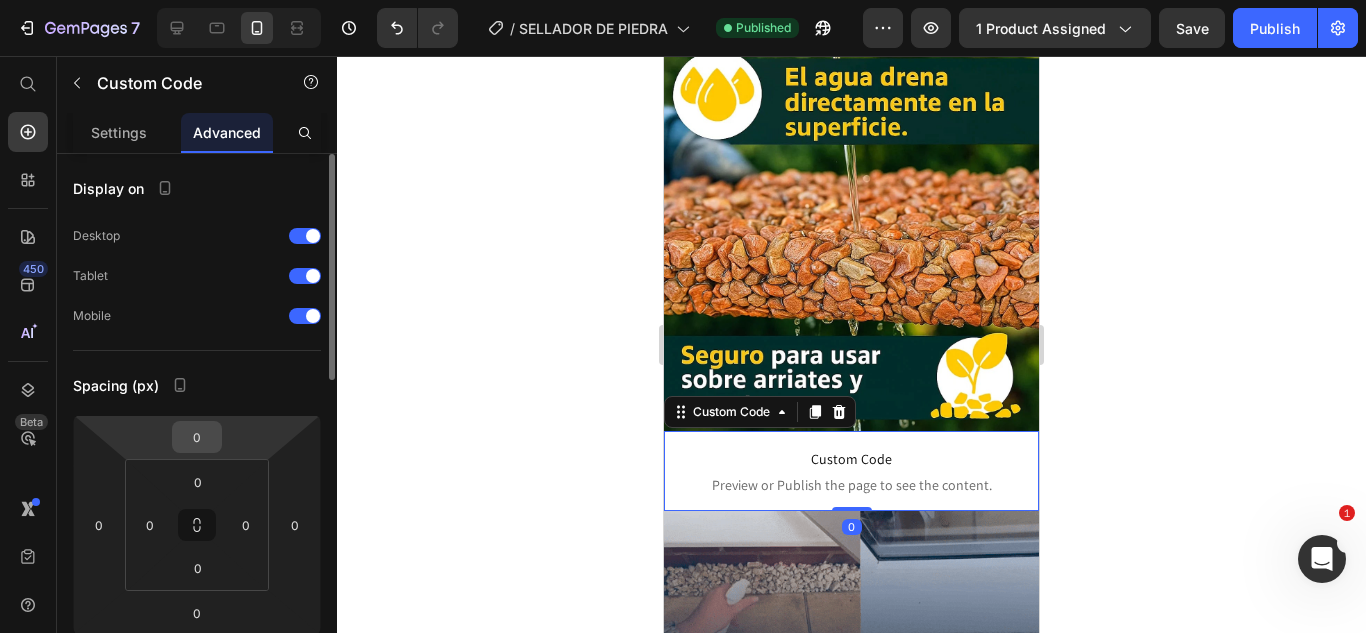click on "0" at bounding box center [197, 437] 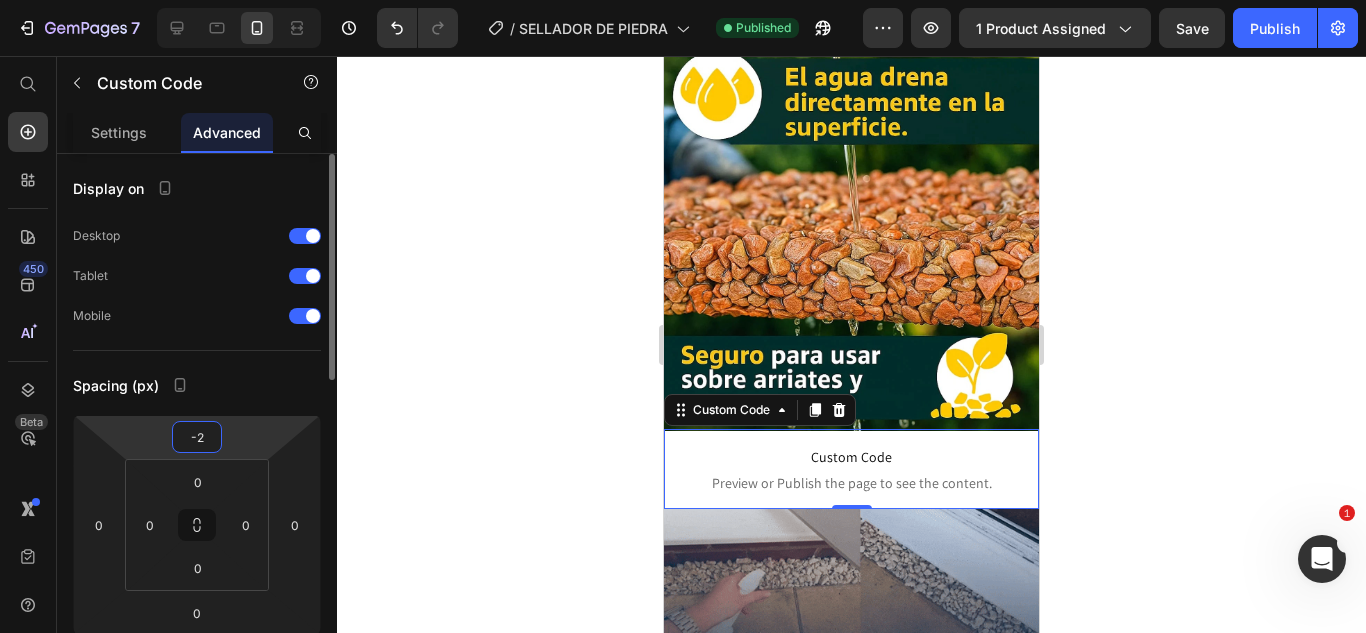 type on "-20" 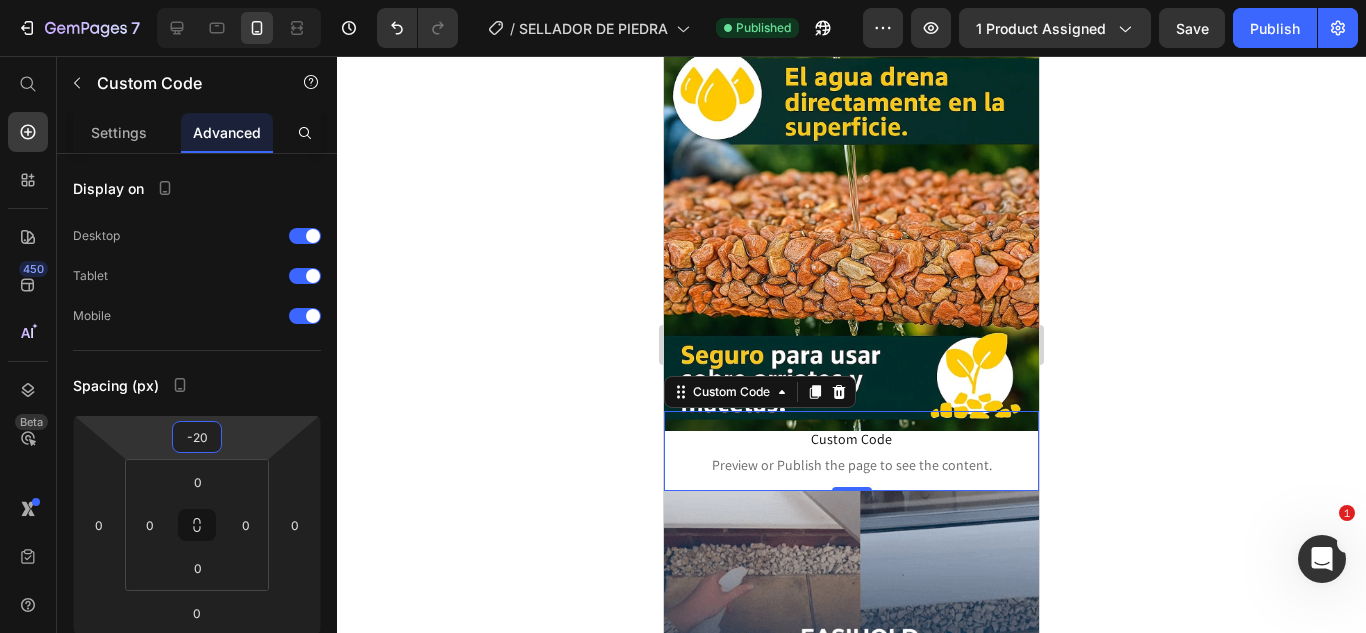 click 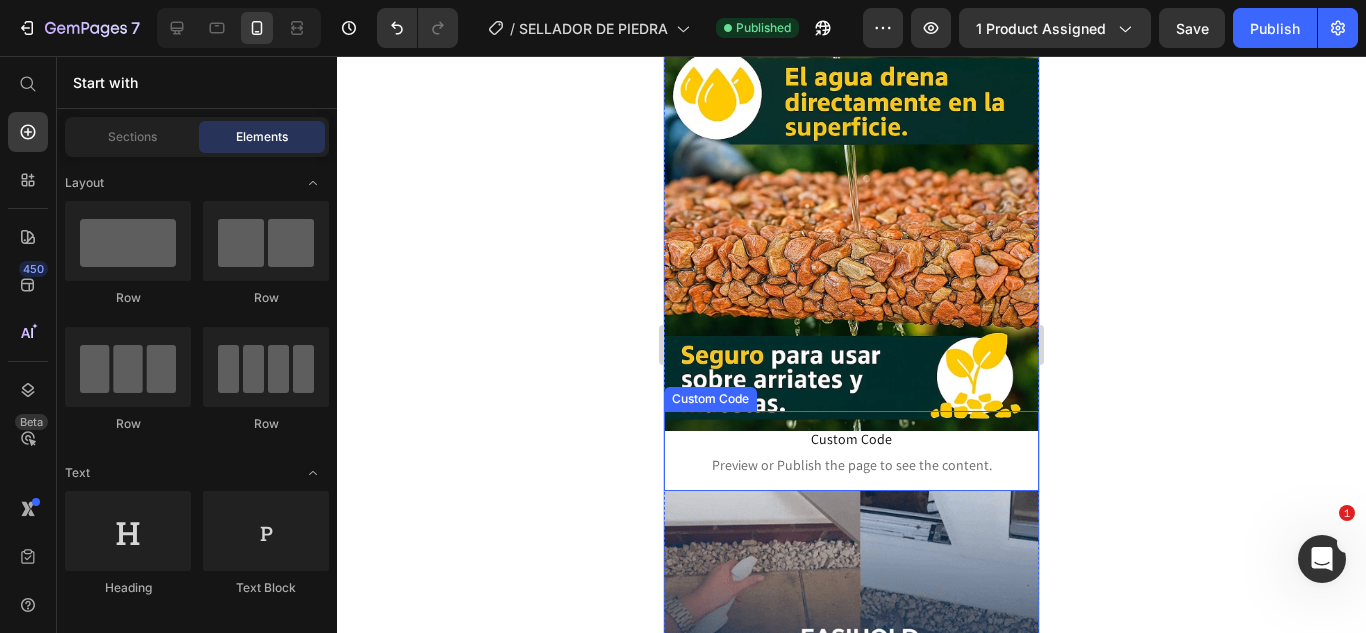 click on "Custom Code
Preview or Publish the page to see the content." at bounding box center [851, 451] 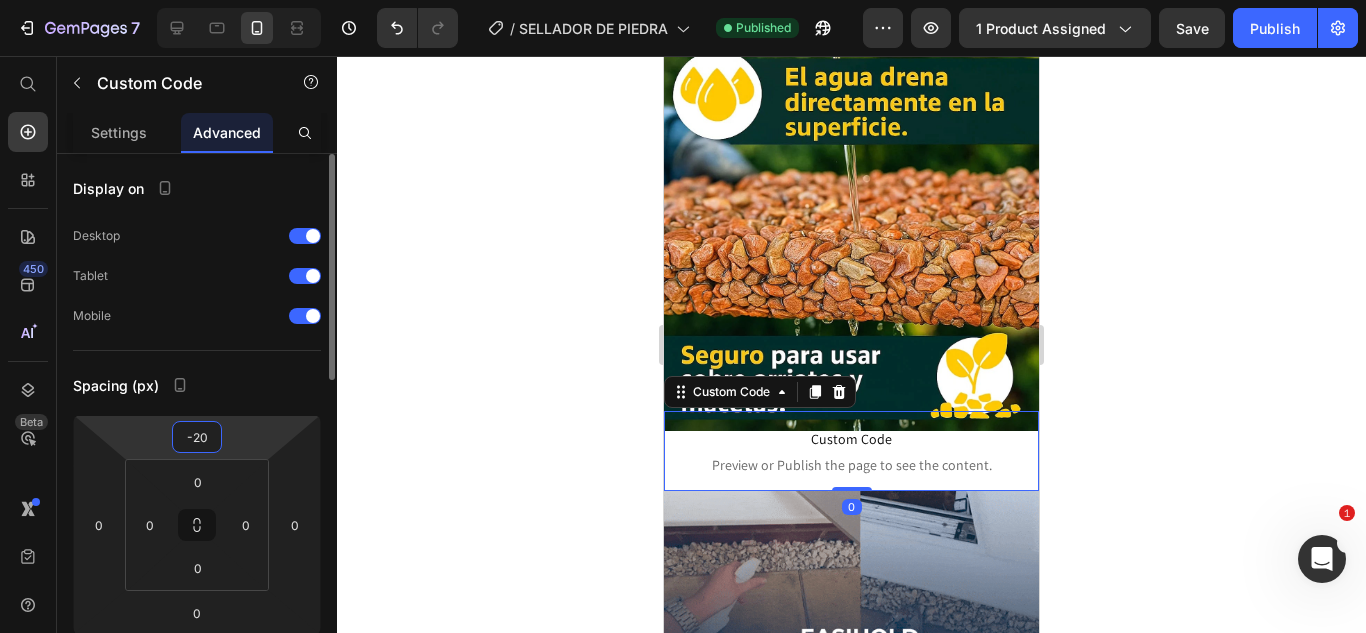 click on "-20" at bounding box center (197, 437) 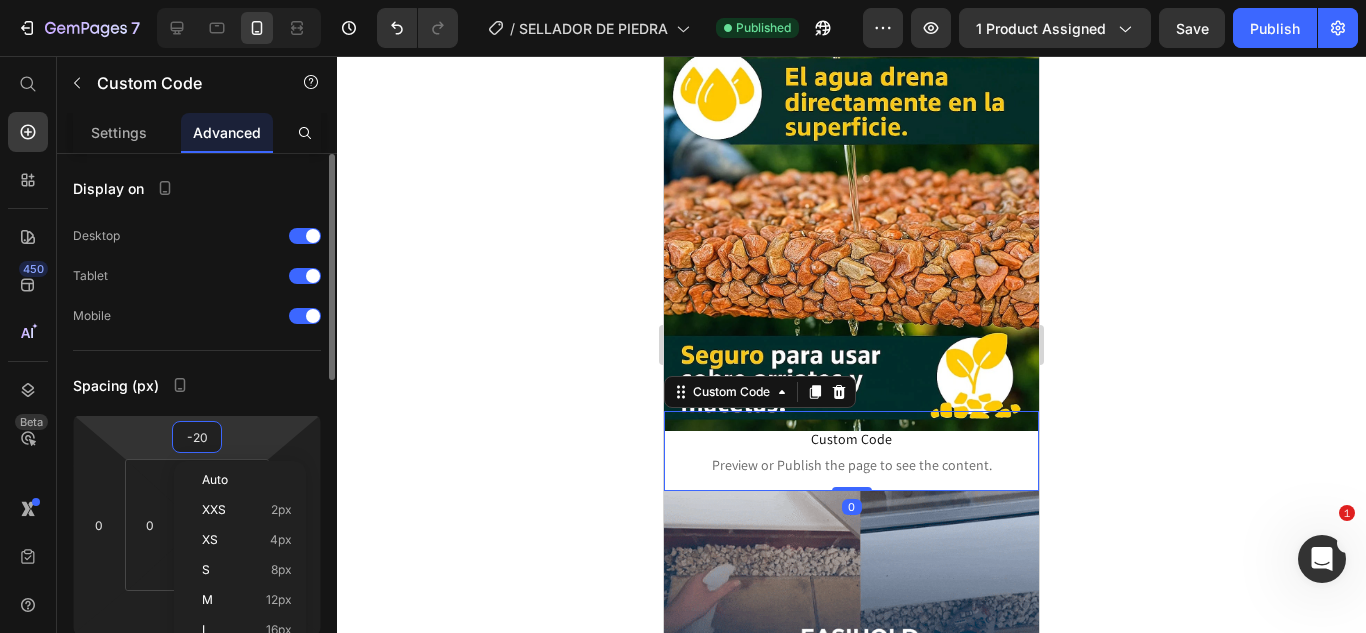 type on "0" 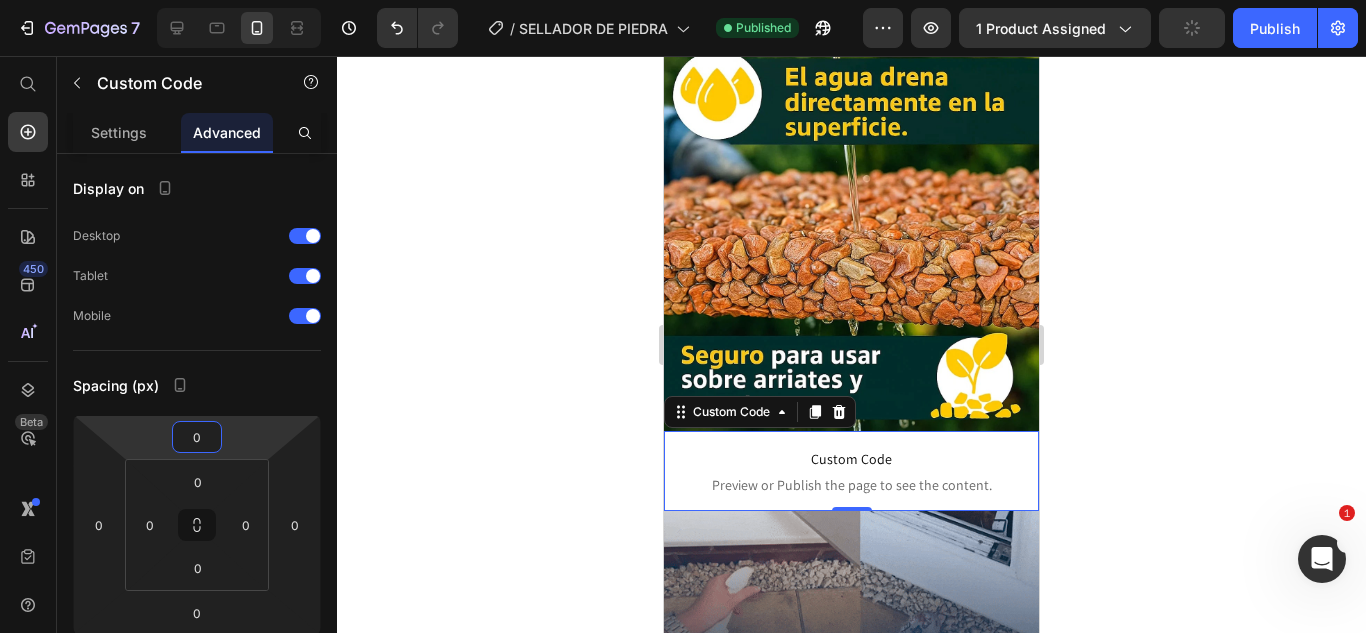 click 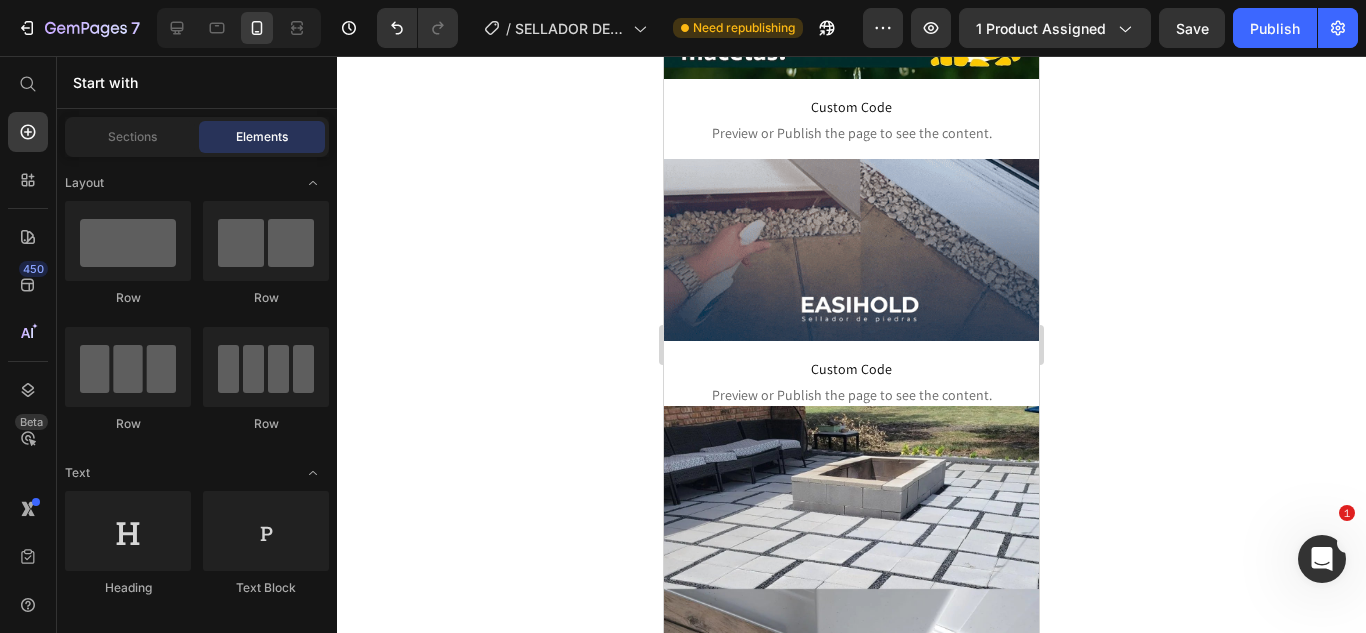 scroll, scrollTop: 1744, scrollLeft: 0, axis: vertical 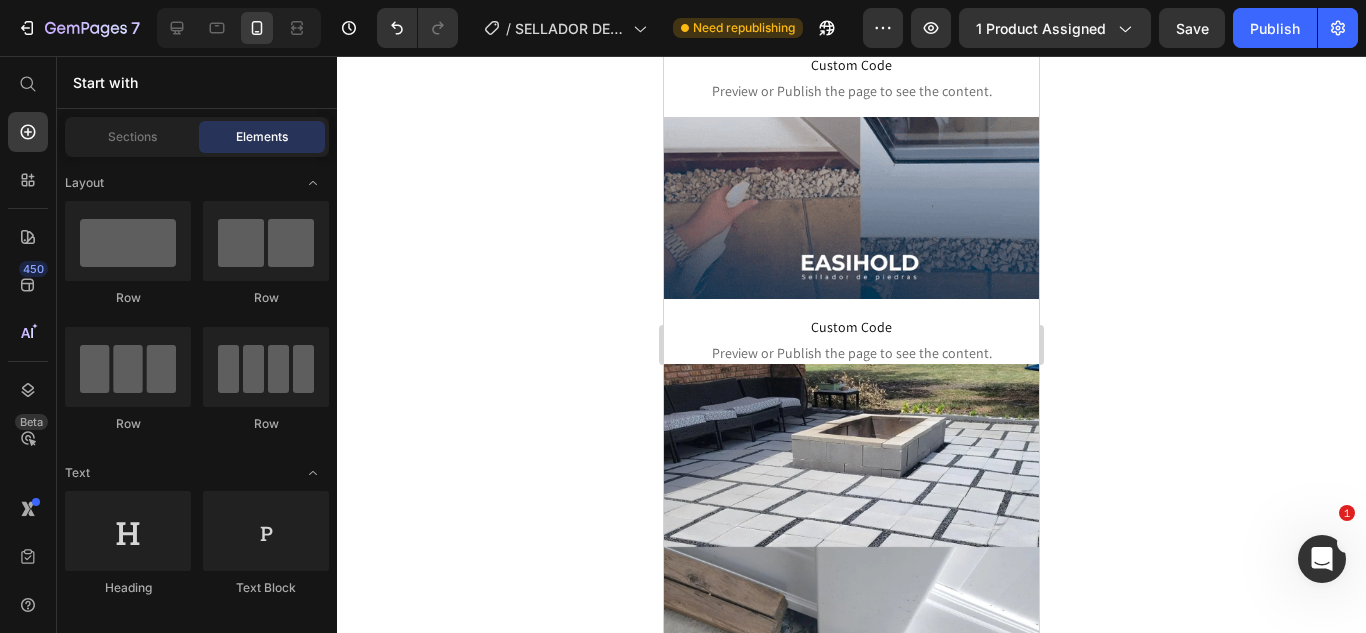 click at bounding box center [851, 1102] 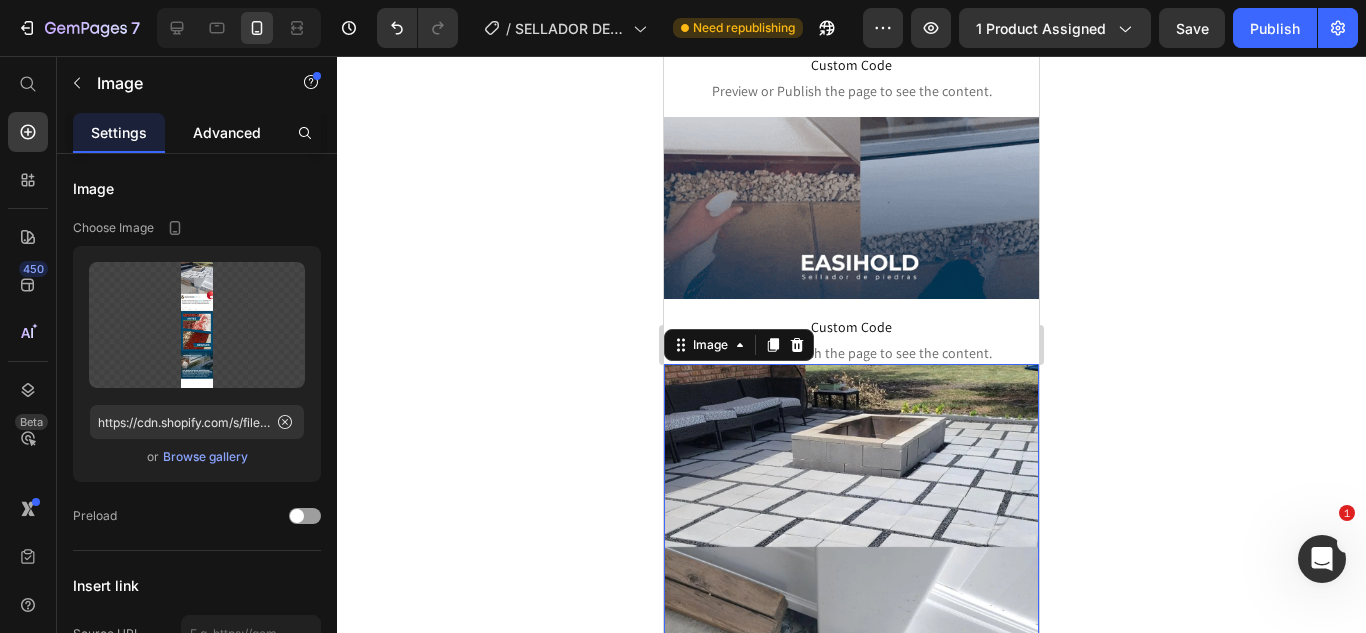 click on "Advanced" at bounding box center [227, 132] 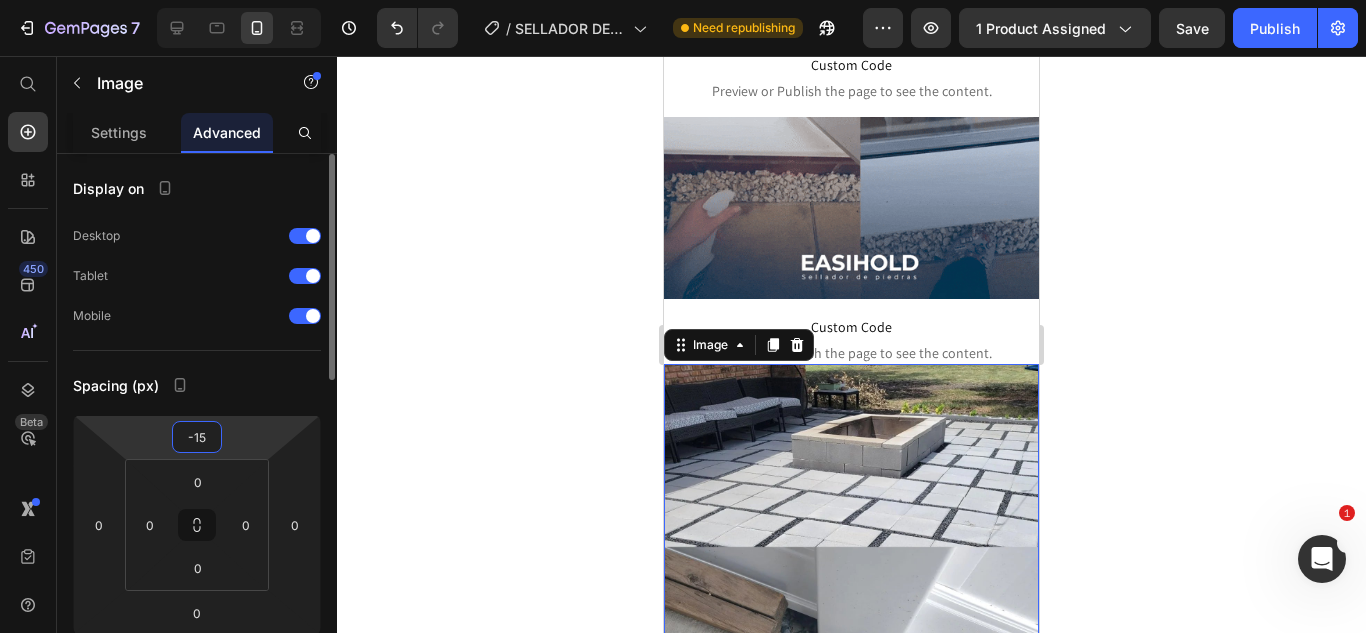 click on "-15" at bounding box center [197, 437] 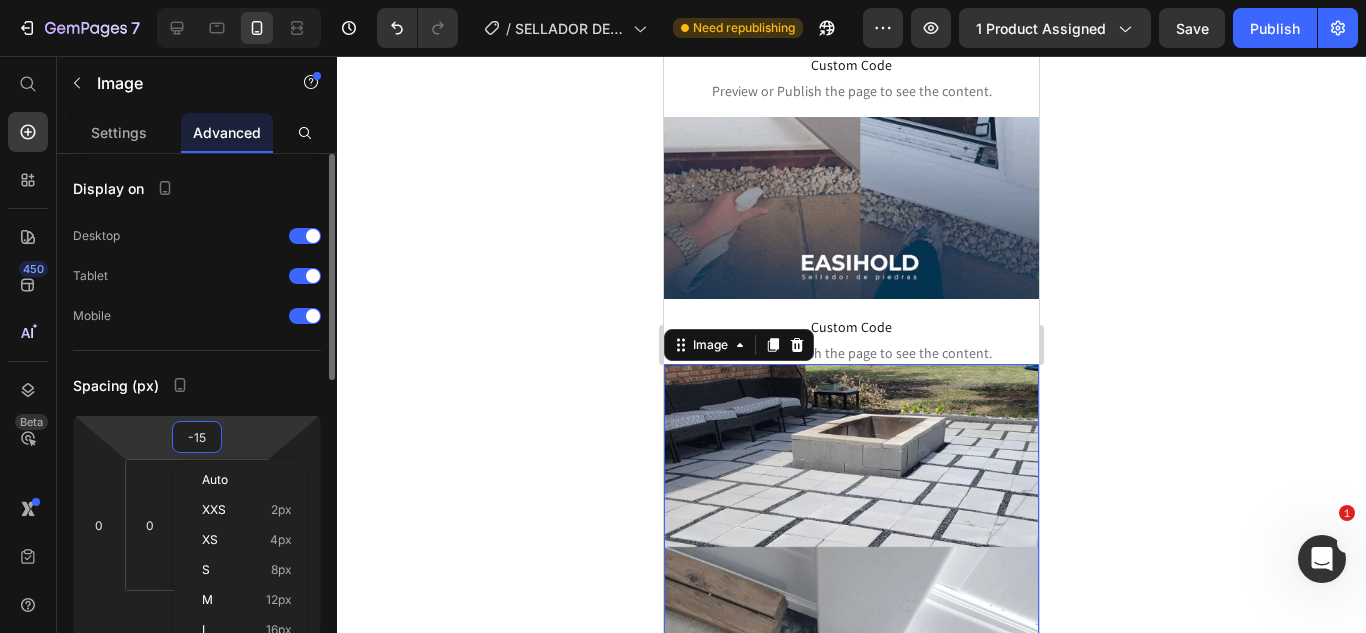 type on "0" 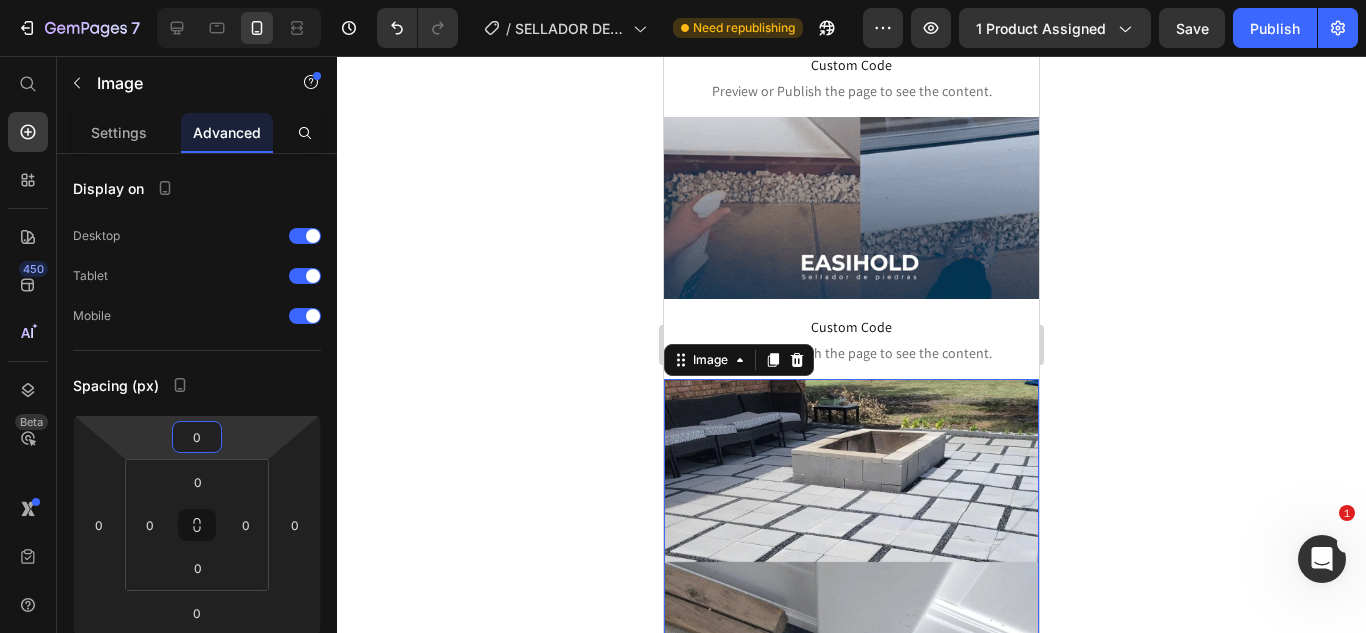click 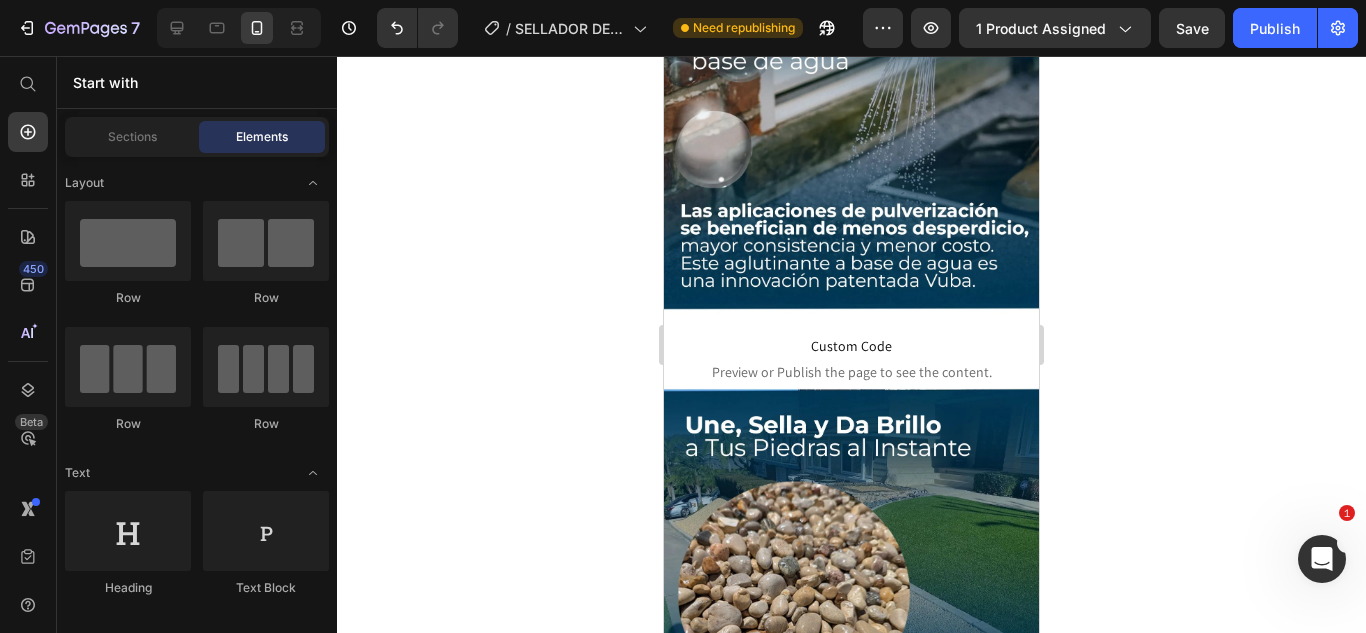 scroll, scrollTop: 3196, scrollLeft: 0, axis: vertical 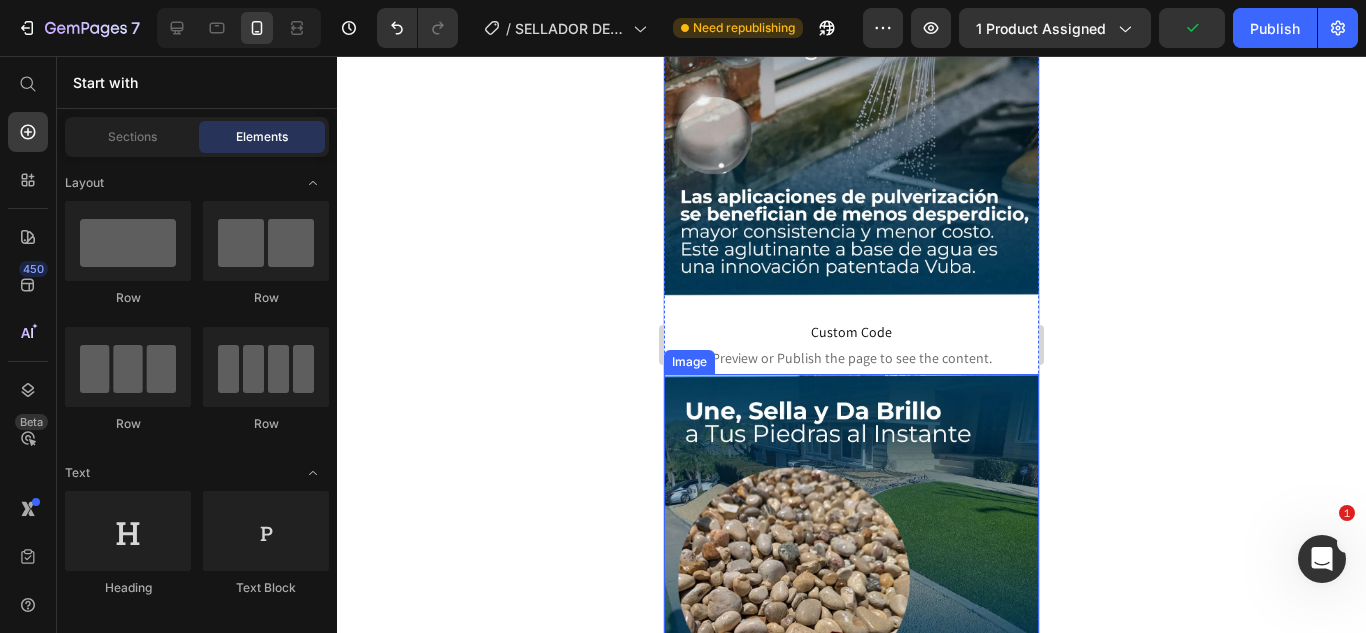 click at bounding box center [851, 1258] 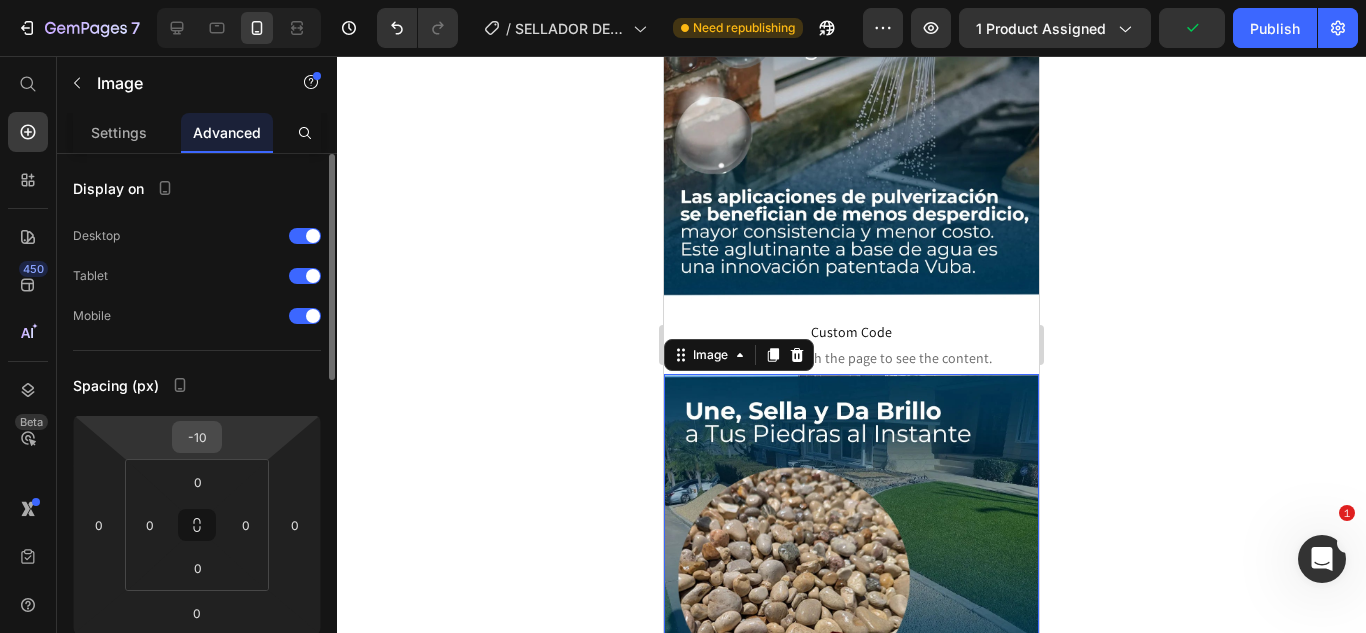 click on "-10" at bounding box center [197, 437] 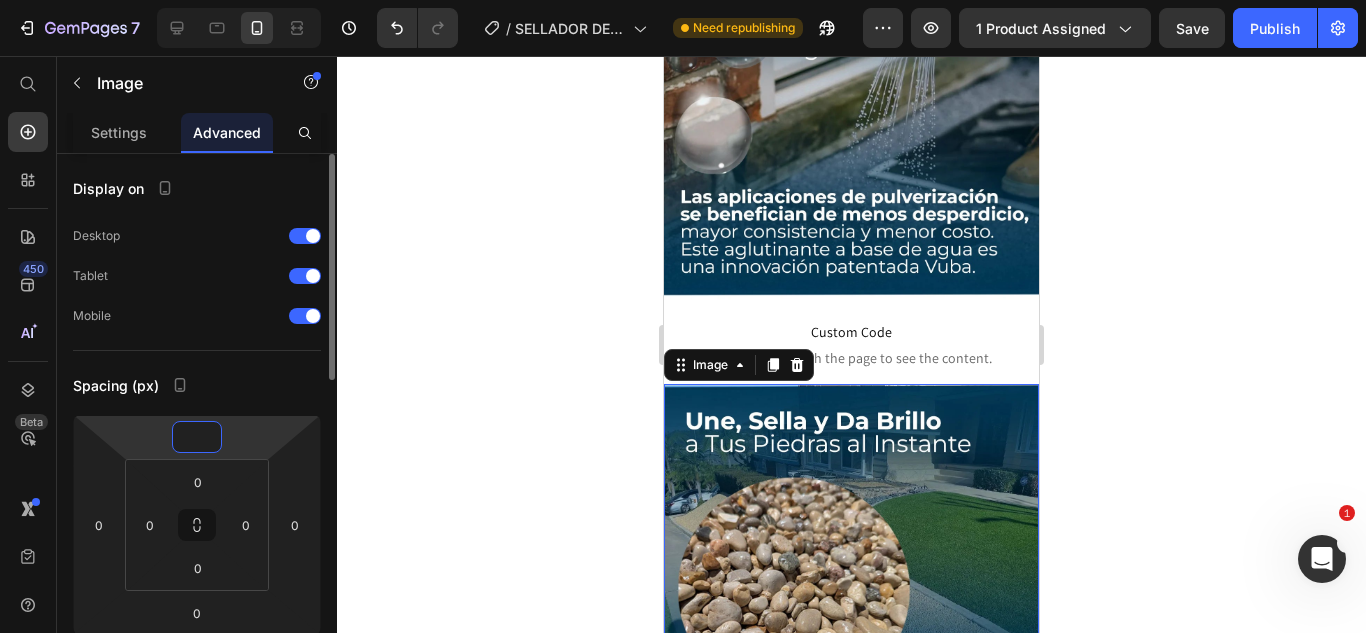 type on "-10" 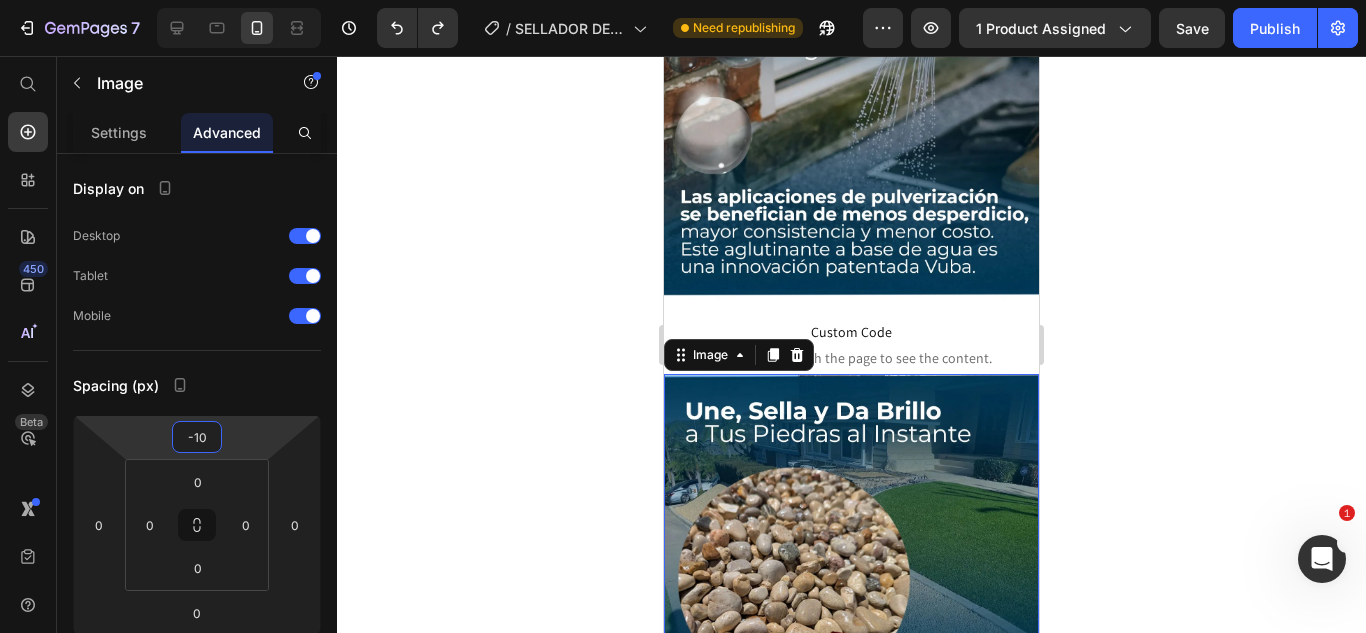 click 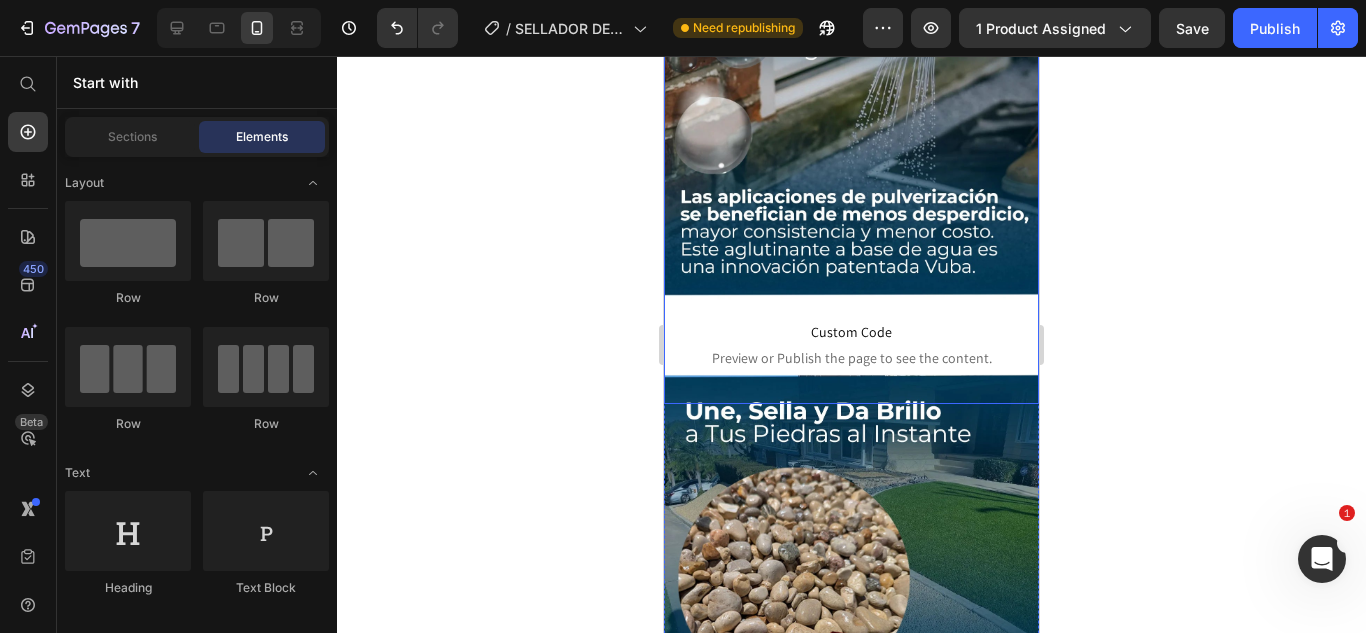 click at bounding box center [851, -335] 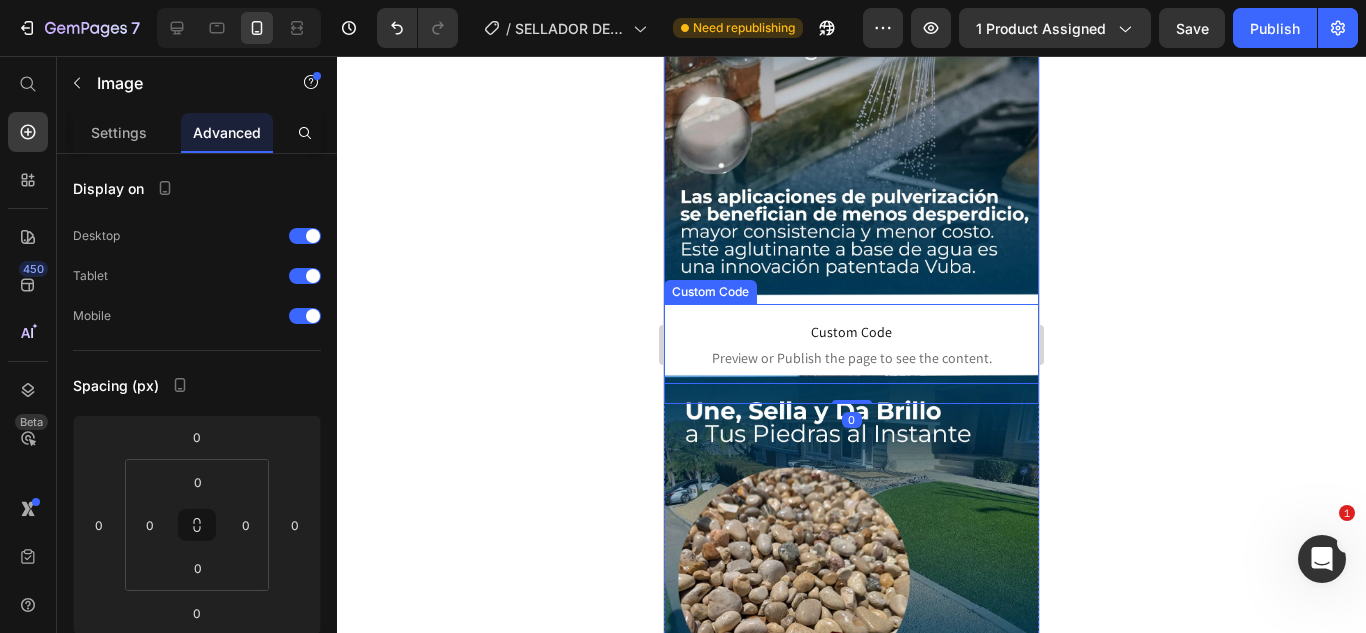 click on "Custom Code" at bounding box center [851, 332] 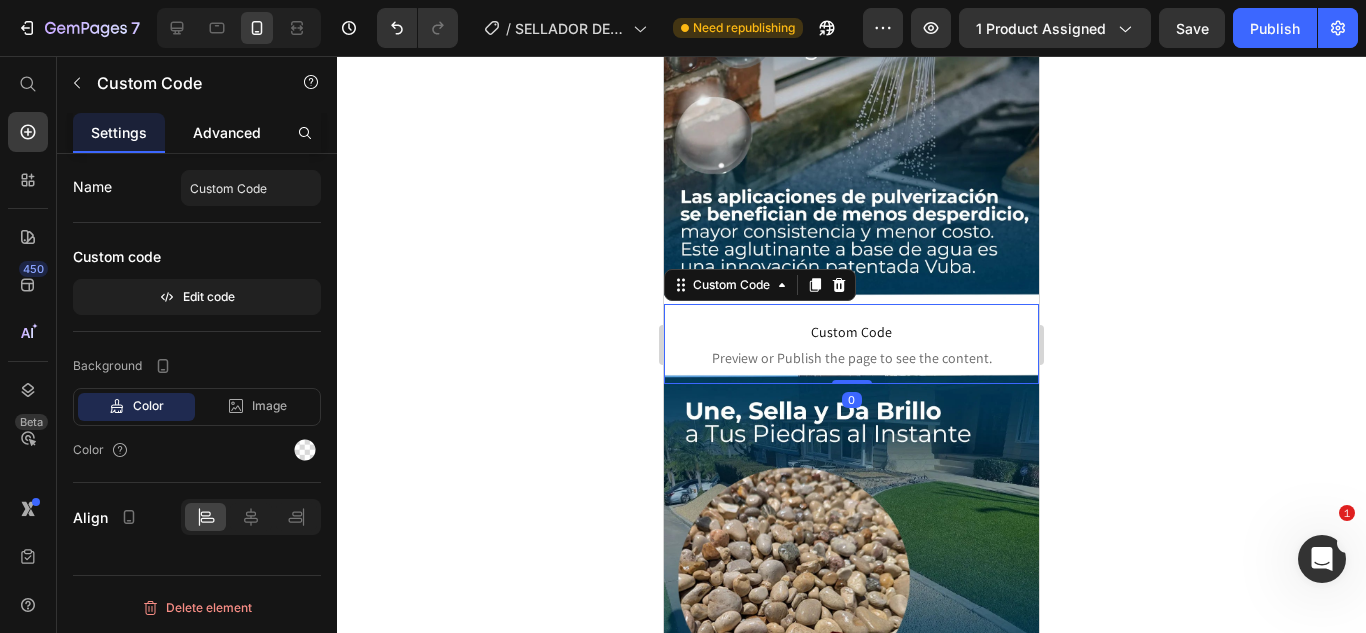 click on "Advanced" at bounding box center (227, 132) 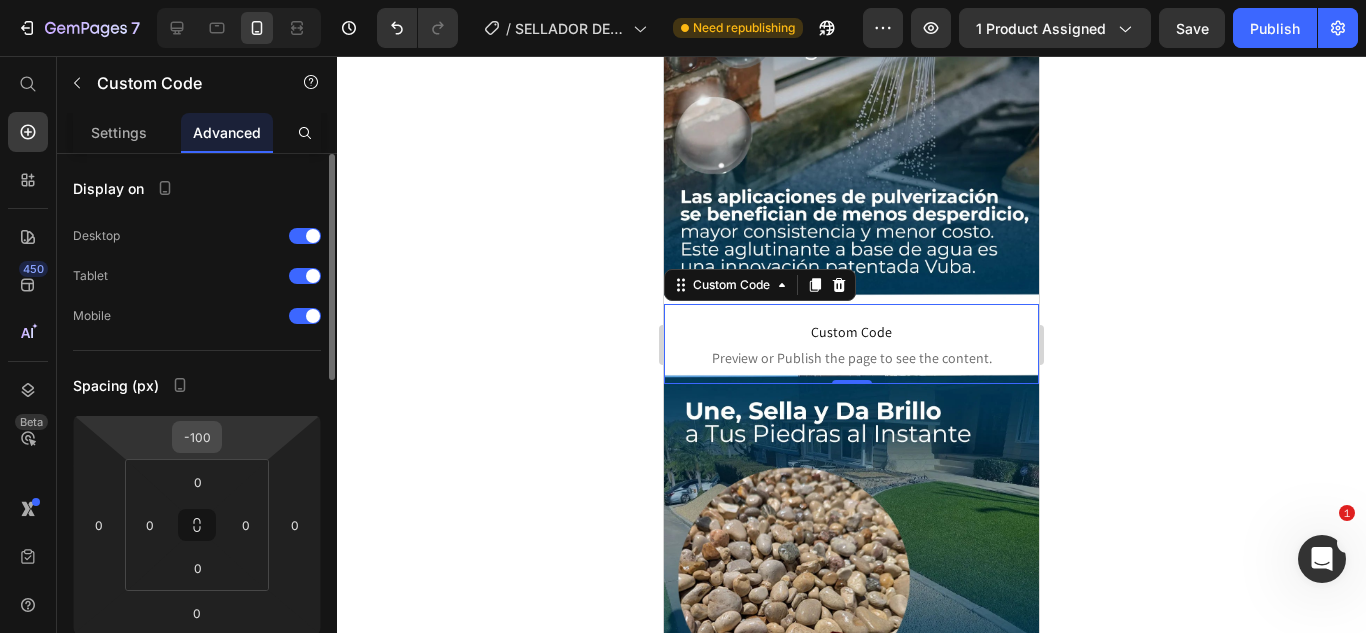 click on "-100" at bounding box center [197, 437] 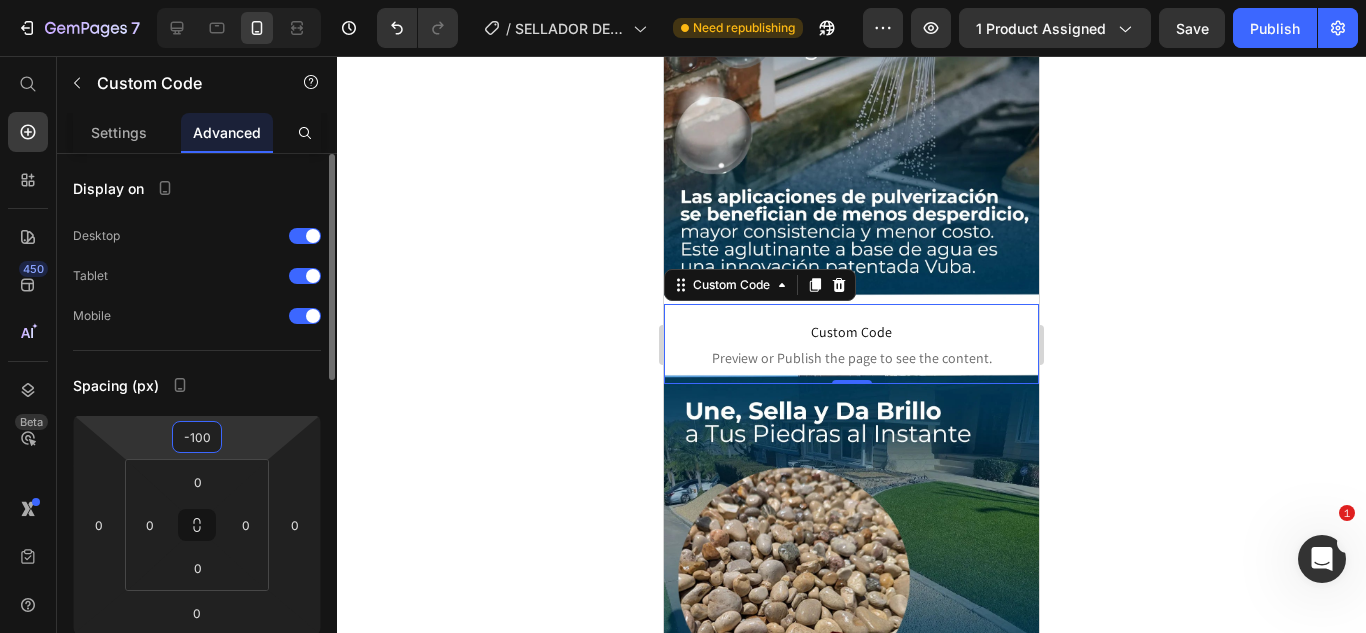 click on "-100" at bounding box center (197, 437) 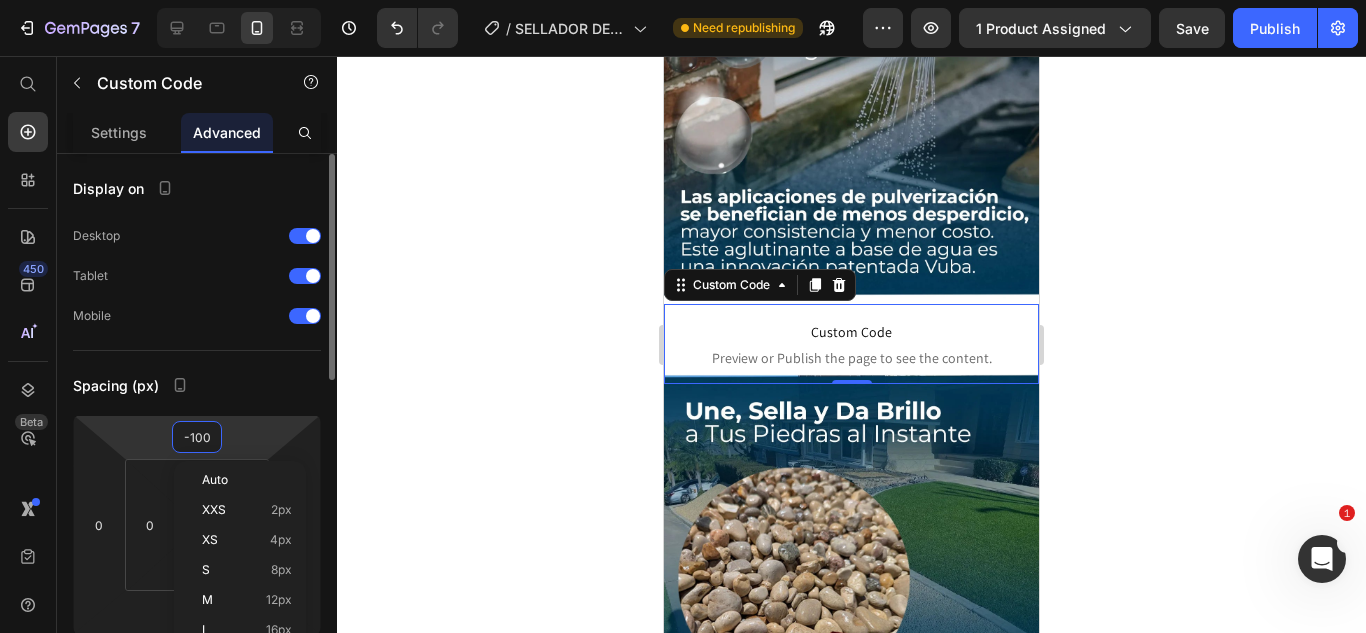 click on "-100" at bounding box center (197, 437) 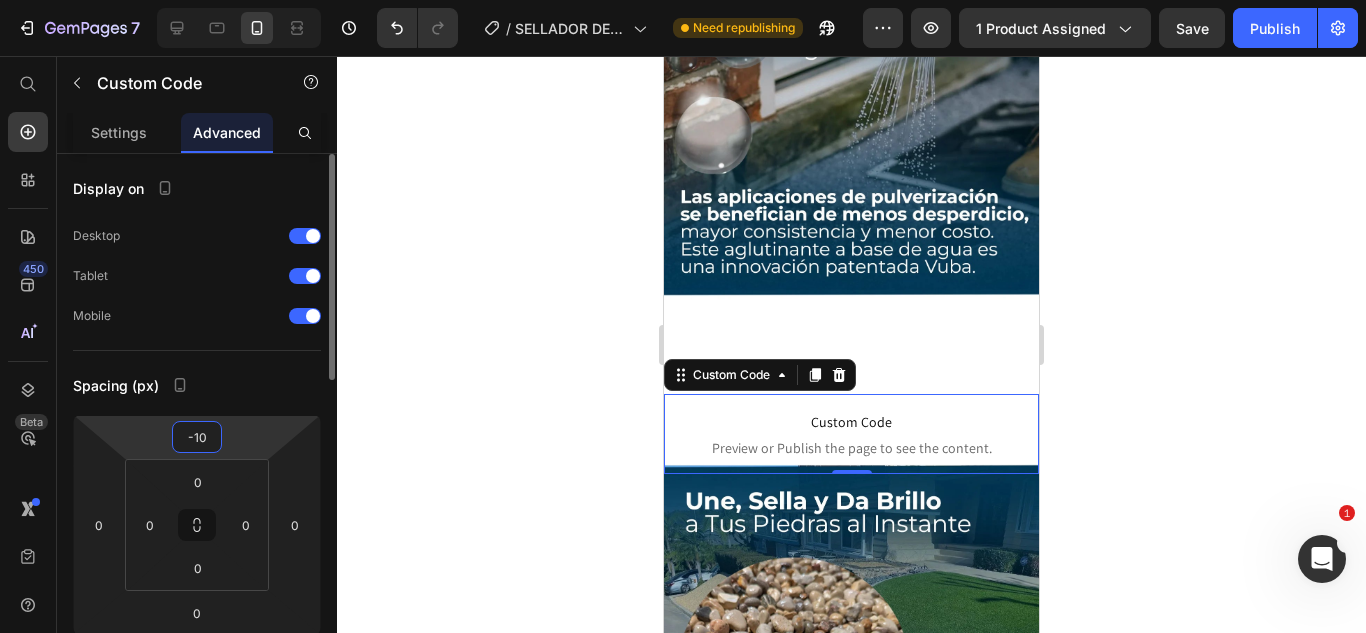 type on "-120" 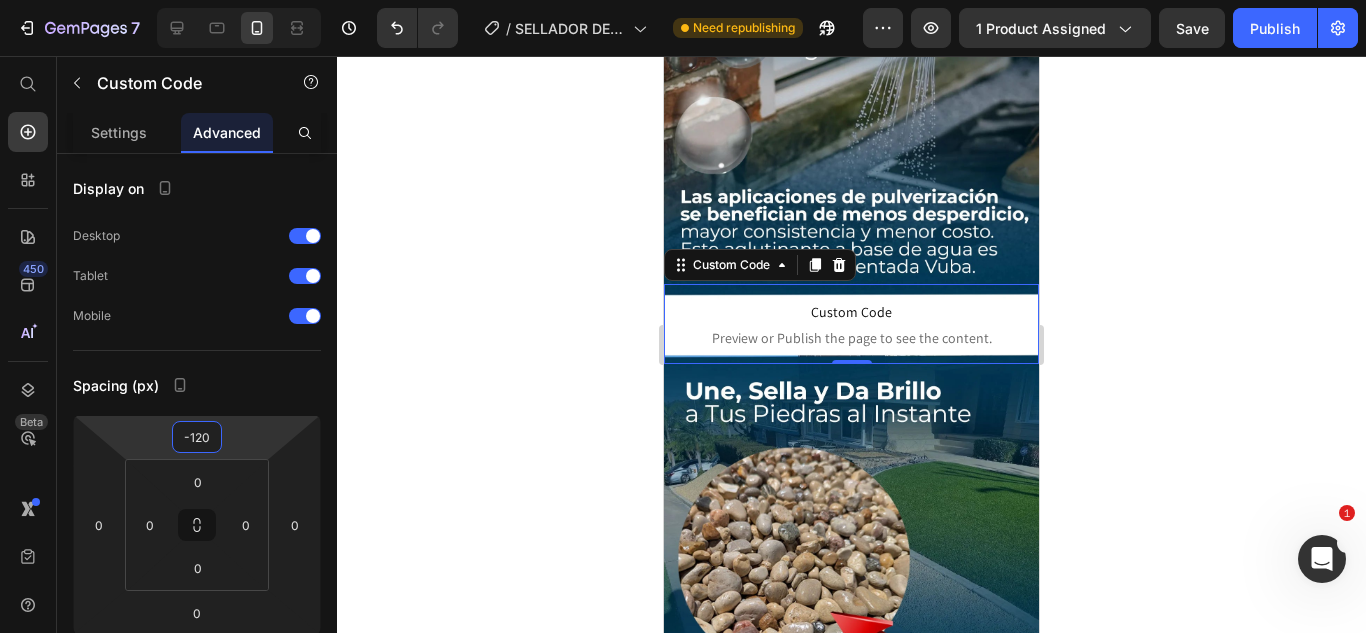 click 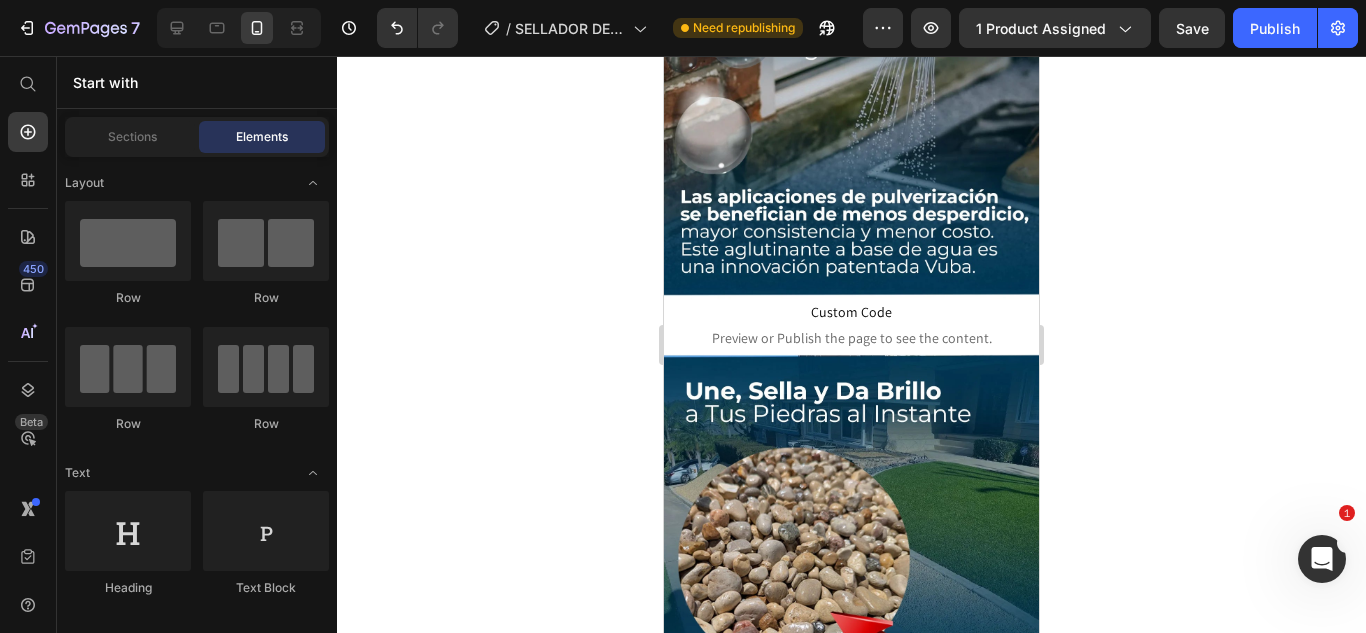 click on "Preview 1 product assigned  Save   Publish" at bounding box center [1110, 28] 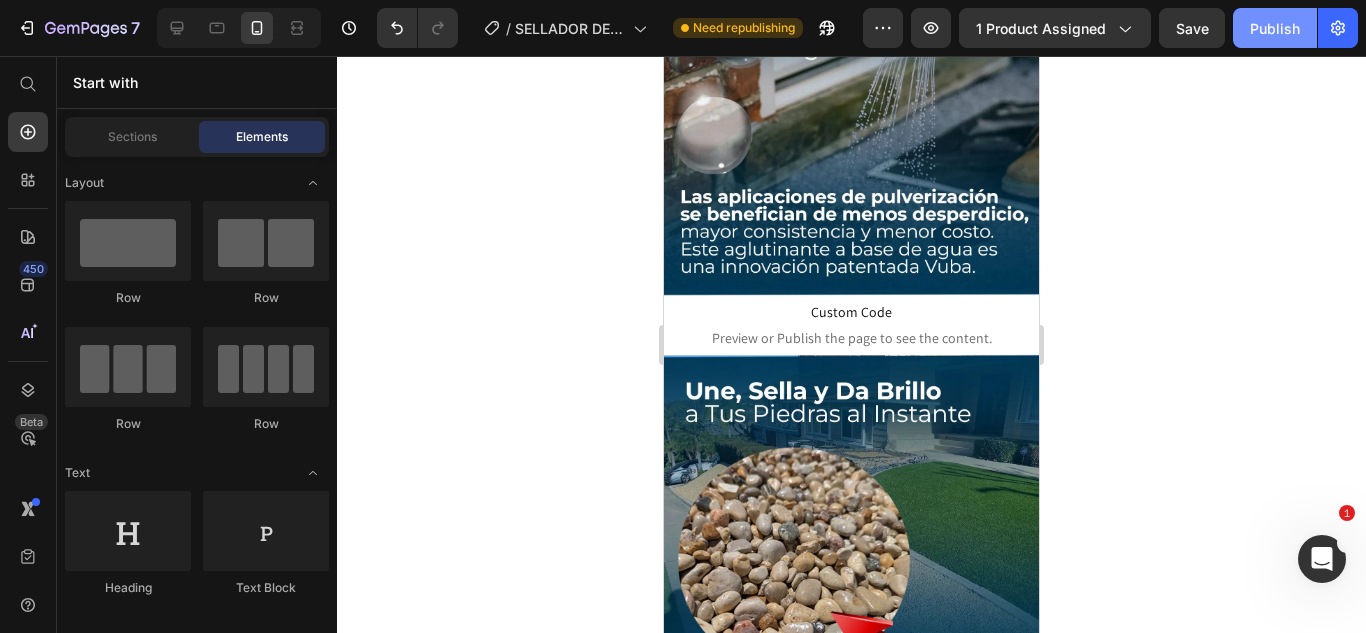 click on "Publish" 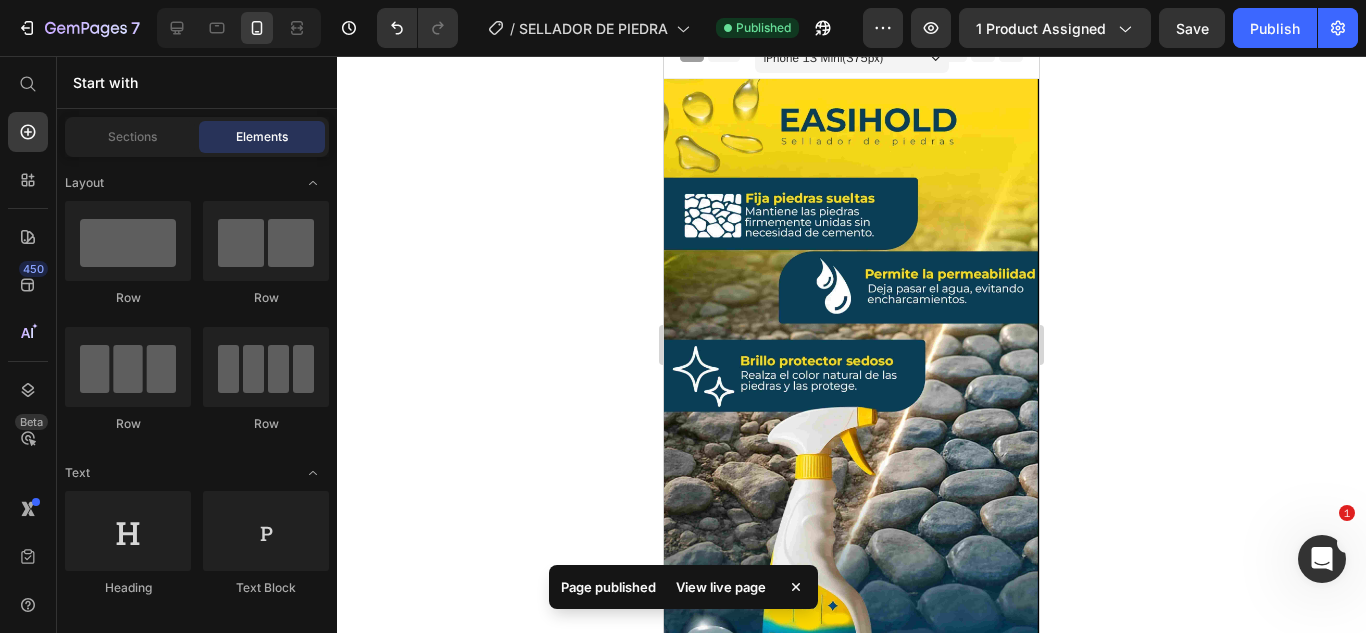 scroll, scrollTop: 0, scrollLeft: 0, axis: both 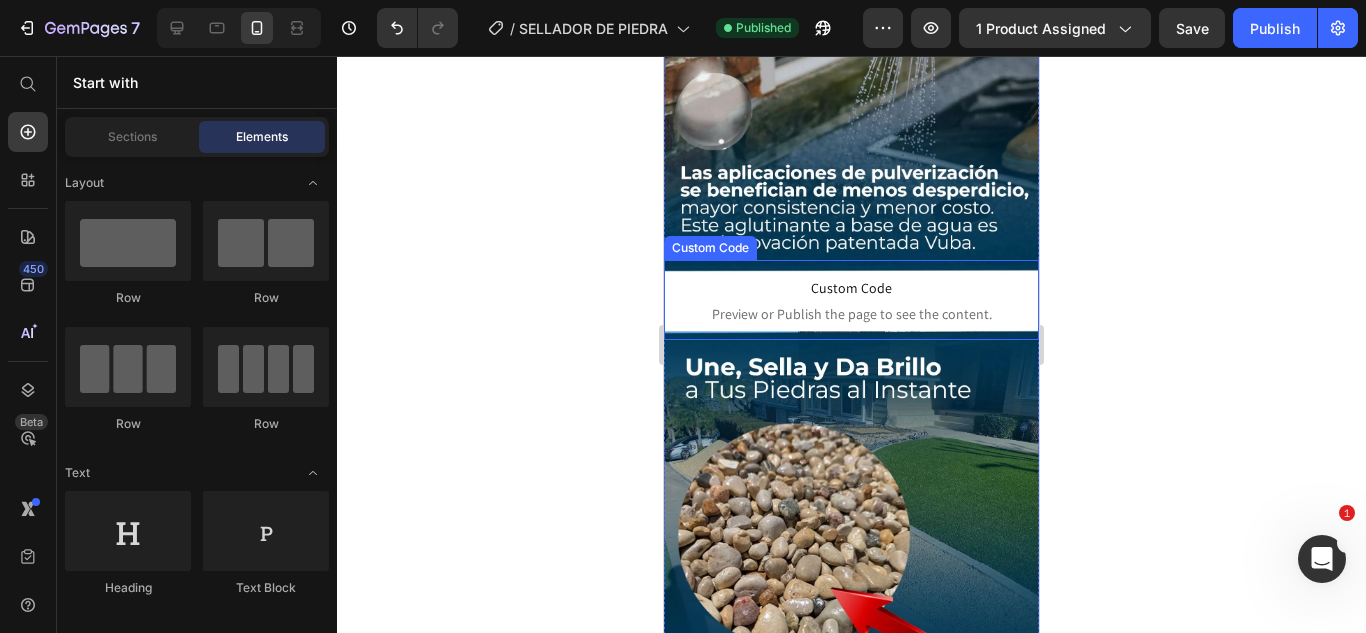 click on "Preview or Publish the page to see the content." at bounding box center (851, 314) 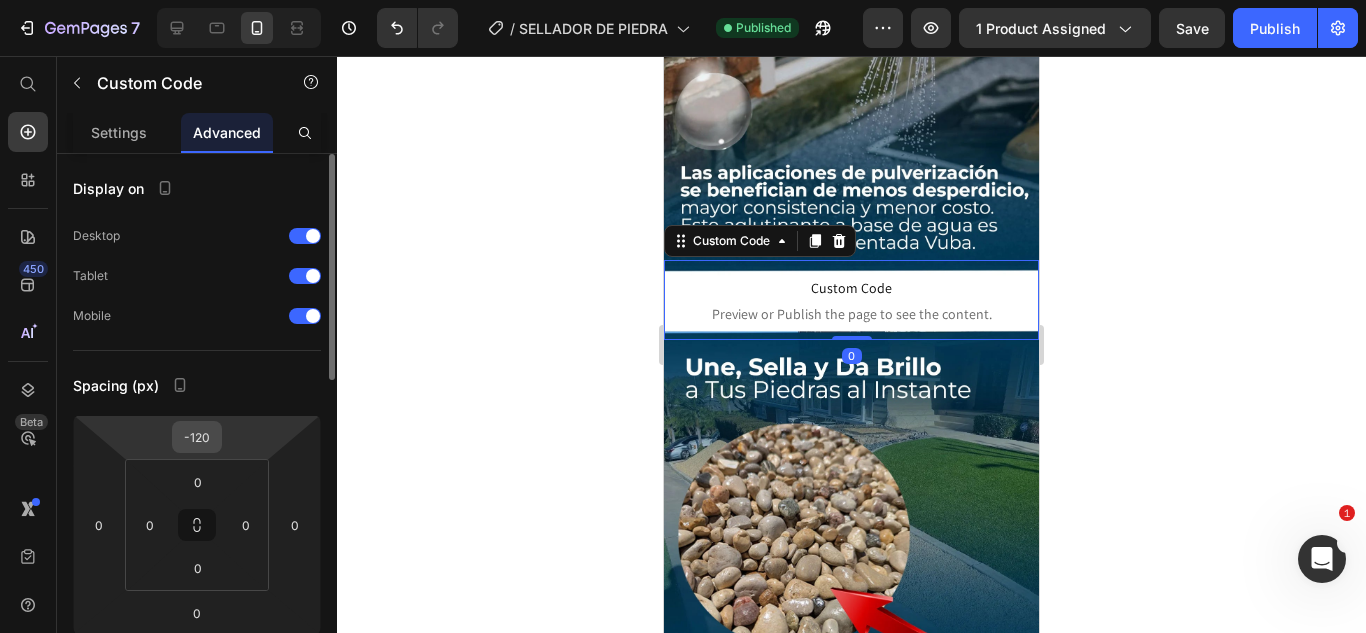 click on "-120" at bounding box center [197, 437] 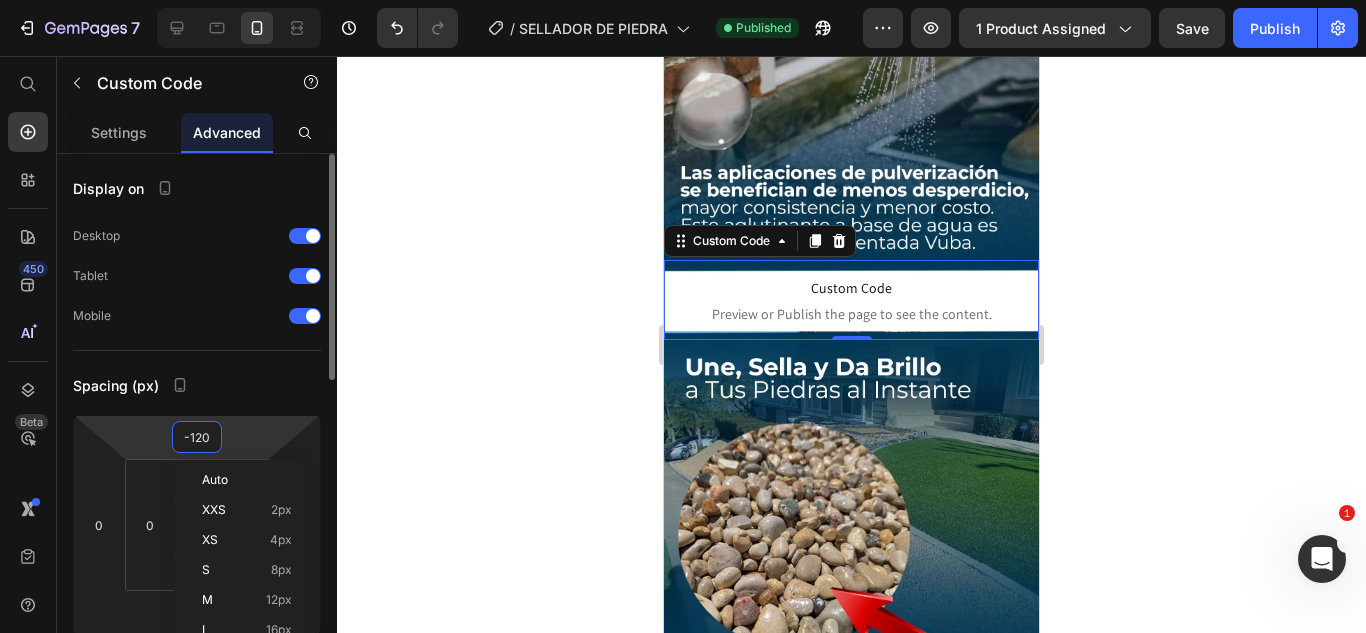 click on "-120" at bounding box center (197, 437) 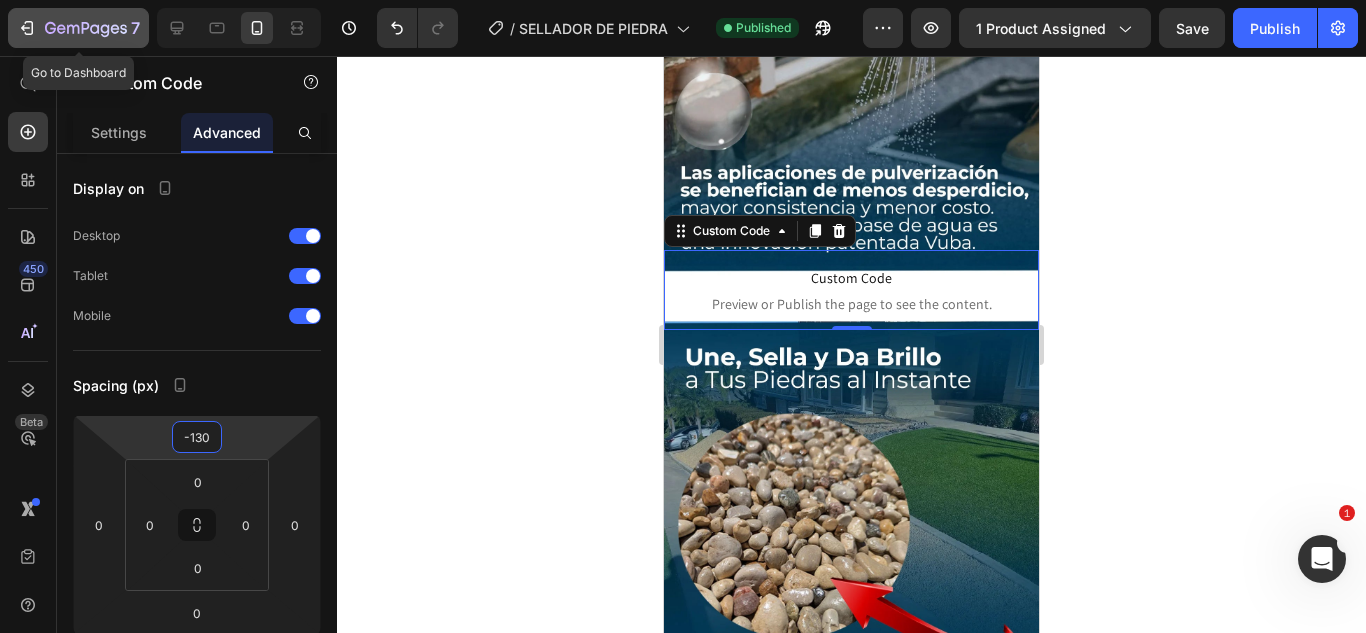 type on "-130" 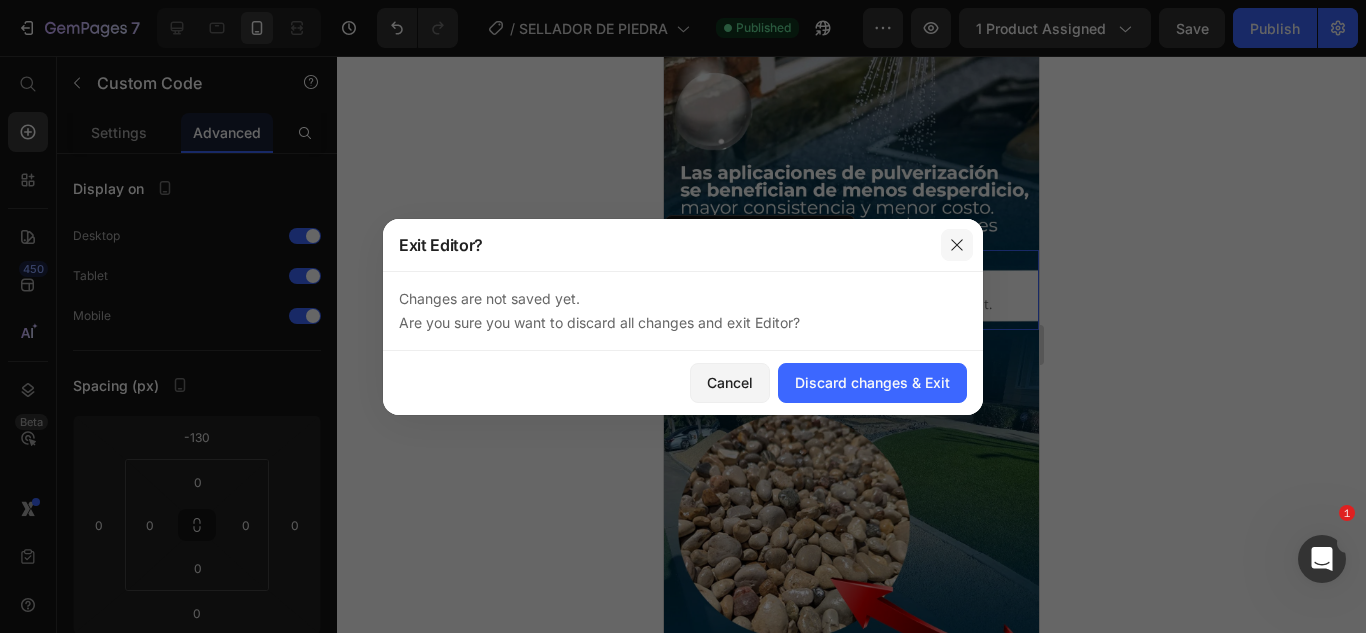 click 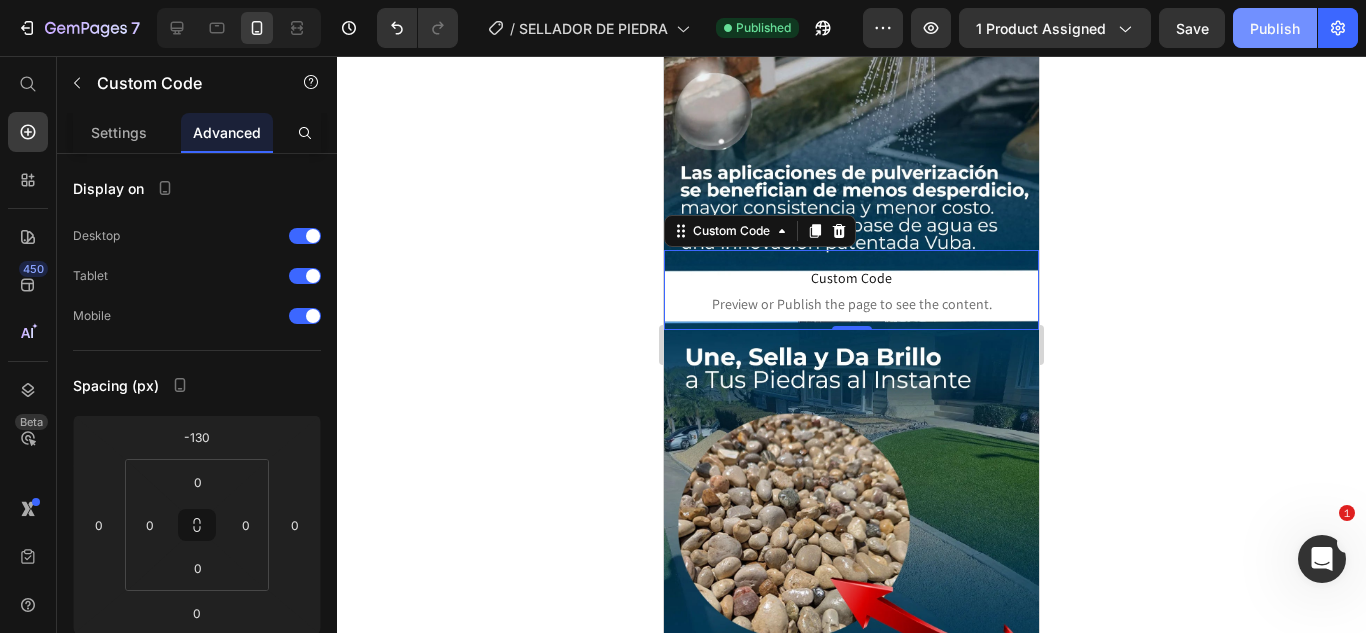 click on "Publish" at bounding box center [1275, 28] 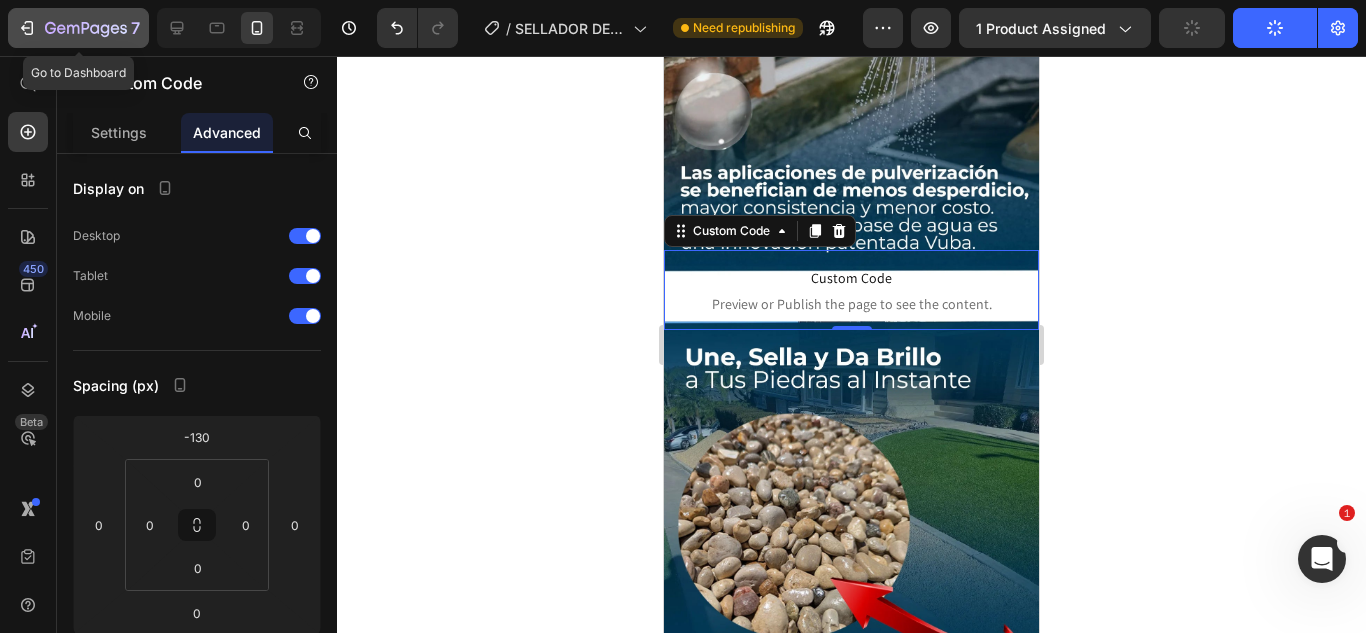 click 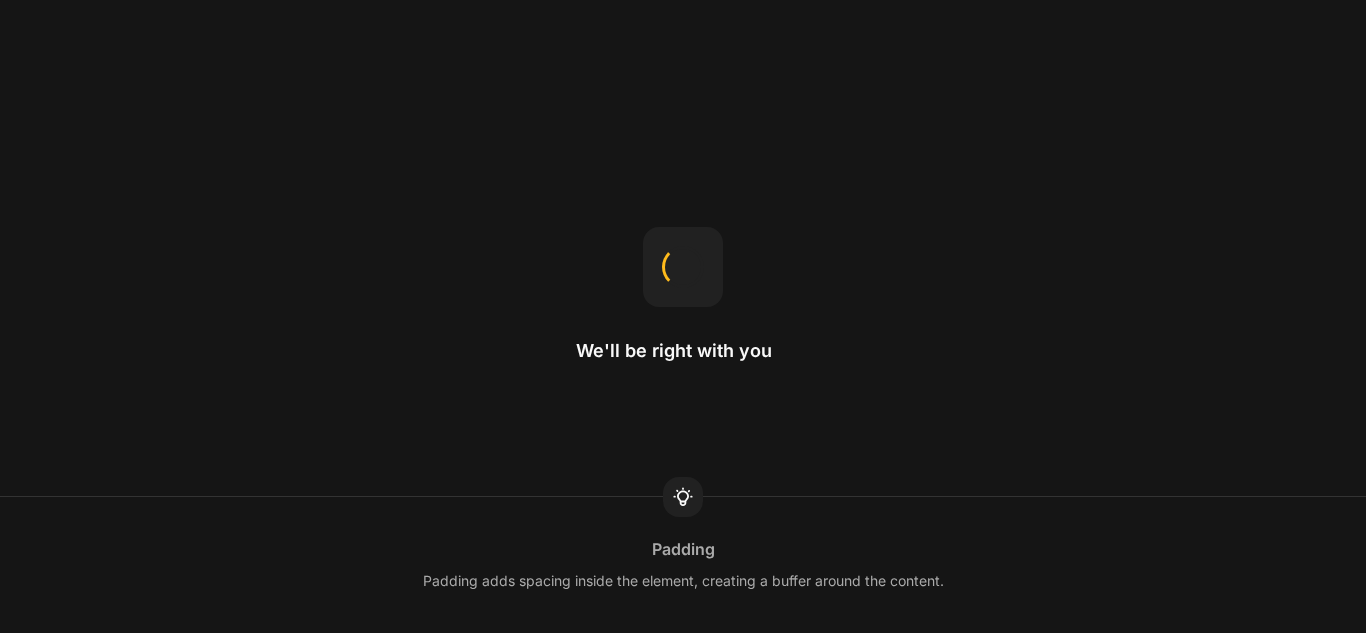 scroll, scrollTop: 0, scrollLeft: 0, axis: both 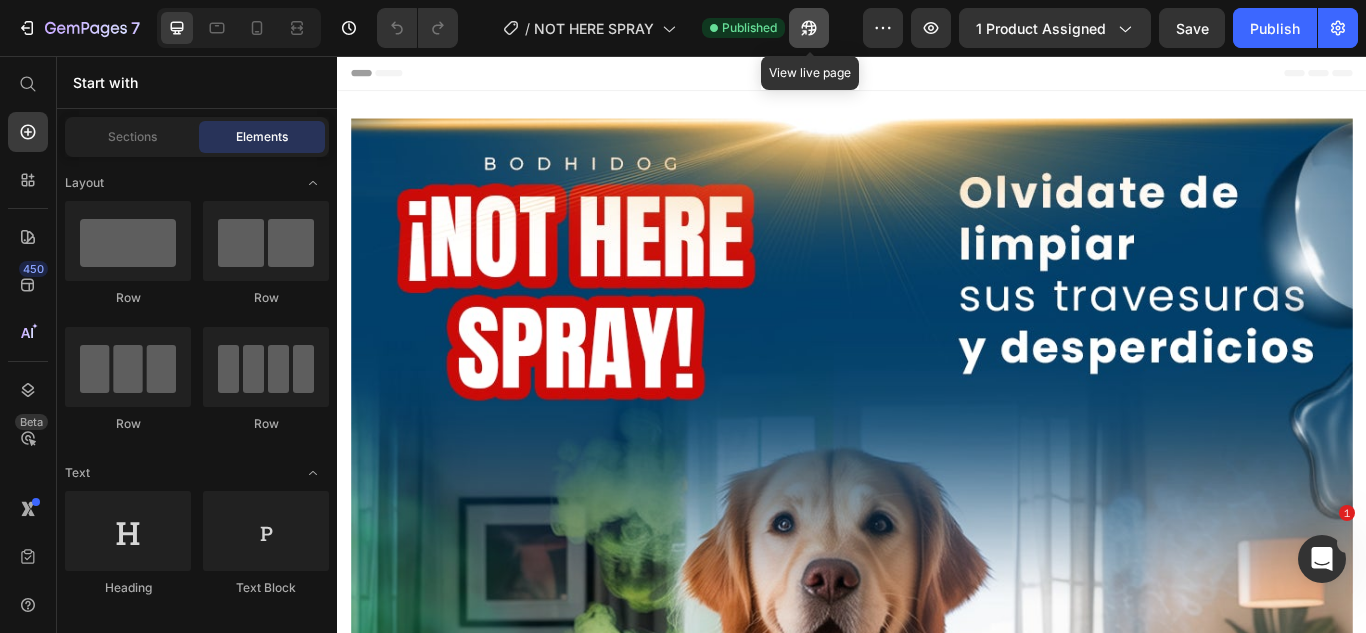 click 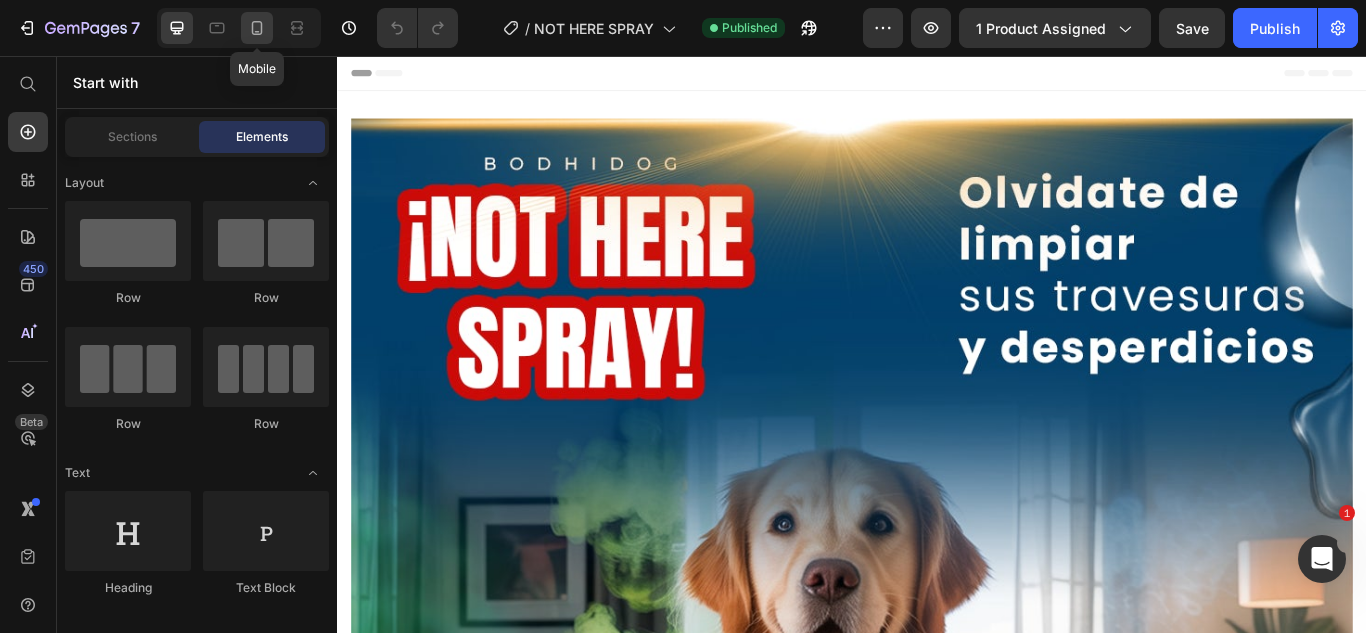 click 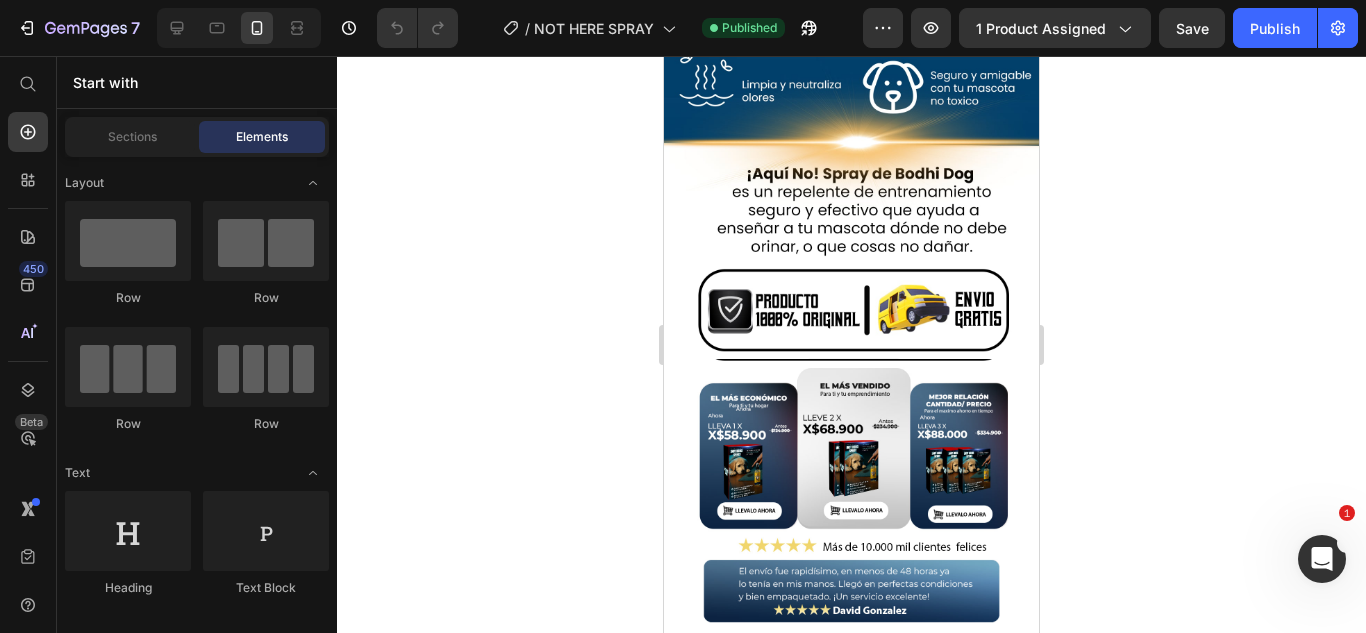 scroll, scrollTop: 820, scrollLeft: 0, axis: vertical 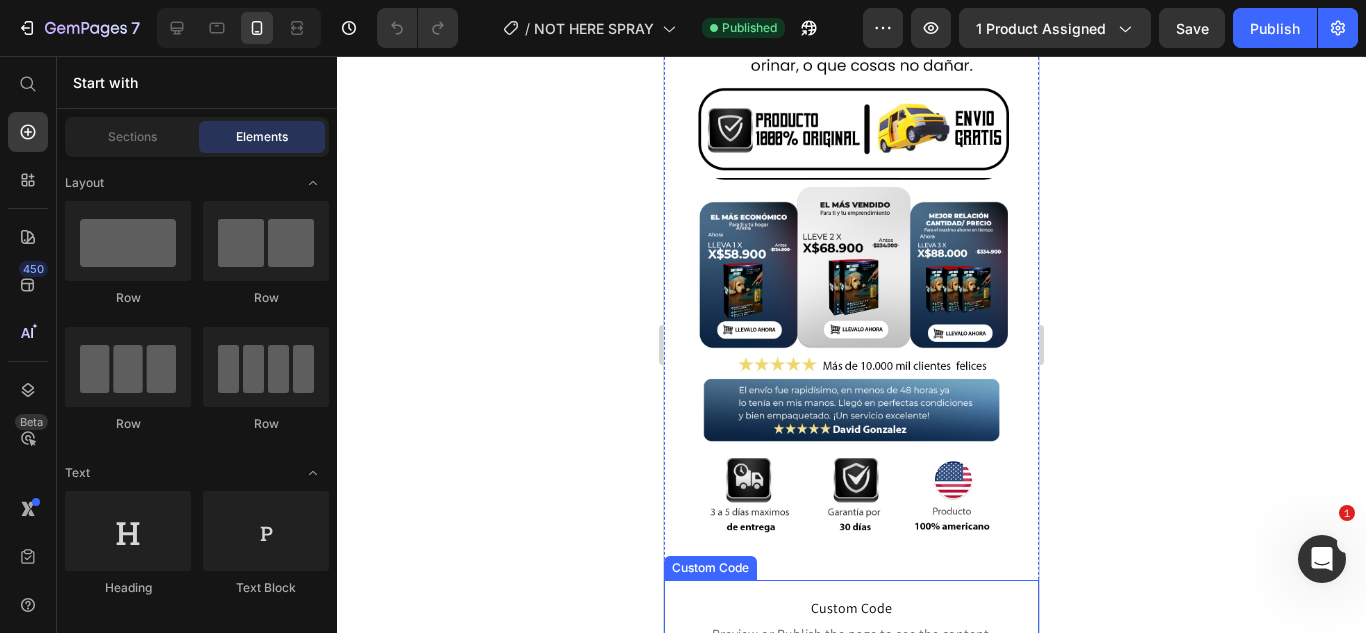 click on "Custom Code" at bounding box center (851, 608) 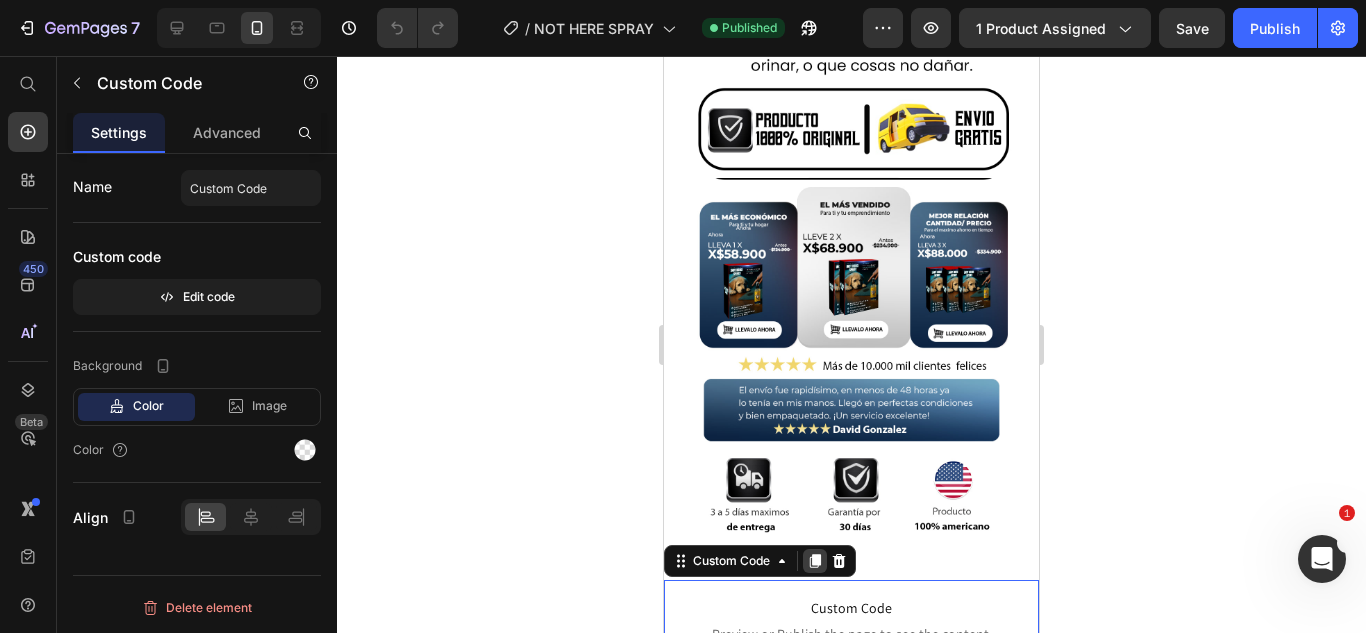 click 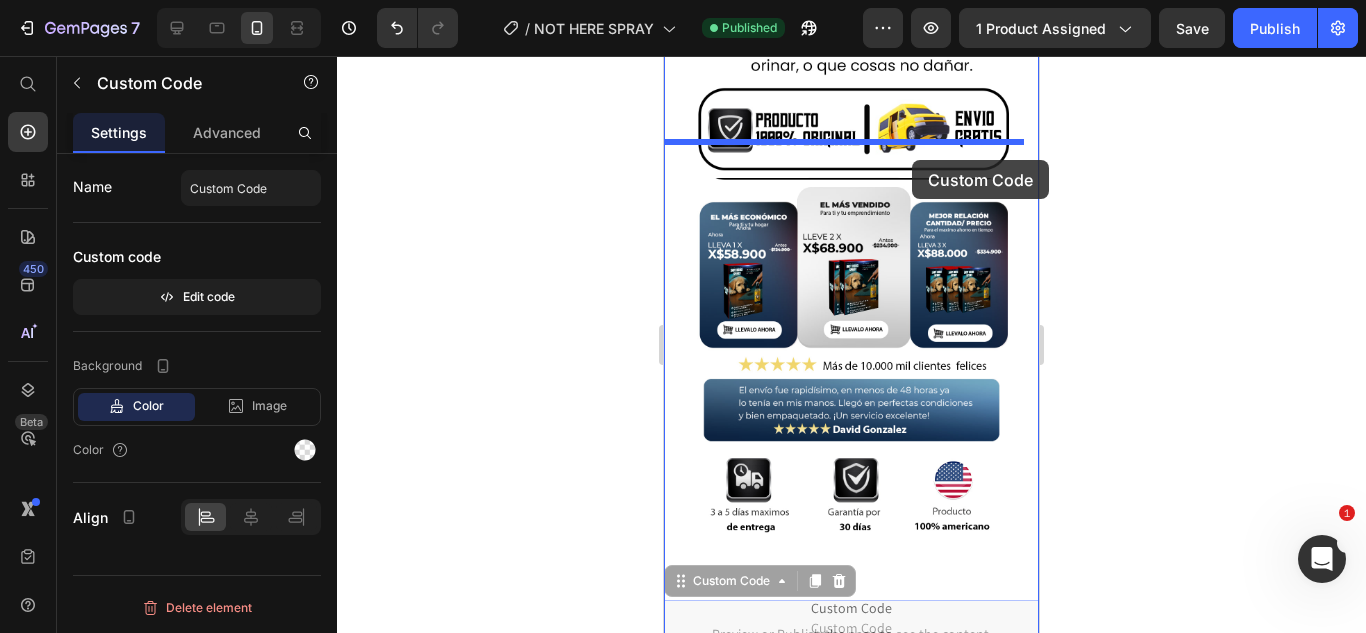 drag, startPoint x: 886, startPoint y: 558, endPoint x: 912, endPoint y: 160, distance: 398.84833 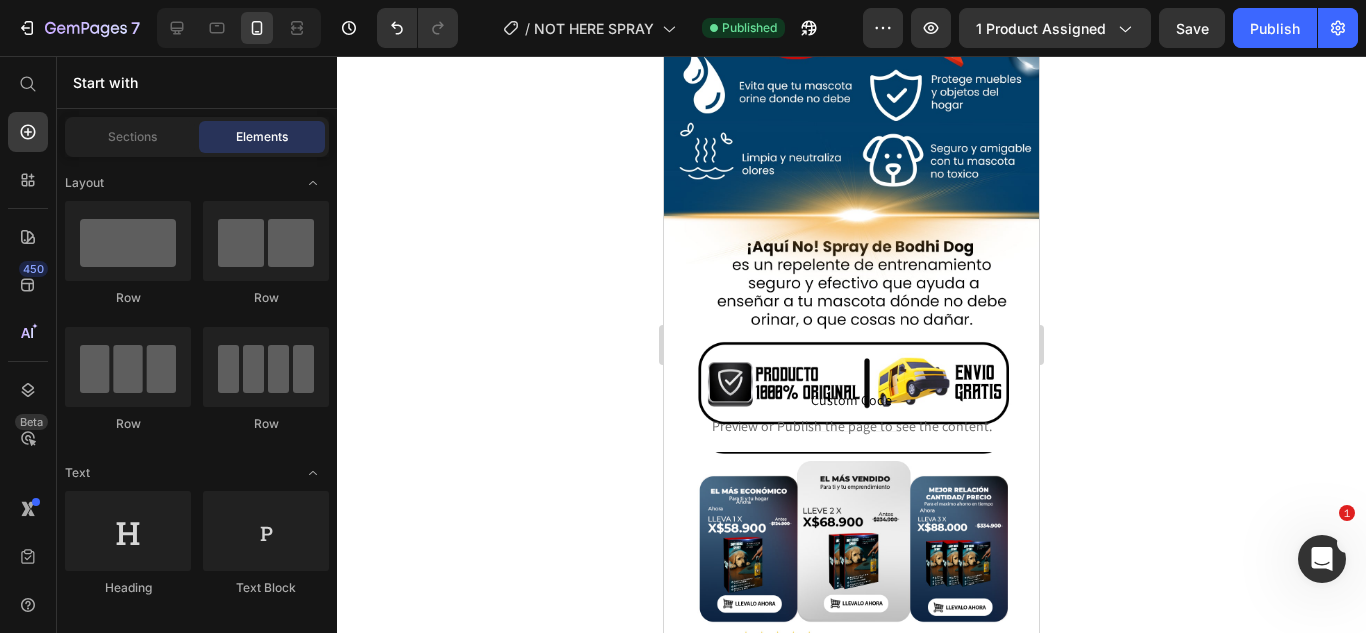scroll, scrollTop: 578, scrollLeft: 0, axis: vertical 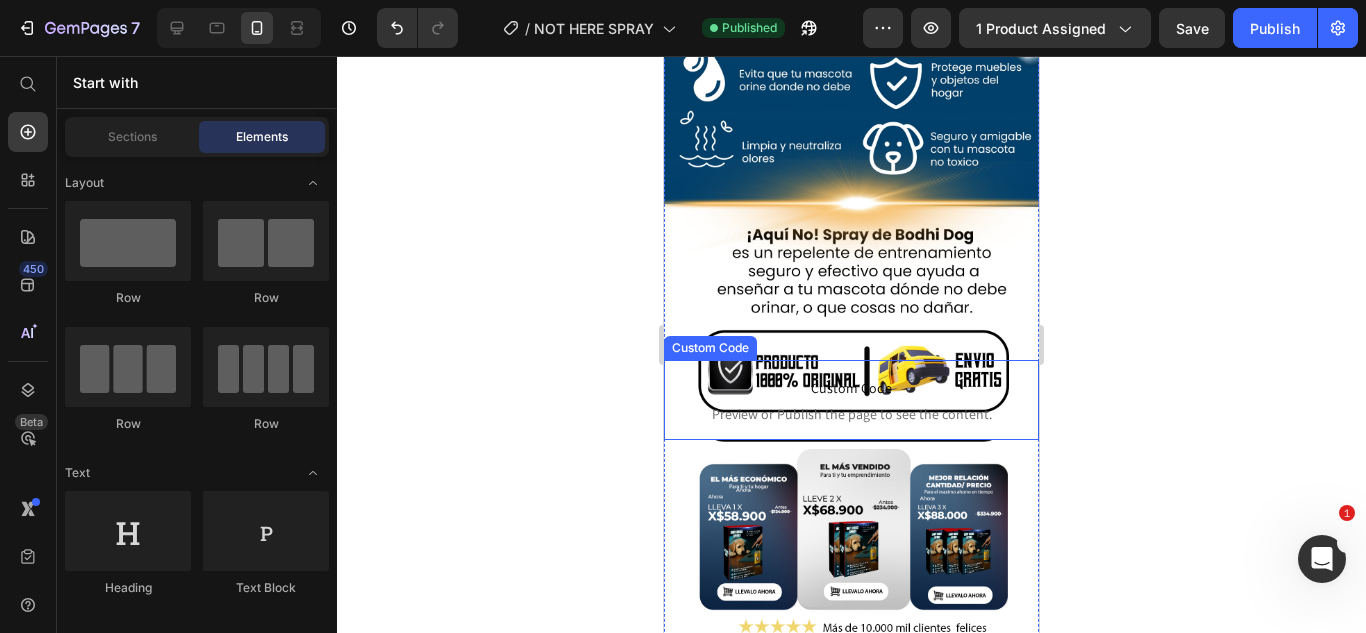 click on "Custom Code" at bounding box center (851, 388) 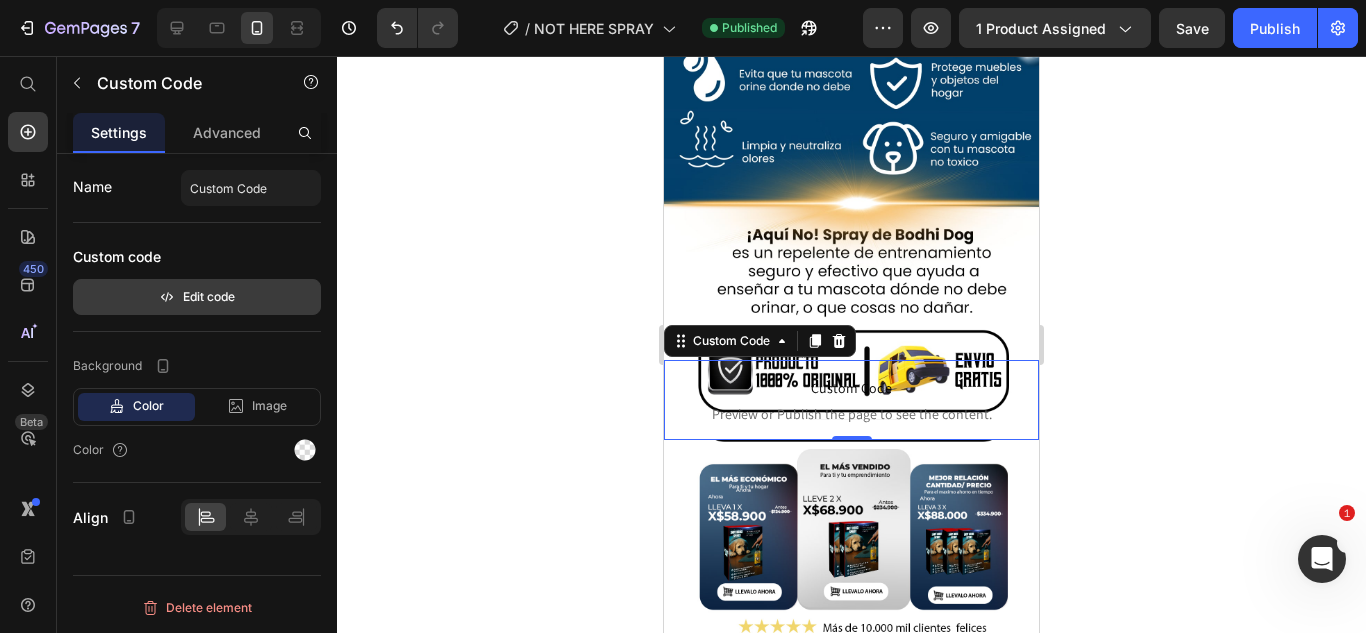 click on "Edit code" at bounding box center (197, 297) 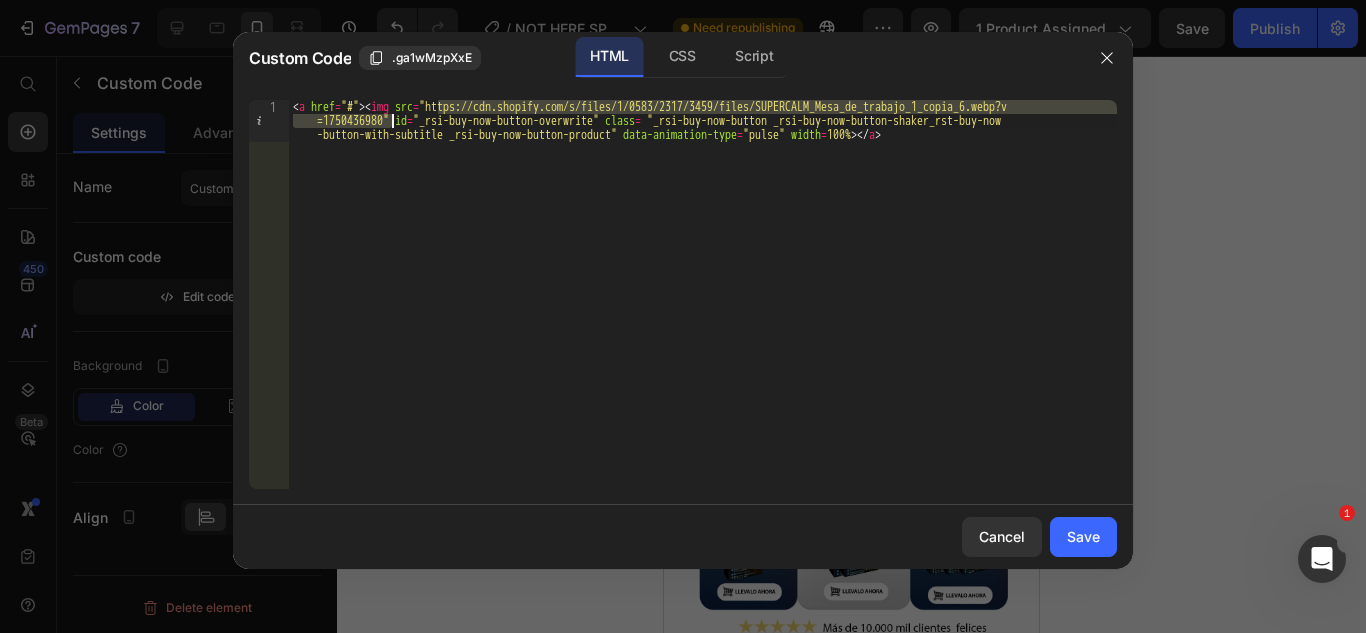 drag, startPoint x: 435, startPoint y: 107, endPoint x: 391, endPoint y: 119, distance: 45.607018 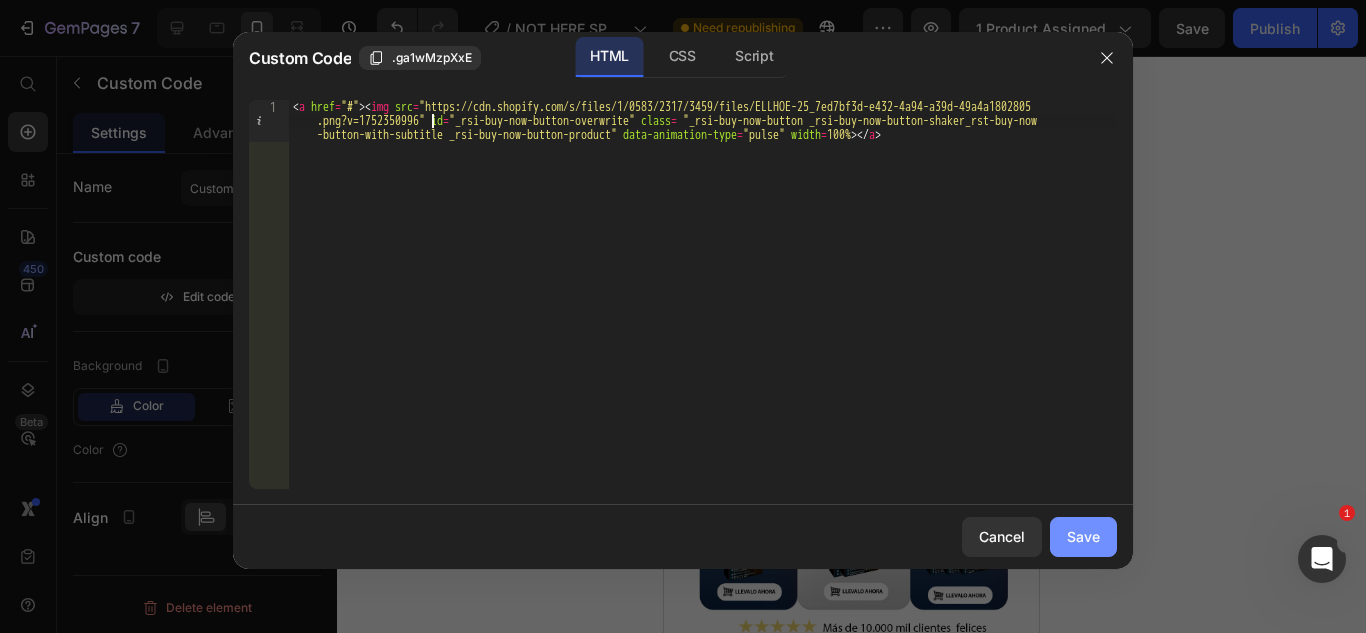 click on "Save" at bounding box center [1083, 536] 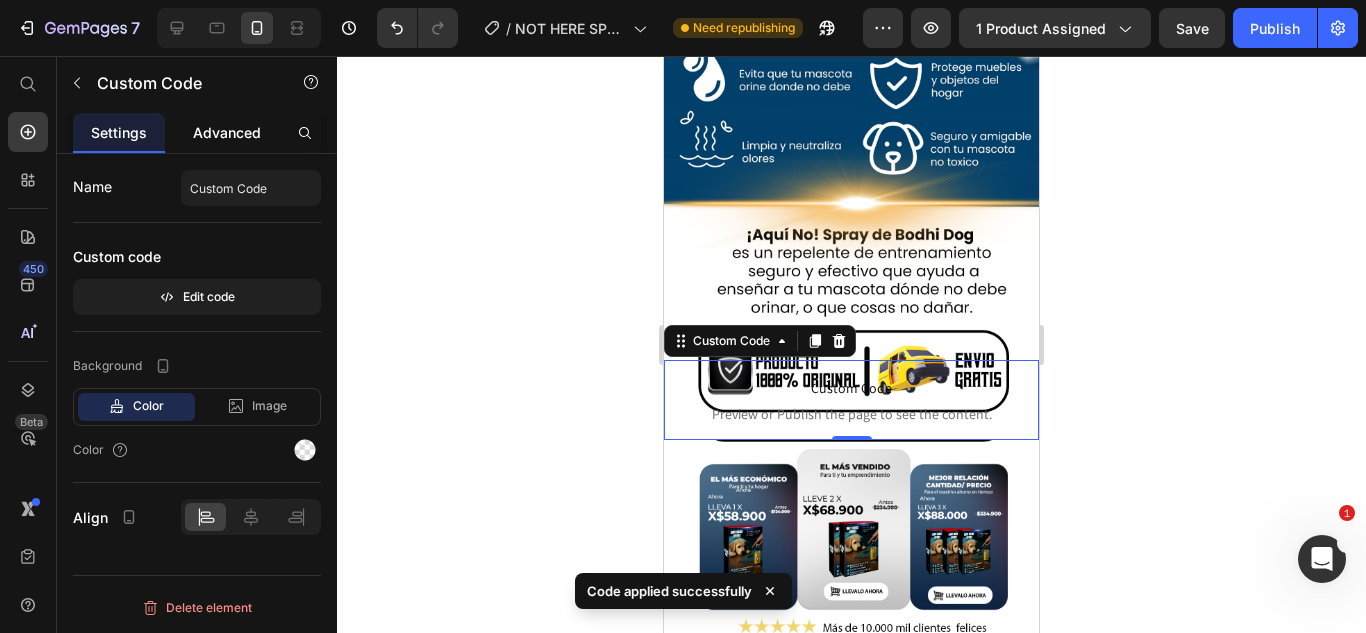 click on "Advanced" at bounding box center (227, 132) 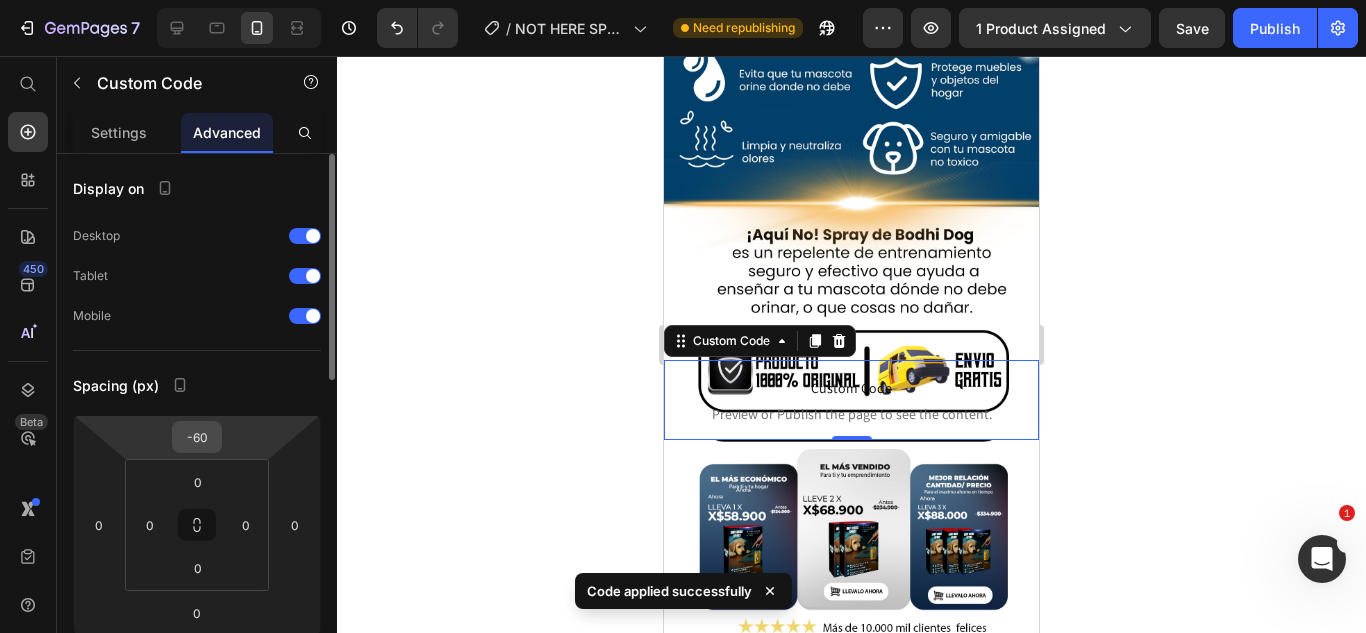 click on "-60" at bounding box center [197, 437] 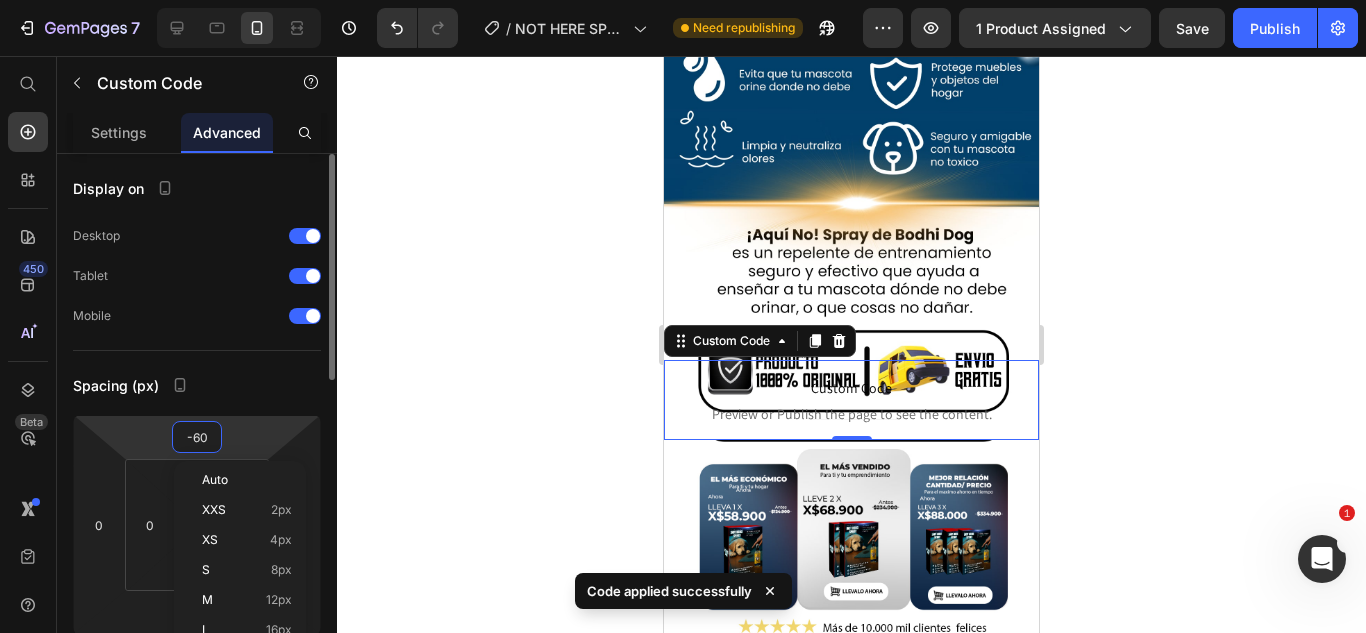click on "-60" at bounding box center (197, 437) 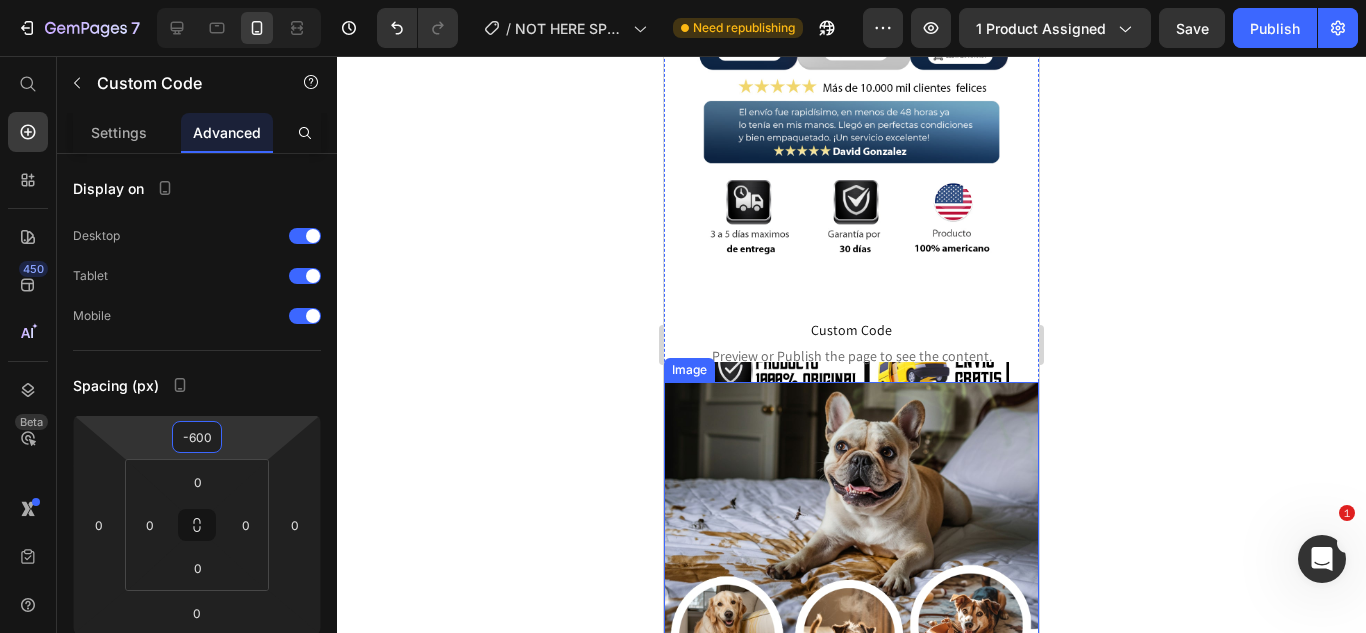 type on "-60" 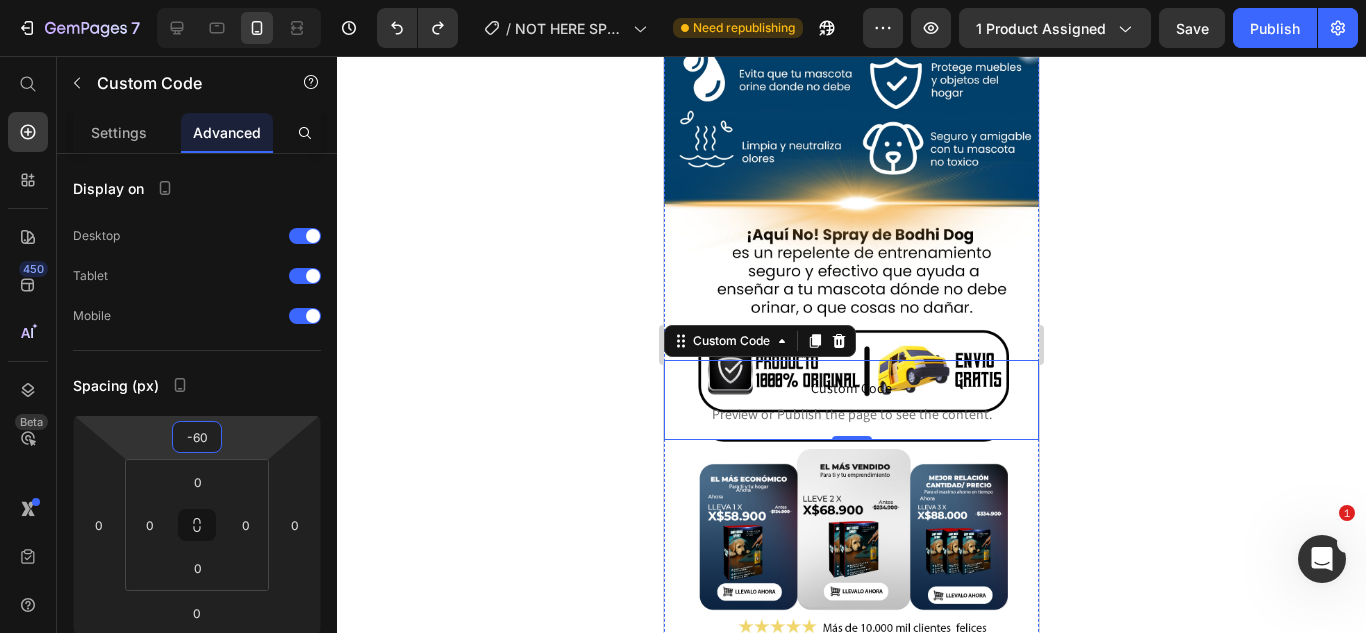click 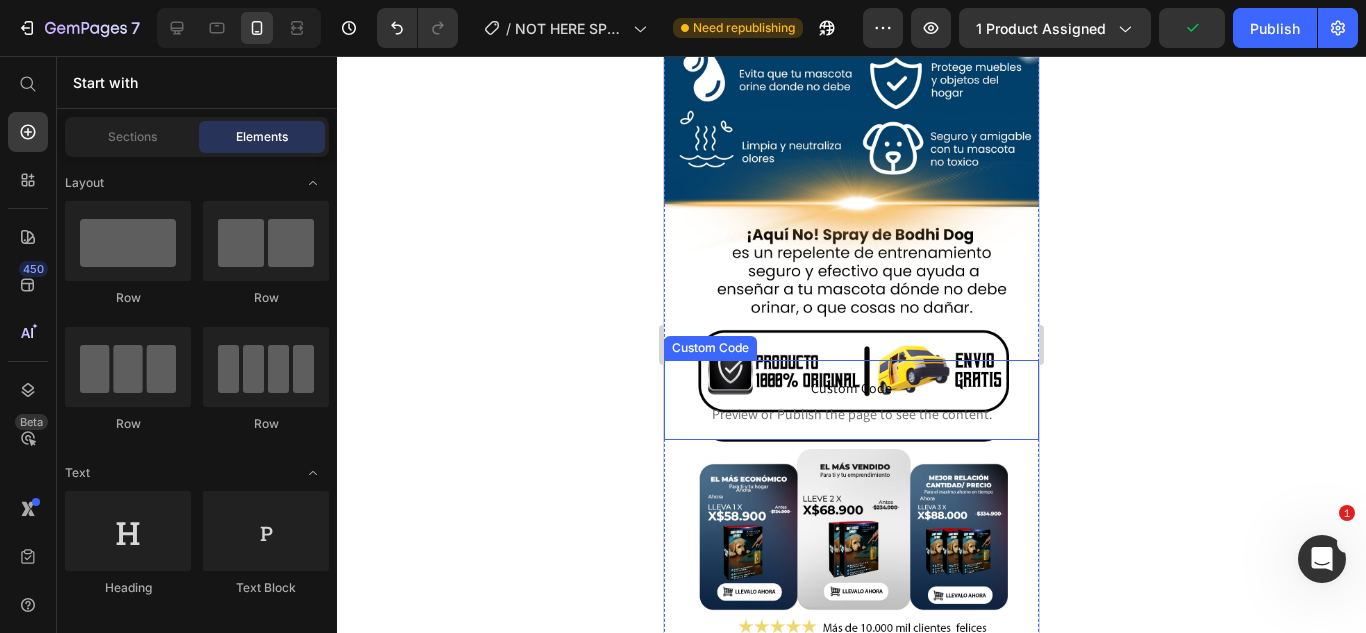click on "Custom Code" at bounding box center [851, 388] 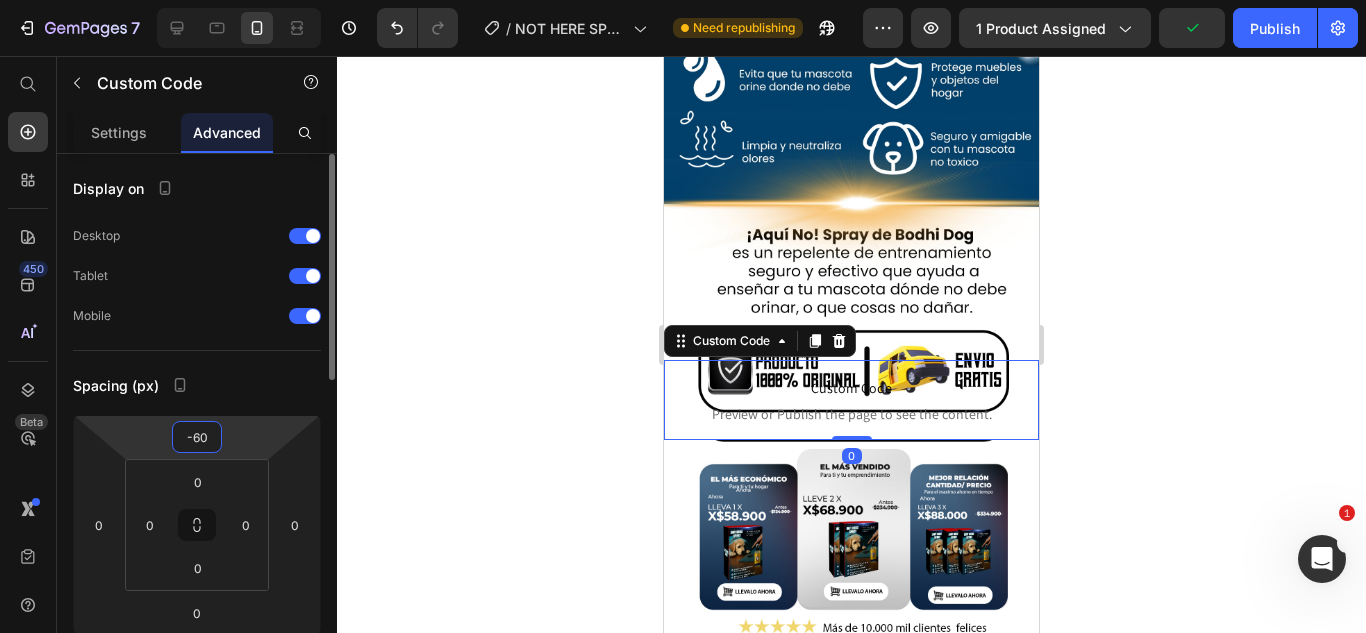 click on "-60" at bounding box center (197, 437) 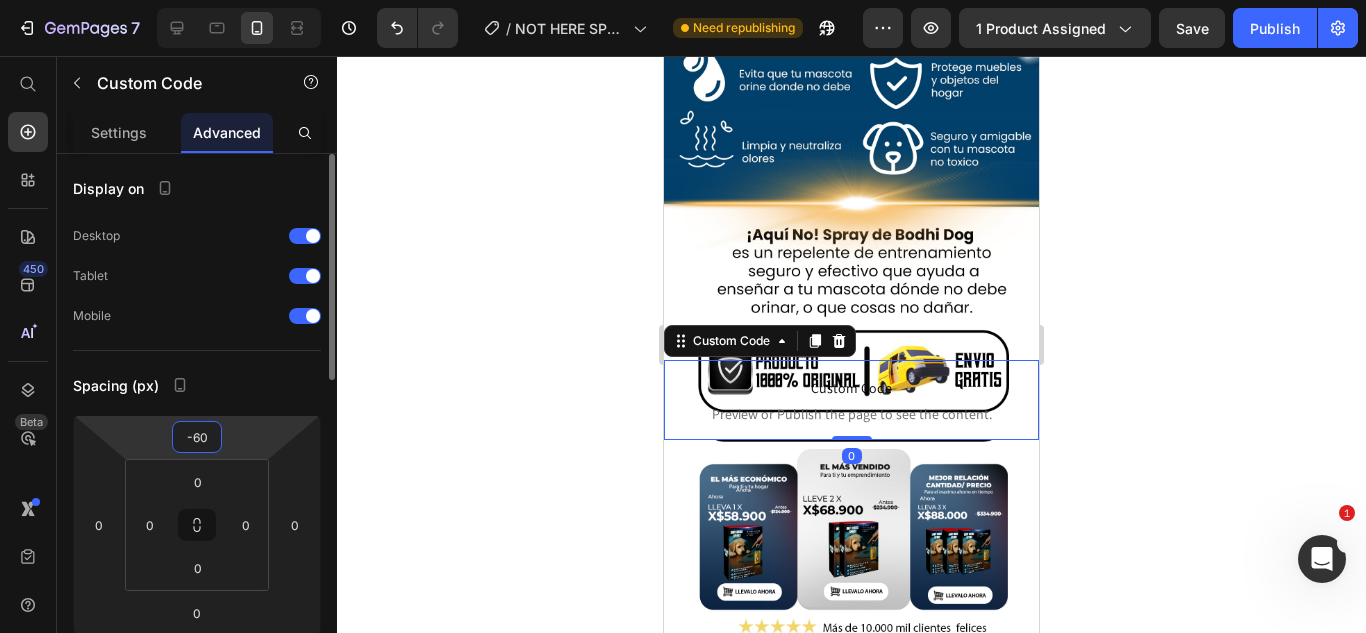 click on "-60" at bounding box center (197, 437) 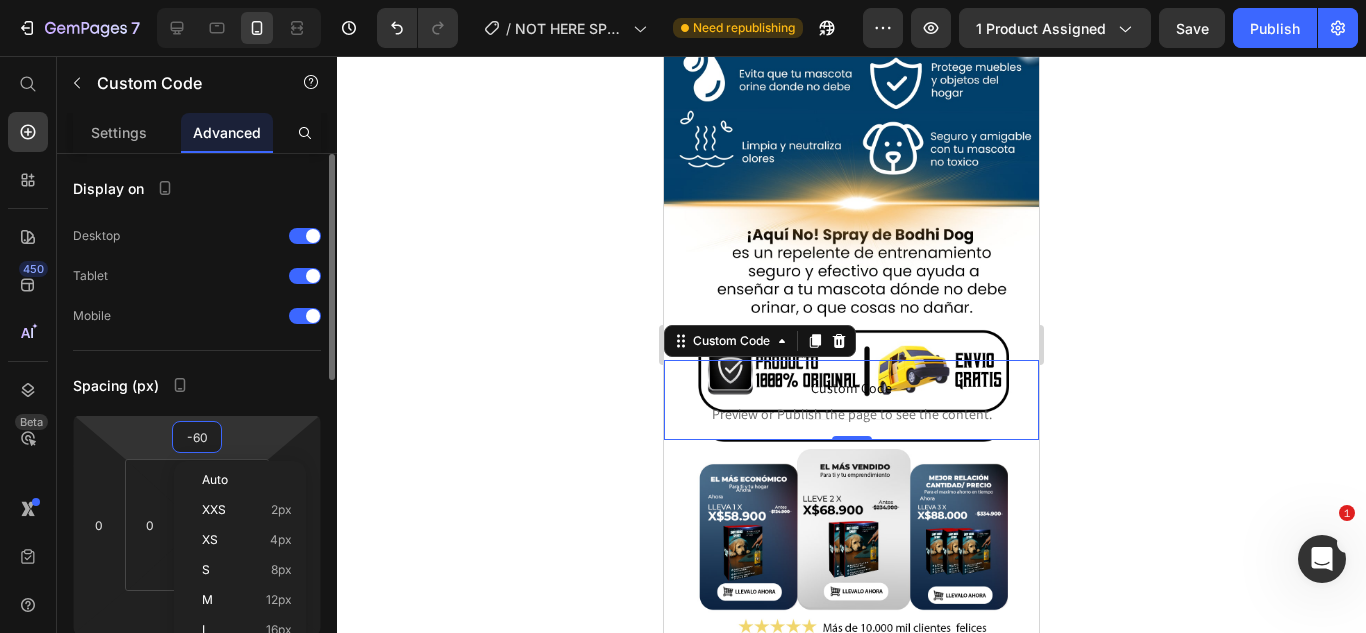 type on "-6" 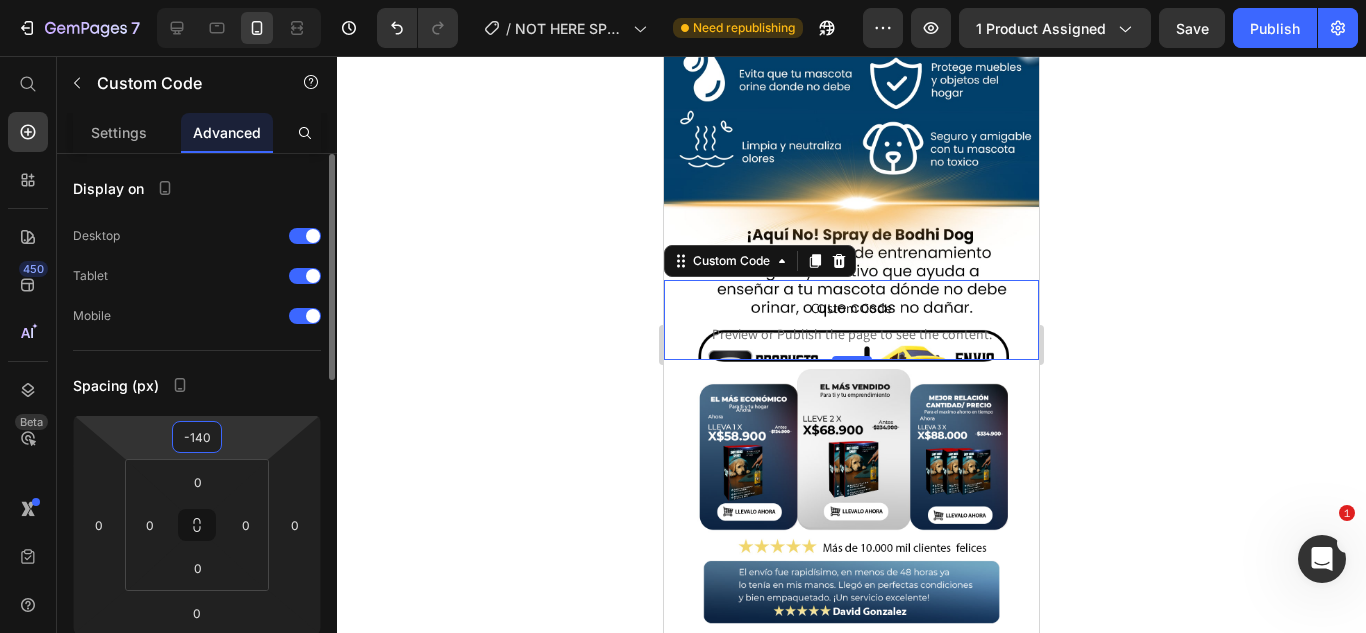 type on "-1400" 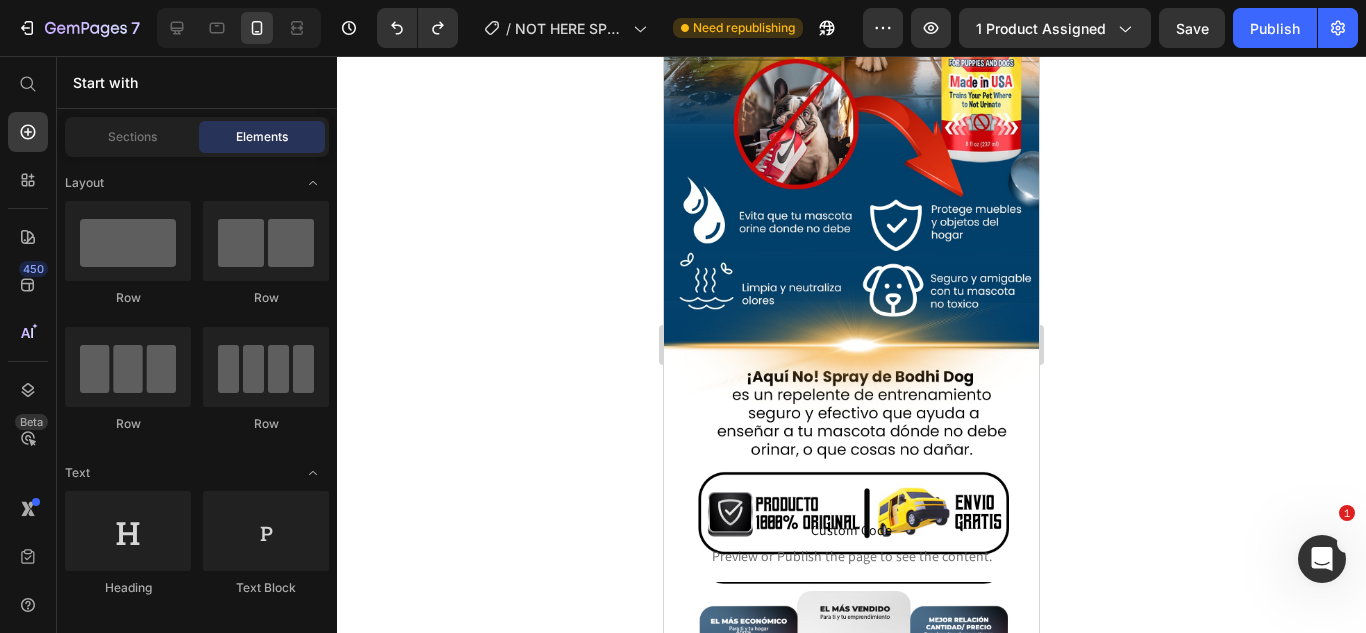 scroll, scrollTop: 484, scrollLeft: 0, axis: vertical 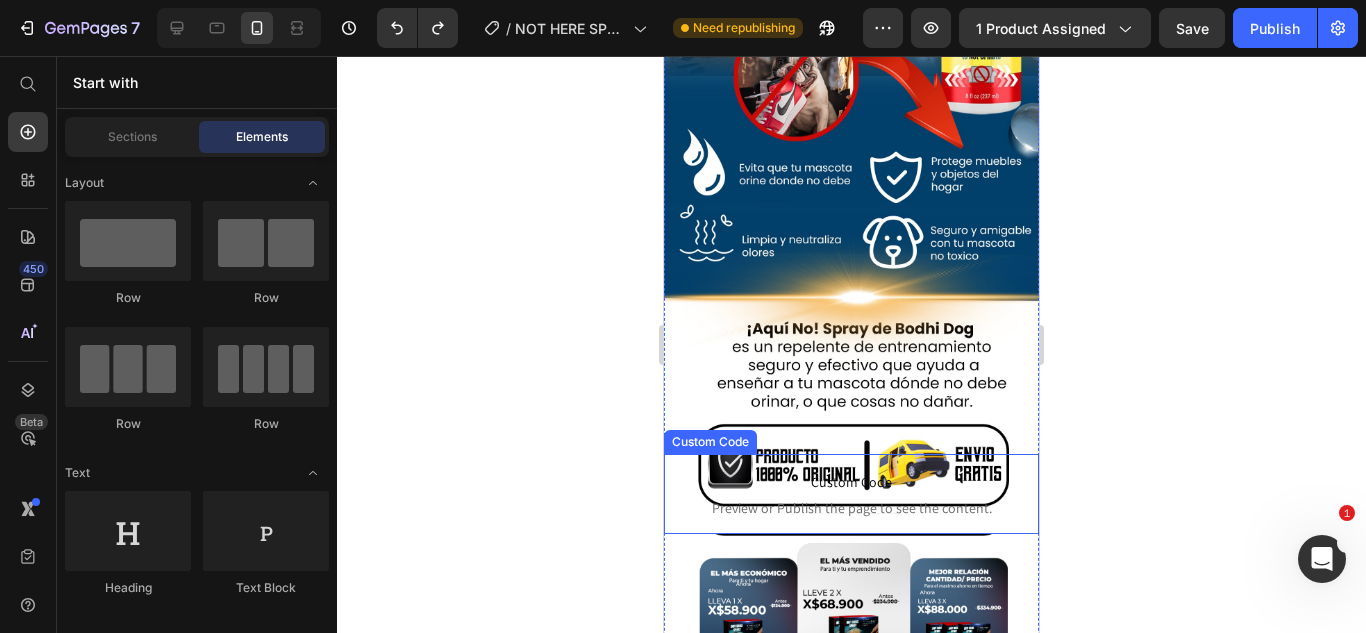click on "Preview or Publish the page to see the content." at bounding box center [851, 508] 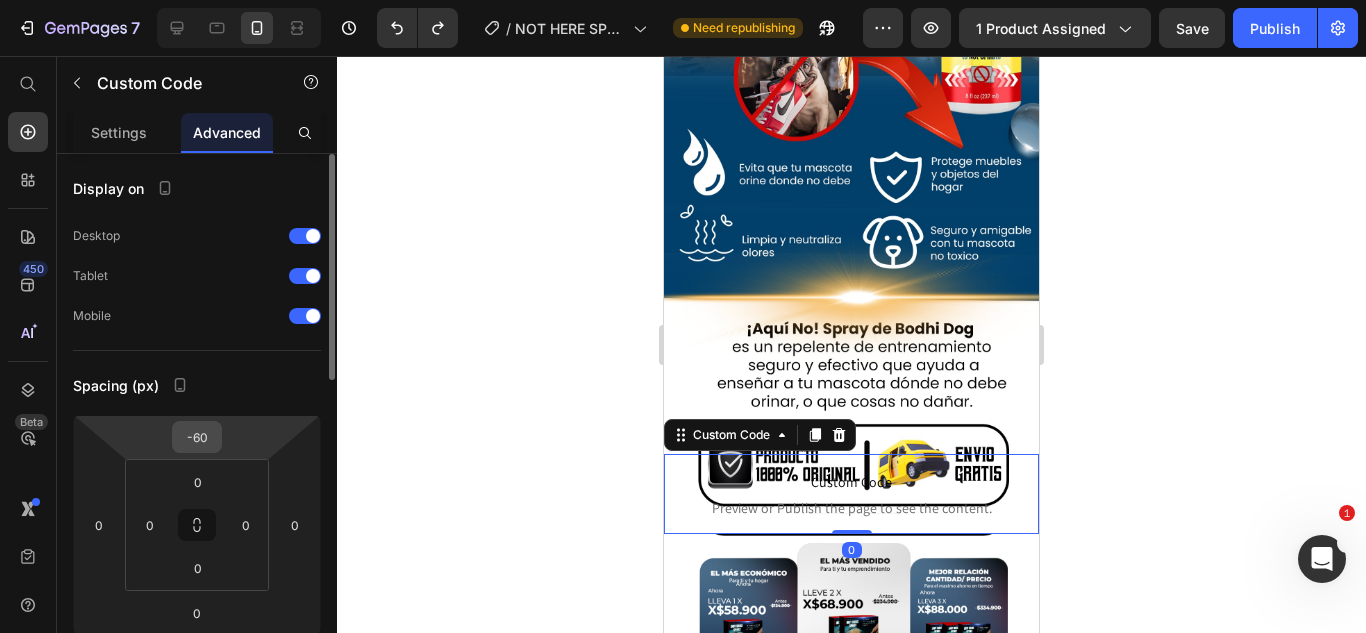 click on "-60" at bounding box center (197, 437) 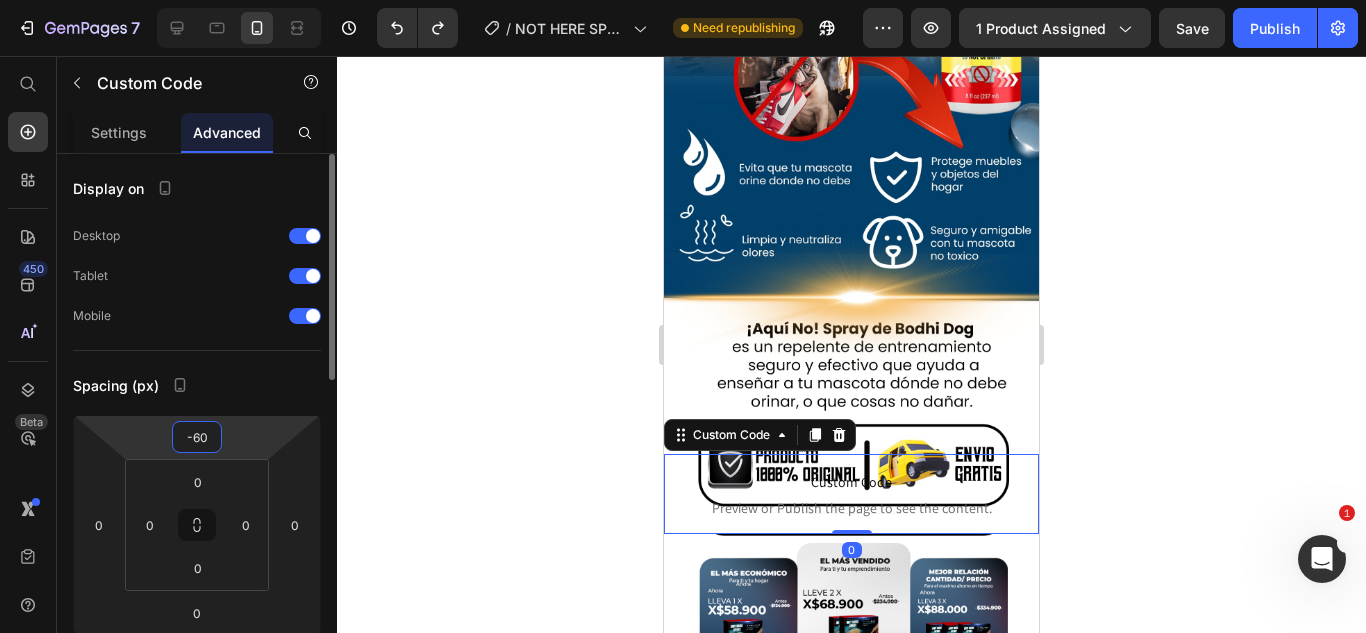 click on "-60" at bounding box center (197, 437) 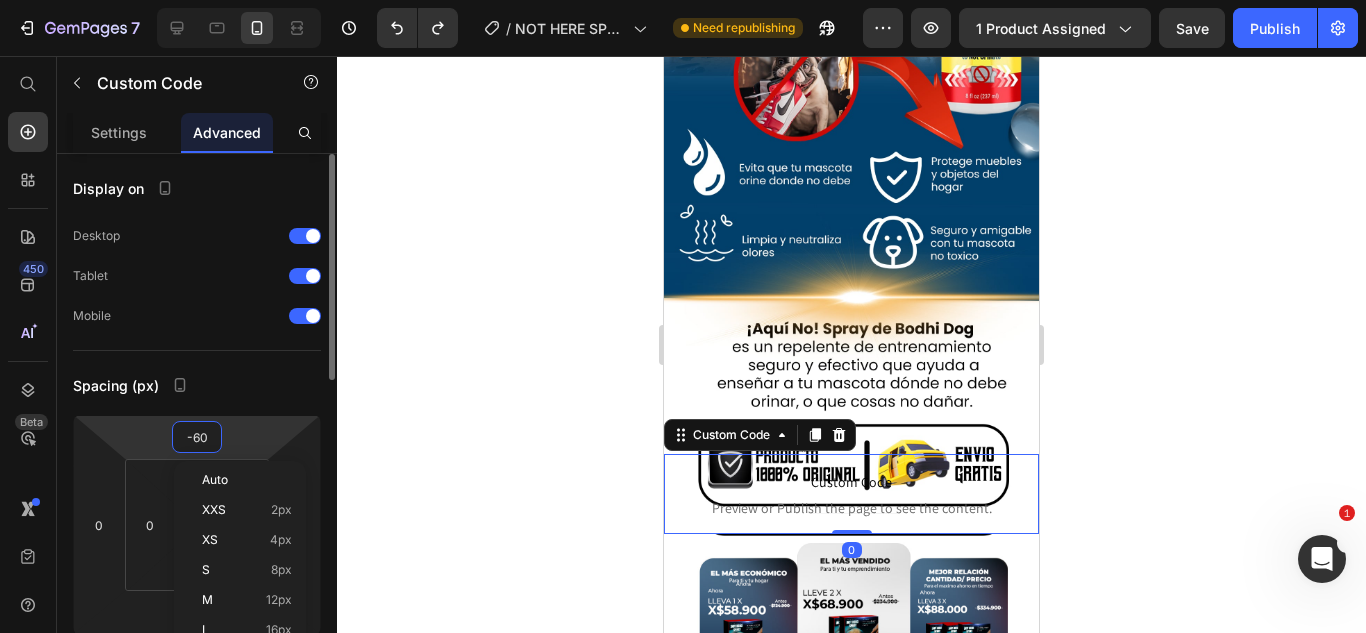 click on "-60" at bounding box center (197, 437) 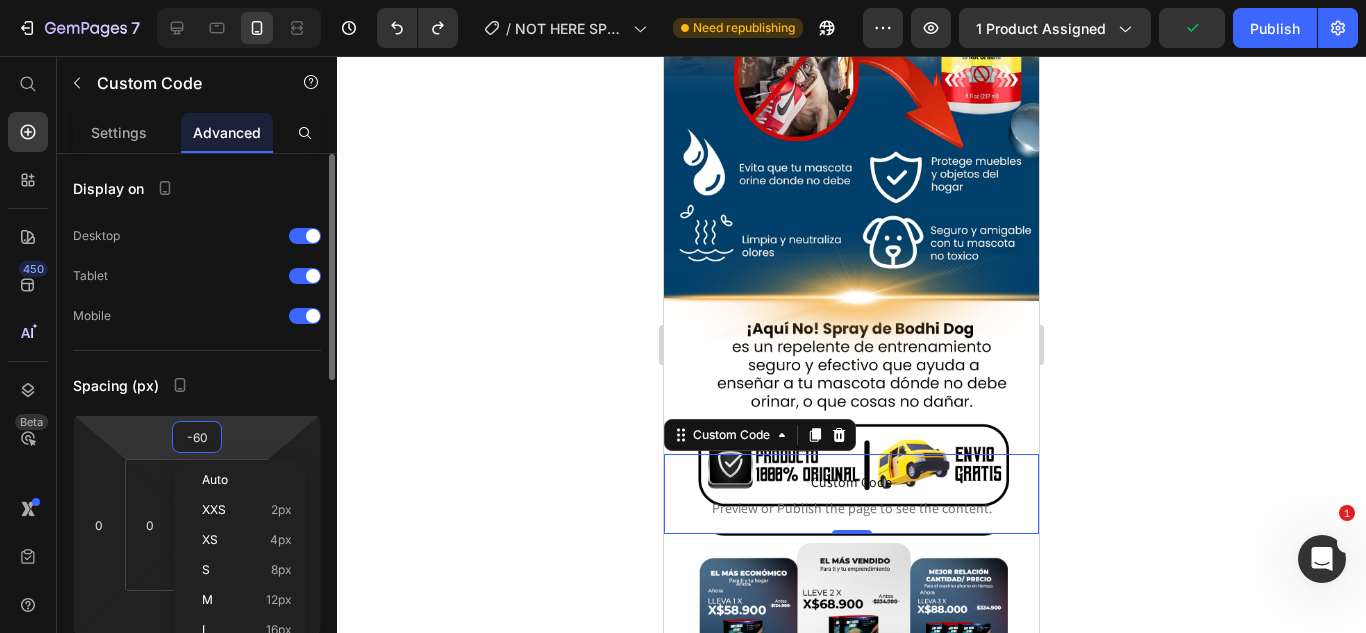 type on "-6" 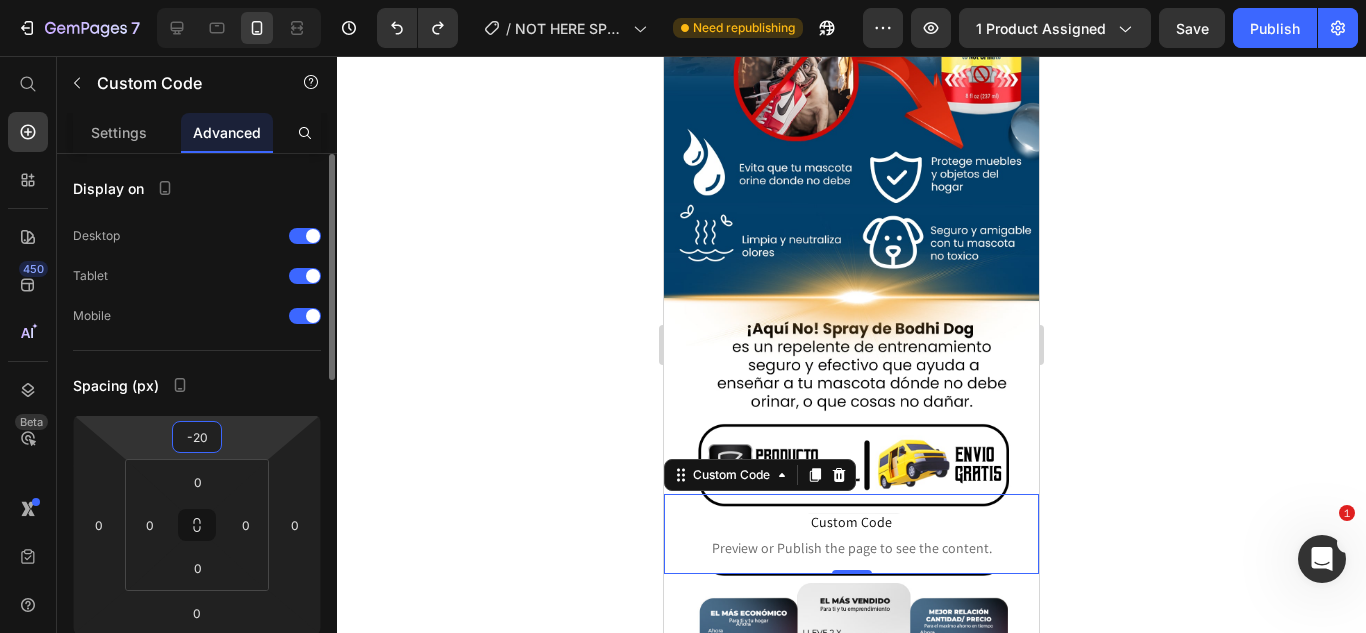 type on "-2" 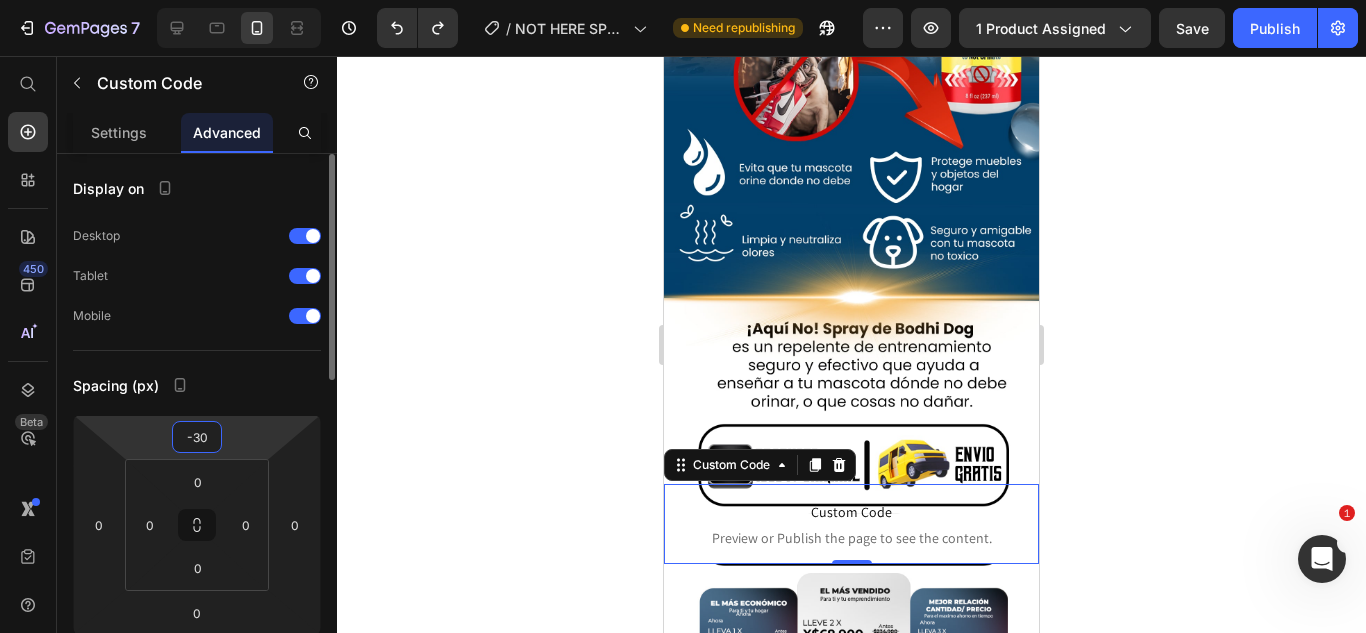 type on "-3" 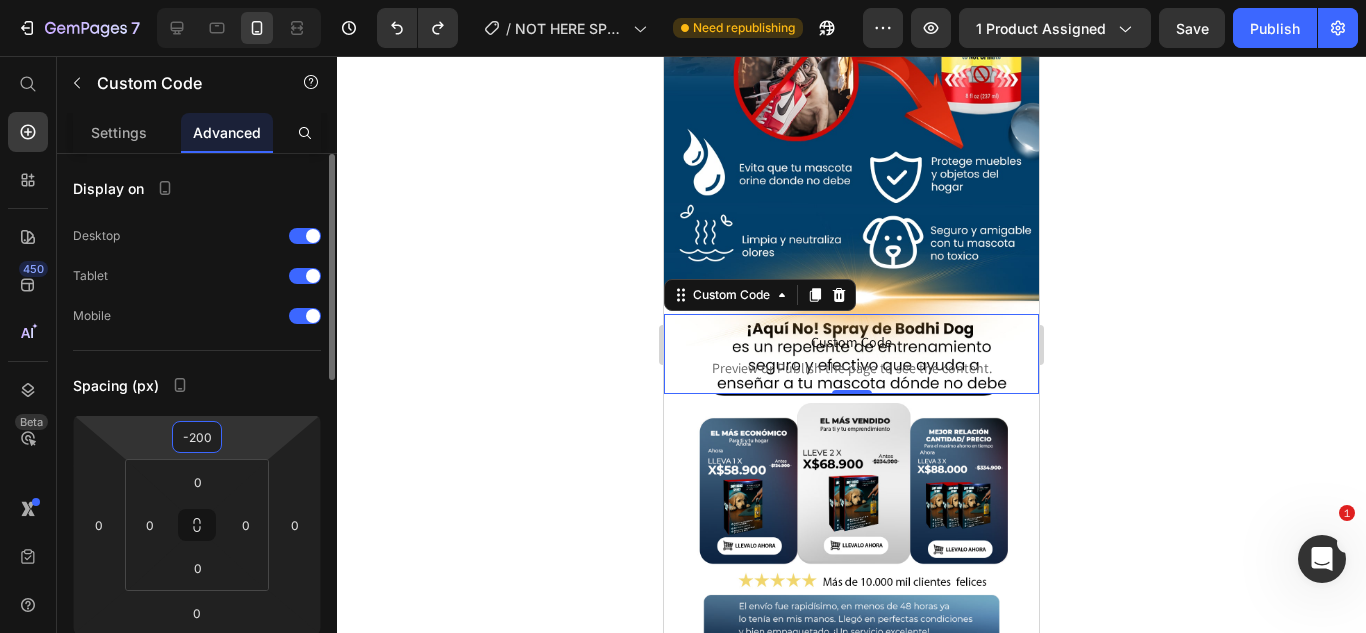 type on "-20" 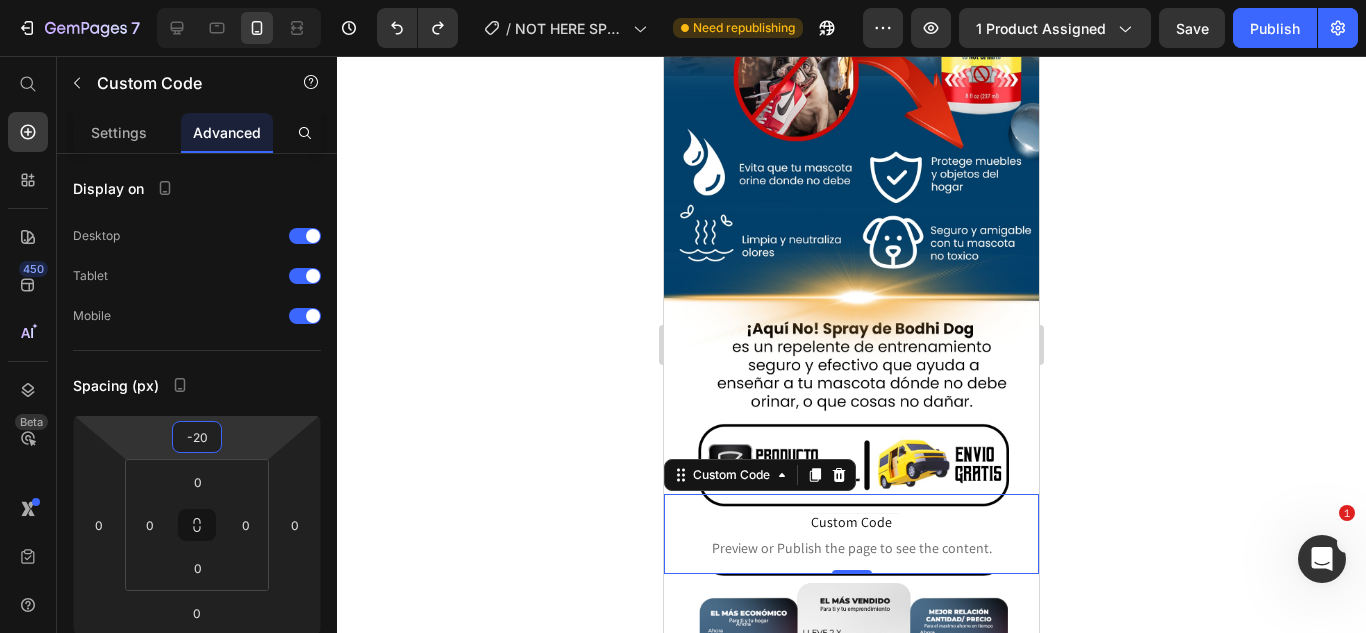 click 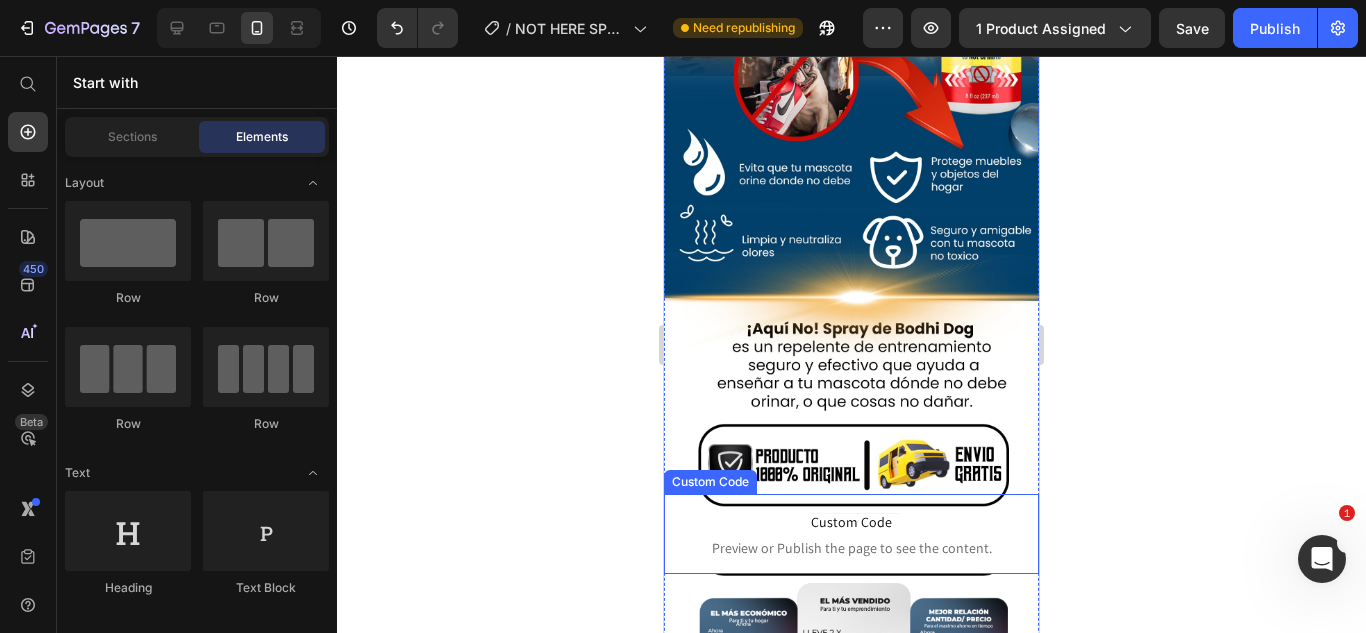 click on "Custom Code" at bounding box center (851, 522) 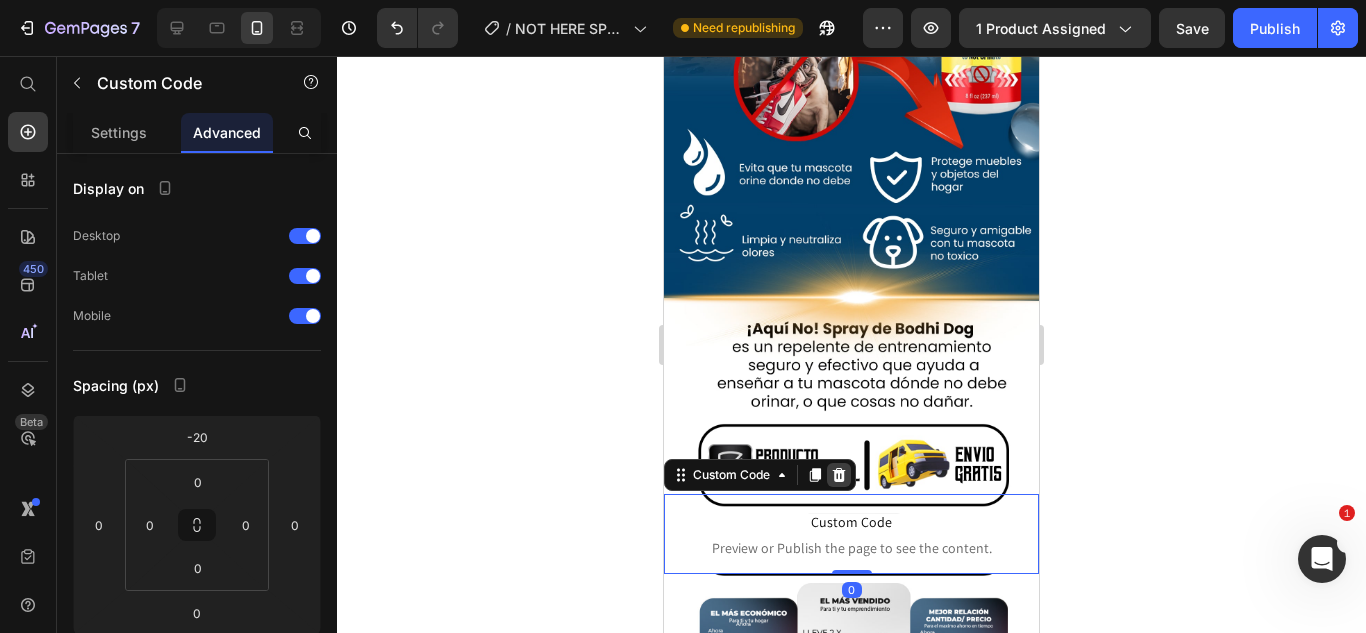 click 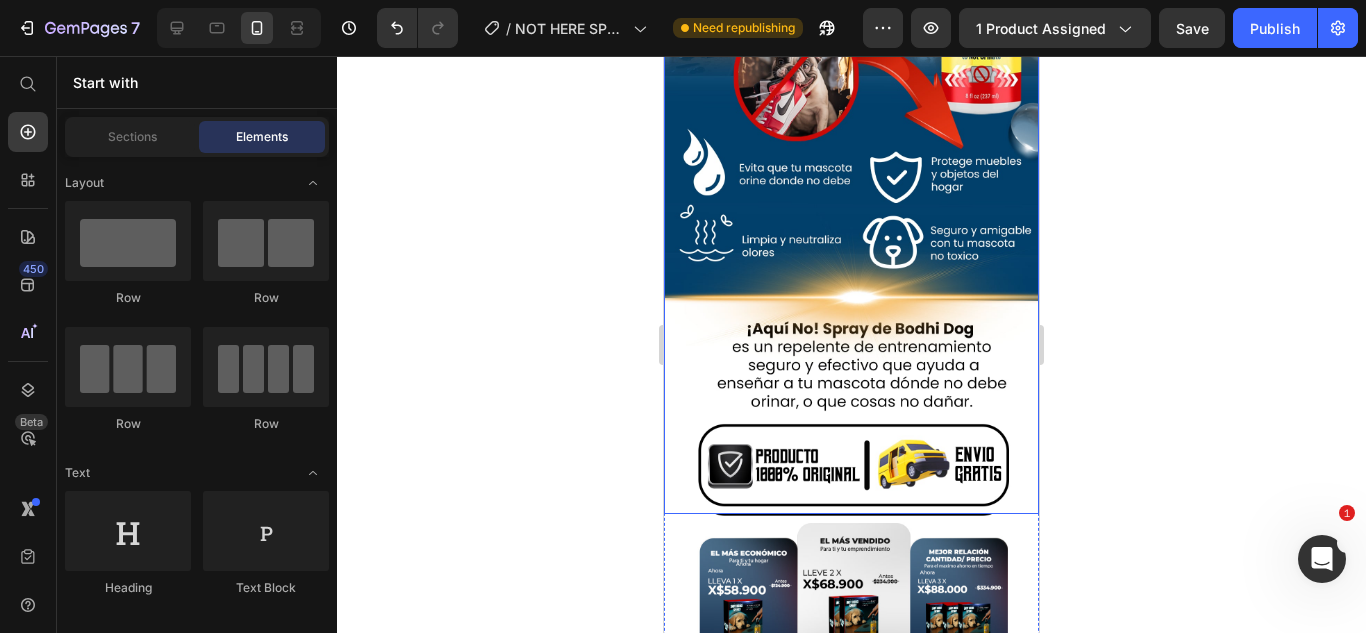 click at bounding box center [851, 63] 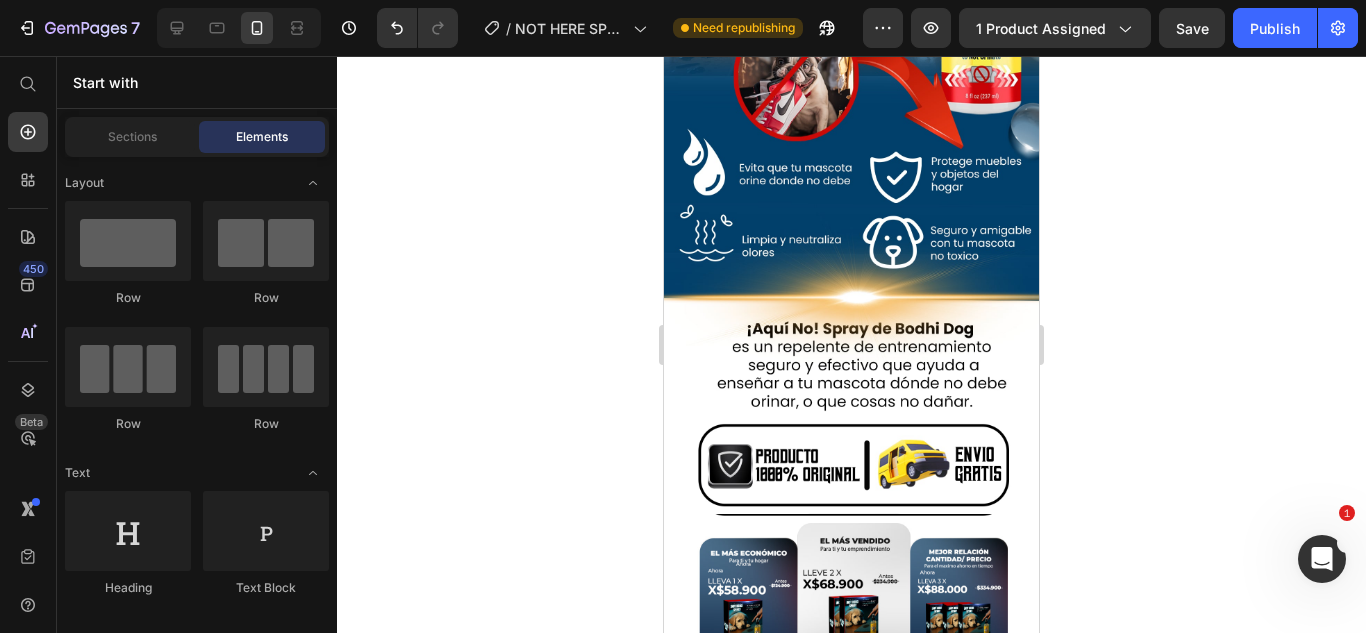 scroll, scrollTop: 0, scrollLeft: 0, axis: both 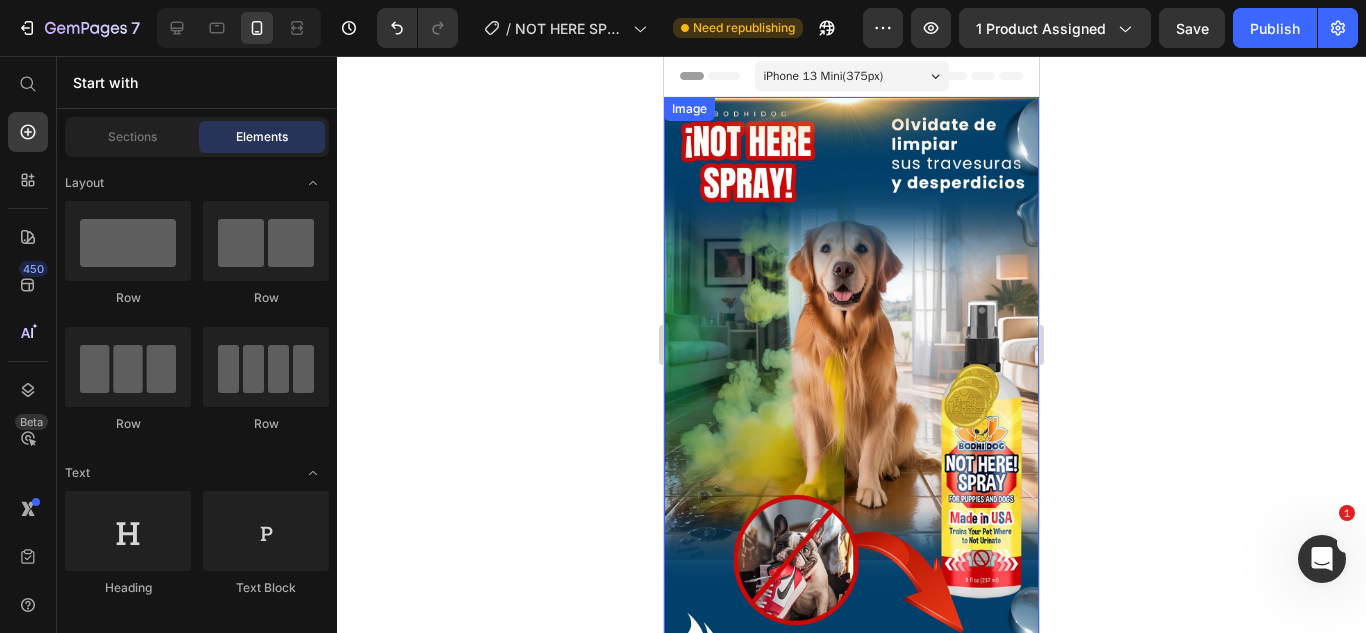 click at bounding box center (851, 547) 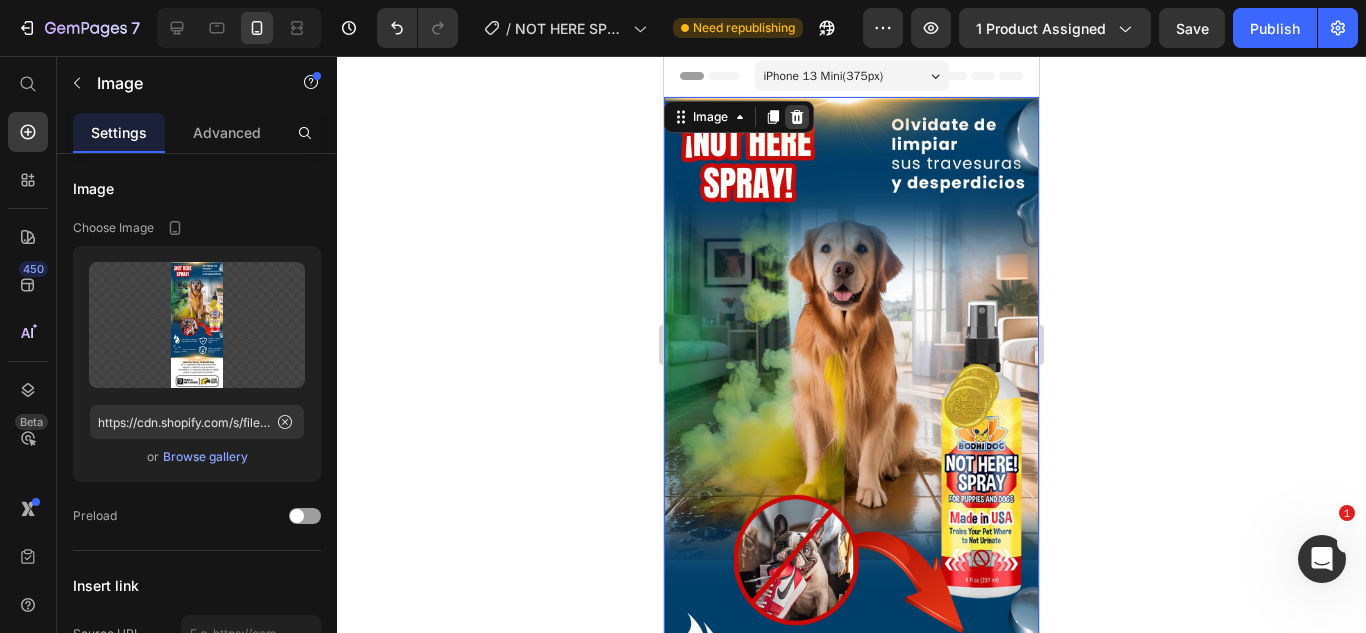 click 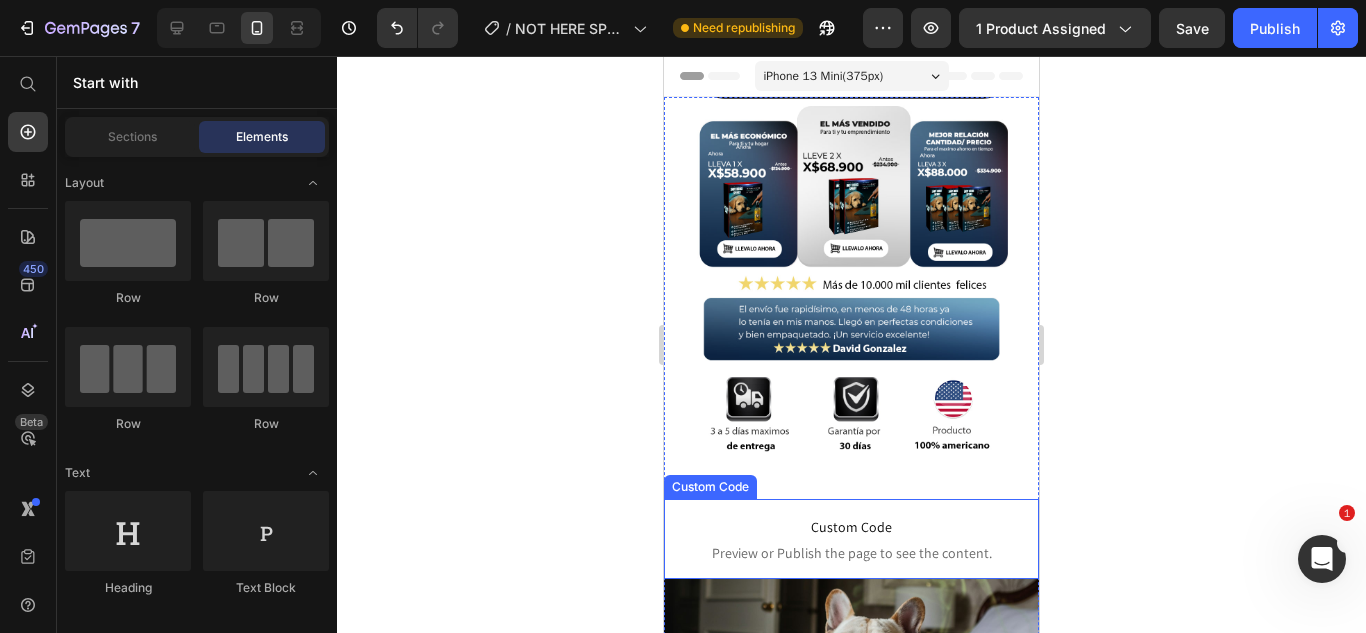 click on "Custom Code" at bounding box center (851, 527) 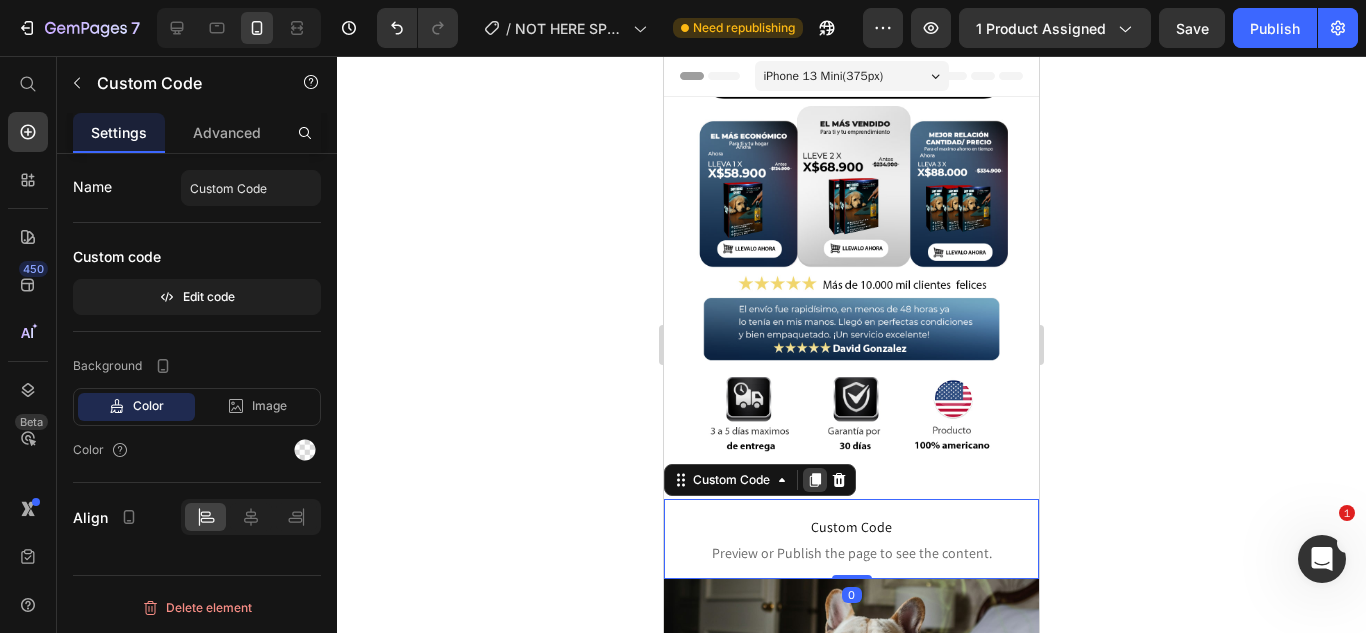 click at bounding box center (815, 480) 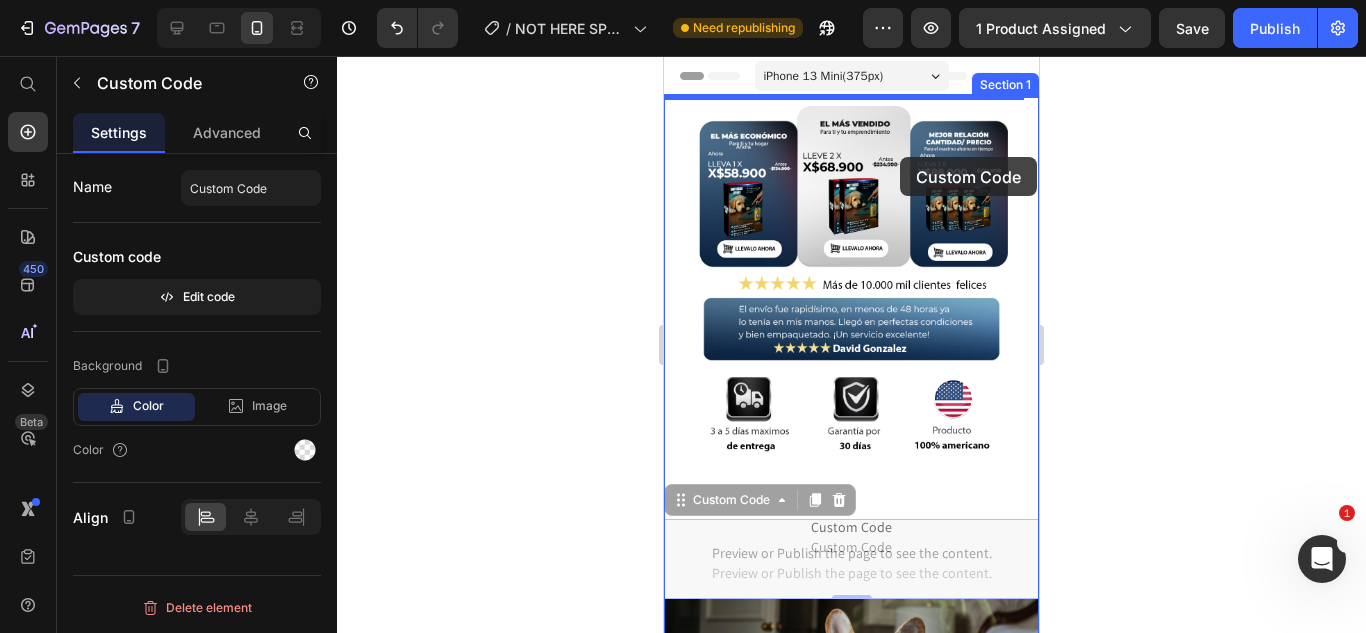 drag, startPoint x: 913, startPoint y: 515, endPoint x: 899, endPoint y: 147, distance: 368.2662 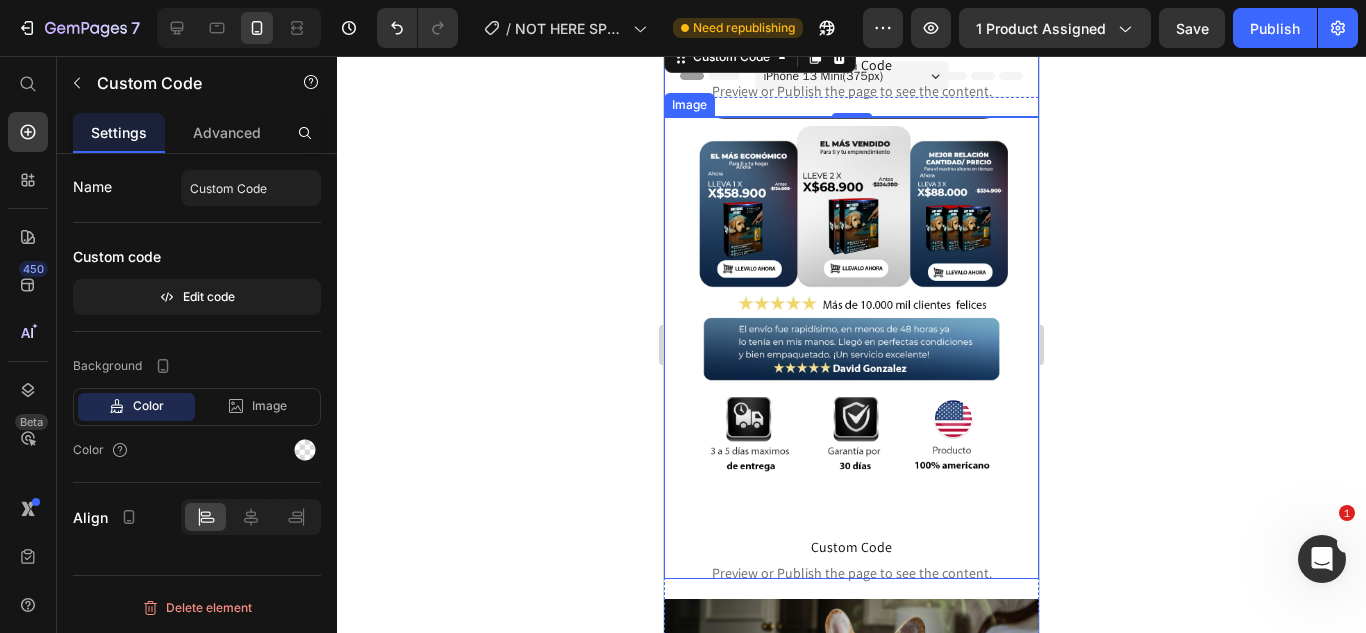 click 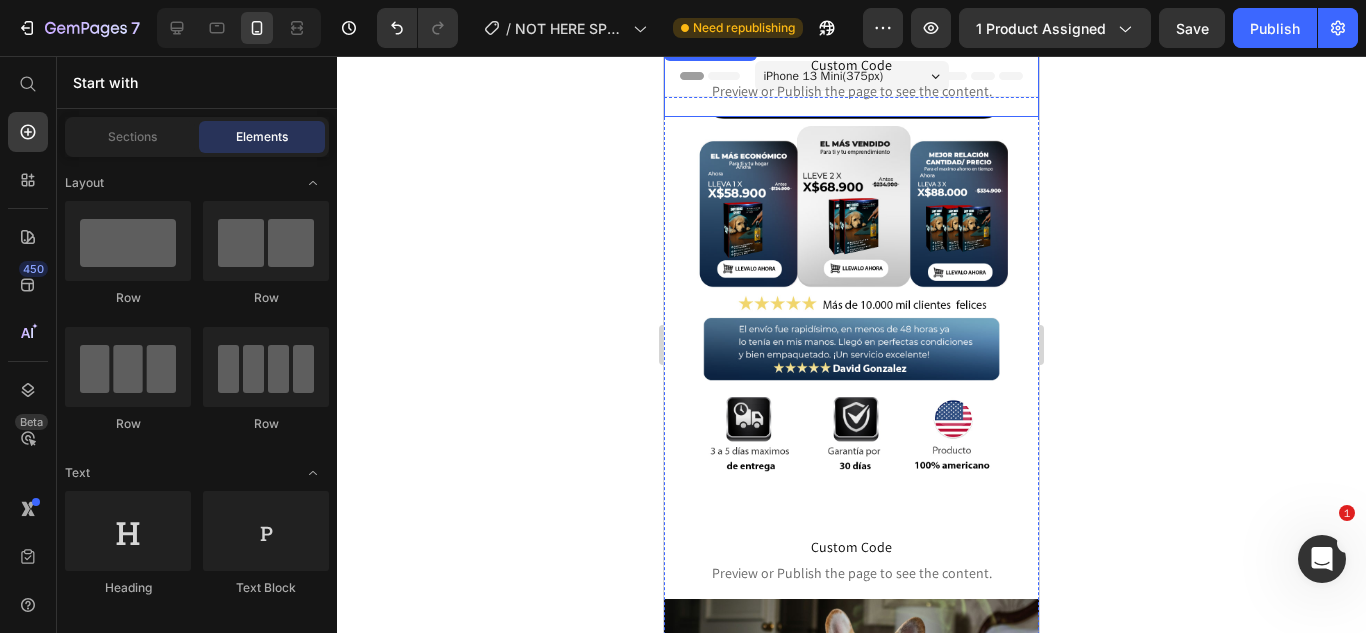 click on "Custom Code
Preview or Publish the page to see the content." at bounding box center [851, 77] 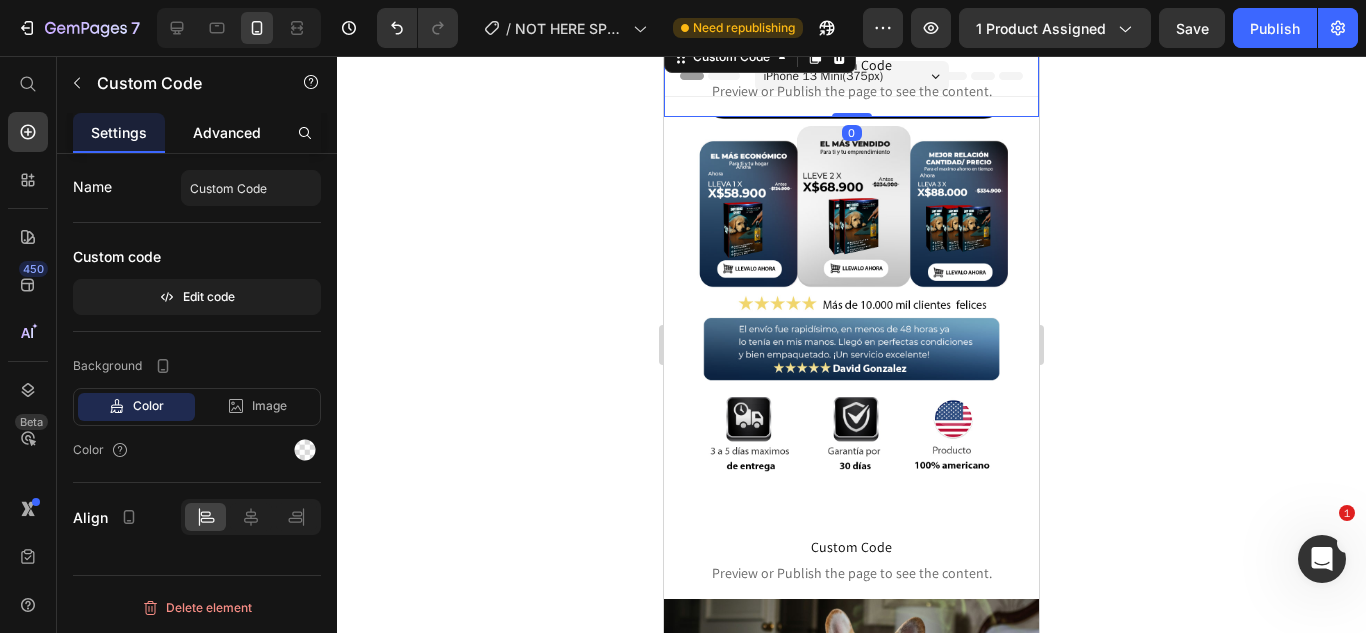 click on "Advanced" 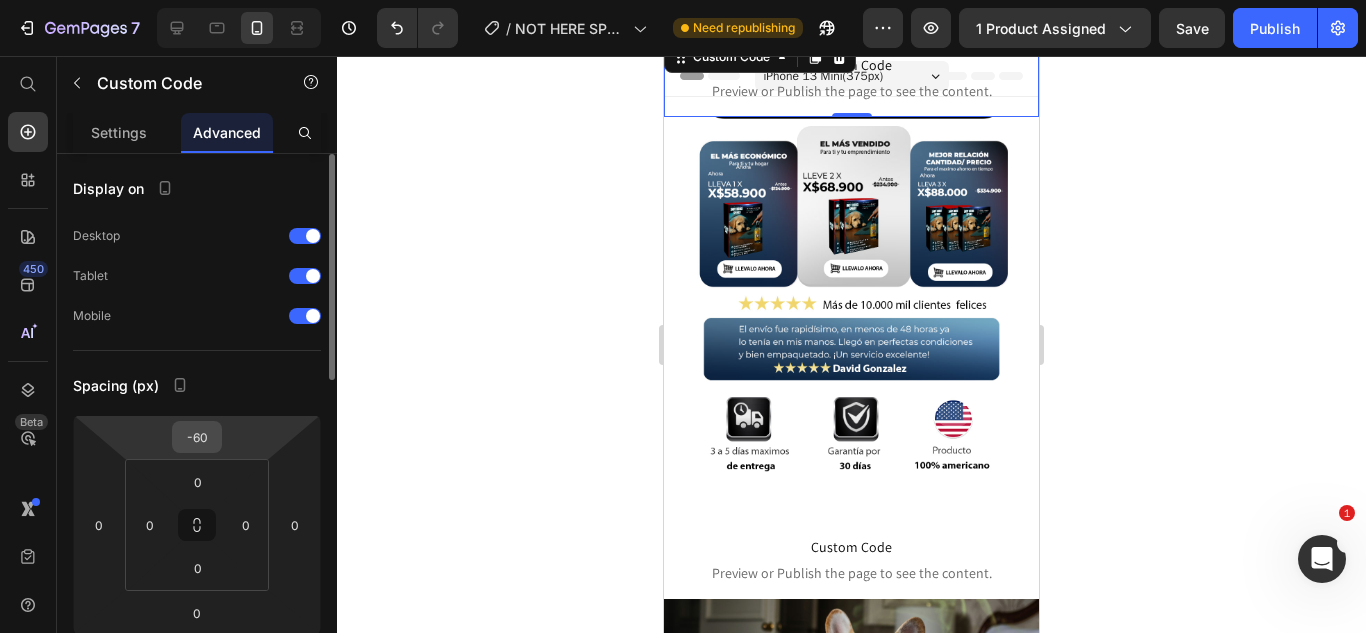 click on "-60" at bounding box center [197, 437] 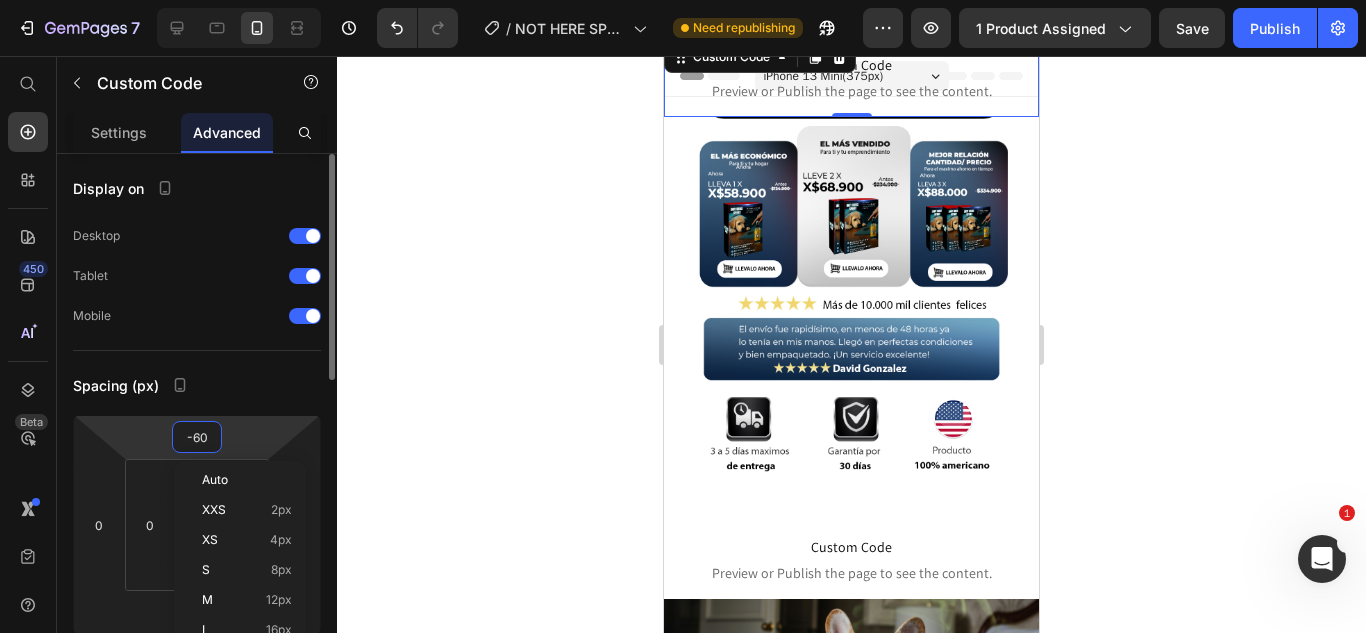 type on "0" 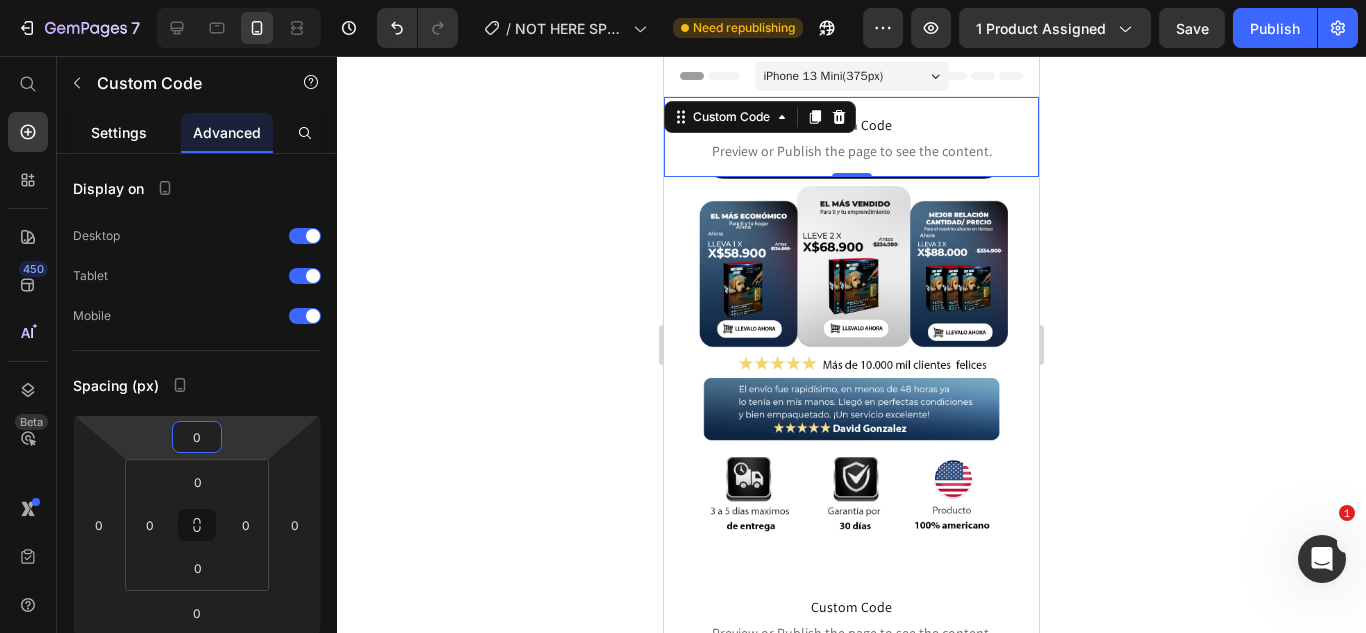 click on "Settings" at bounding box center (119, 132) 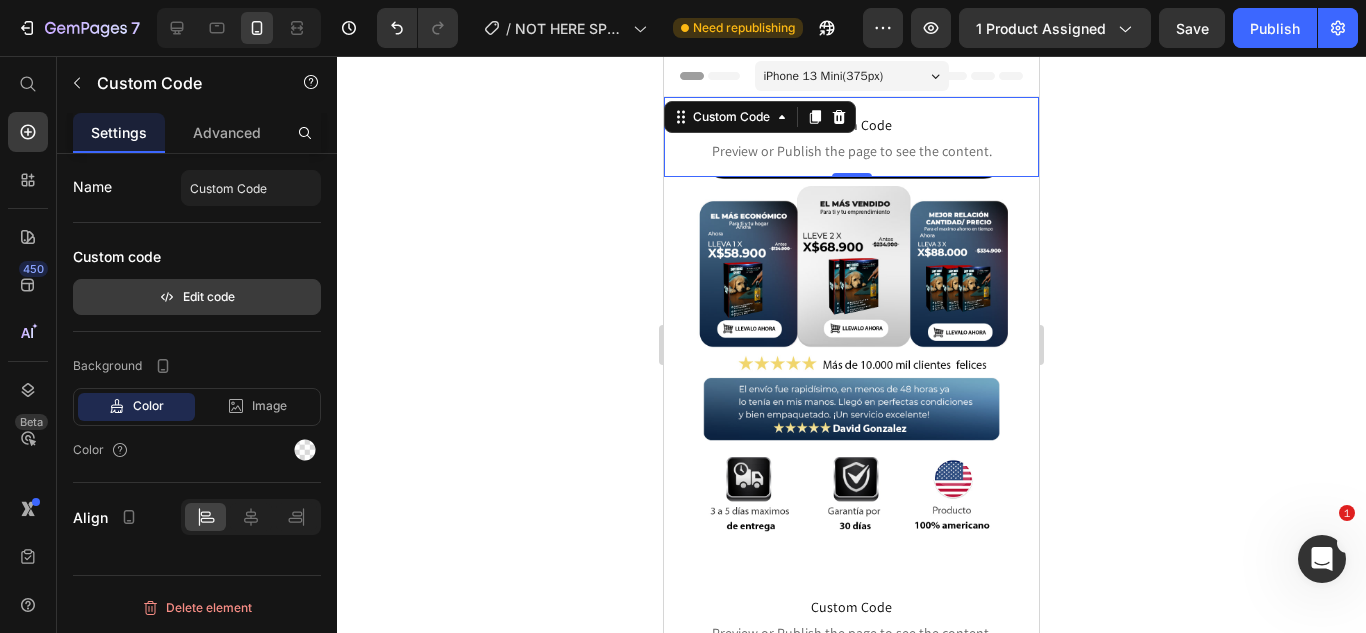 click on "Edit code" at bounding box center [197, 297] 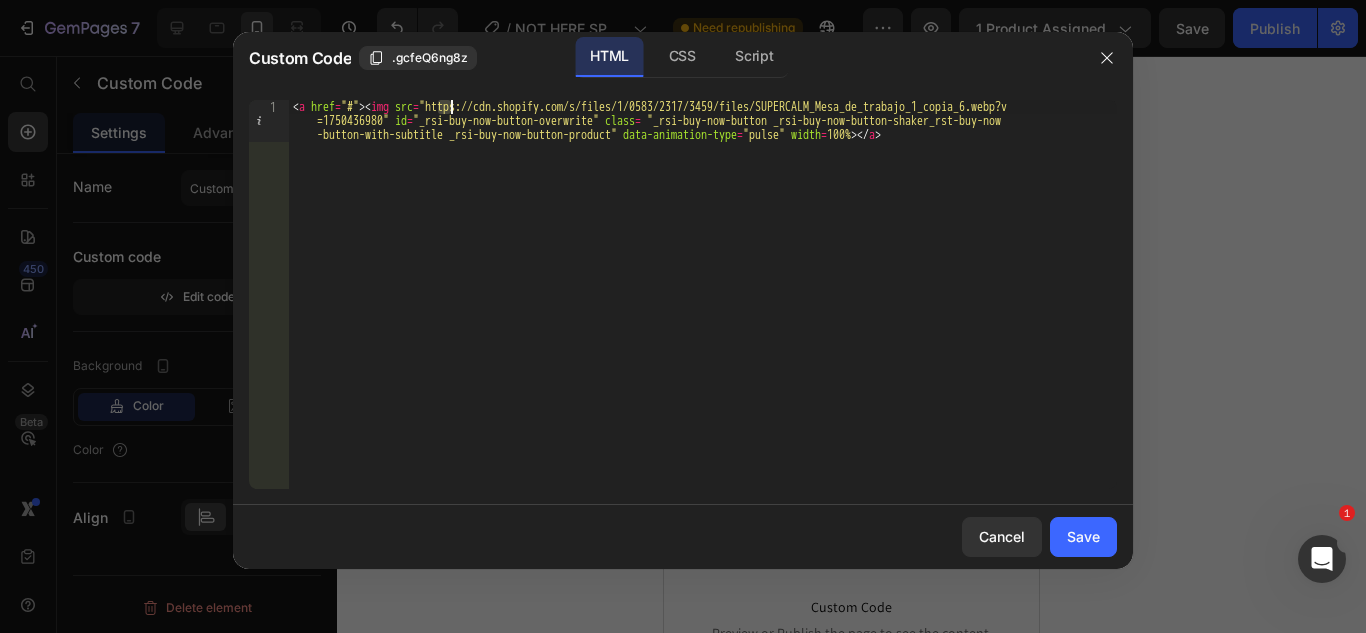 drag, startPoint x: 439, startPoint y: 102, endPoint x: 451, endPoint y: 110, distance: 14.422205 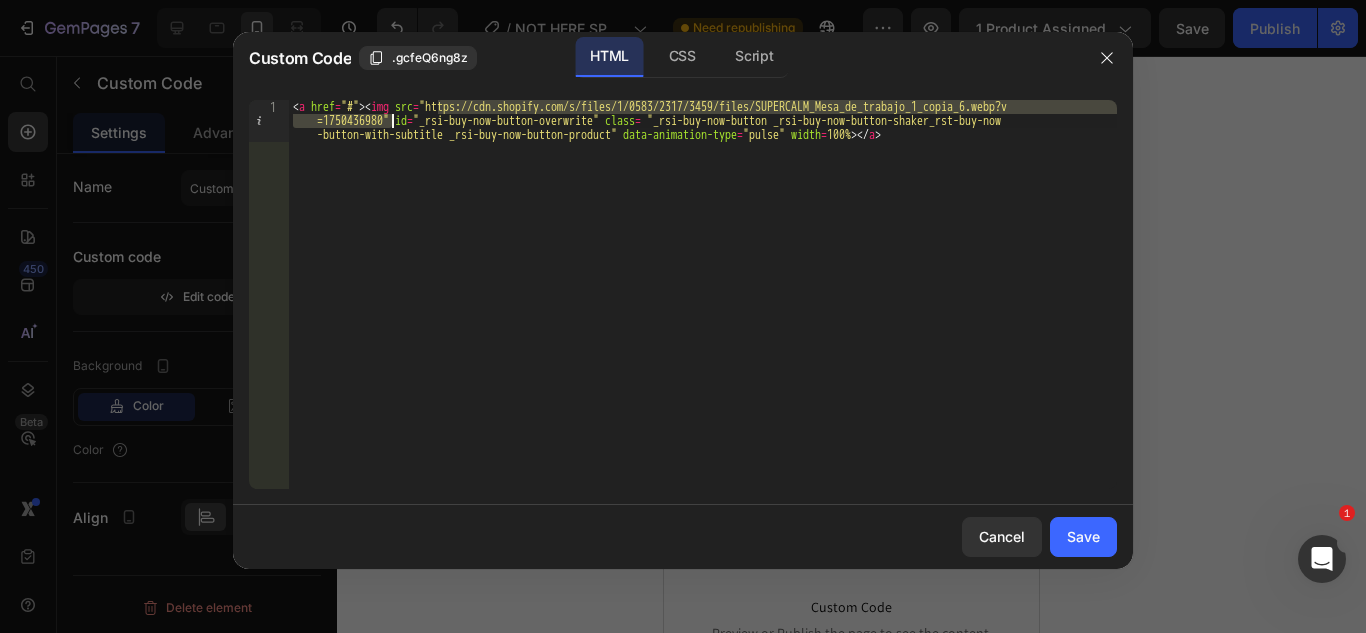 drag, startPoint x: 438, startPoint y: 108, endPoint x: 390, endPoint y: 118, distance: 49.0306 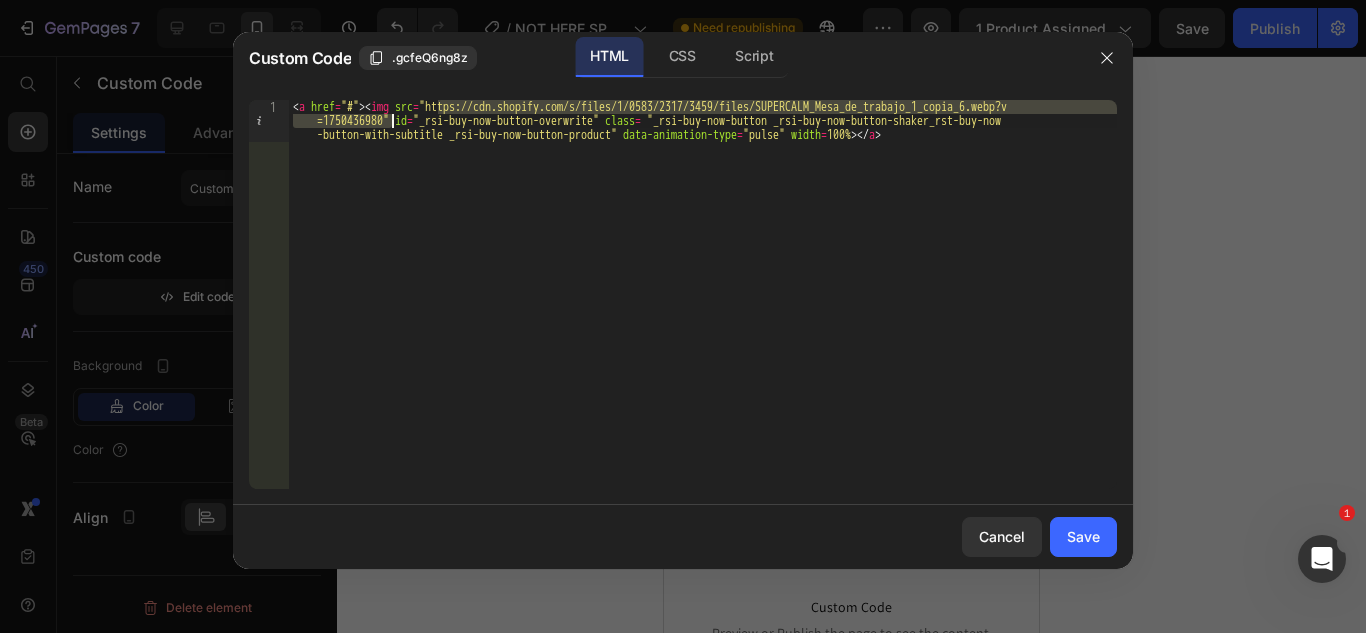 paste on "ELLHOE-25_11zon_5dd9d3c9-3adb-488e-be3c-3356ae623b4d.jpg?v=1752351394" 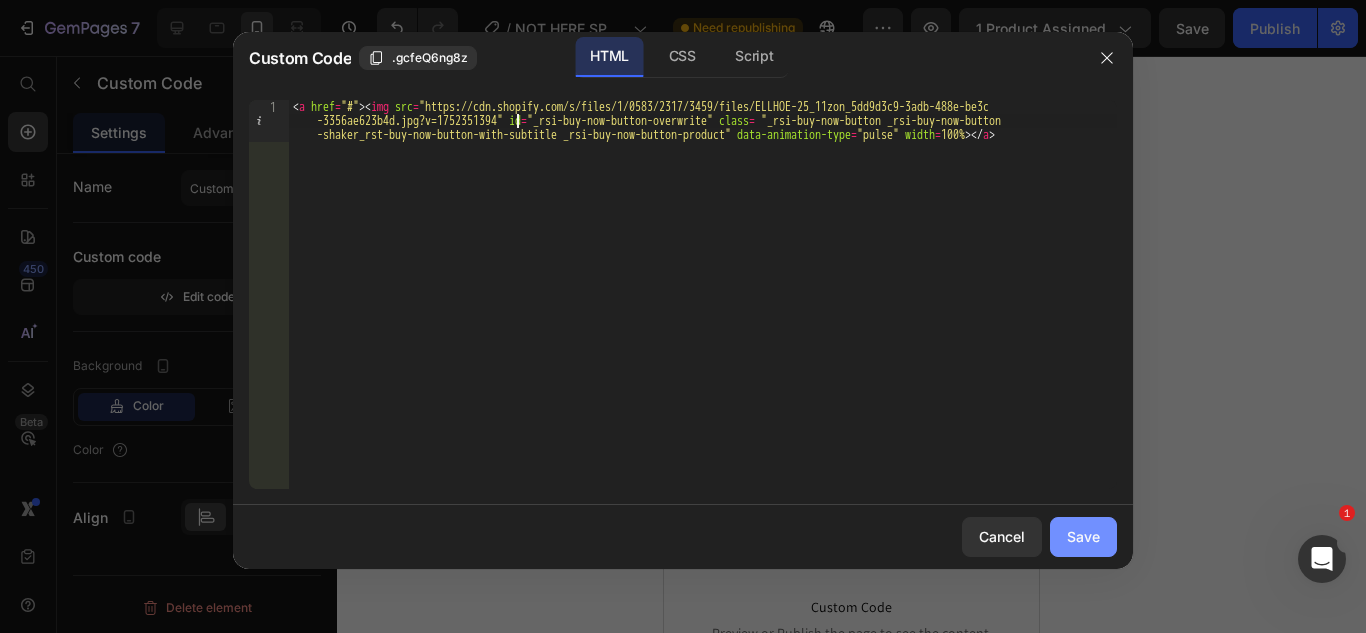 click on "Save" at bounding box center (1083, 536) 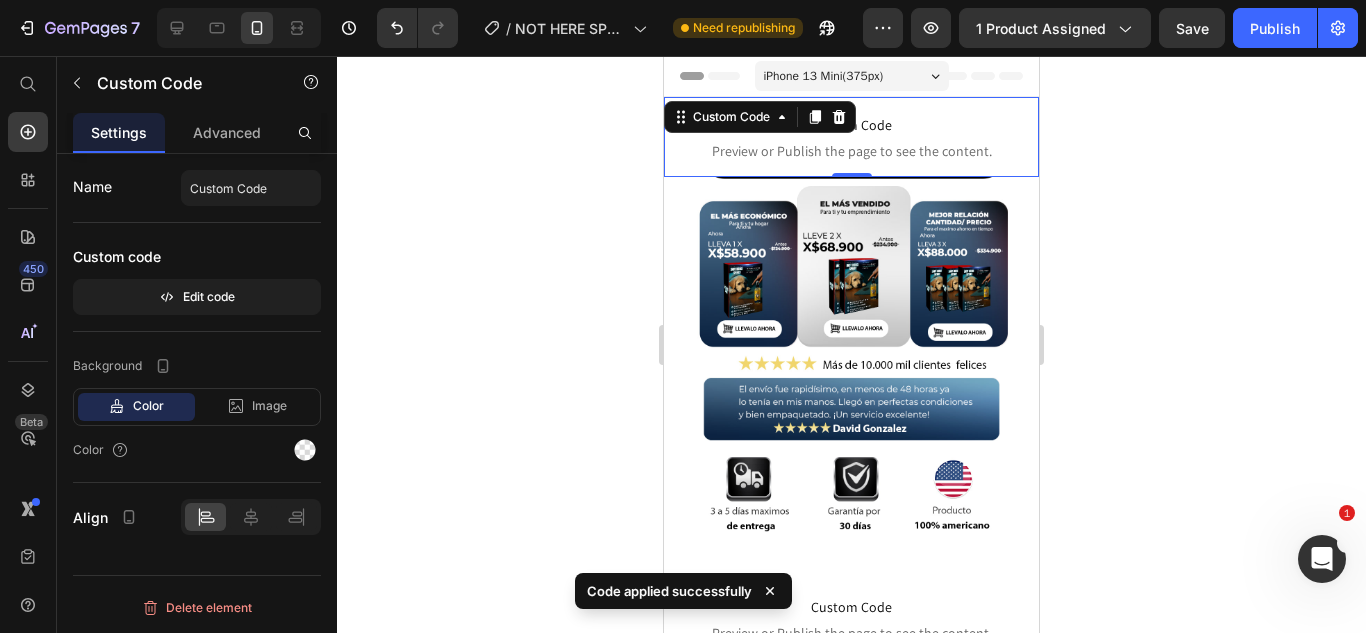 click 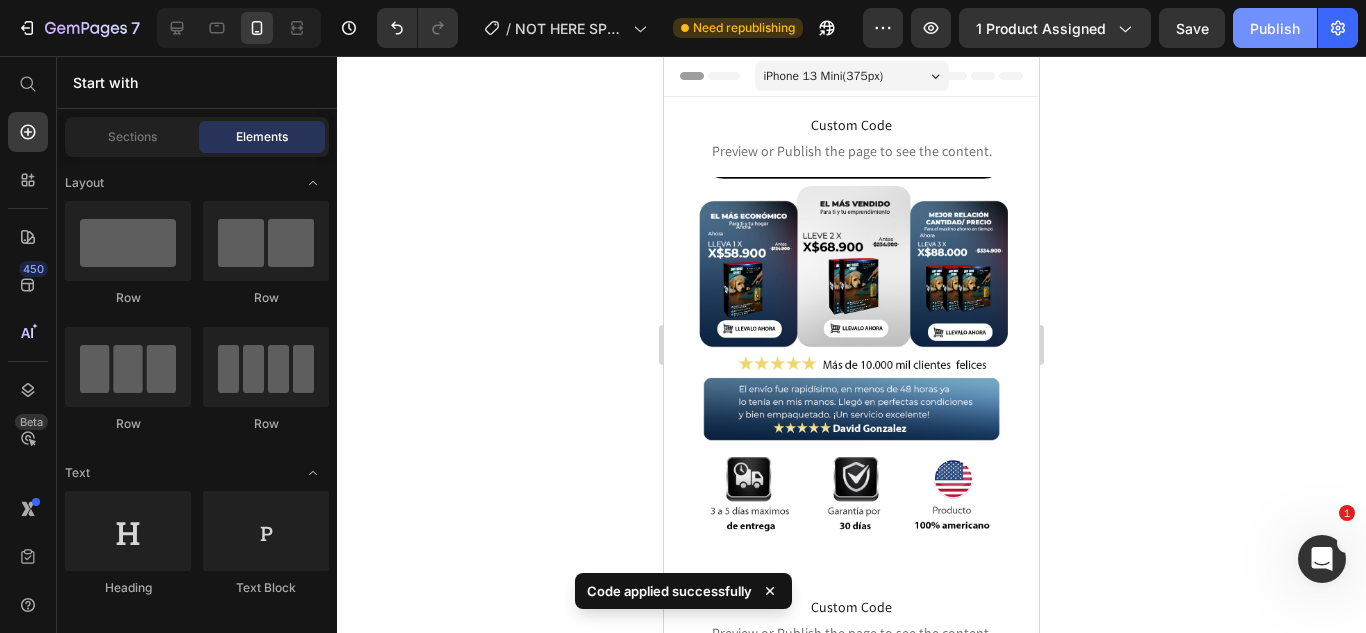 click on "Publish" at bounding box center (1275, 28) 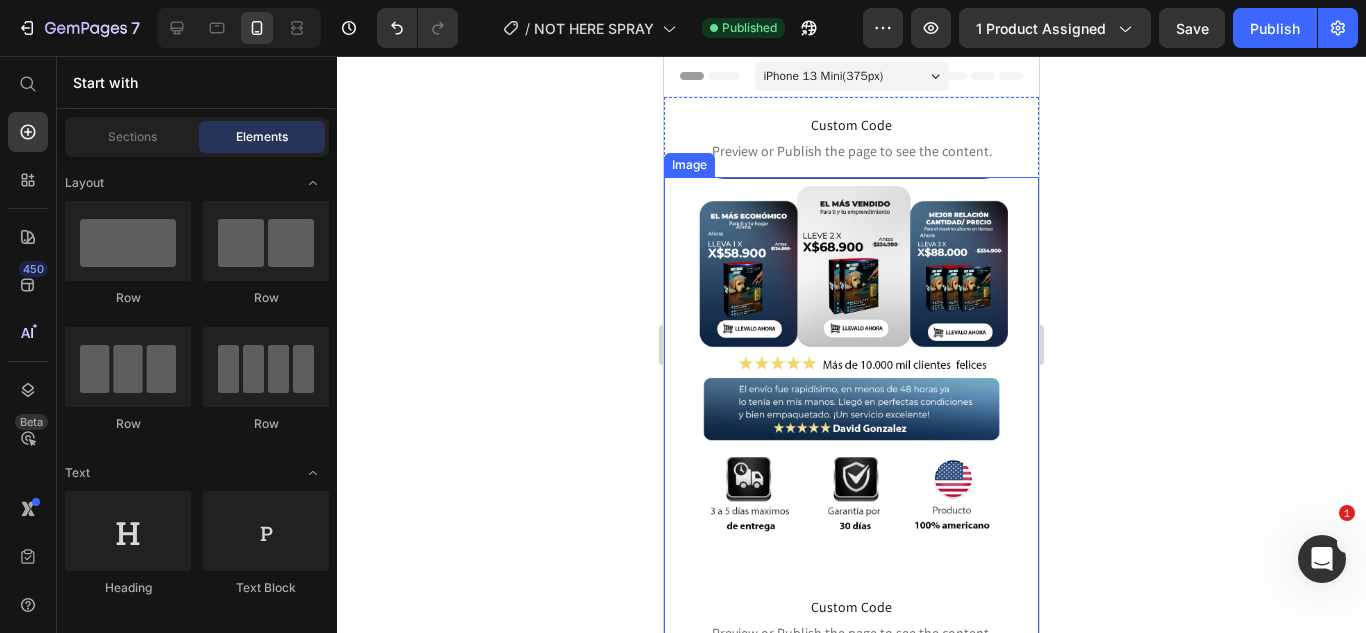 click at bounding box center (851, 408) 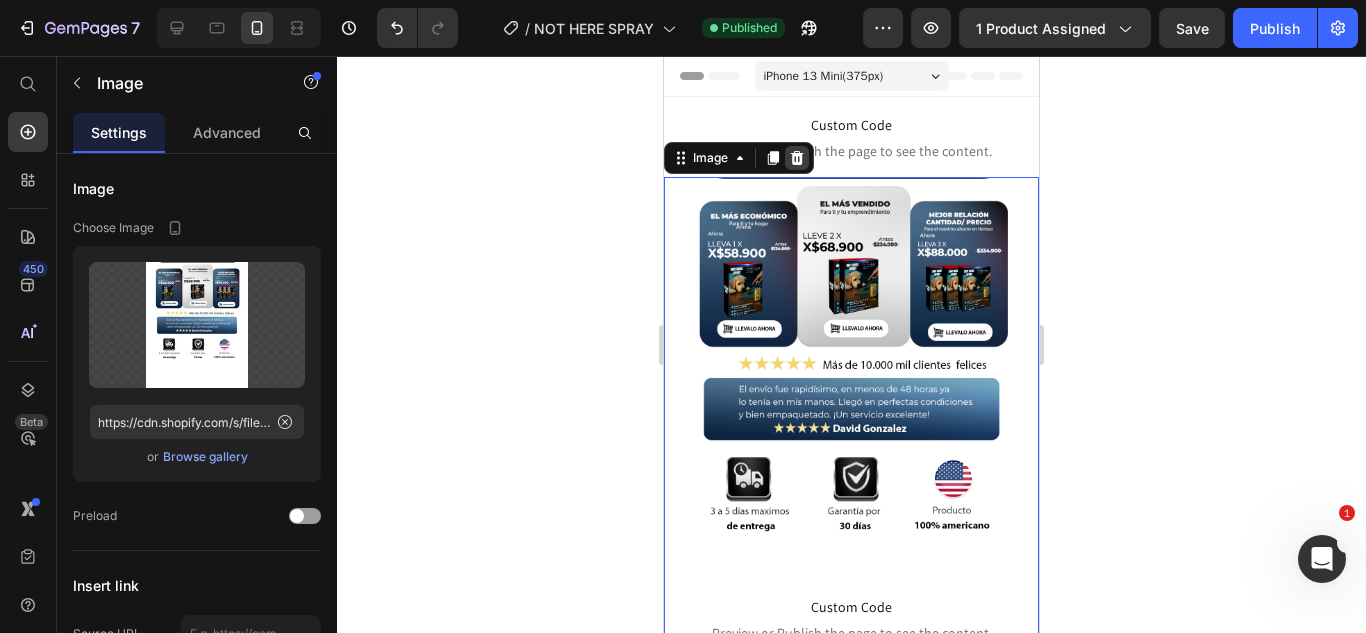 click 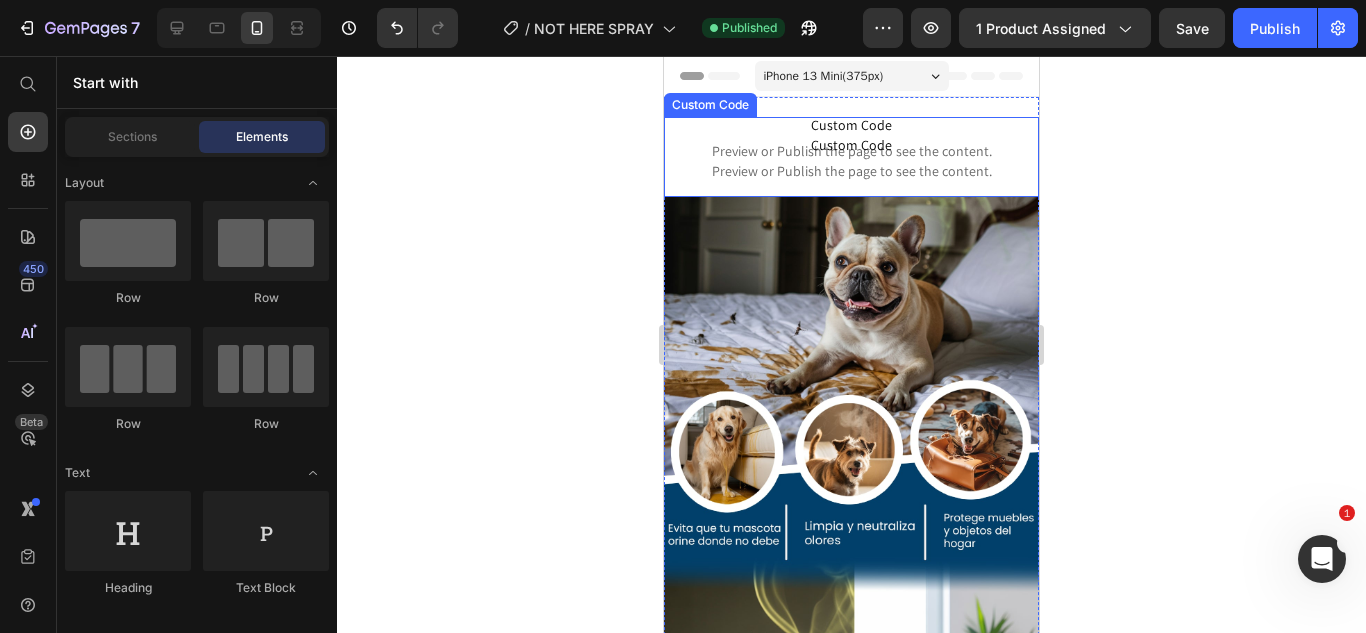 click on "Preview or Publish the page to see the content." at bounding box center (851, 171) 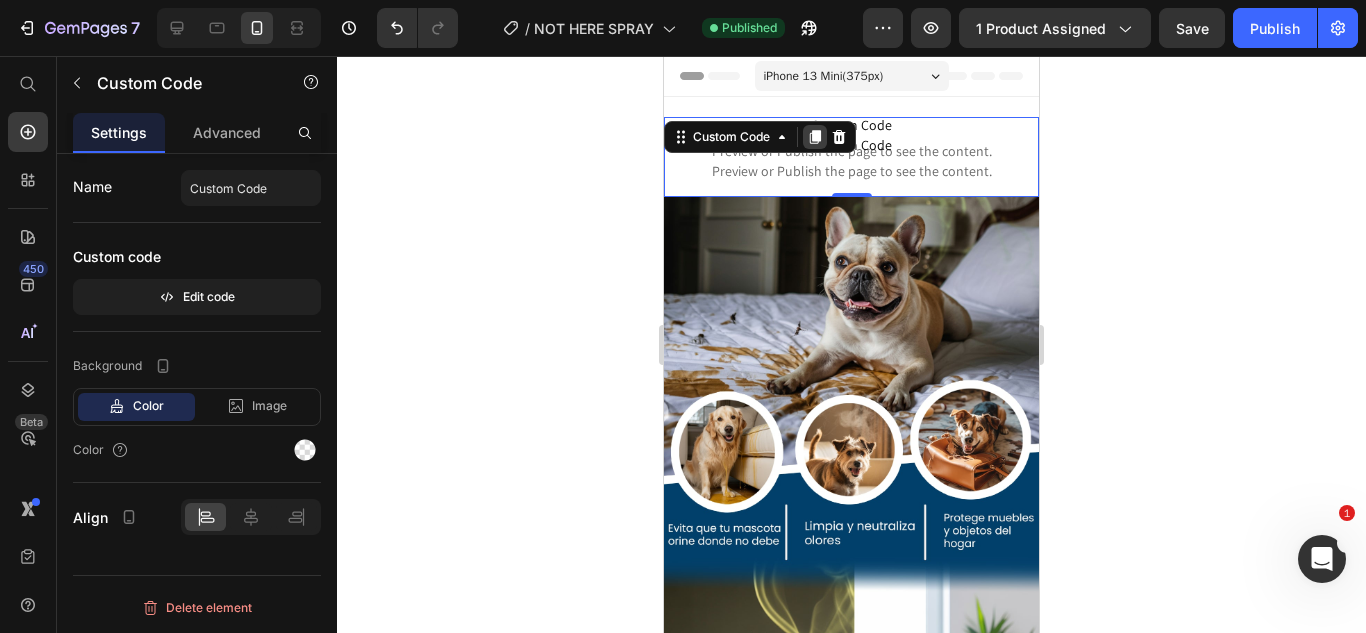 click 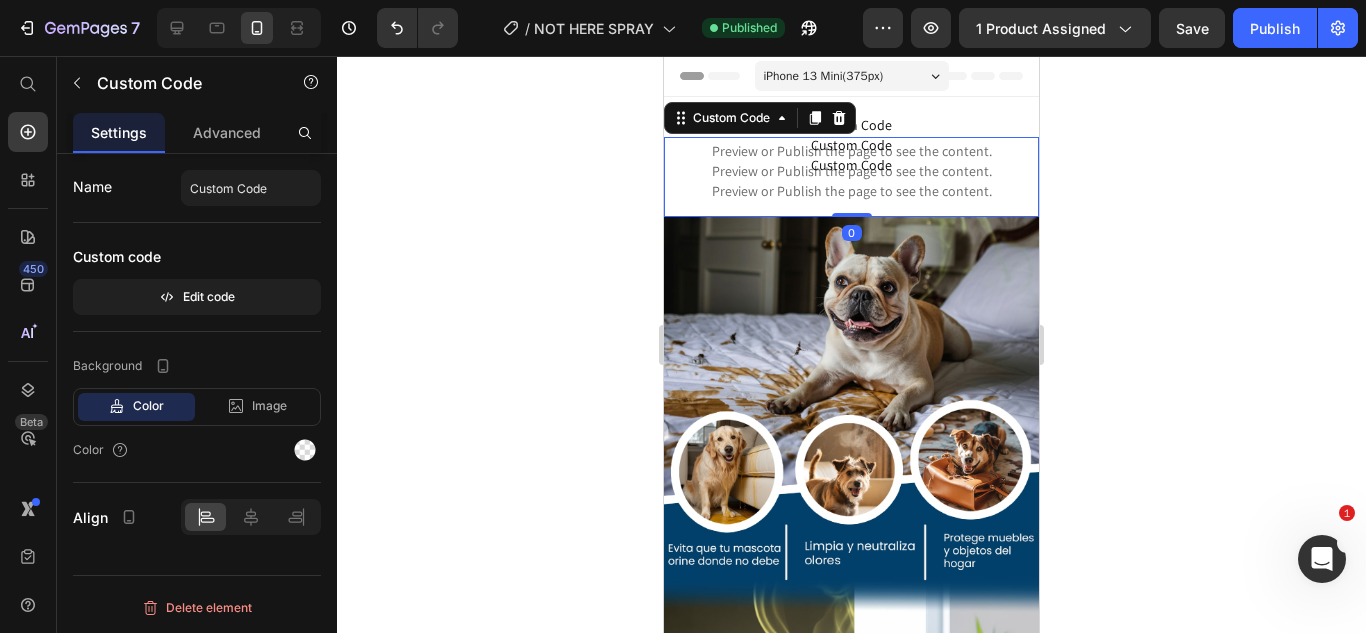 click 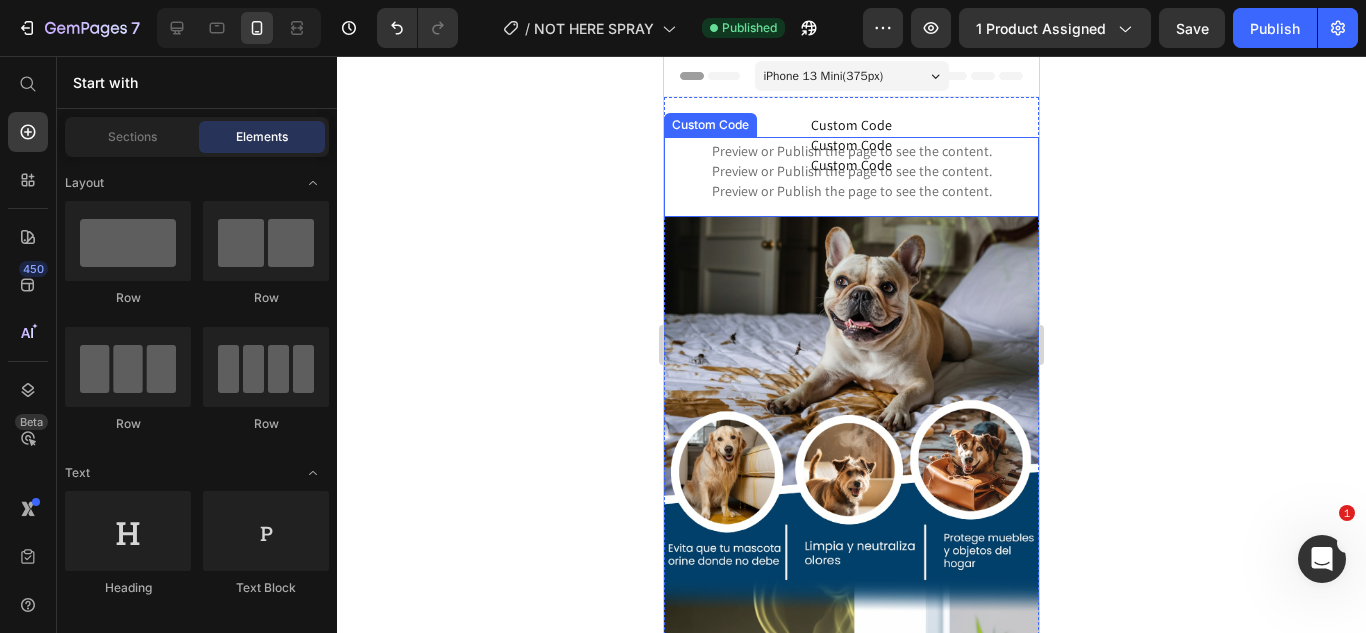 click on "Preview or Publish the page to see the content." at bounding box center (851, 191) 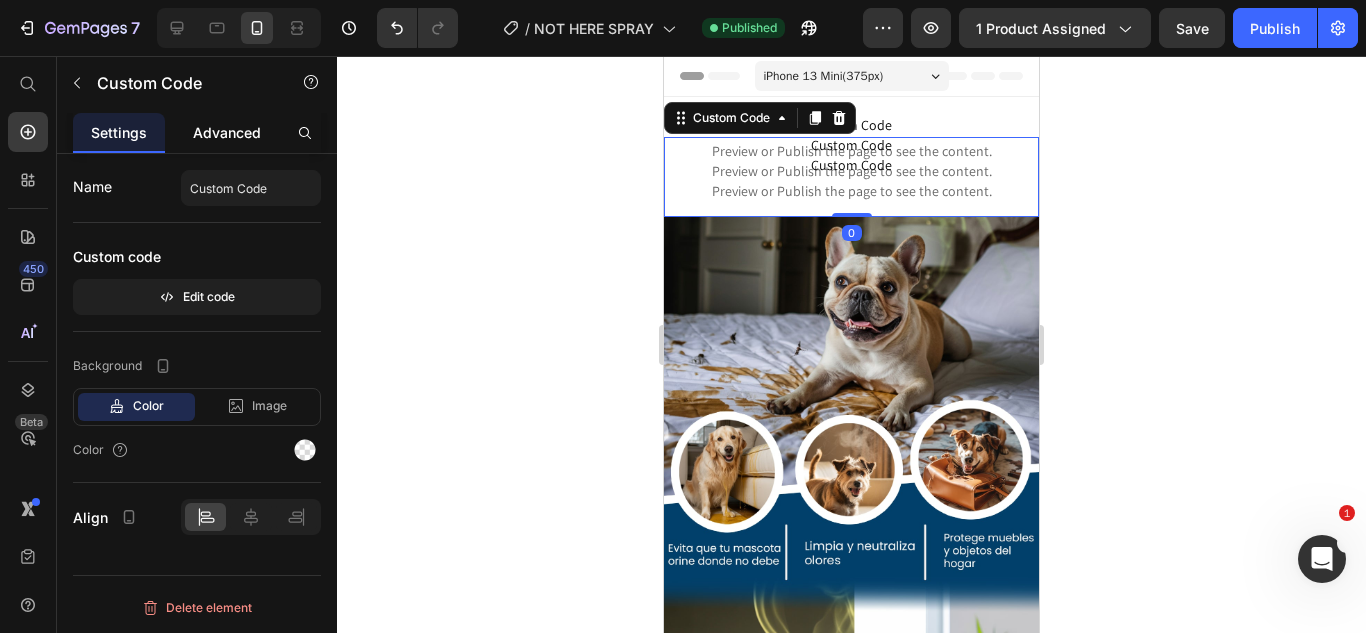 click on "Advanced" 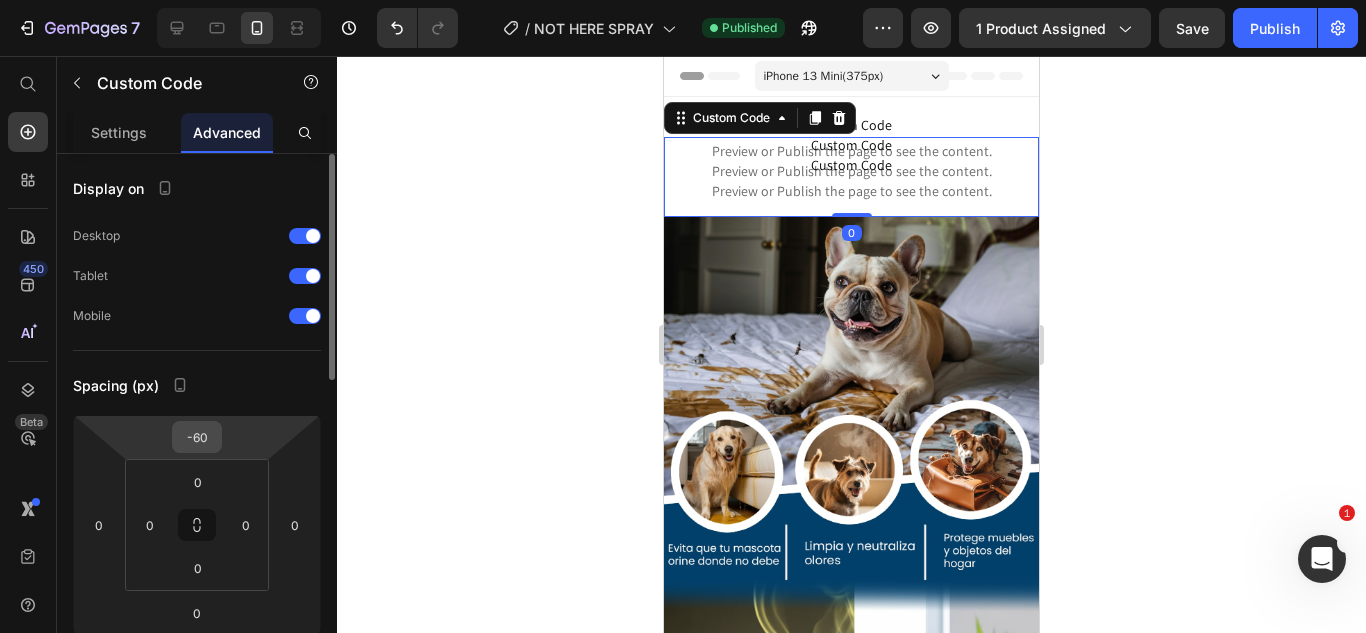click on "-60" at bounding box center [197, 437] 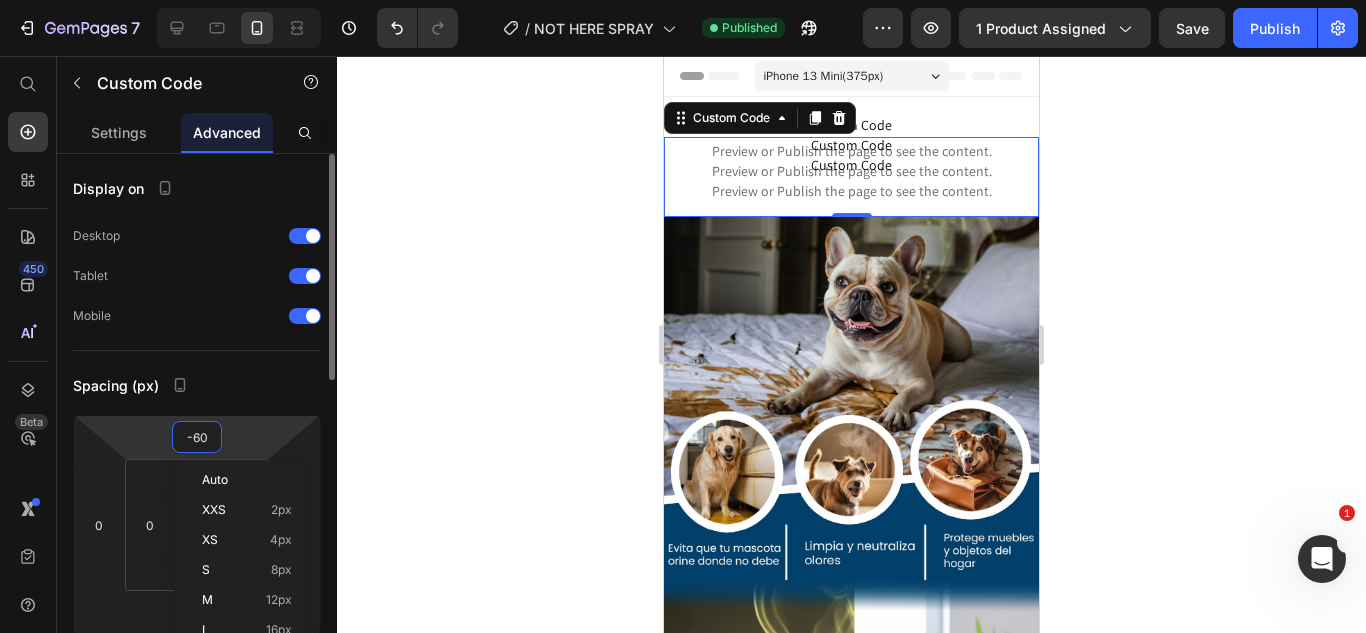 type on "0" 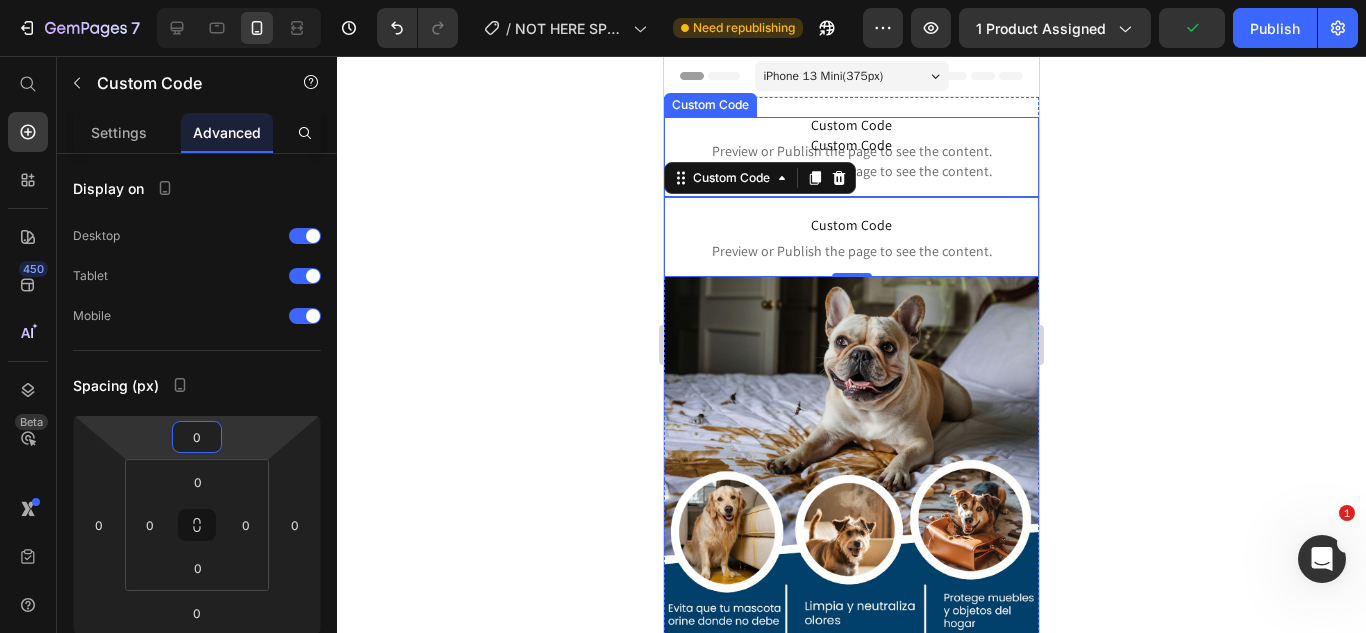 click on "Custom Code" at bounding box center [851, 145] 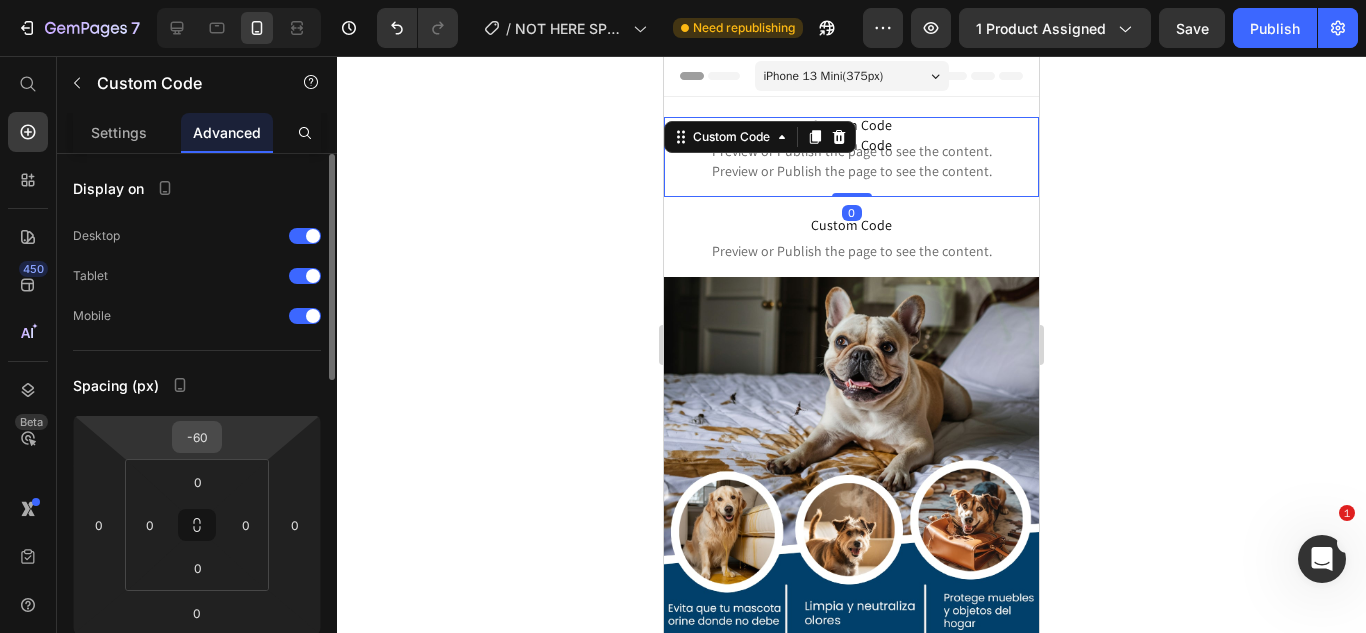 click on "-60" at bounding box center [197, 437] 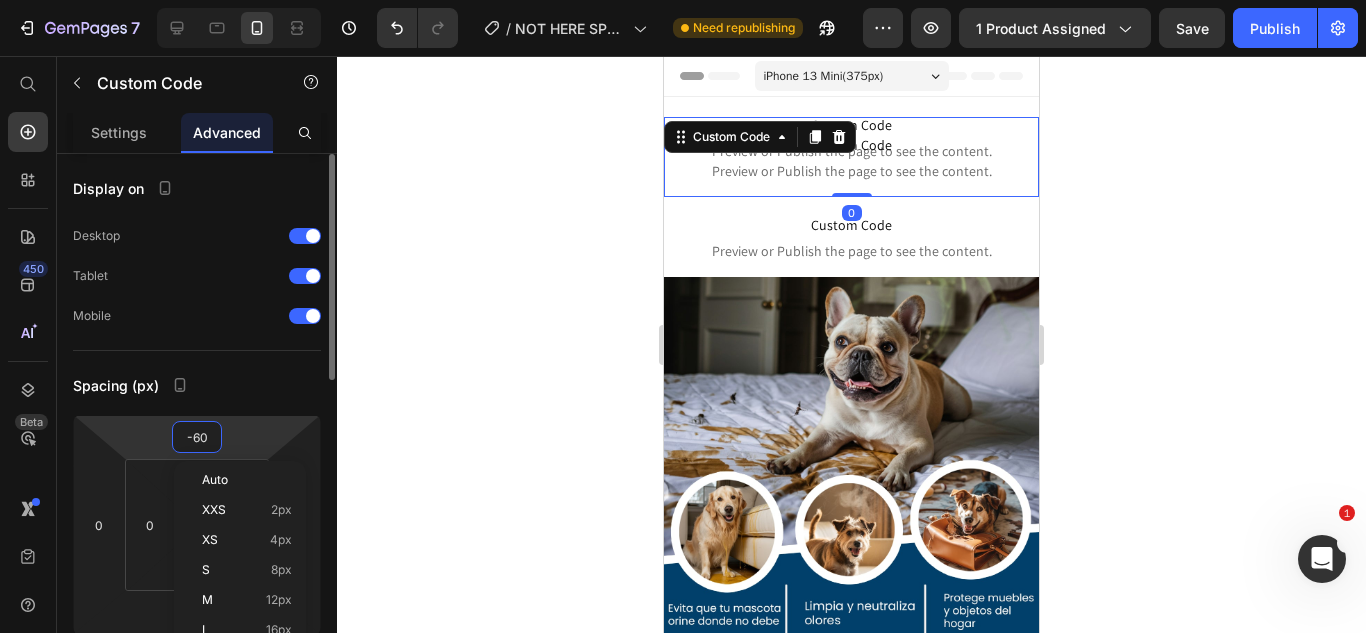 type on "0" 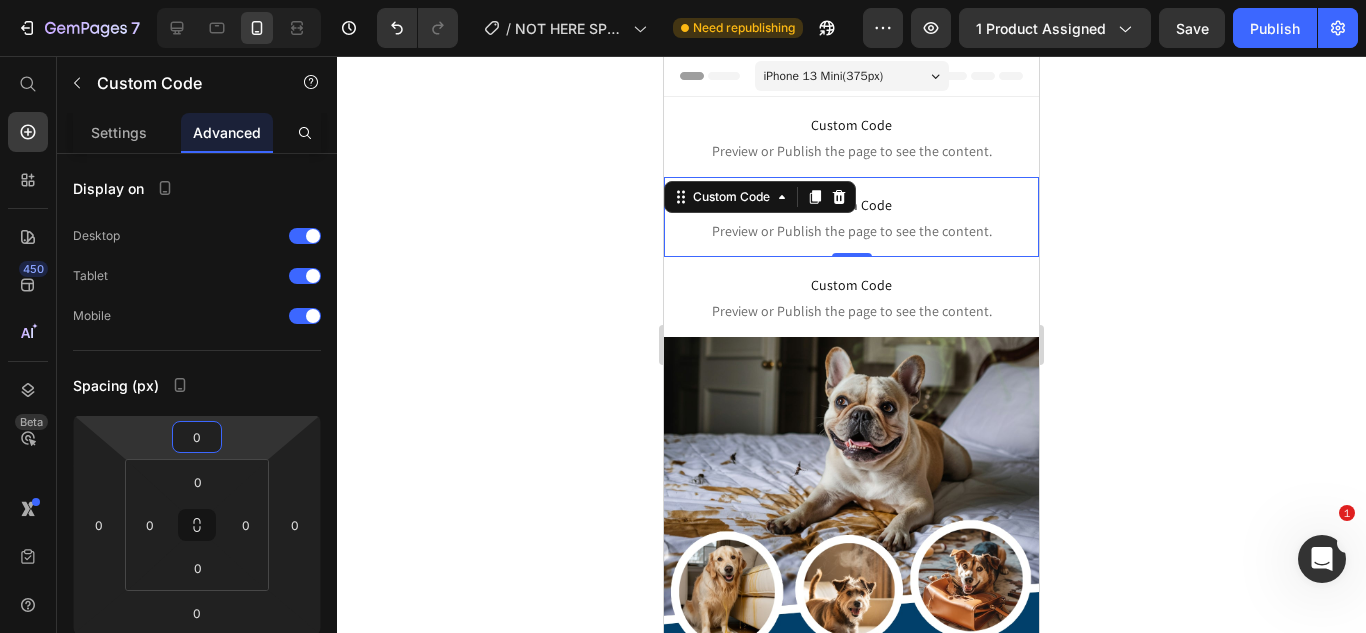 click 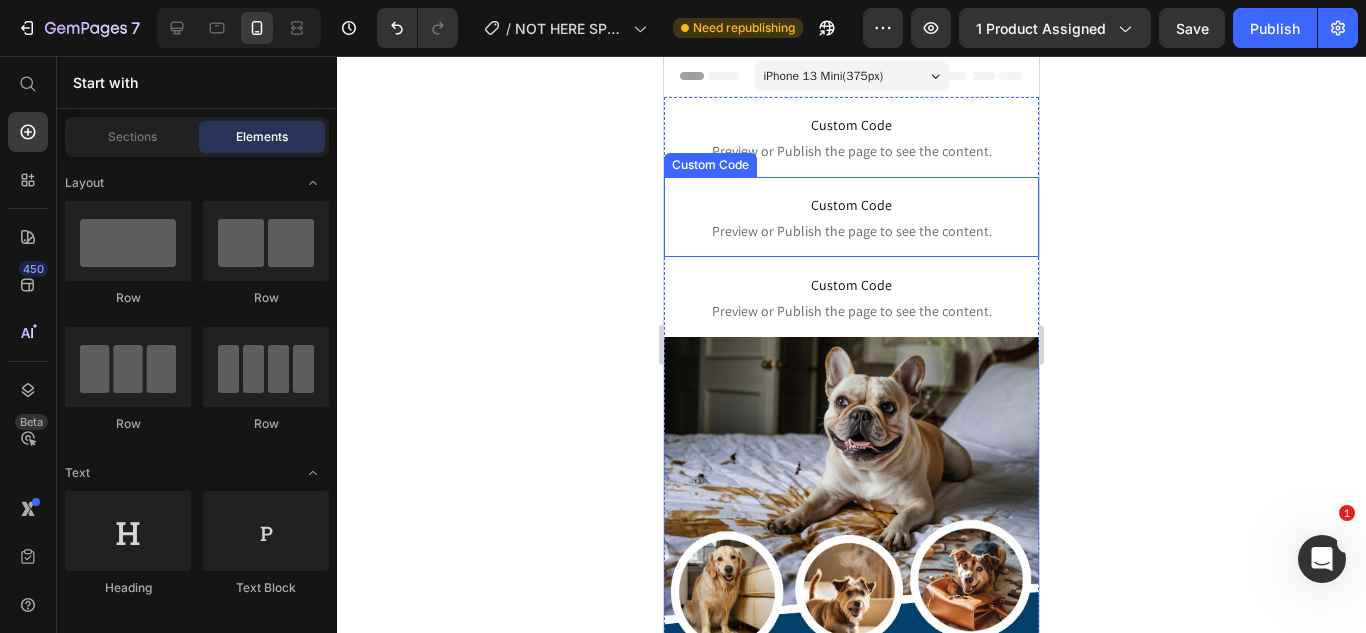 click on "Custom Code" at bounding box center [851, 205] 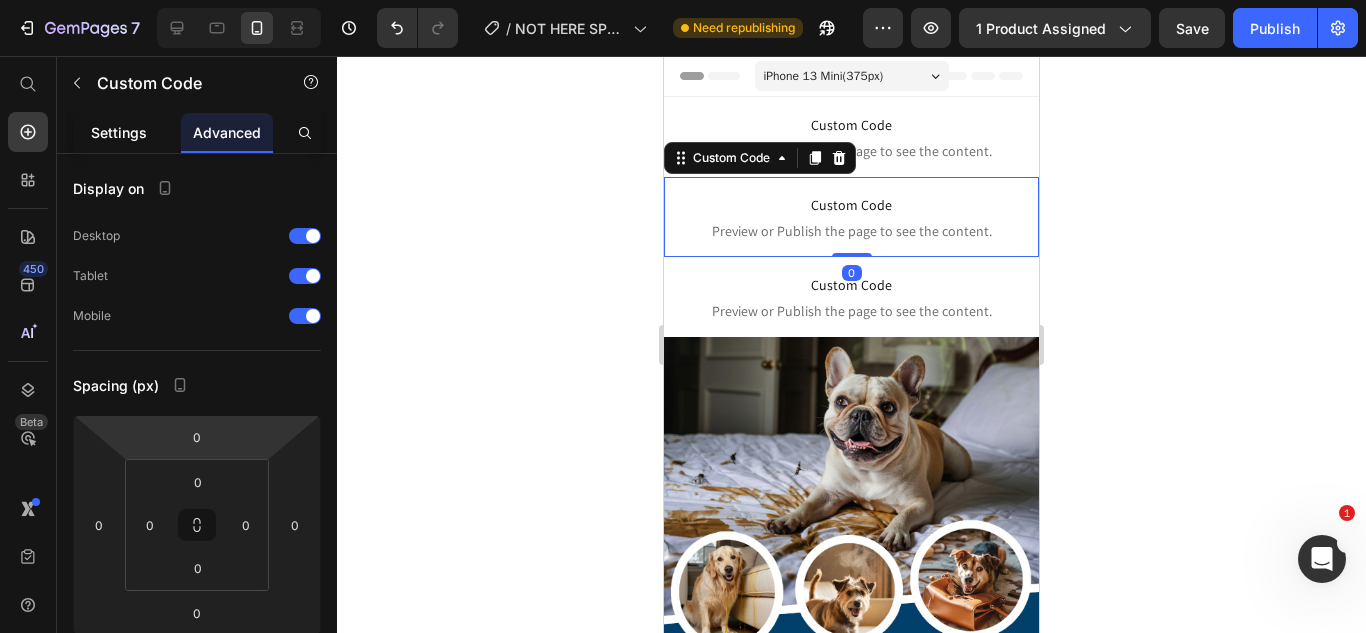 click on "Settings" at bounding box center (119, 132) 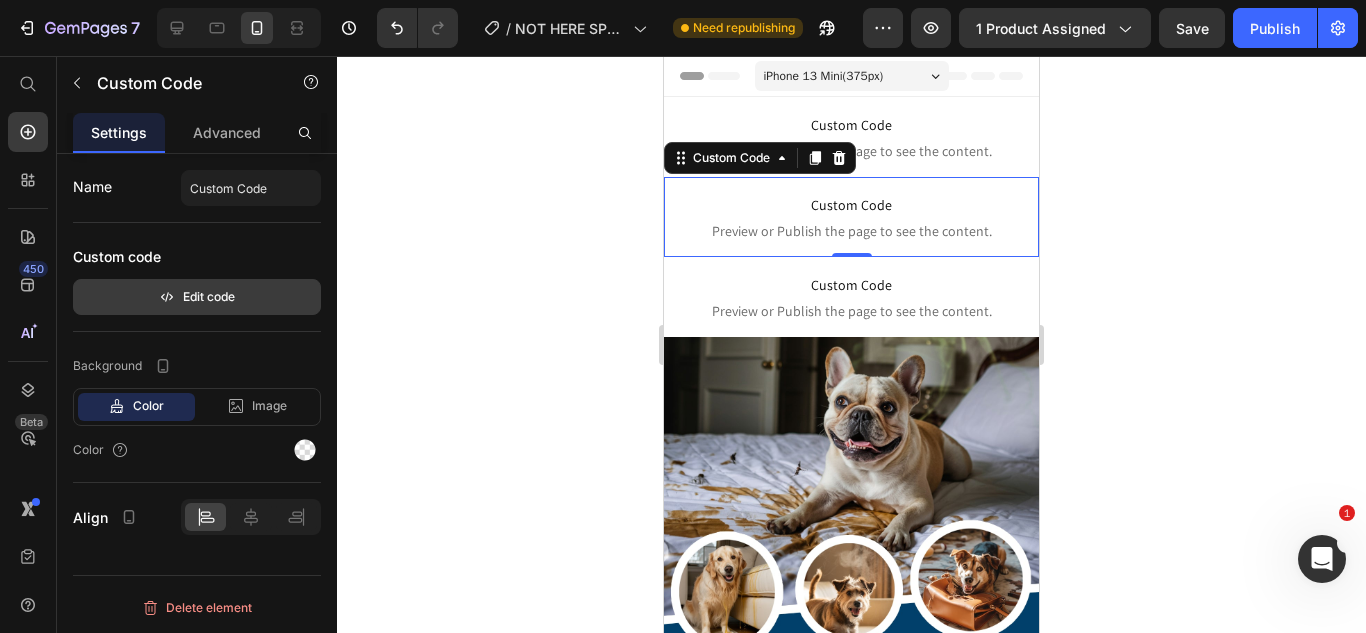 click on "Edit code" at bounding box center (197, 297) 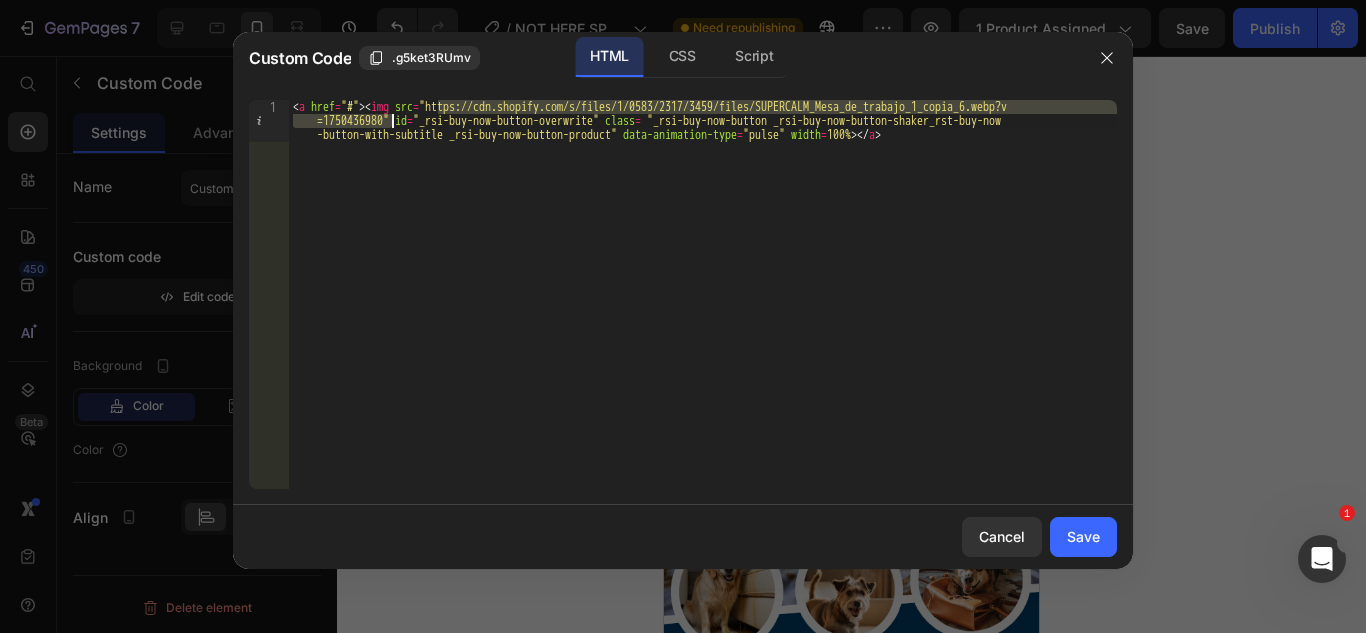 drag, startPoint x: 435, startPoint y: 104, endPoint x: 391, endPoint y: 118, distance: 46.173584 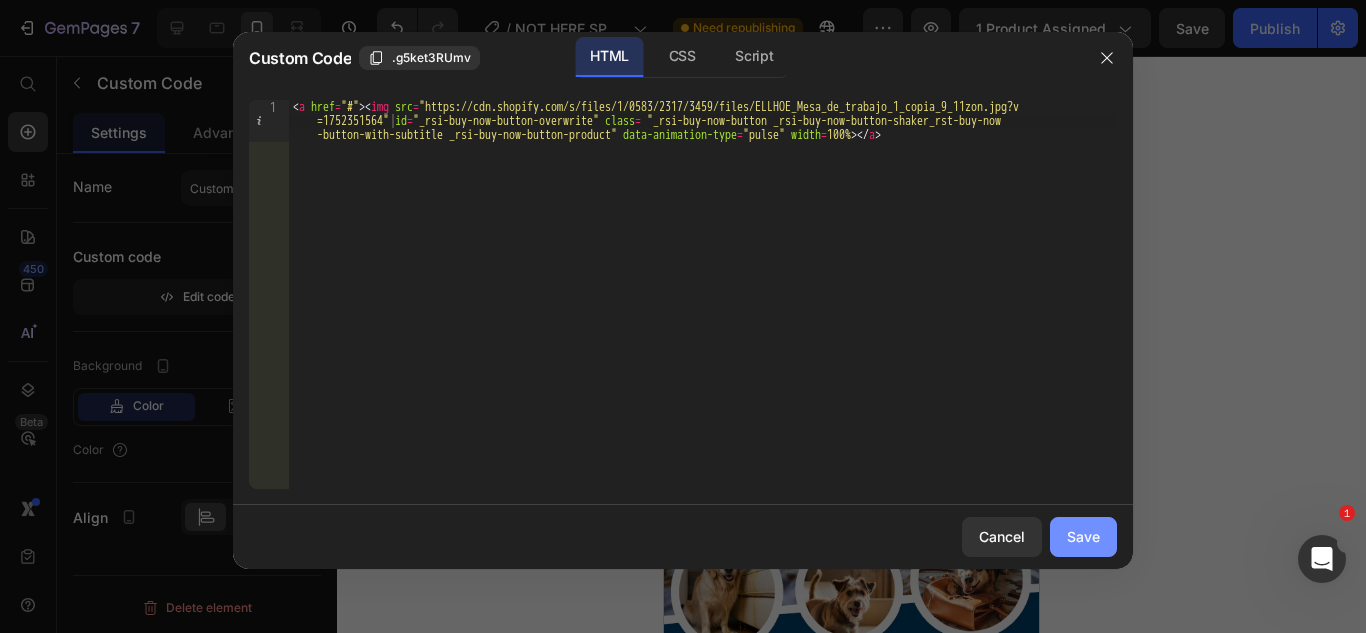 click on "Save" 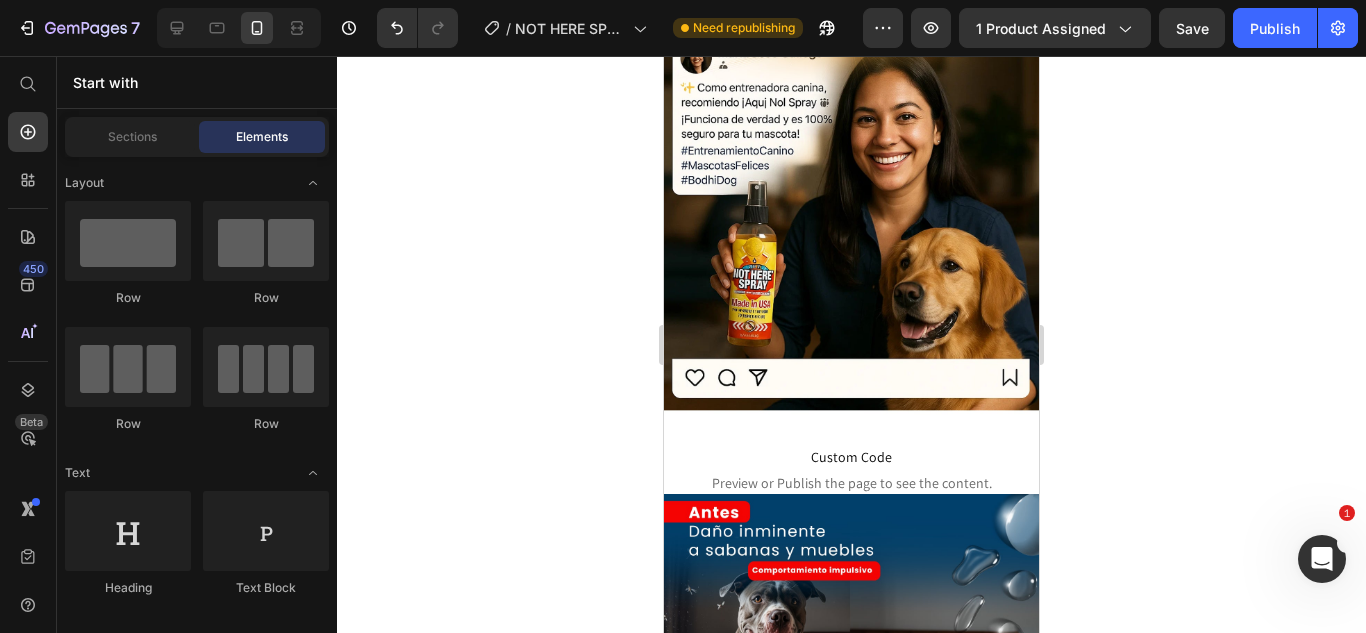 scroll, scrollTop: 1275, scrollLeft: 0, axis: vertical 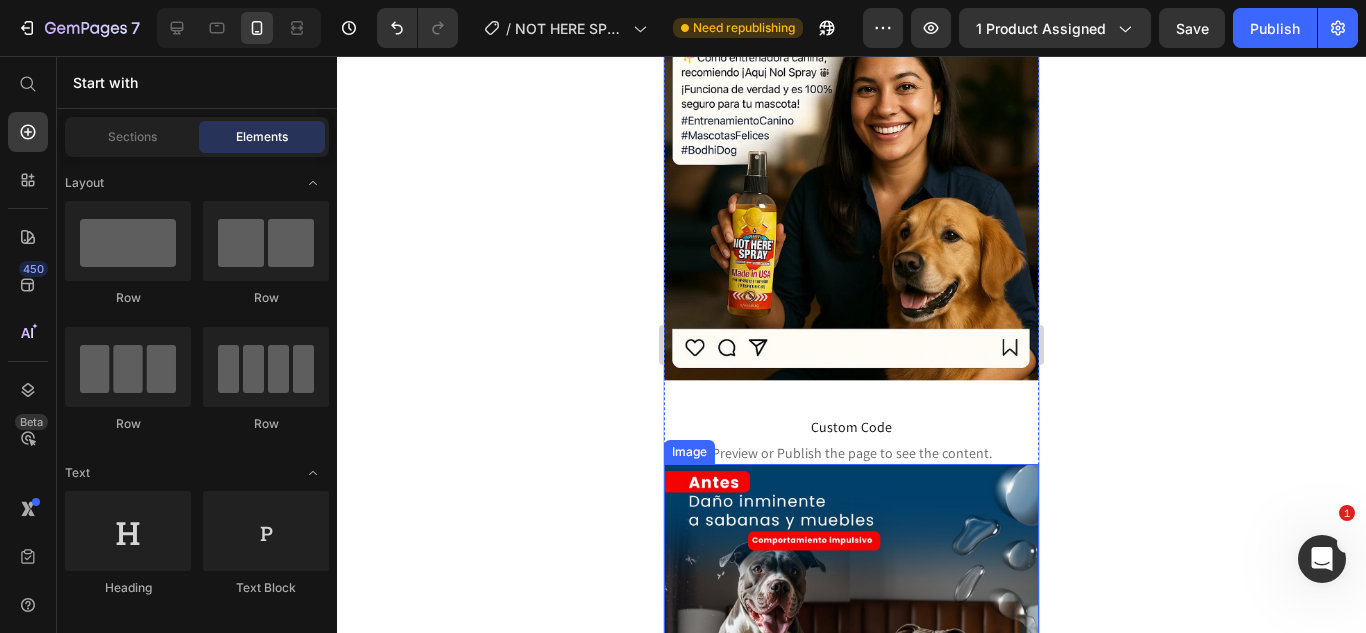 click at bounding box center [851, 1103] 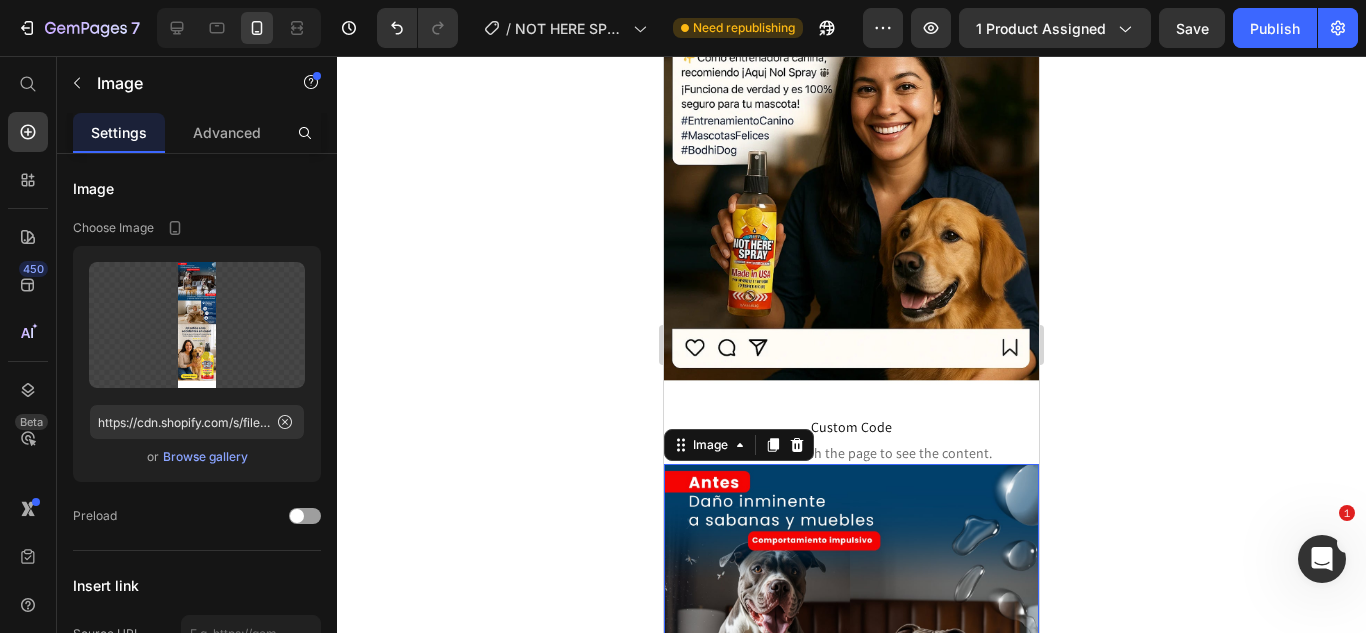 click on "Image" 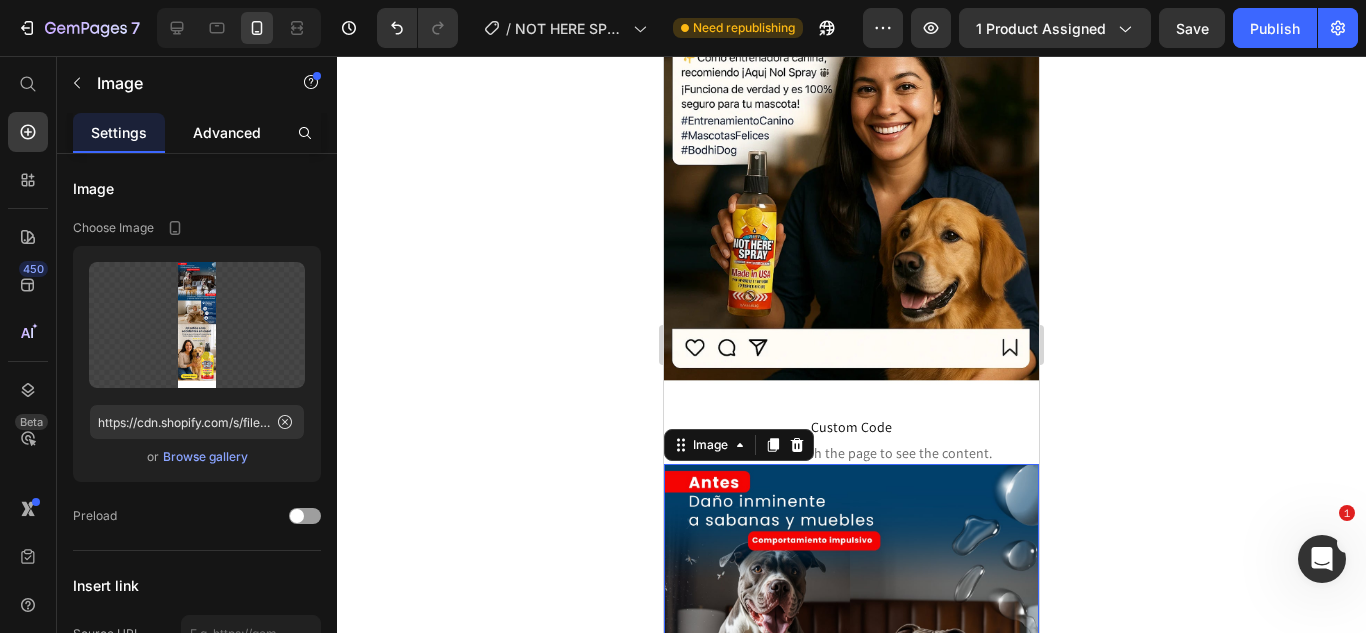 click on "Advanced" at bounding box center (227, 132) 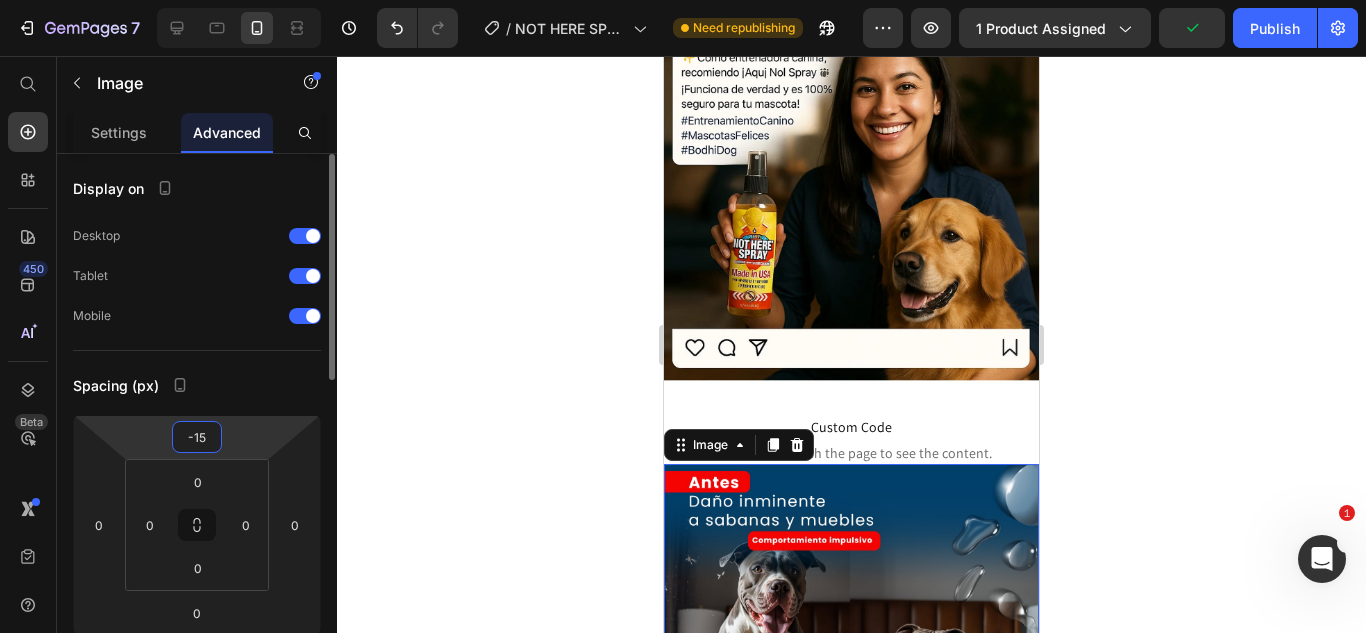 click on "-15" at bounding box center (197, 437) 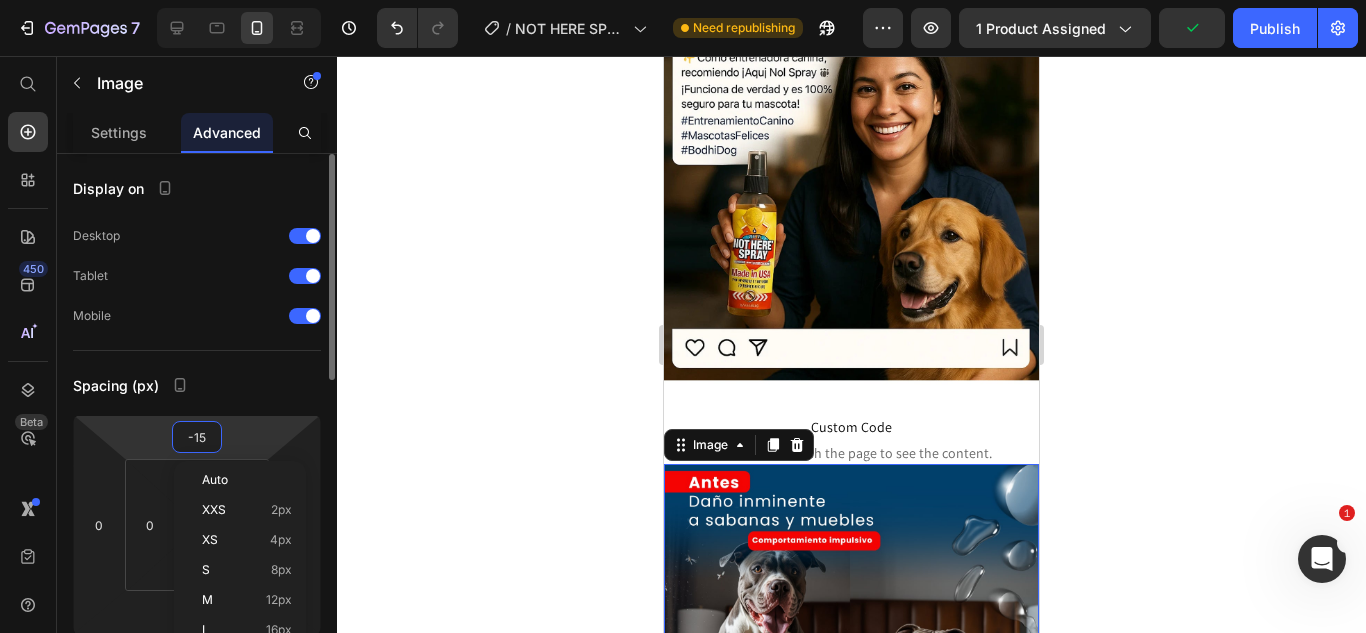 type on "0" 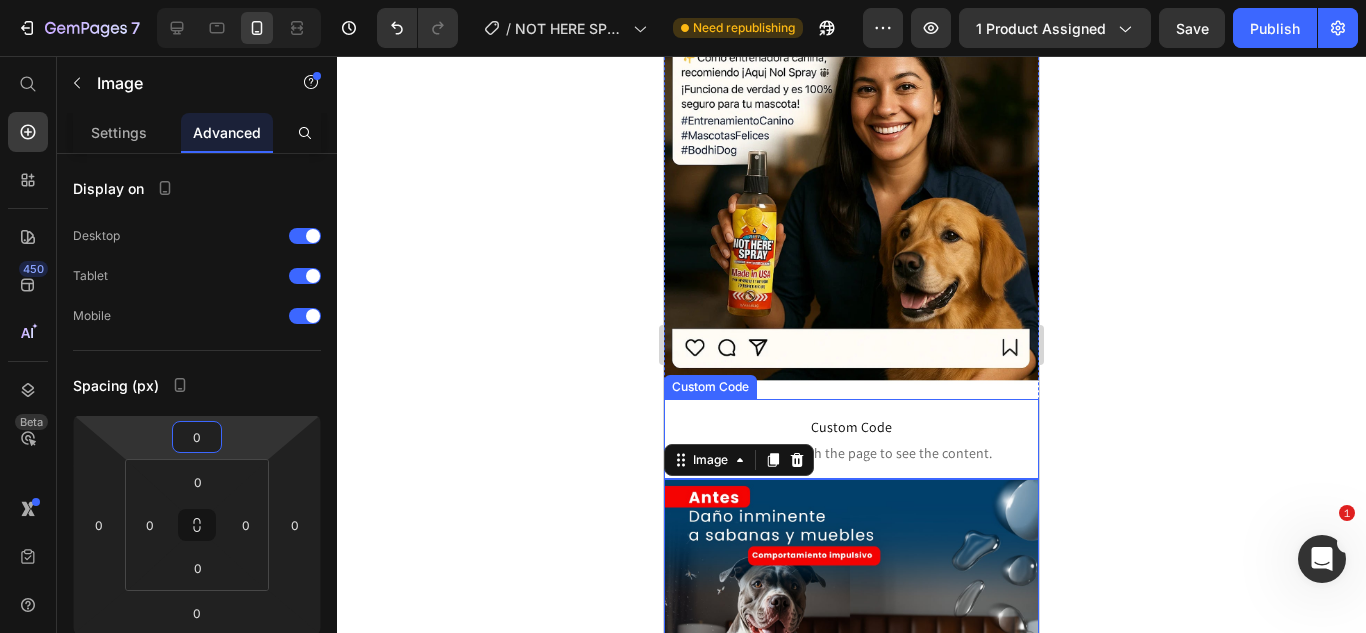 click on "Custom Code" at bounding box center [851, 427] 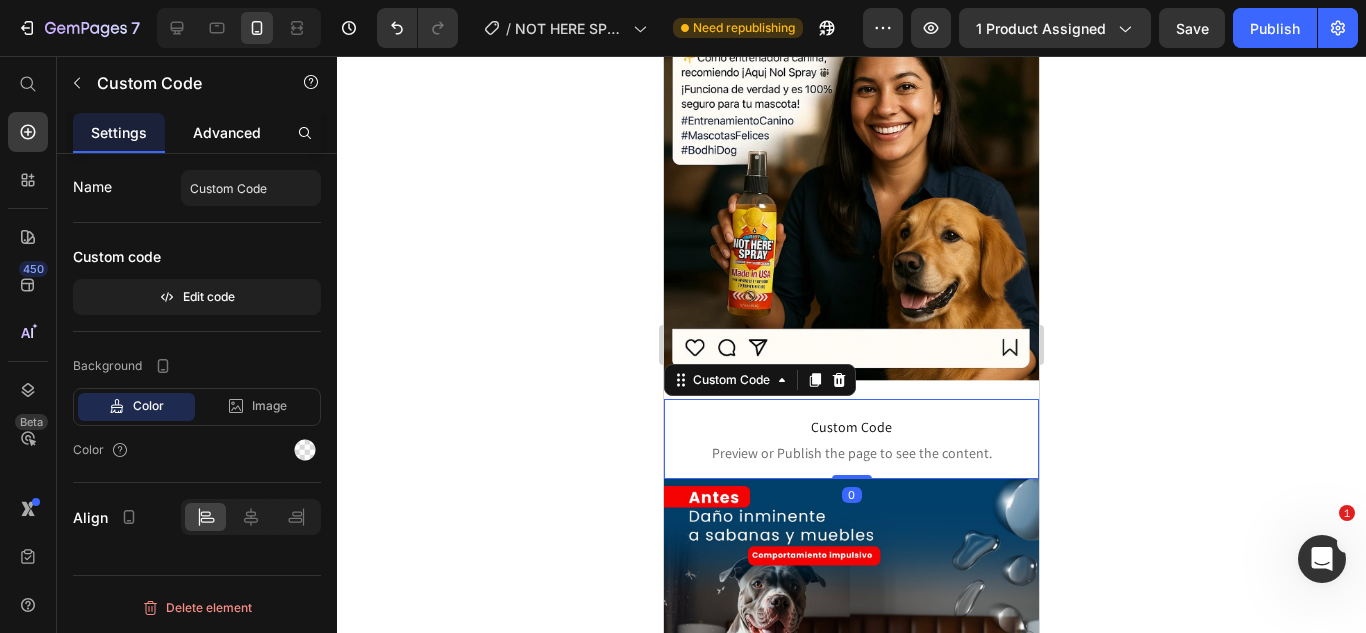 click on "Advanced" at bounding box center (227, 132) 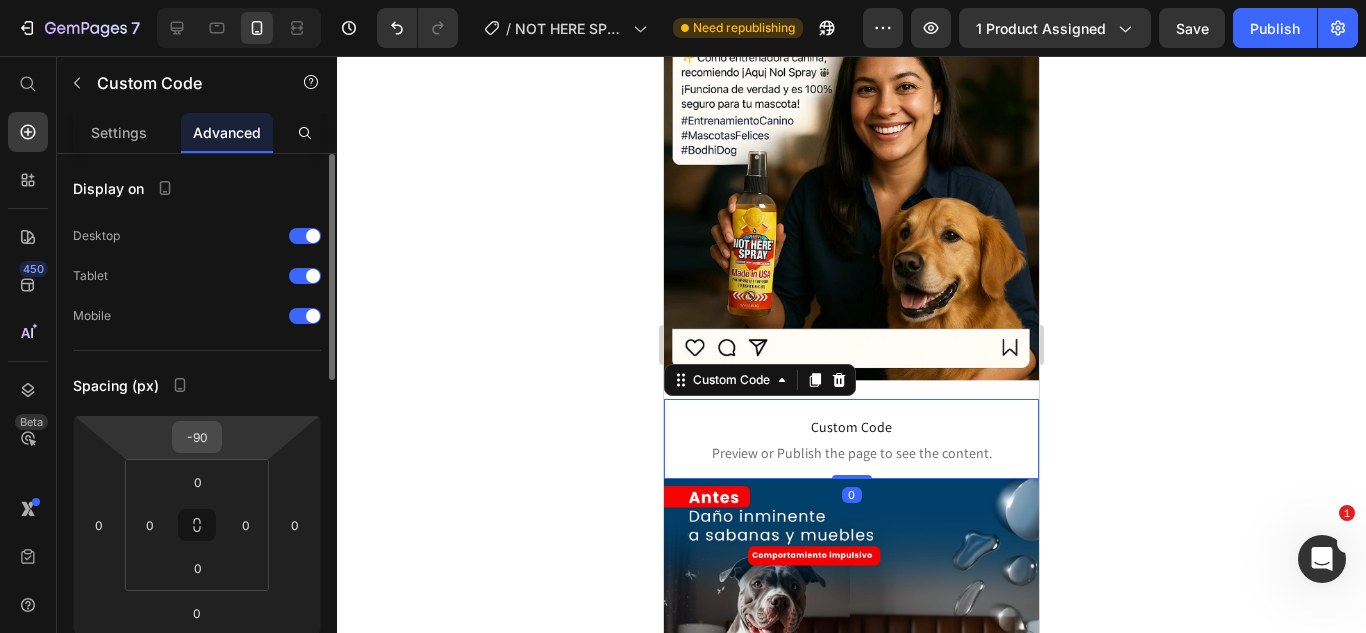 click on "-90" at bounding box center (197, 437) 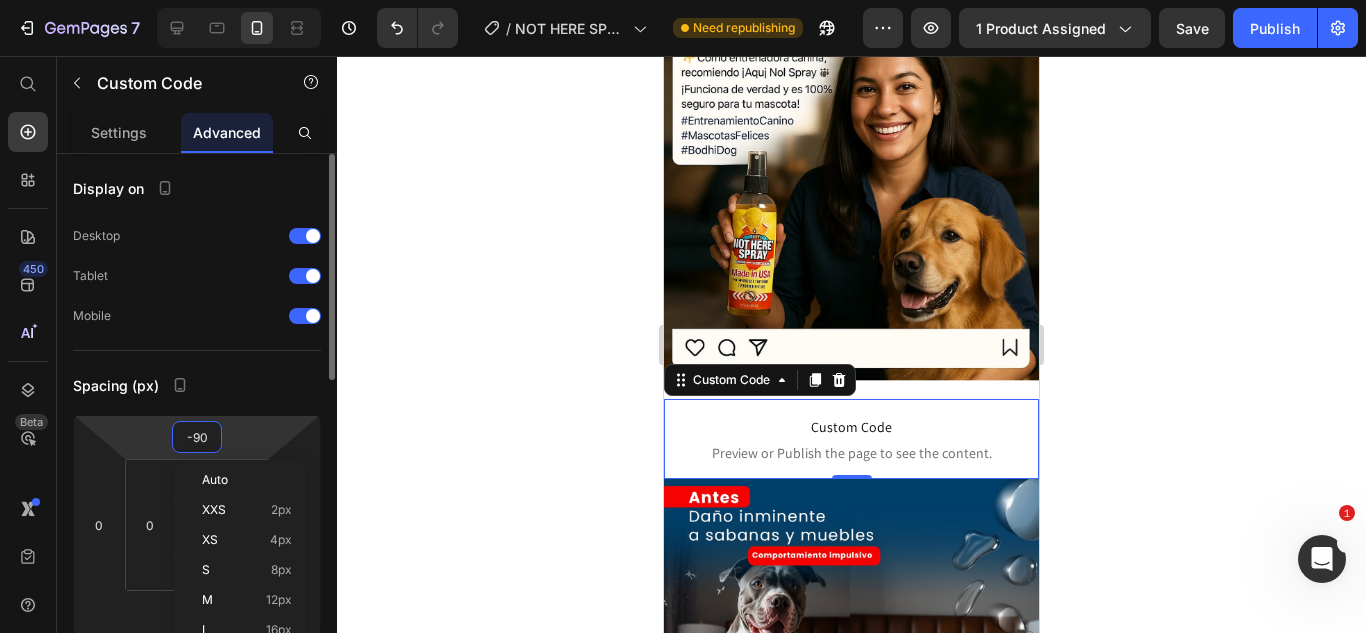click on "-90" at bounding box center [197, 437] 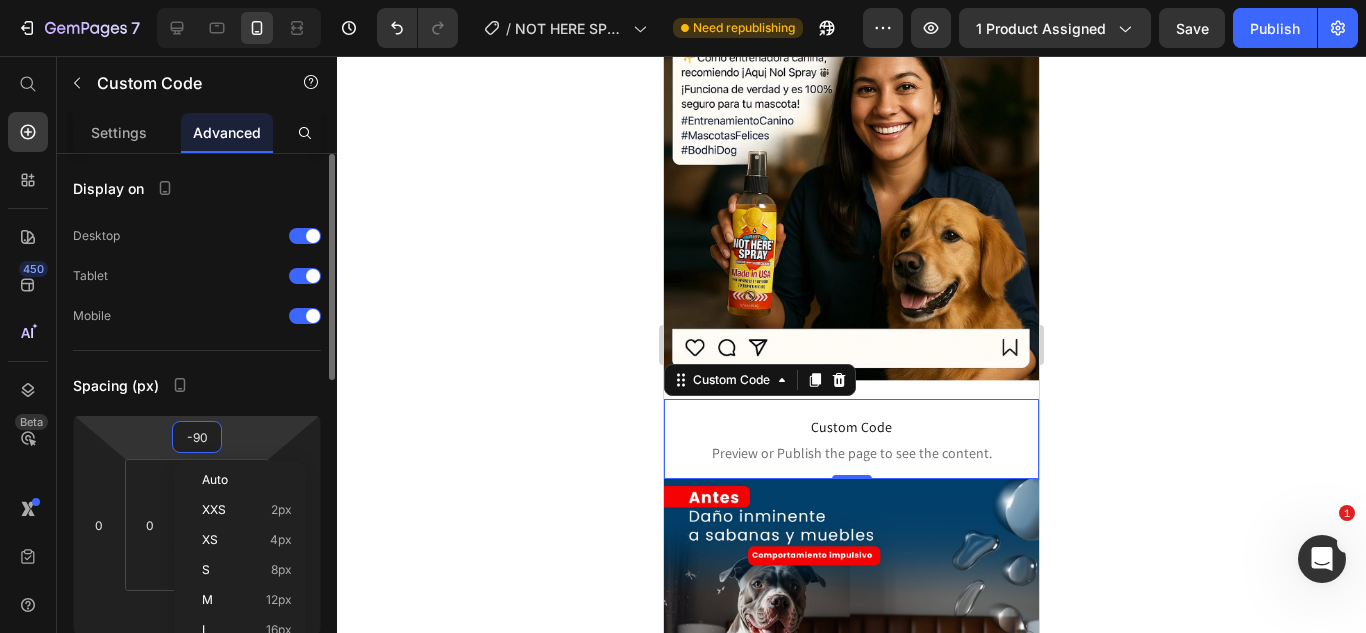 type on "-9" 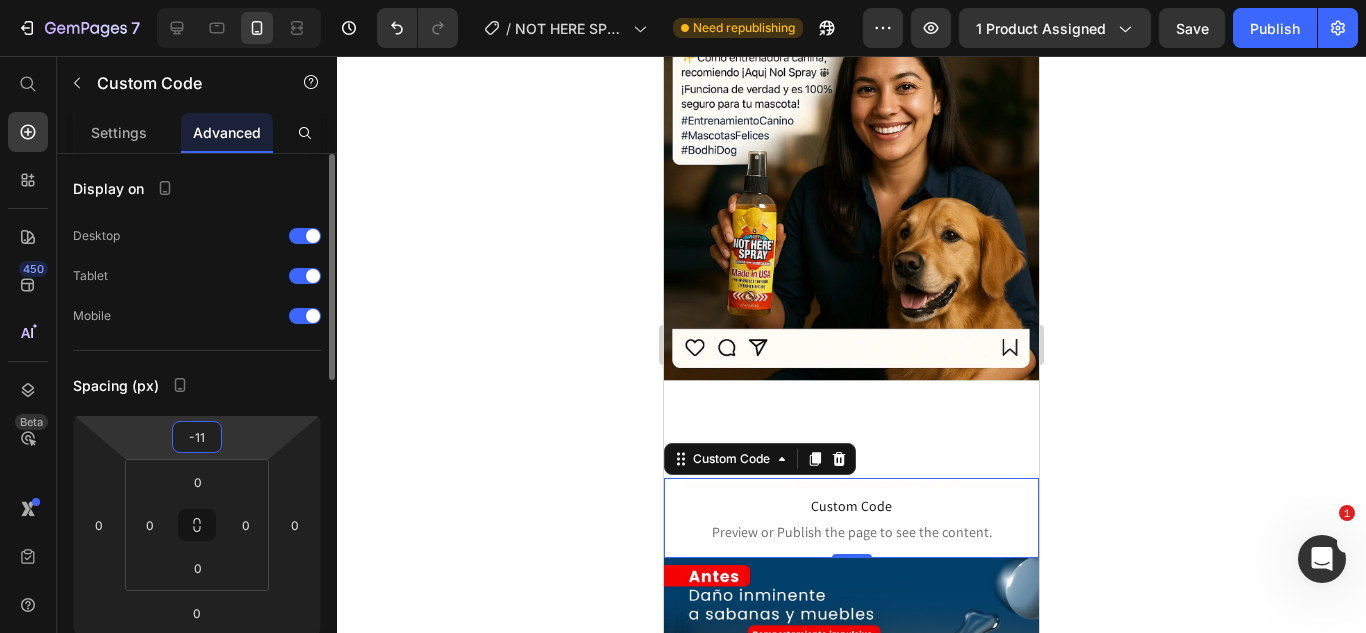 type on "-110" 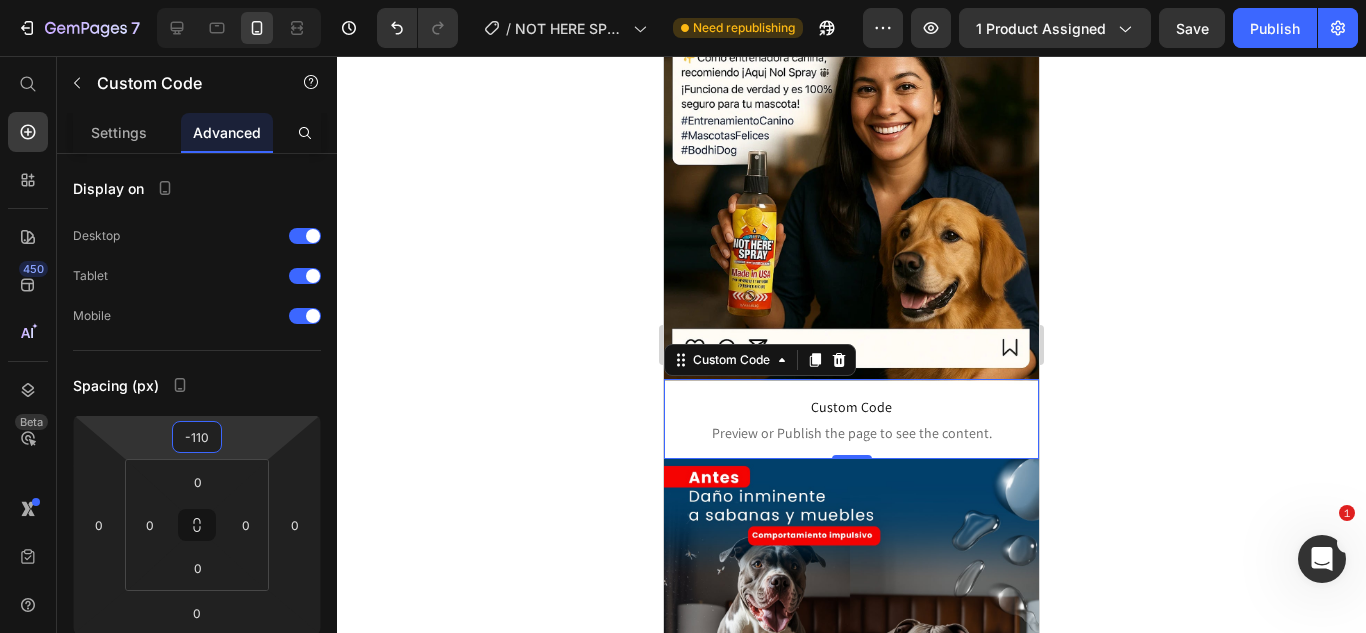 click 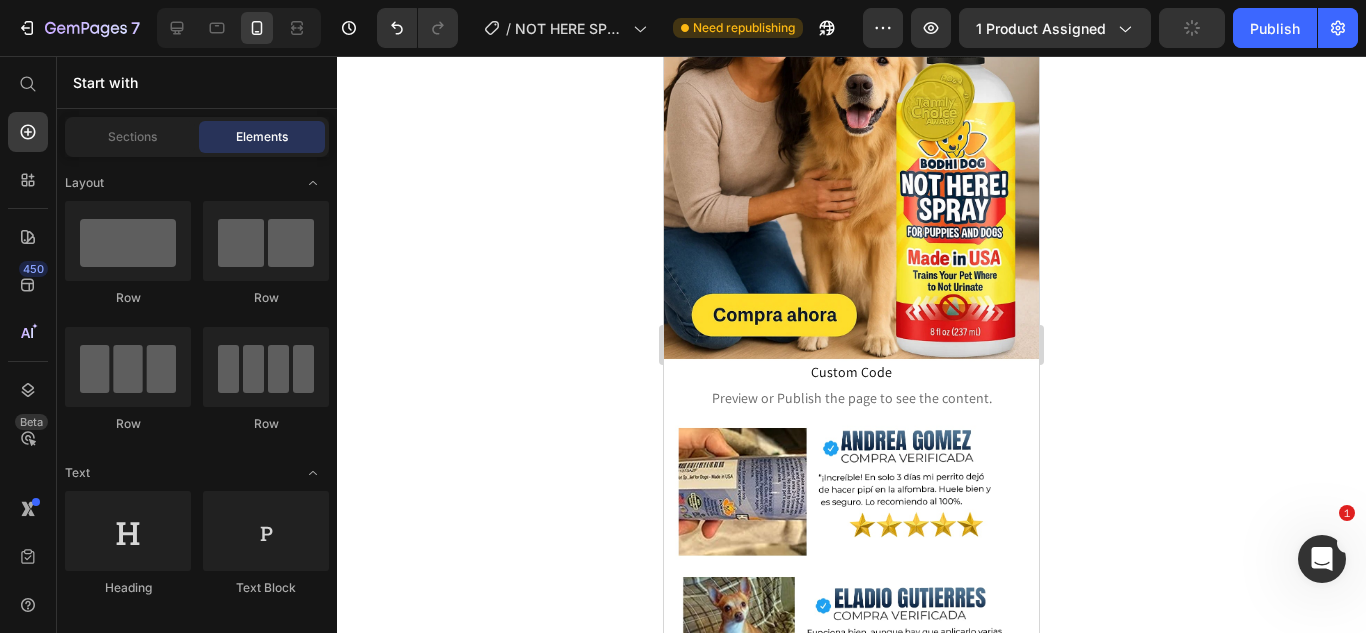 scroll, scrollTop: 2628, scrollLeft: 0, axis: vertical 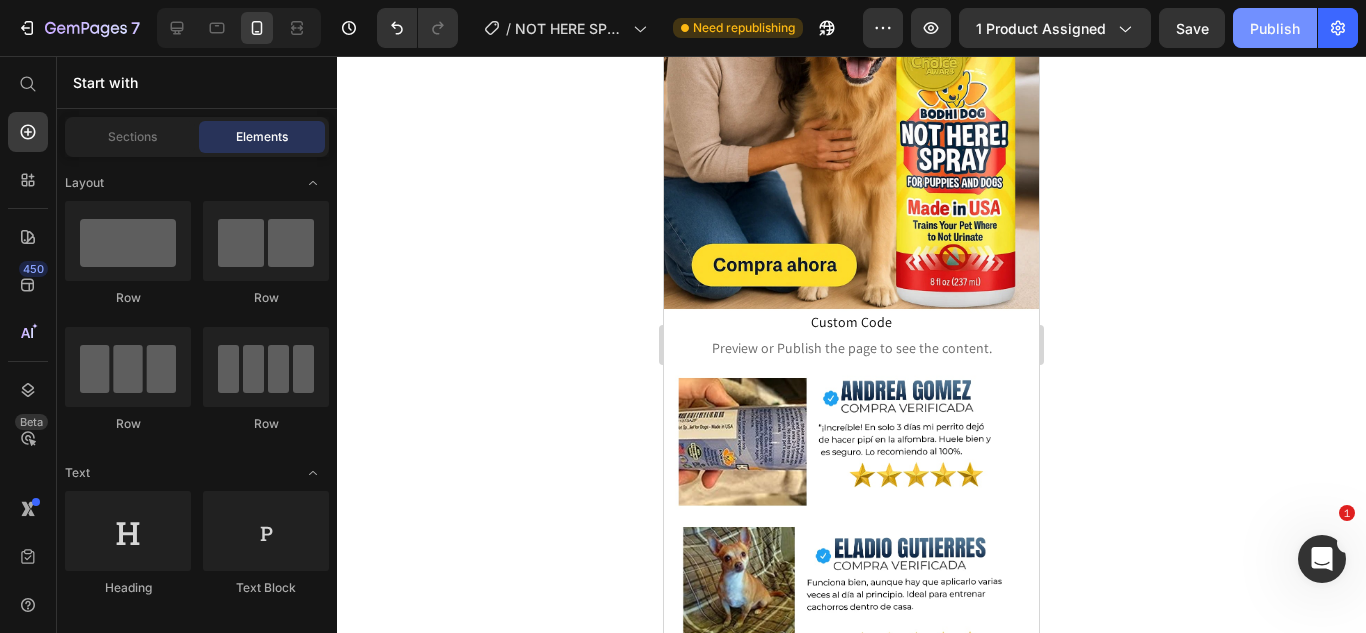 click on "Publish" at bounding box center [1275, 28] 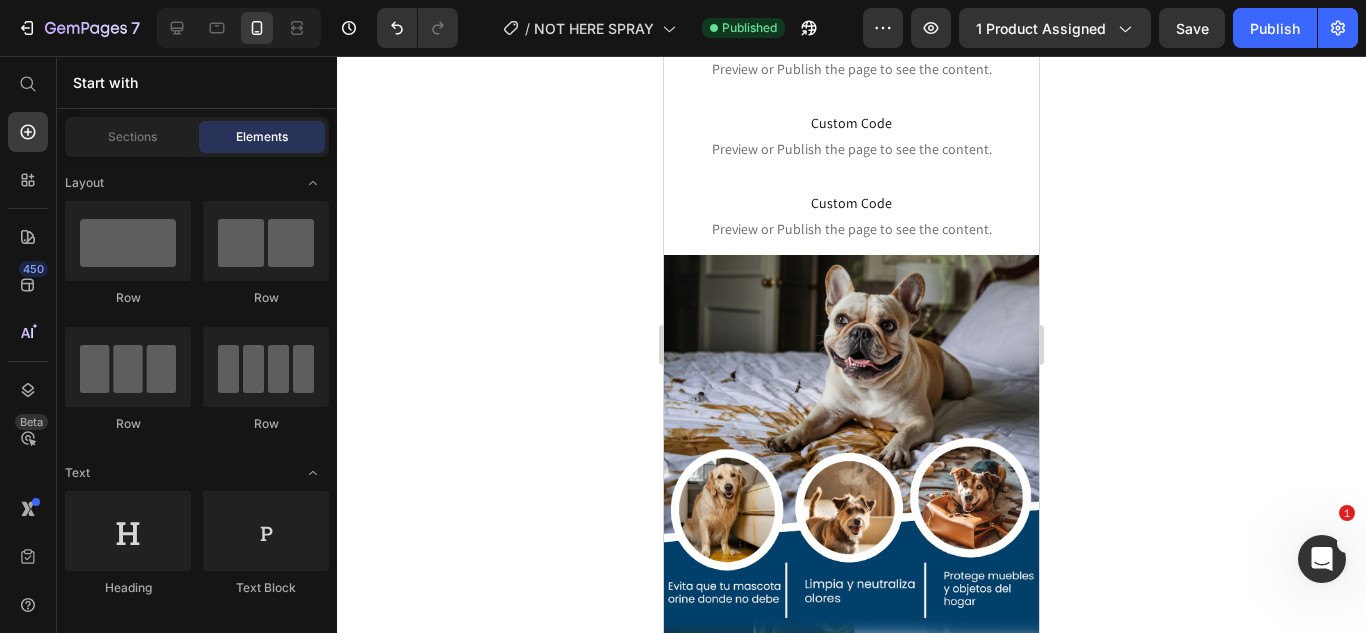 scroll, scrollTop: 0, scrollLeft: 0, axis: both 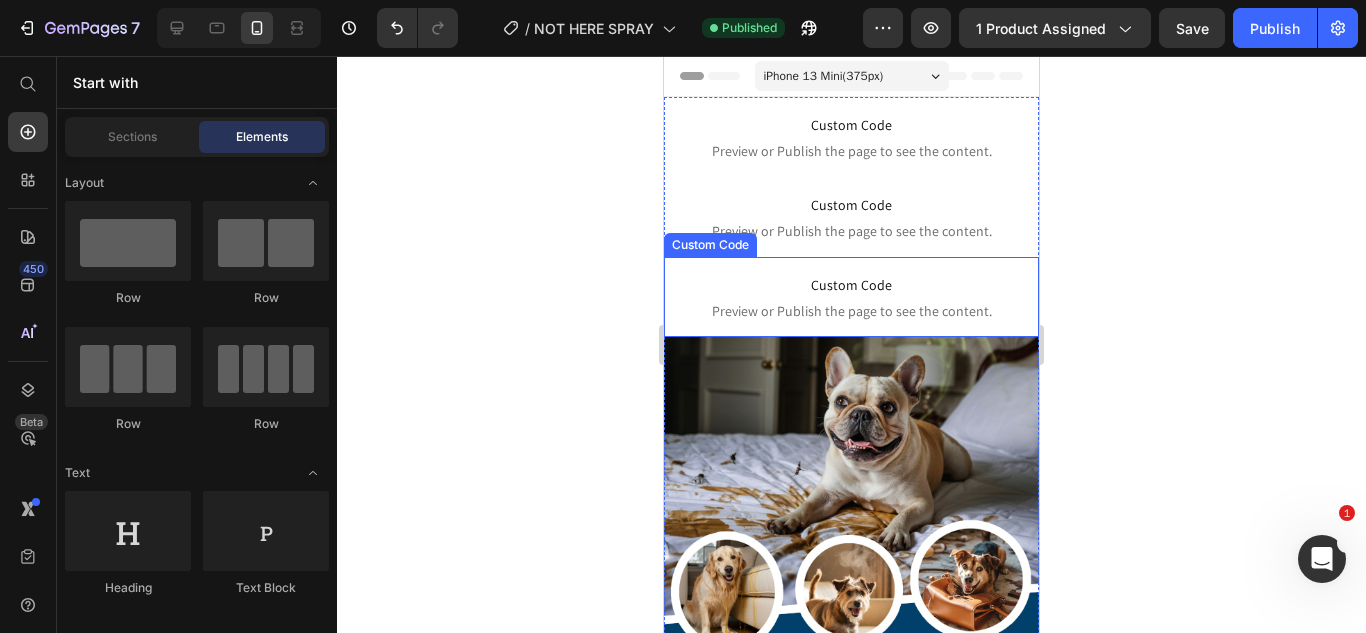 click on "Custom Code
Preview or Publish the page to see the content." at bounding box center [851, 297] 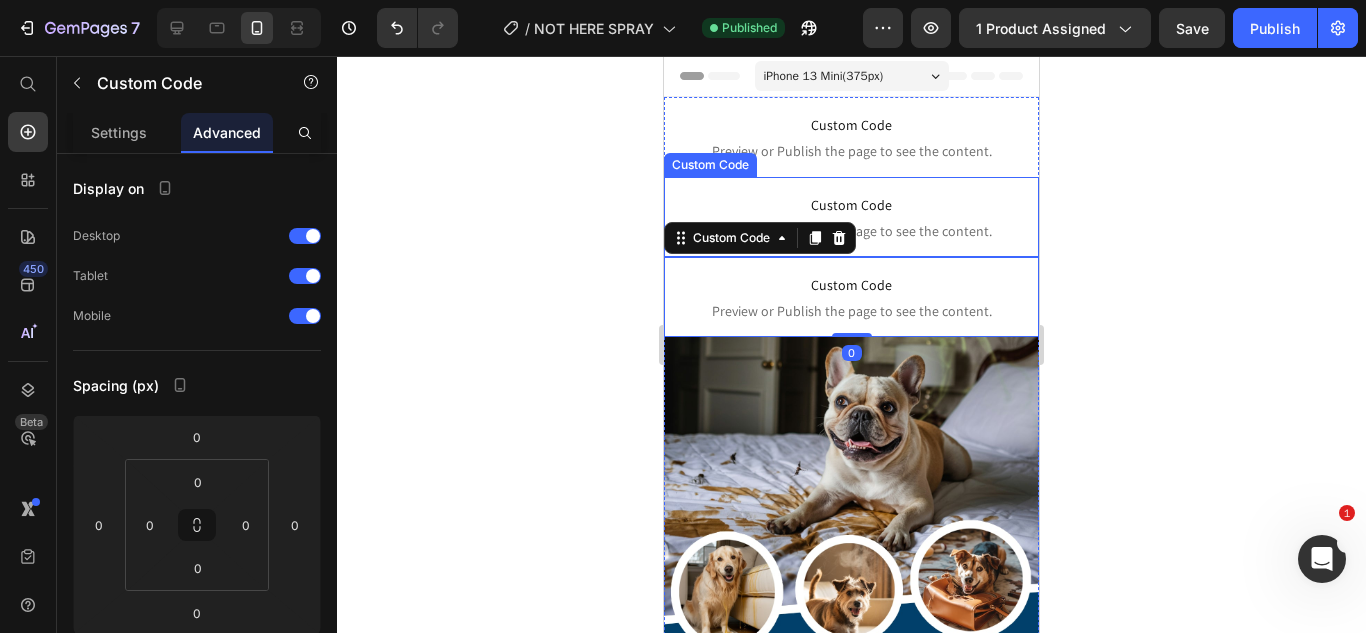 click on "Custom Code" at bounding box center [851, 205] 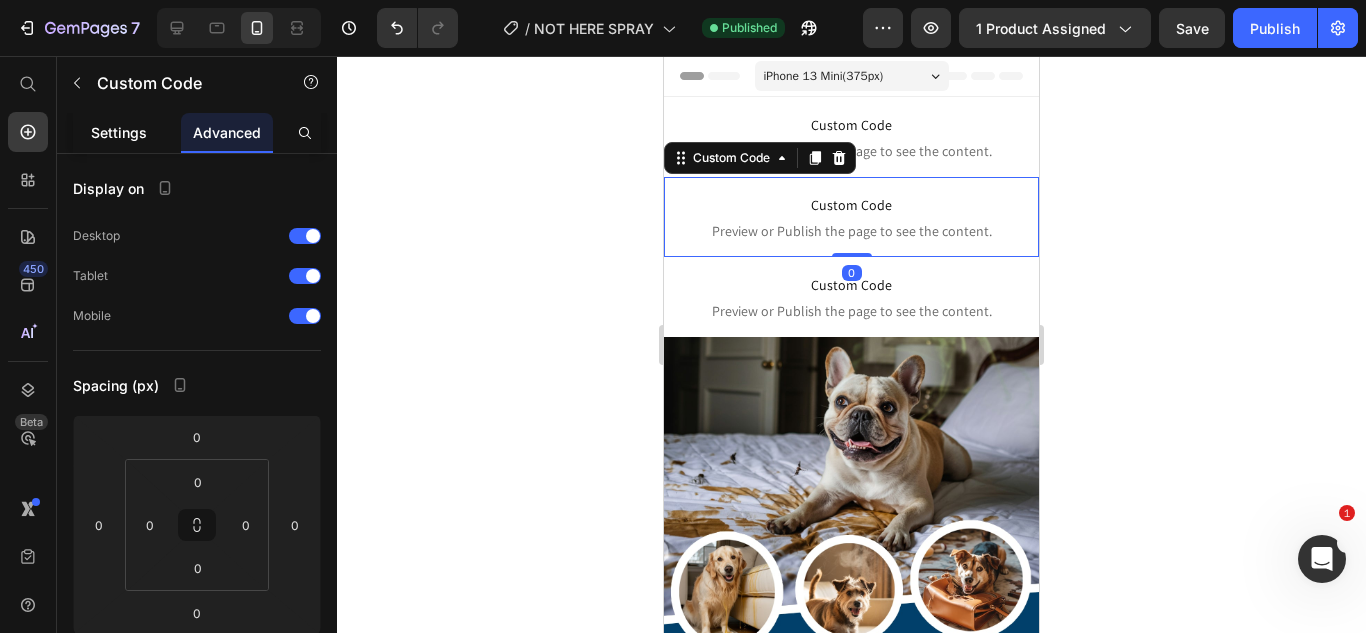 click on "Settings" 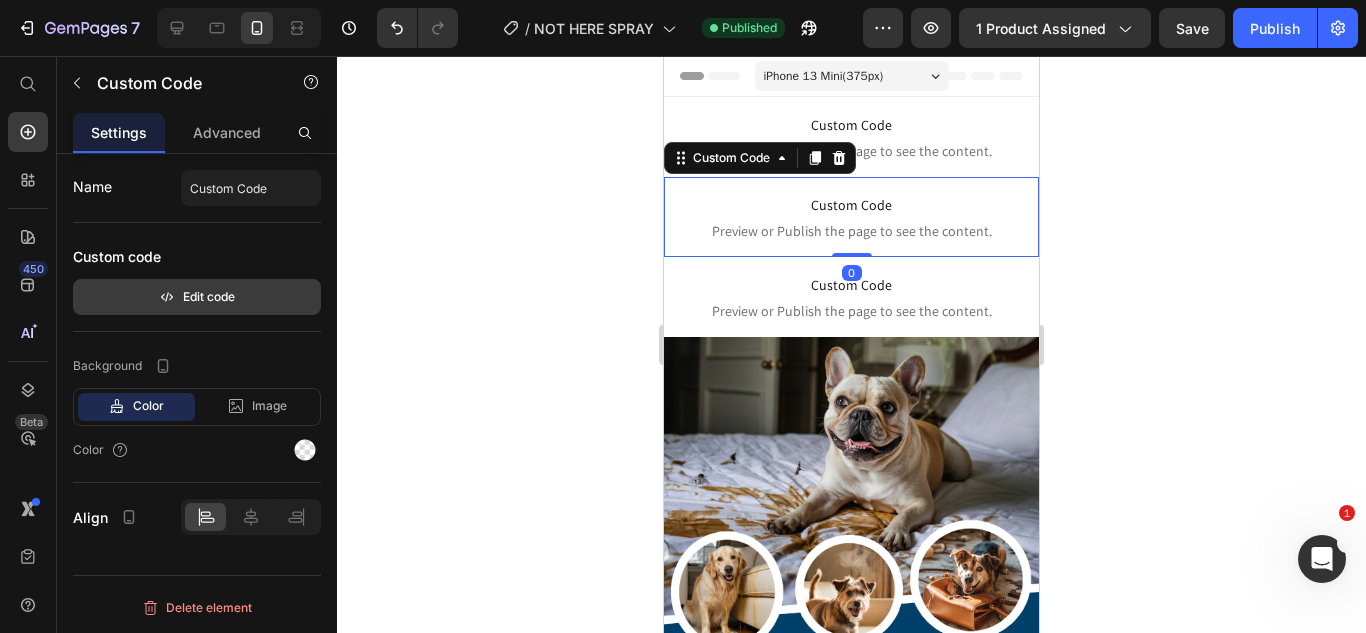 click on "Edit code" at bounding box center (197, 297) 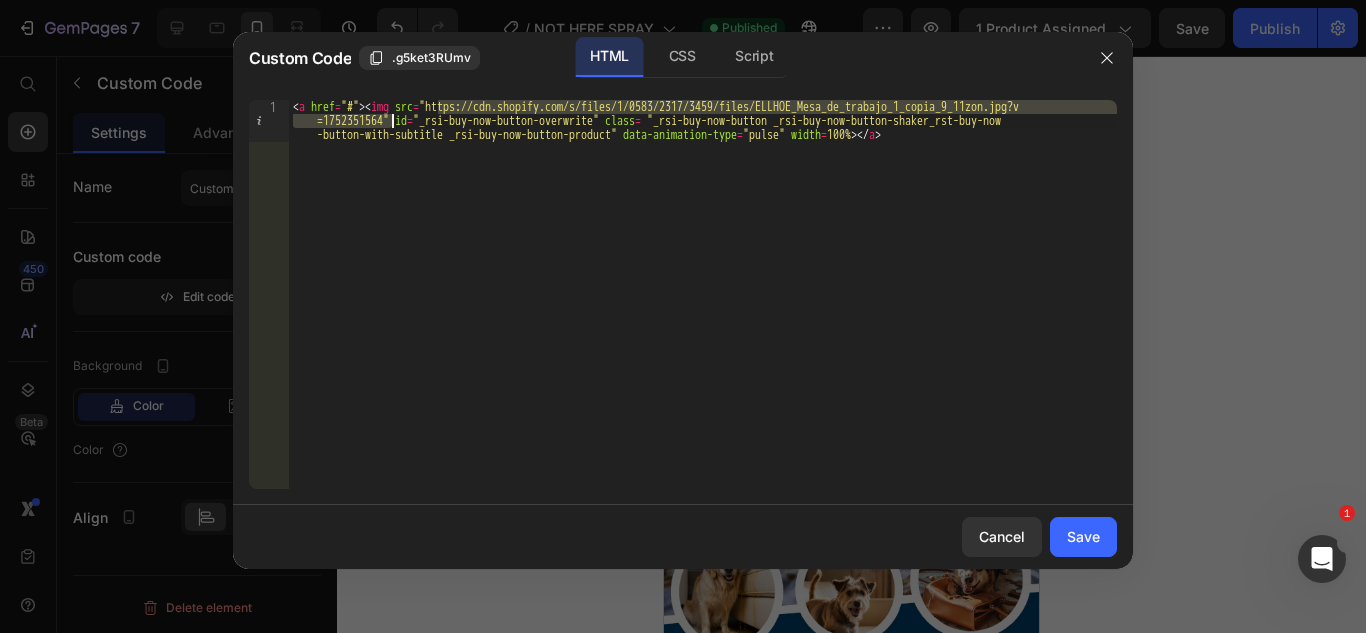 drag, startPoint x: 436, startPoint y: 102, endPoint x: 393, endPoint y: 121, distance: 47.010635 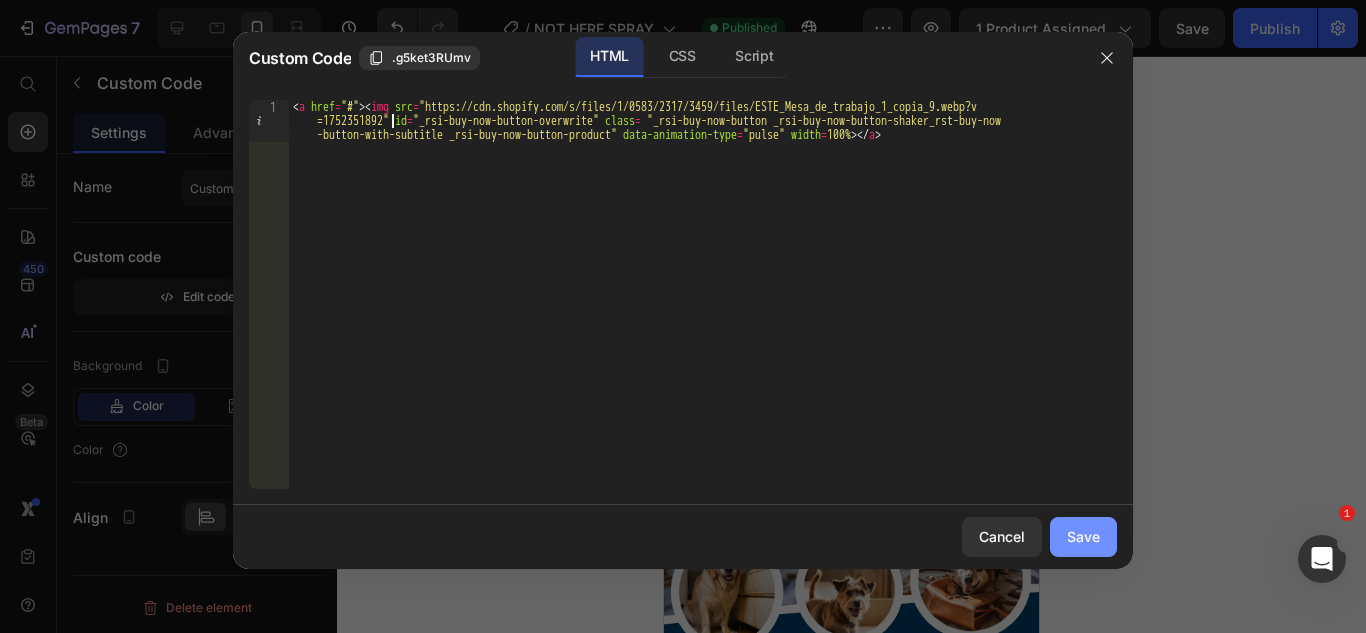 click on "Save" at bounding box center [1083, 536] 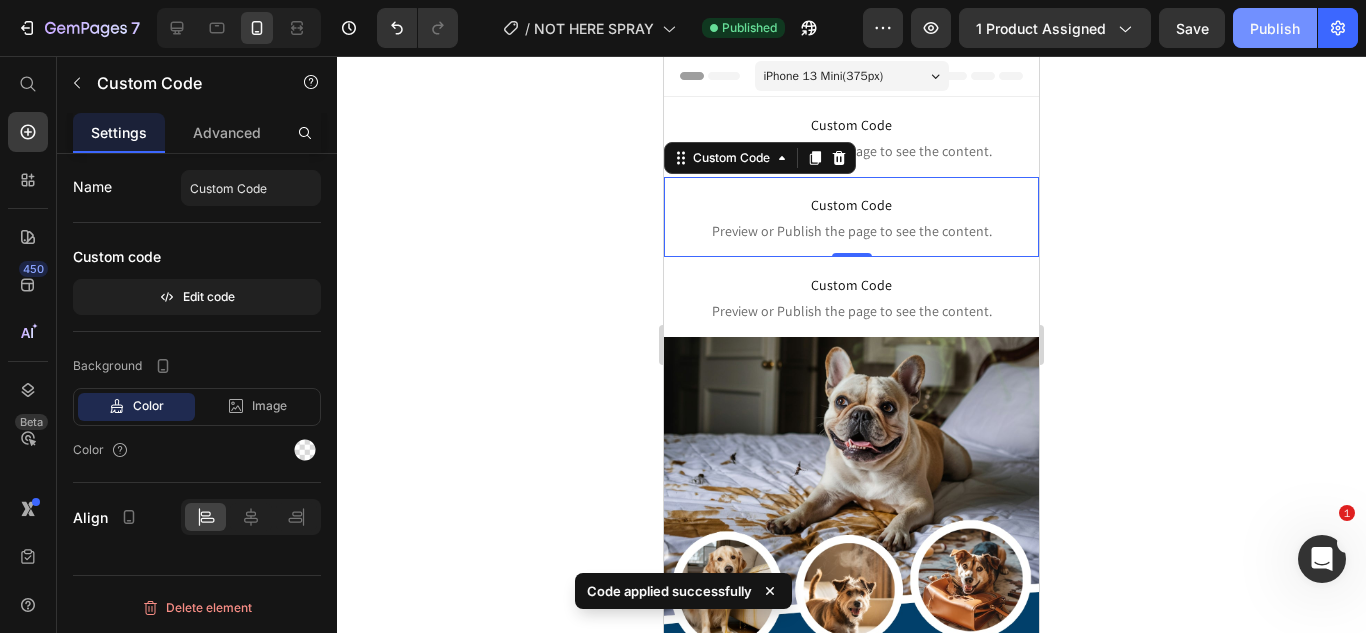click on "Publish" at bounding box center (1275, 28) 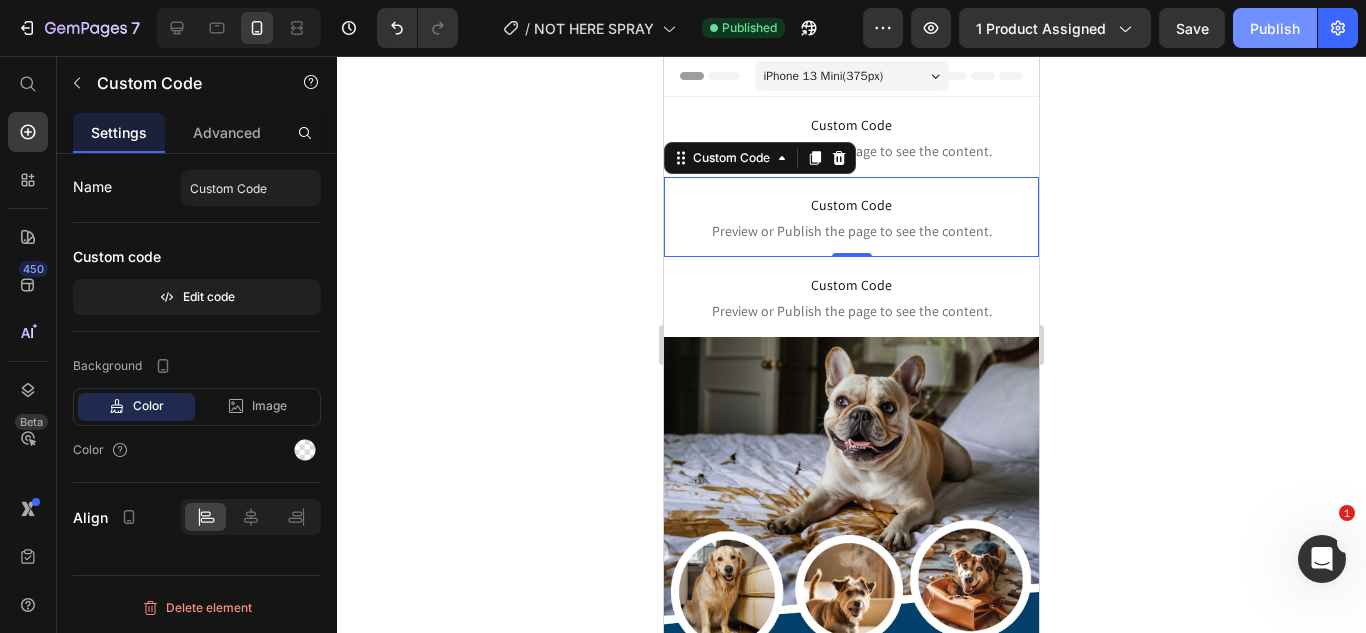 click on "Publish" 